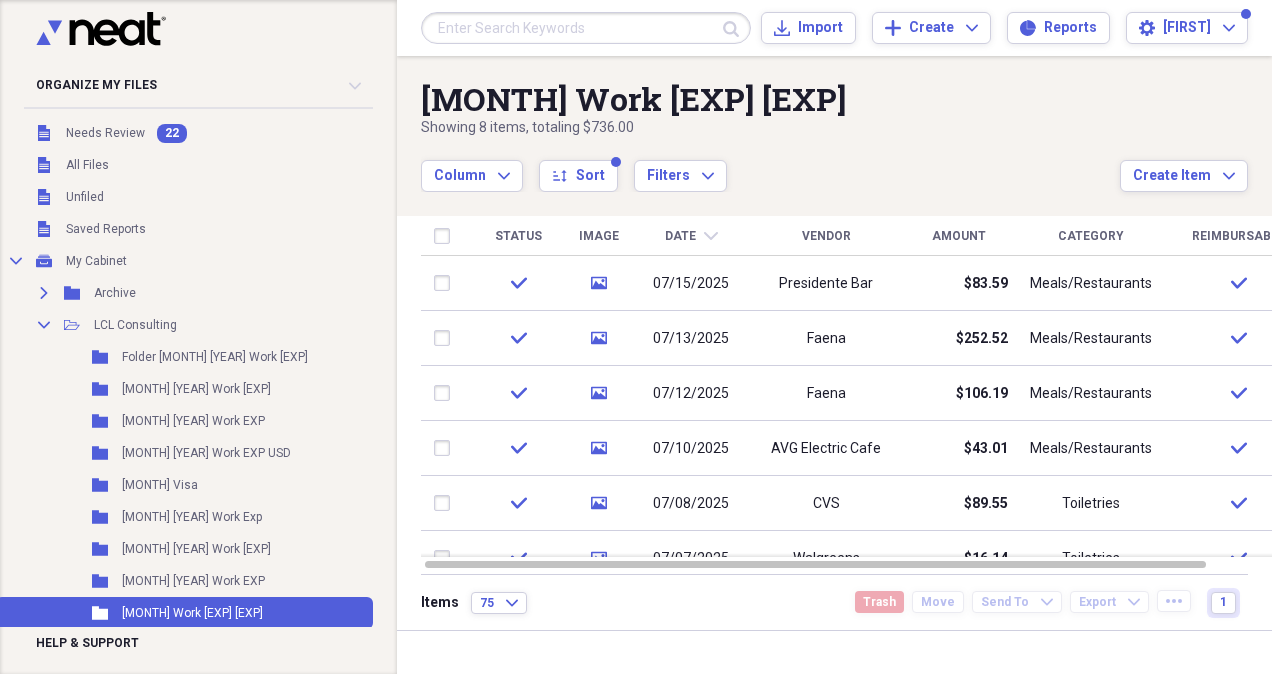 scroll, scrollTop: 0, scrollLeft: 0, axis: both 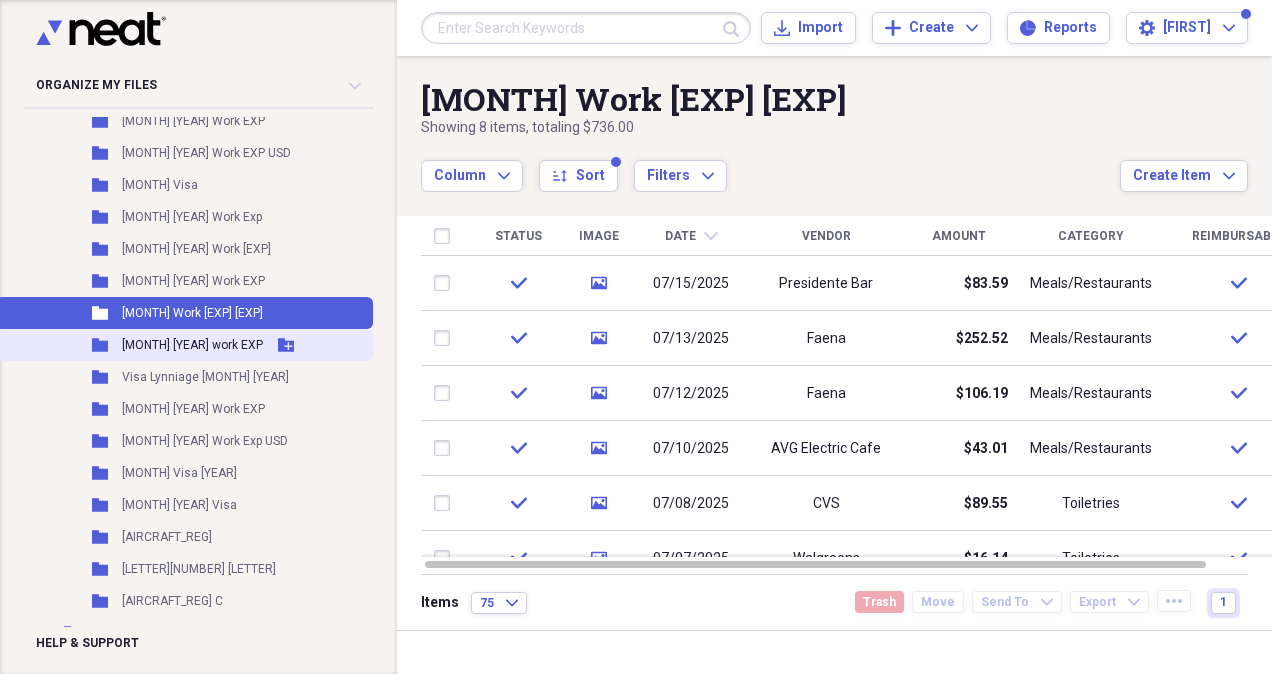 click on "[MONTH] [YEAR] work EXP" at bounding box center [192, 345] 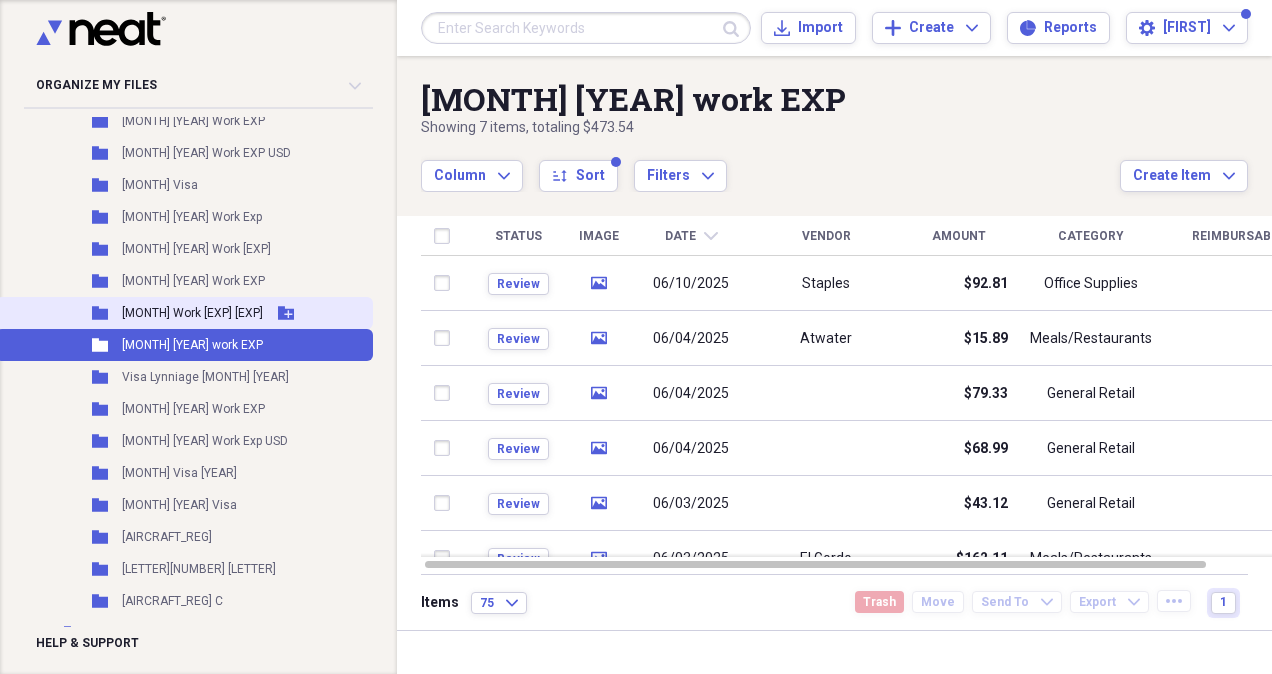click on "[MONTH] Work [EXP] [EXP]" at bounding box center (192, 313) 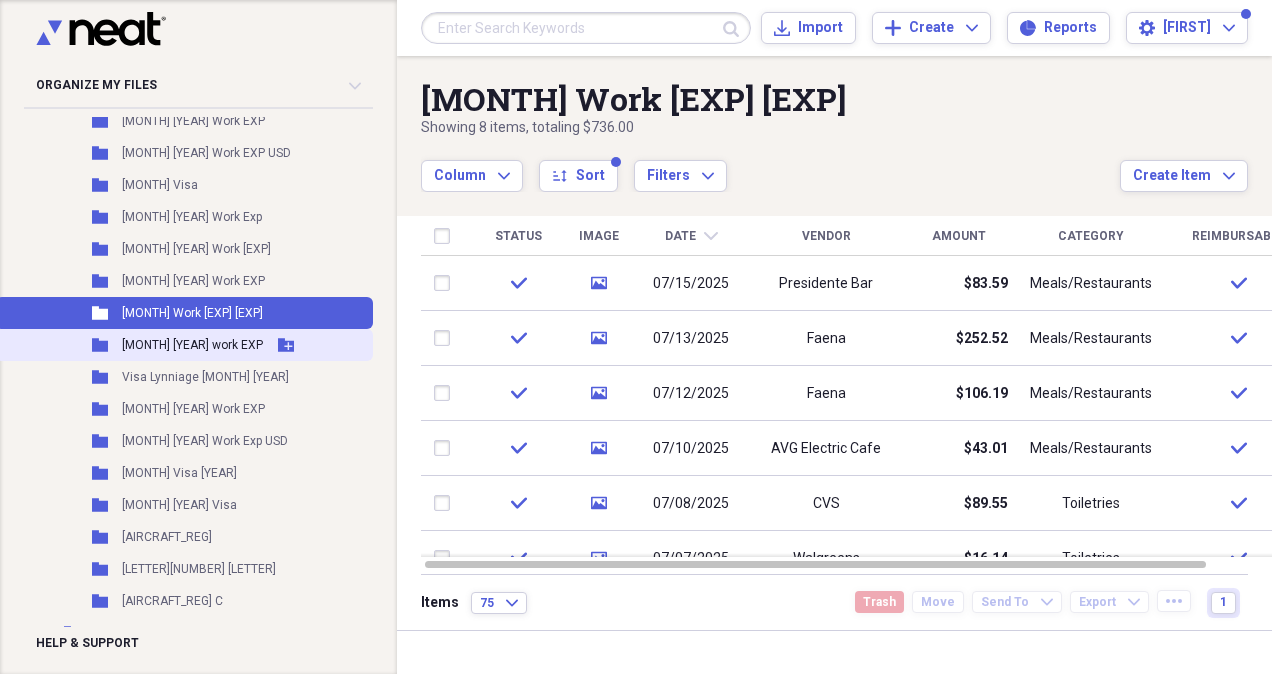 click on "Folder [MONTH] [YEAR] work [EXP] Add Folder" at bounding box center [184, 345] 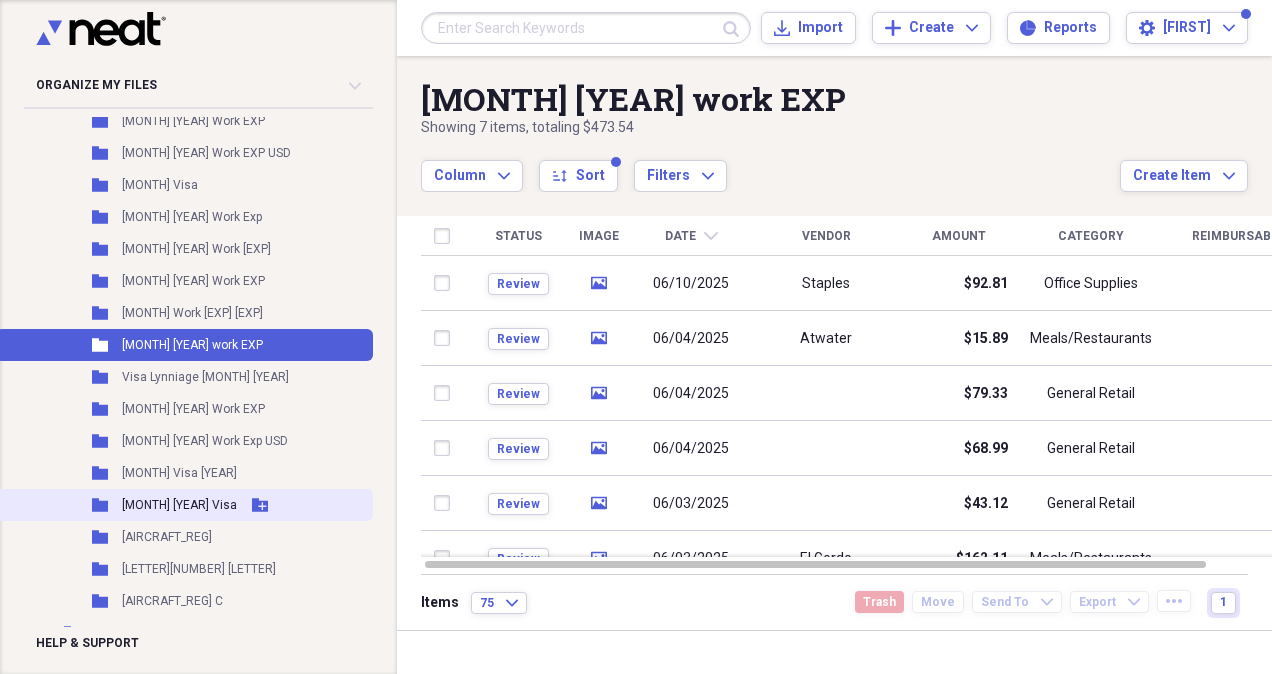 click on "[MONTH] [YEAR] Visa" at bounding box center (179, 505) 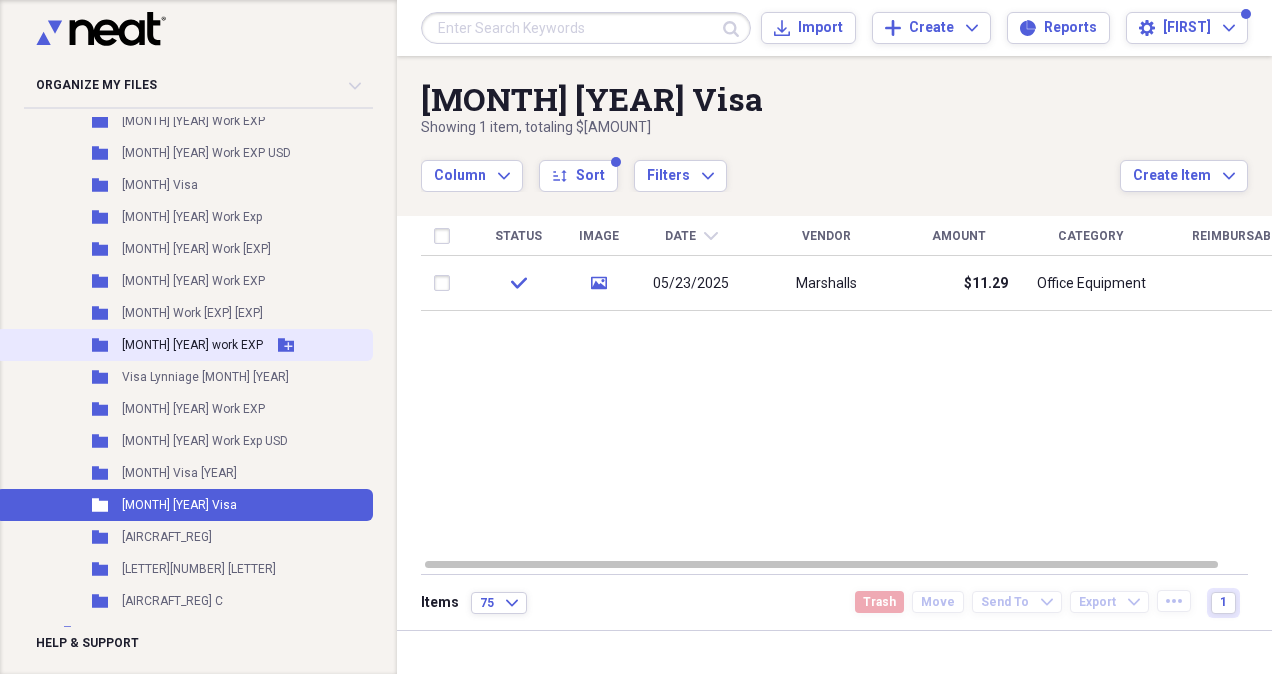 click on "[MONTH] [YEAR] work EXP" at bounding box center [192, 345] 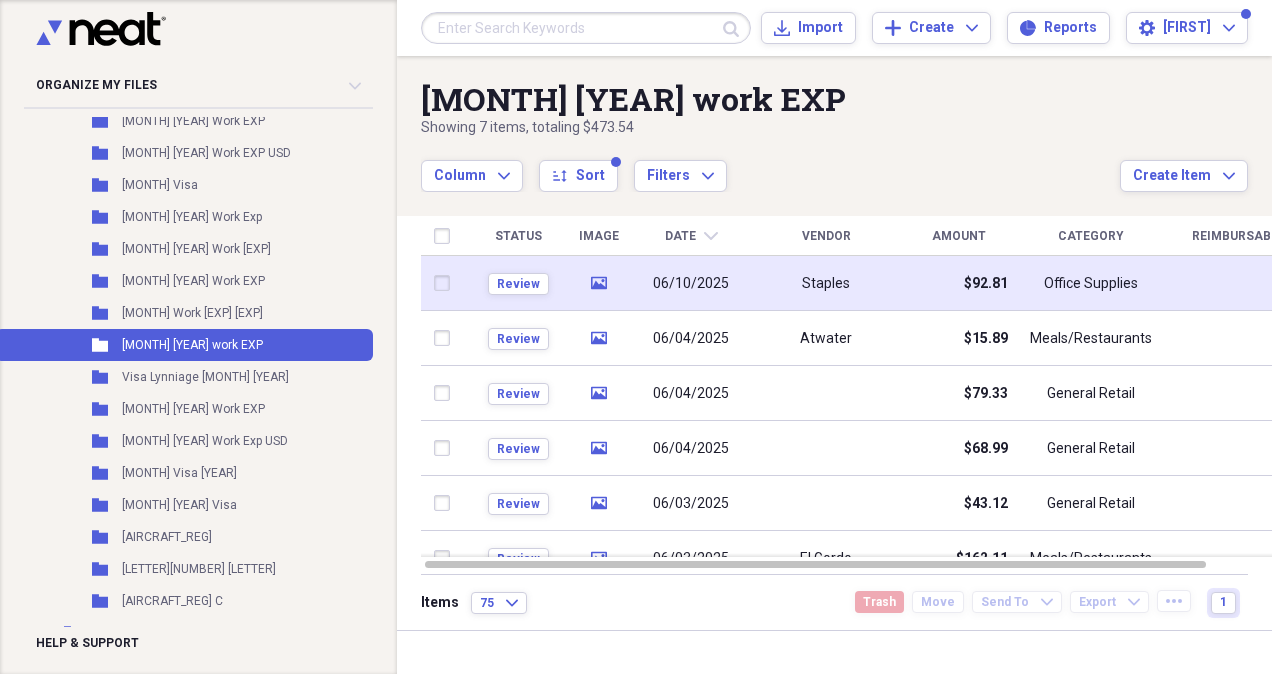 click on "06/10/2025" at bounding box center [691, 284] 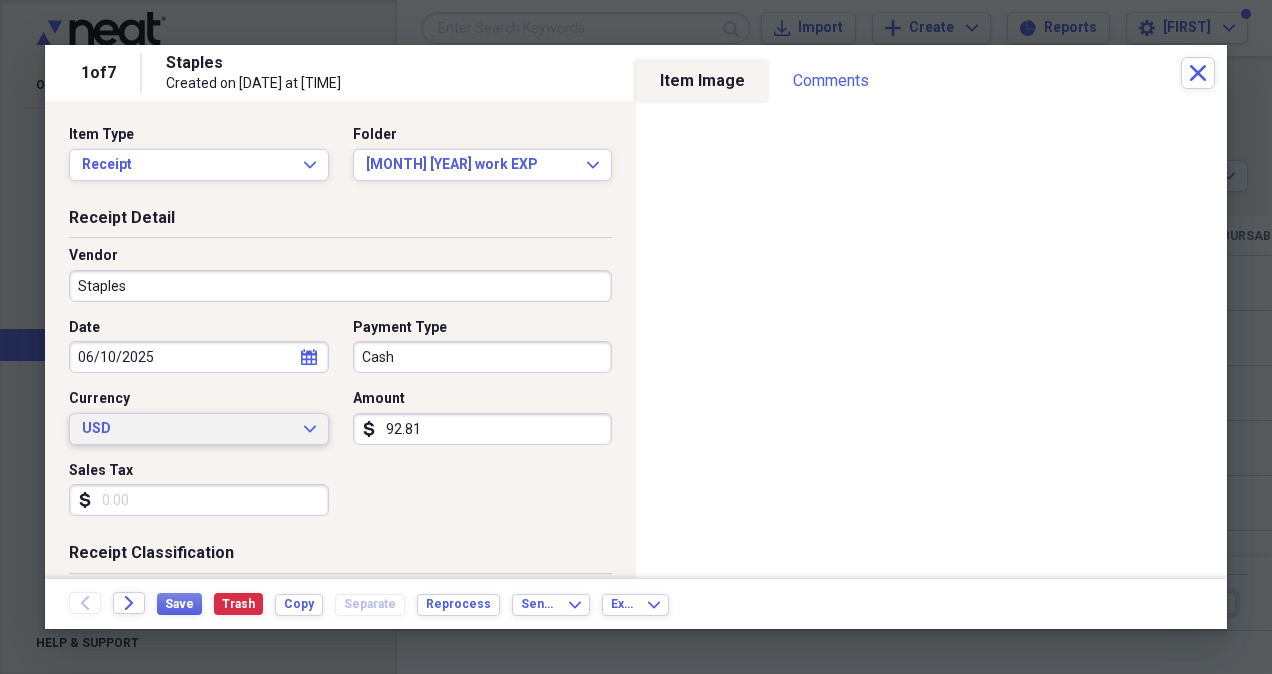 click on "USD Expand" at bounding box center (199, 429) 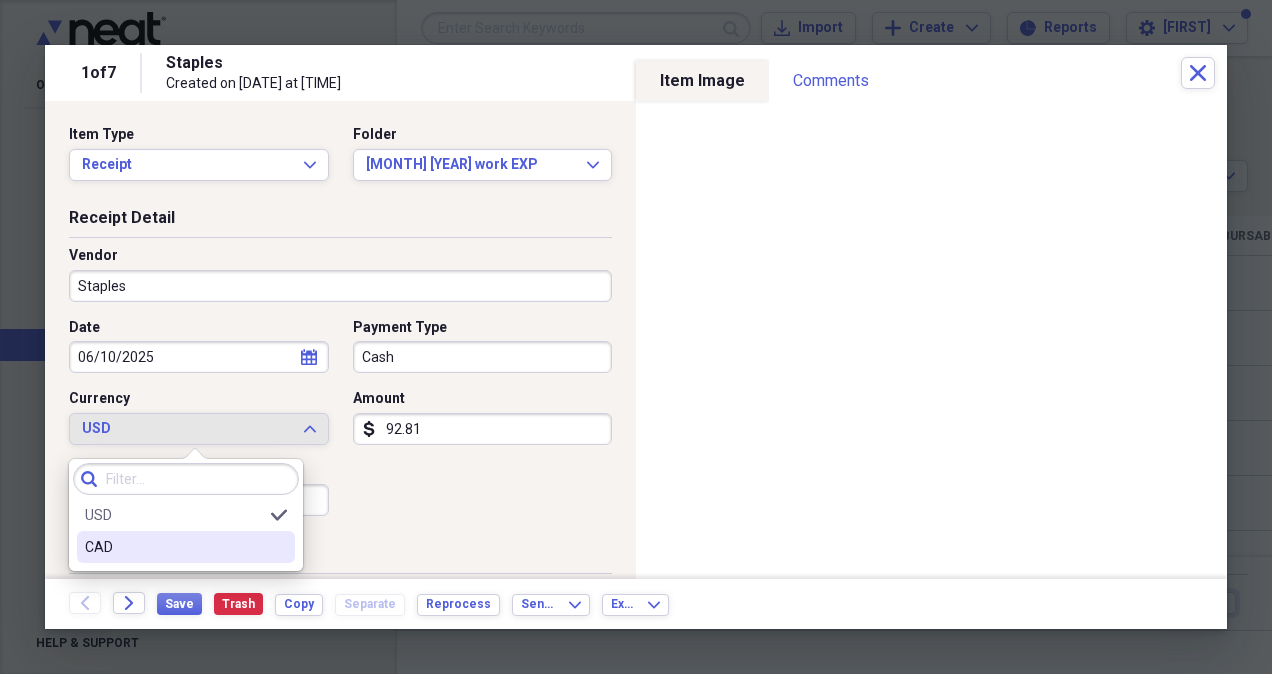 click on "CAD" at bounding box center (174, 547) 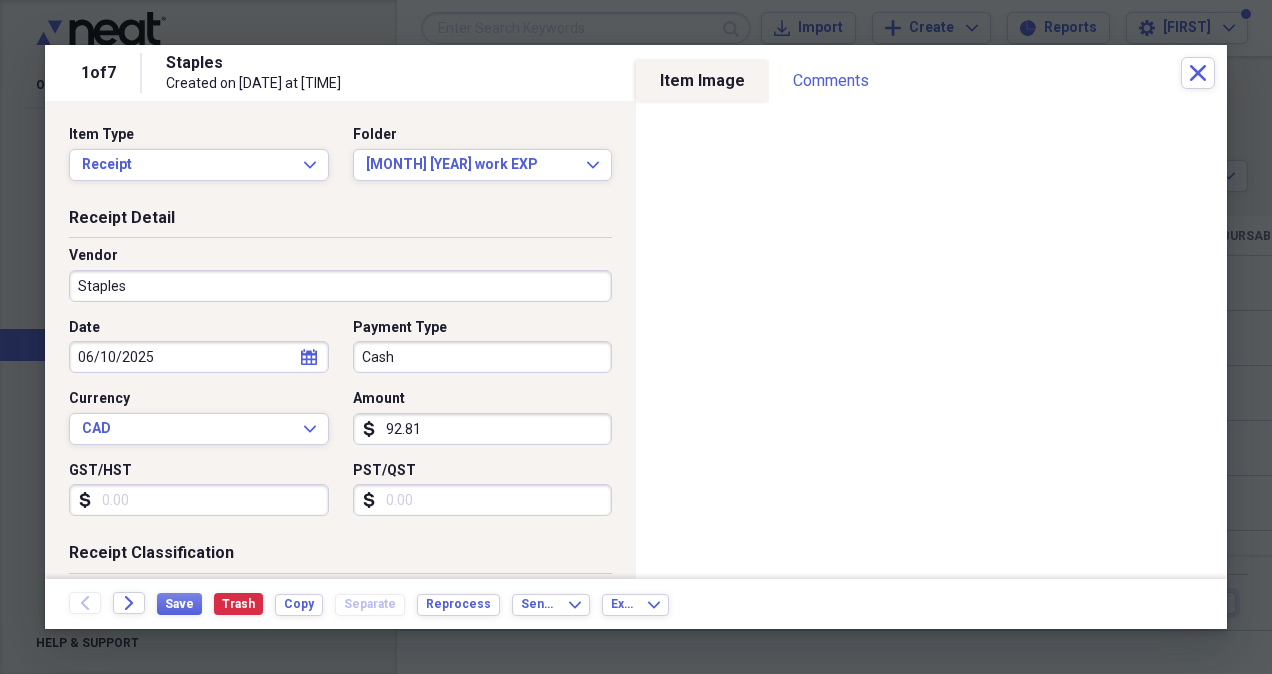 click on "Cash" at bounding box center [483, 357] 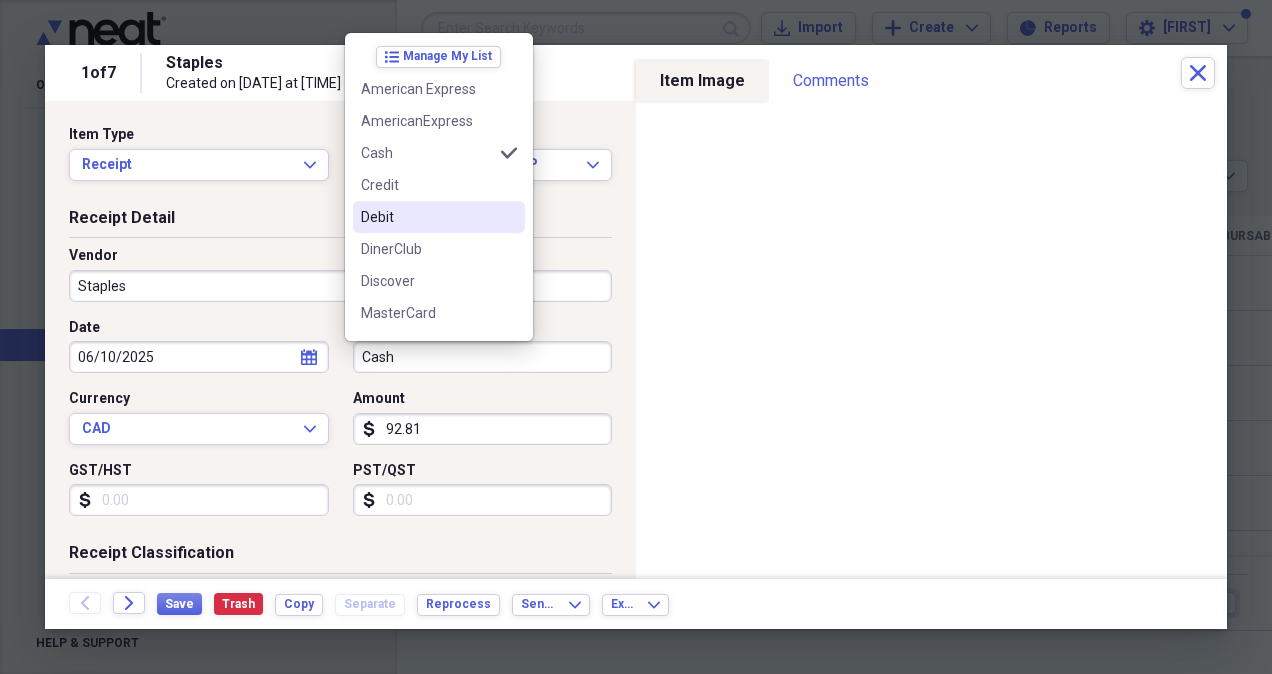 click on "Debit" at bounding box center (439, 217) 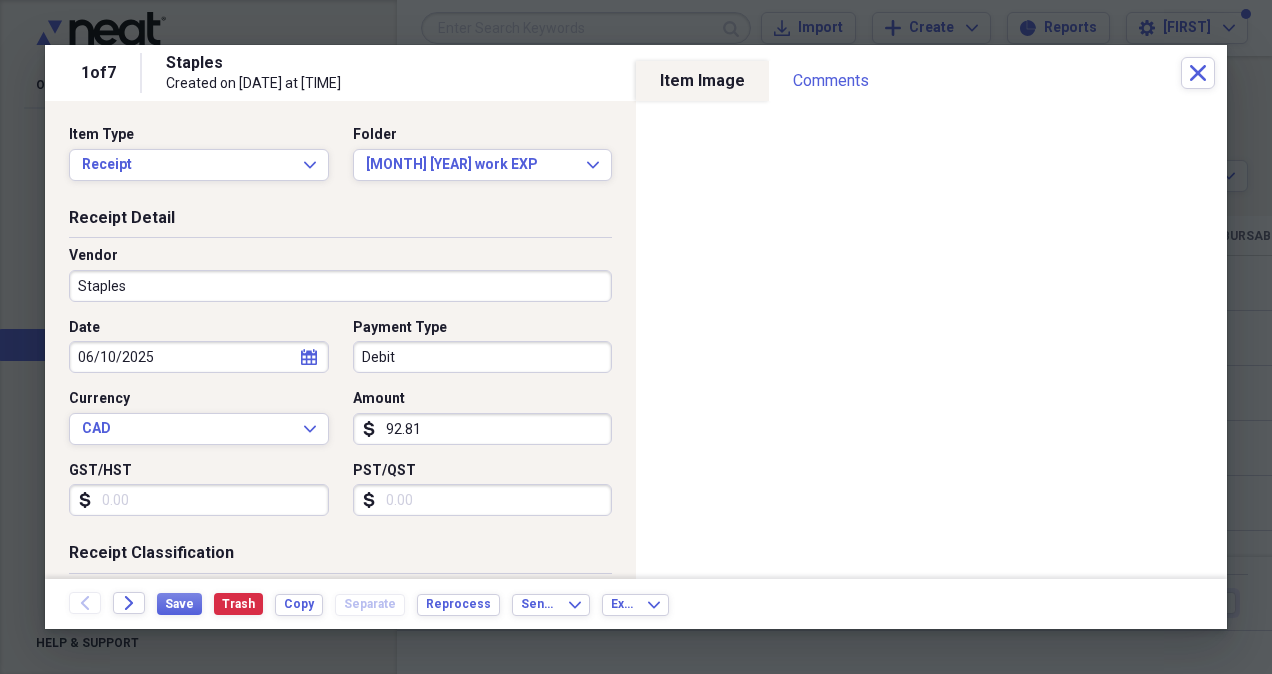 click 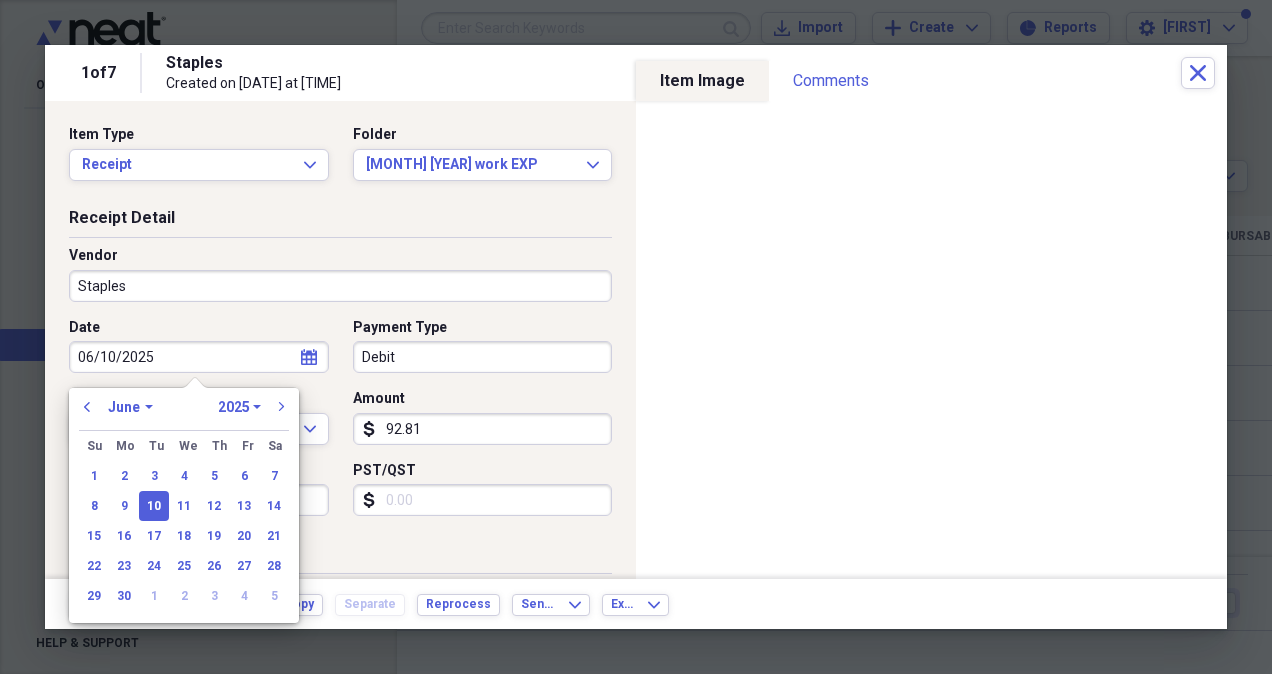 click on "Date [DATE] calendar Calendar Payment Type [PAYMENT_TYPE] Currency [CURRENCY] Expand Amount dollar-sign [AMOUNT] GST/HST dollar-sign PST/QST dollar-sign" at bounding box center (340, 425) 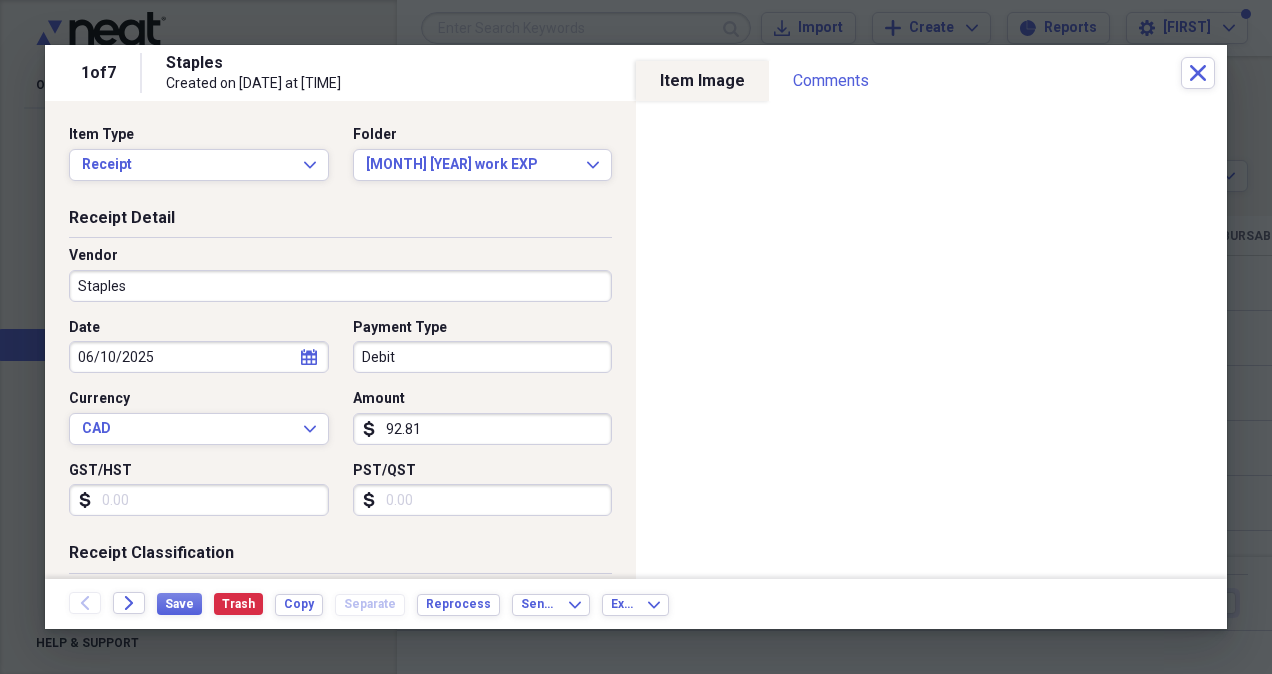 click on "GST/HST" at bounding box center [199, 500] 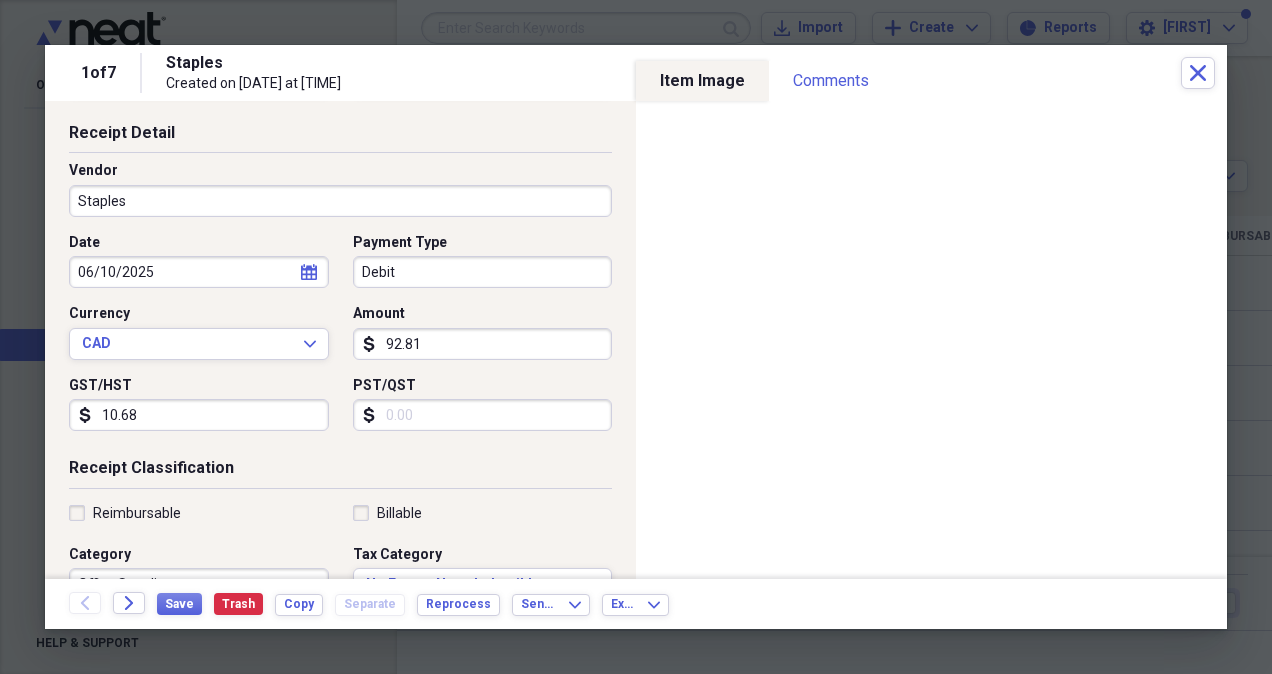 scroll, scrollTop: 200, scrollLeft: 0, axis: vertical 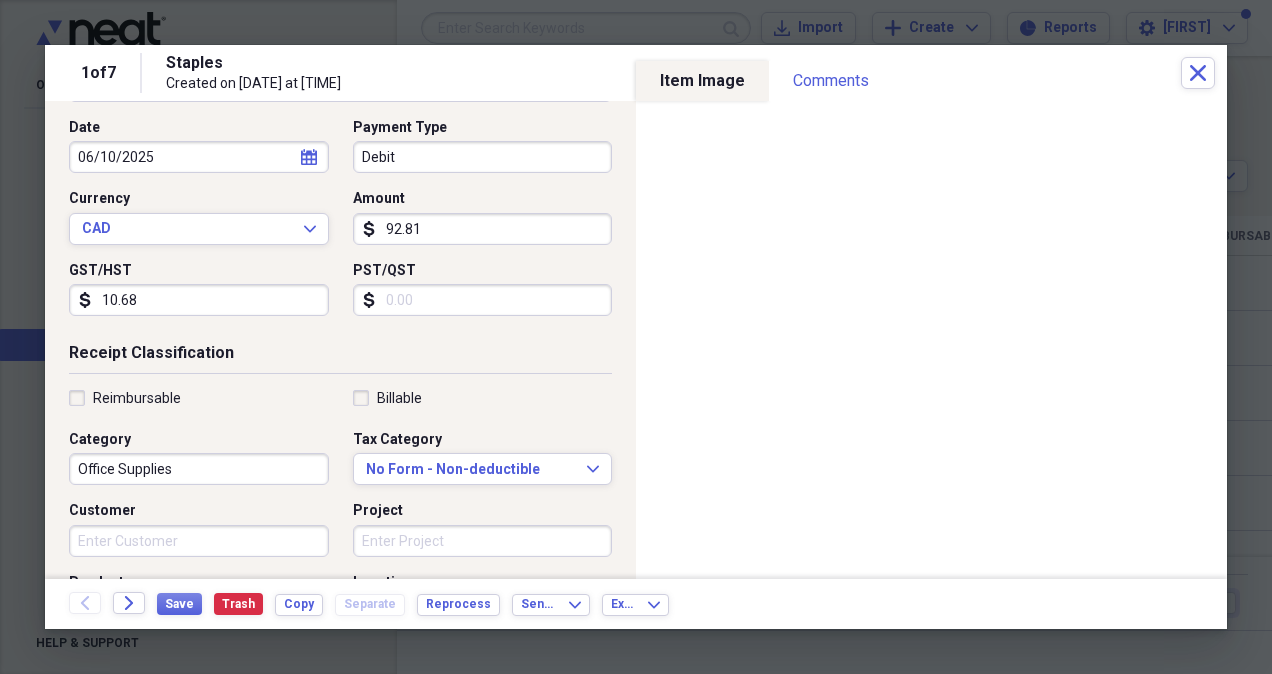 type on "10.68" 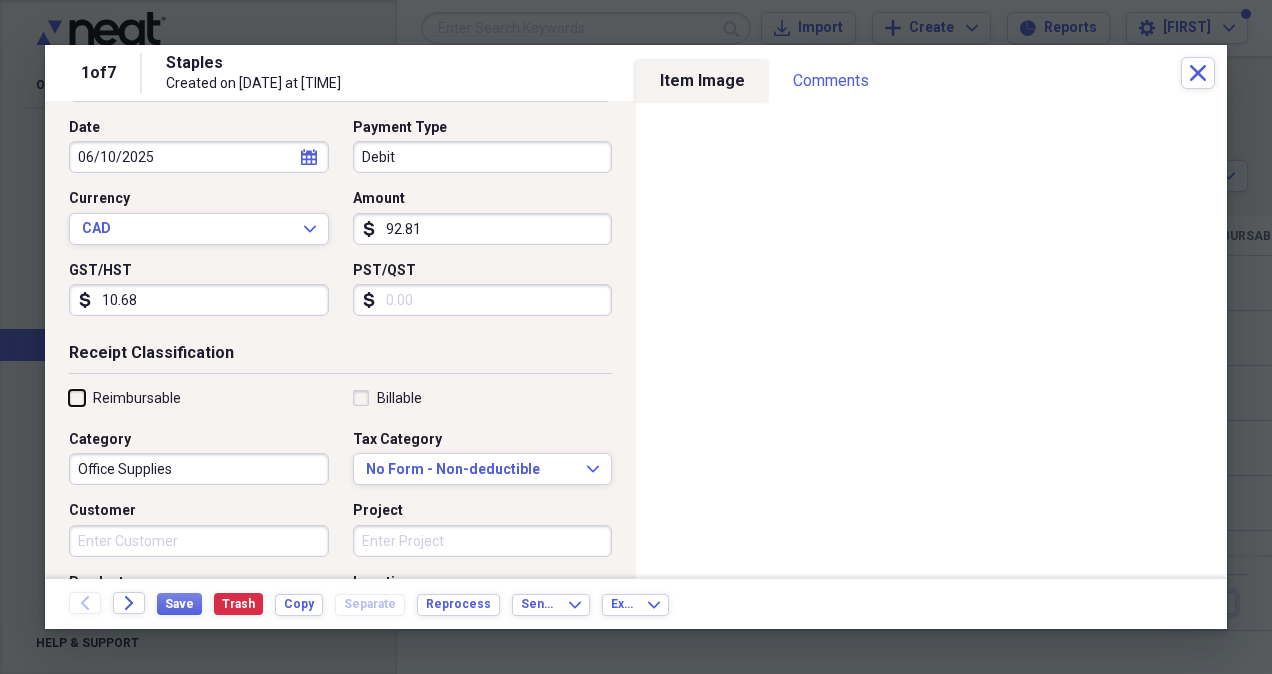 click on "Reimbursable" at bounding box center (69, 397) 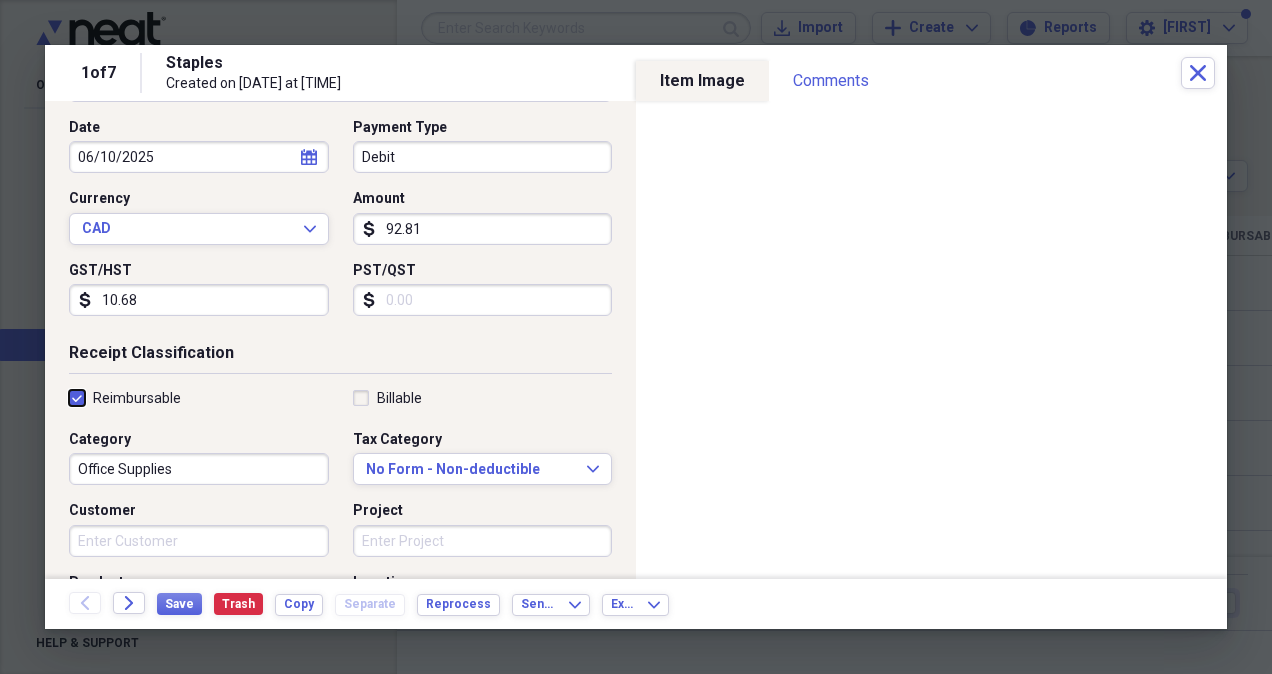 checkbox on "true" 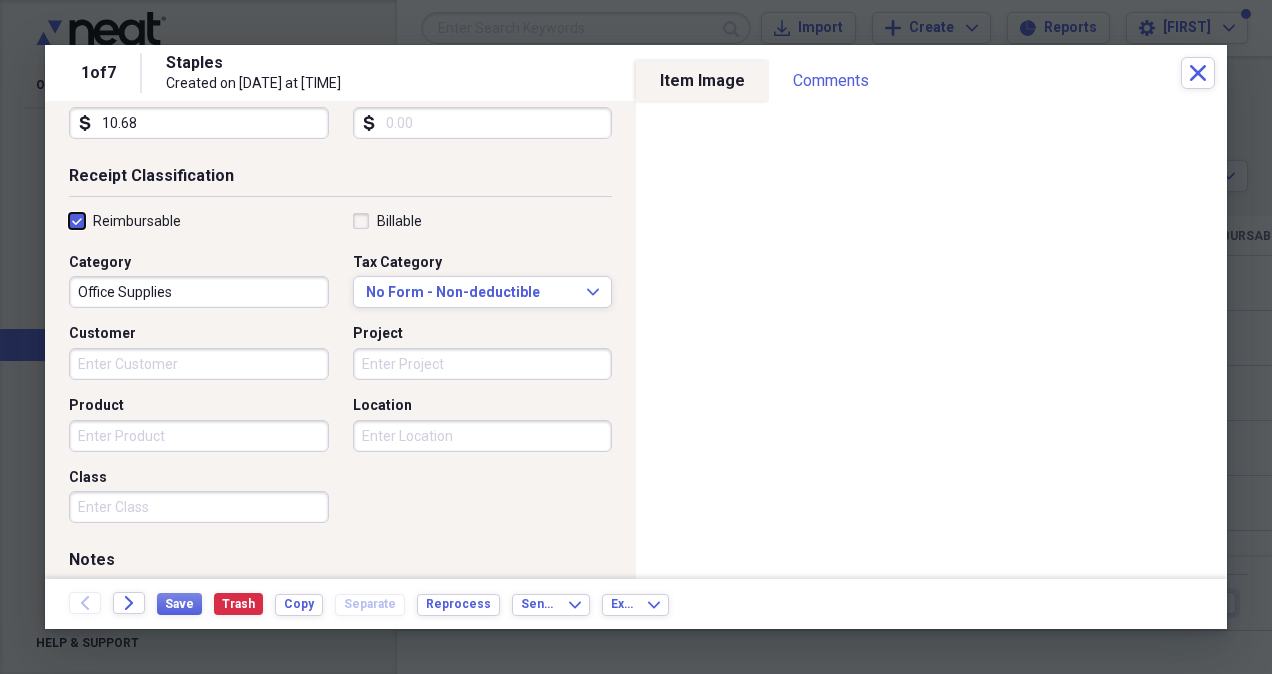 scroll, scrollTop: 540, scrollLeft: 0, axis: vertical 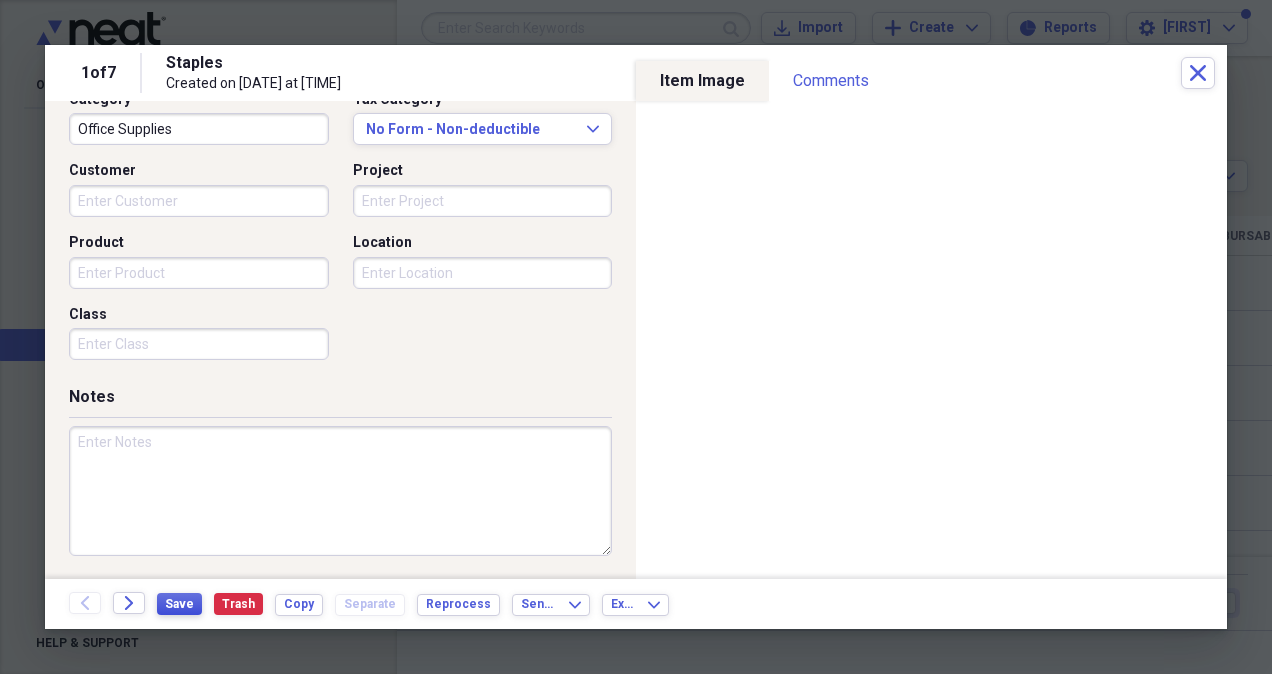 click on "Save" at bounding box center [179, 604] 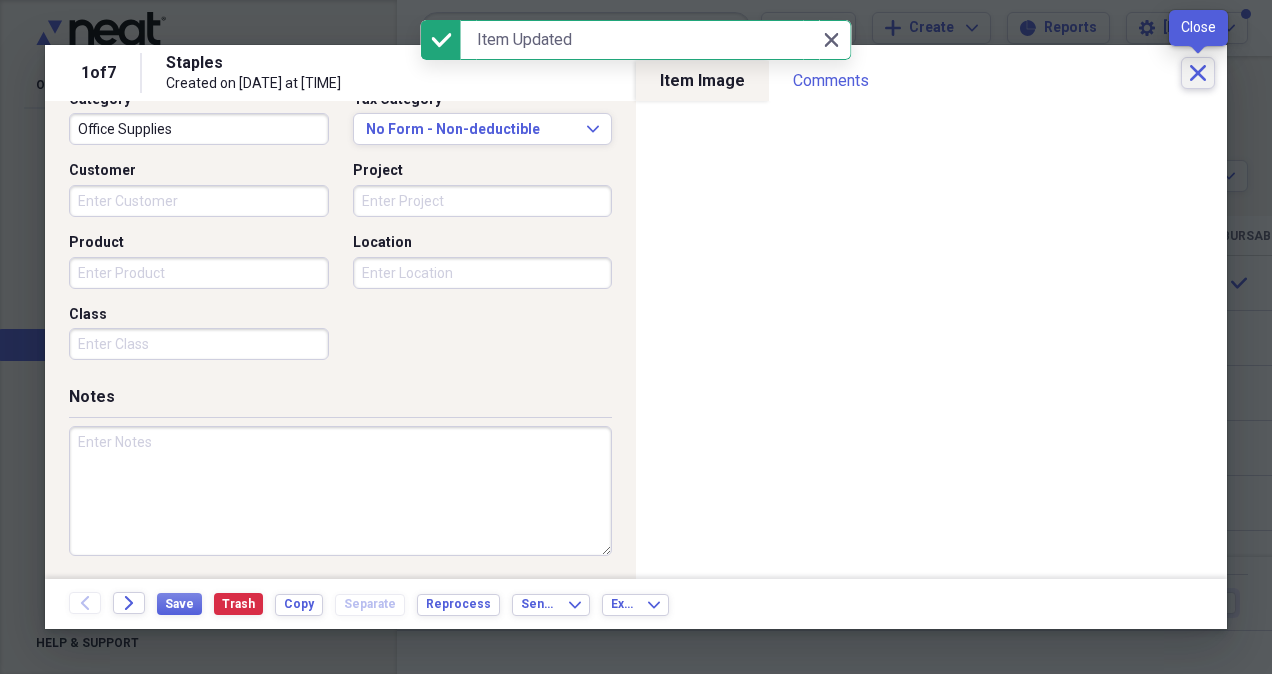 click on "Close" 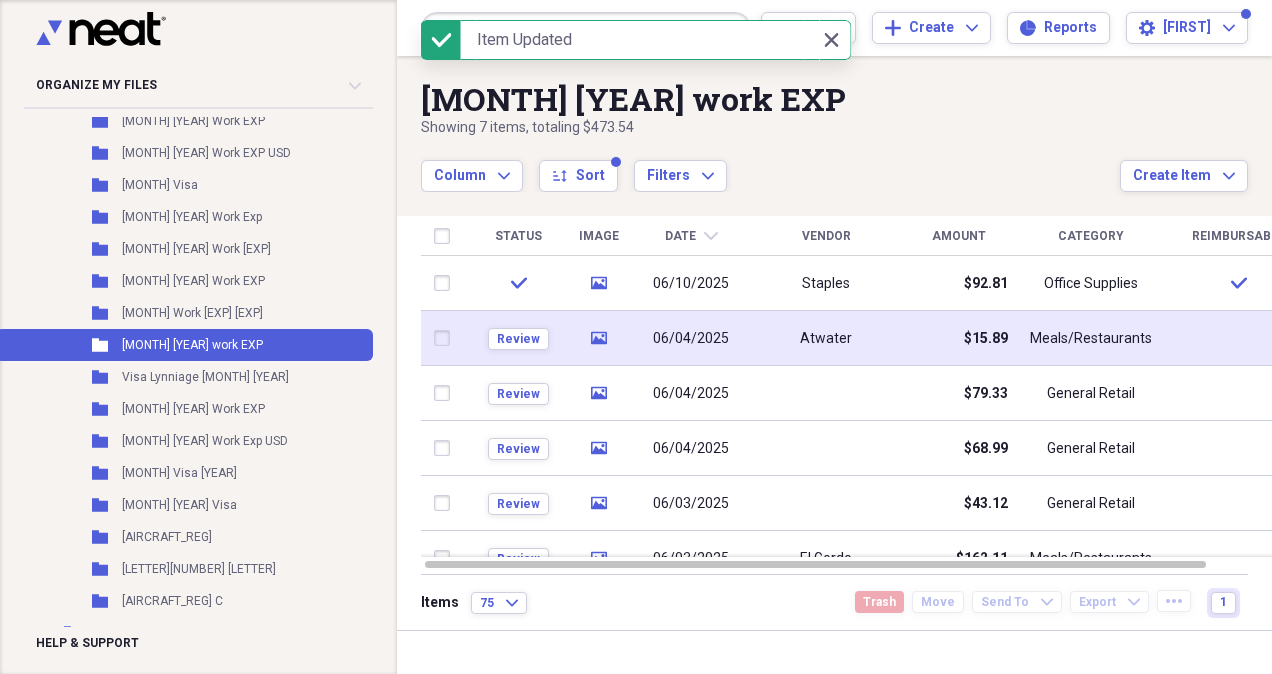 click on "06/04/2025" at bounding box center (691, 338) 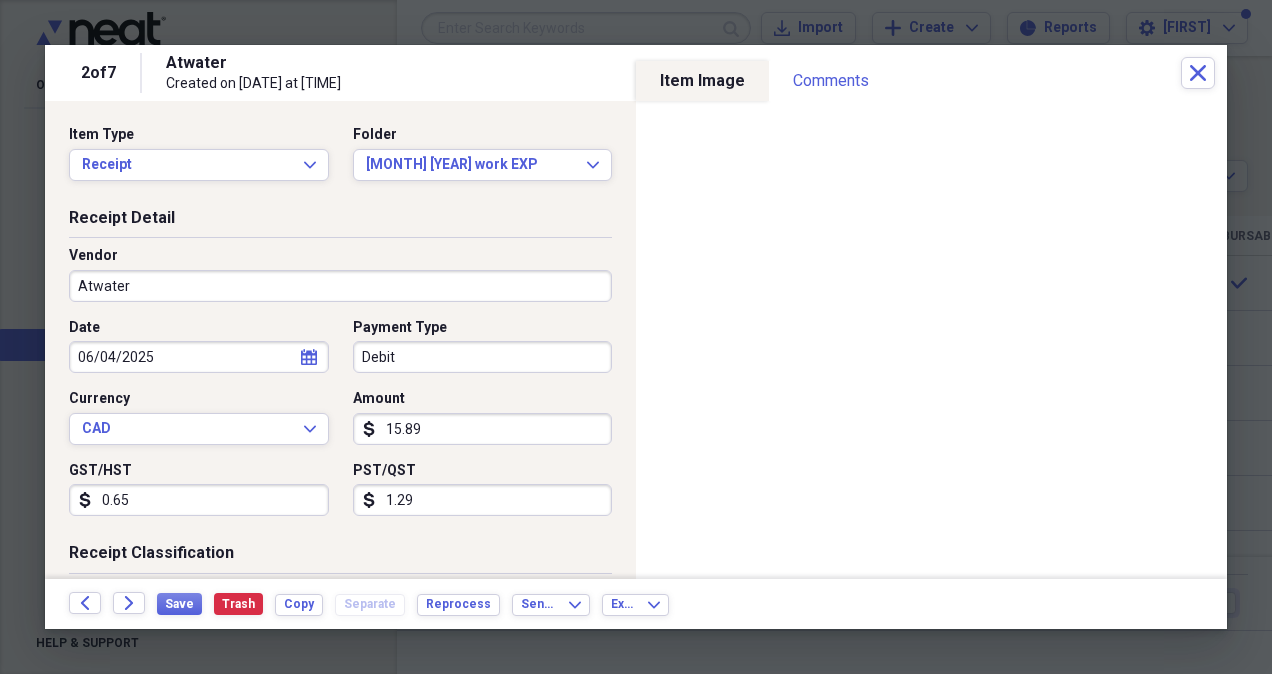 click on "Atwater" at bounding box center [340, 286] 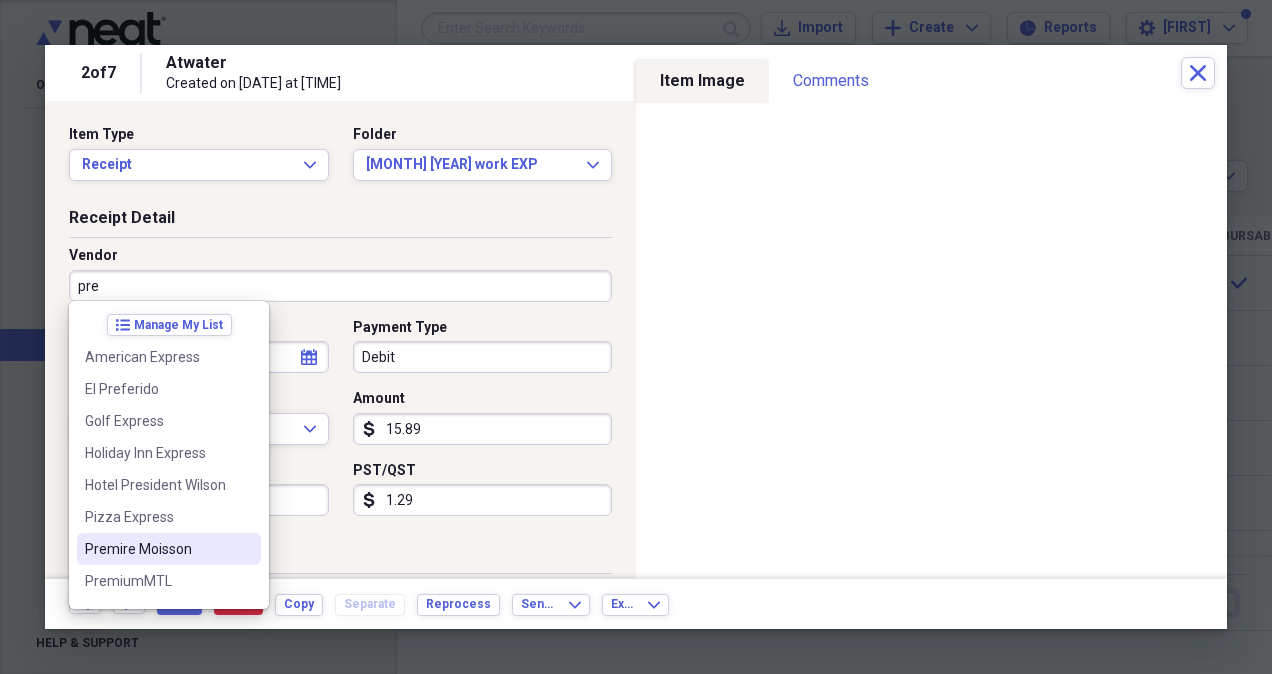 click on "Premire Moisson" at bounding box center (157, 549) 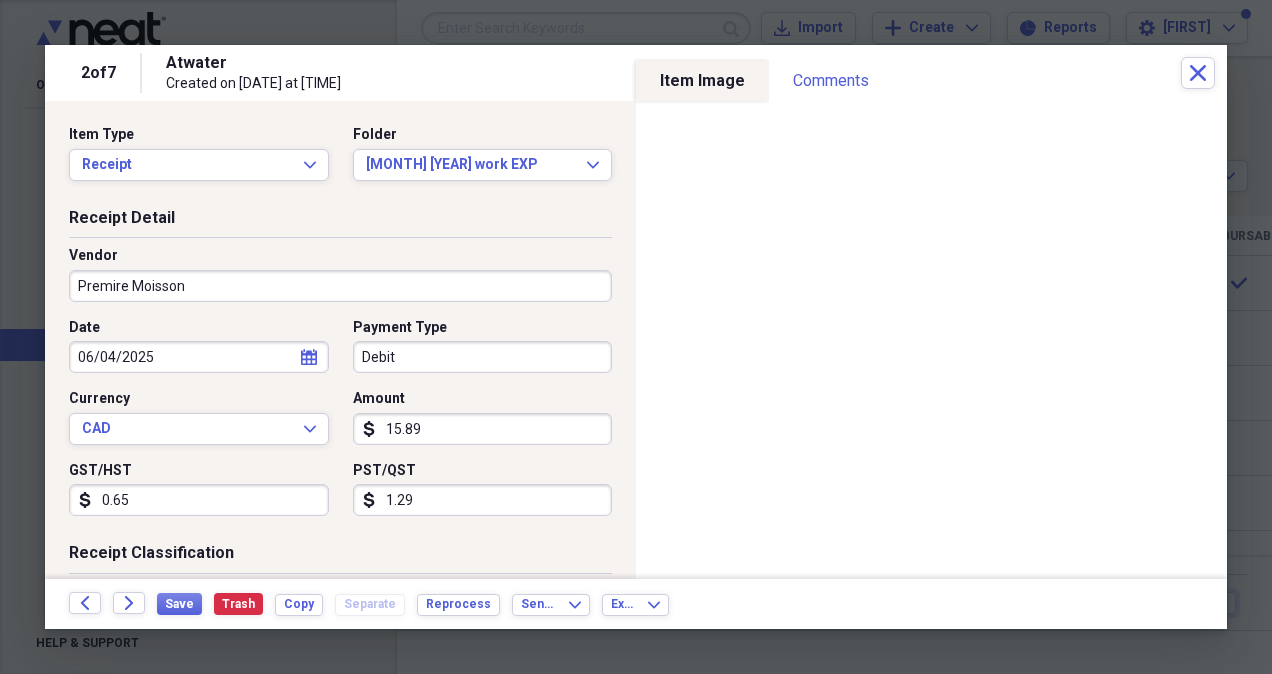 click on "calendar" 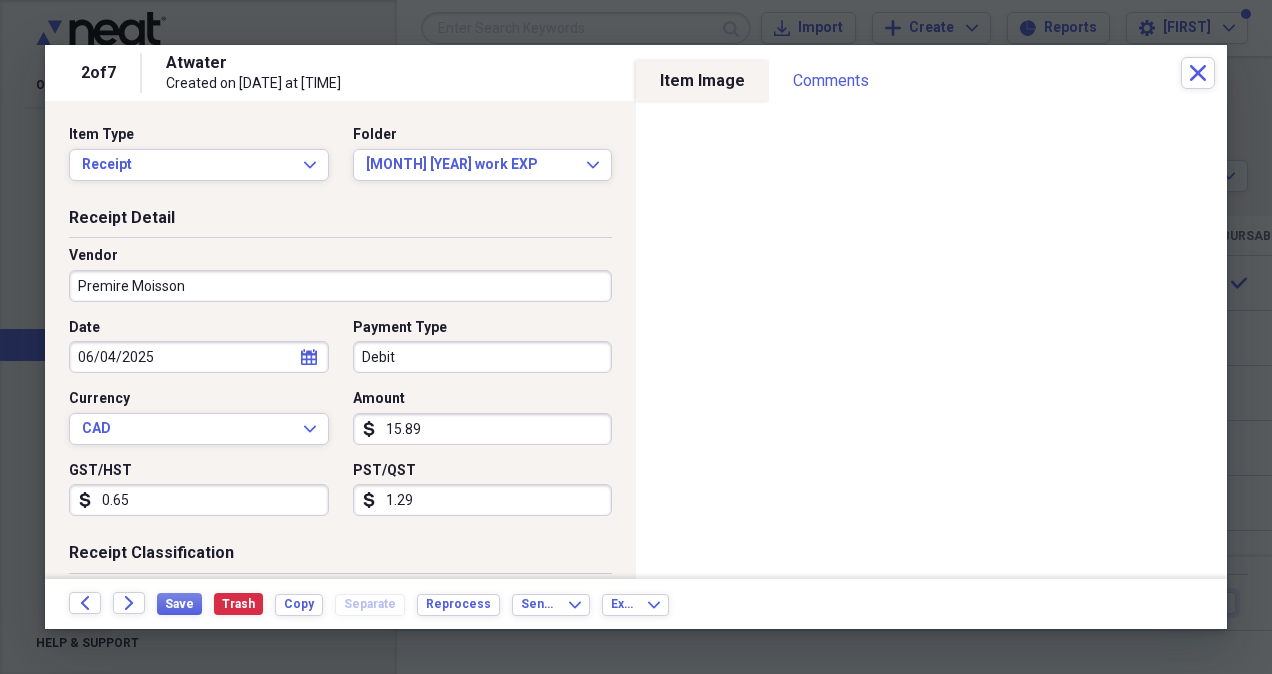 click on "Payment Type" at bounding box center (483, 328) 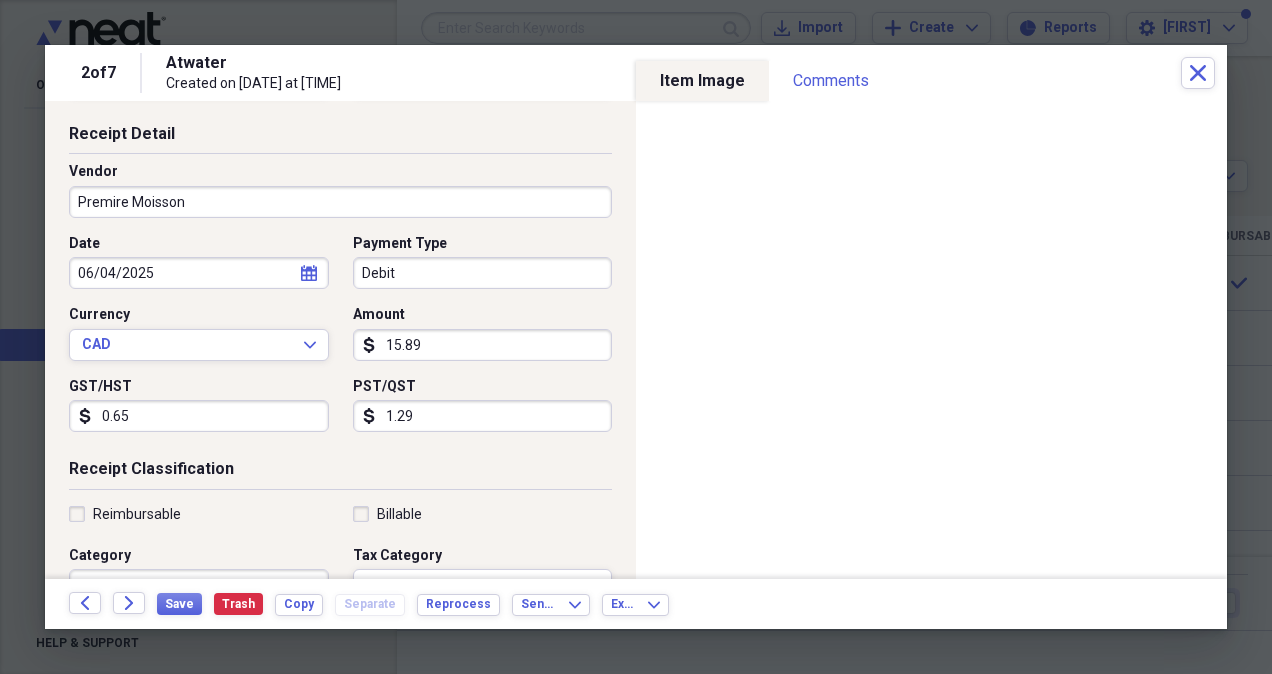 scroll, scrollTop: 200, scrollLeft: 0, axis: vertical 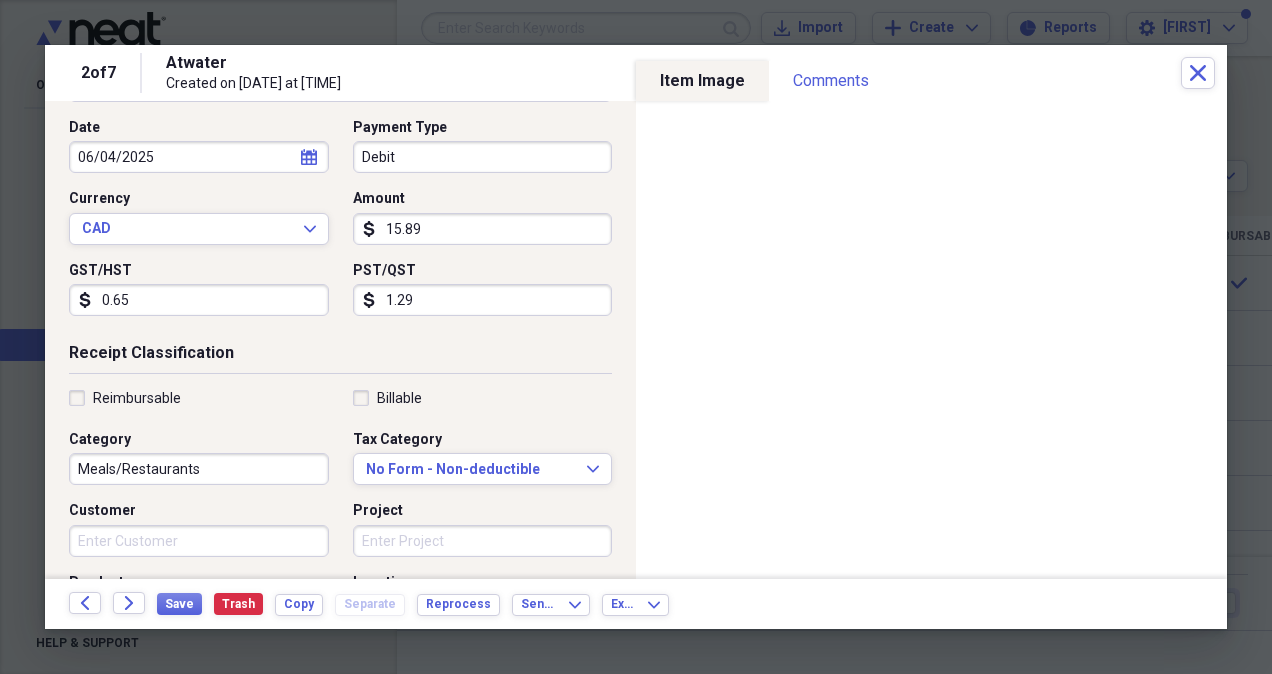 click on "Reimbursable" at bounding box center (125, 398) 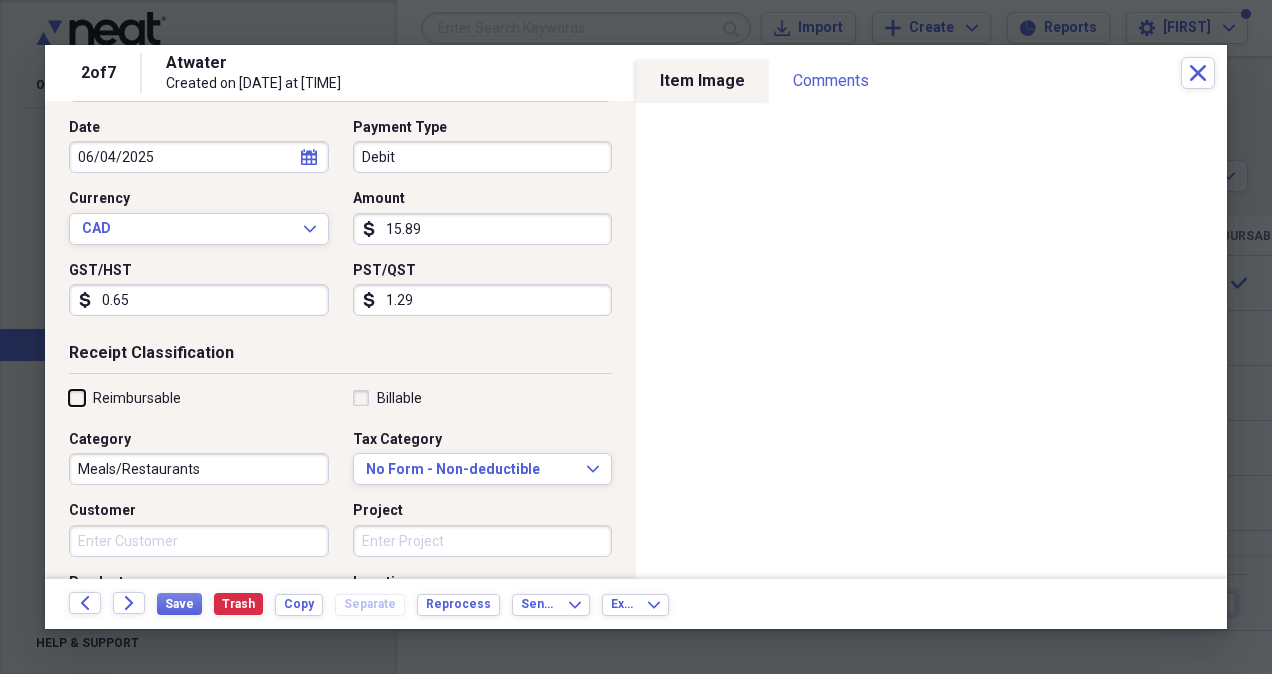 click on "Reimbursable" at bounding box center (69, 397) 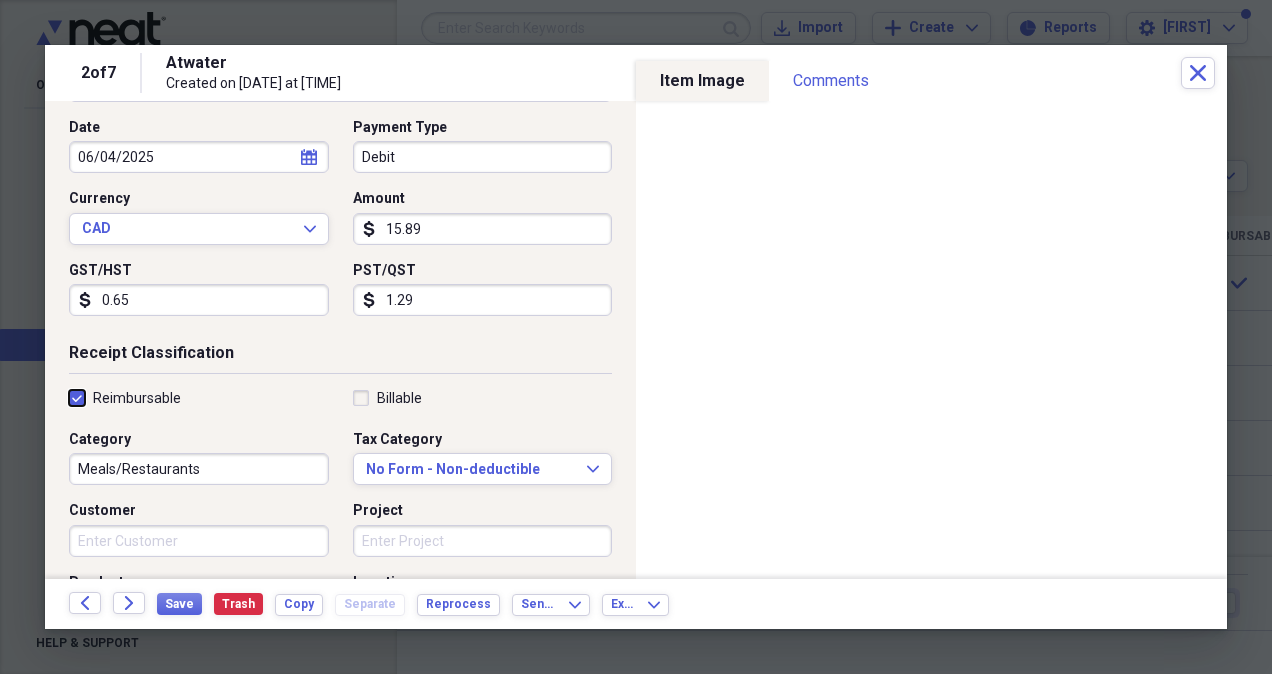 checkbox on "true" 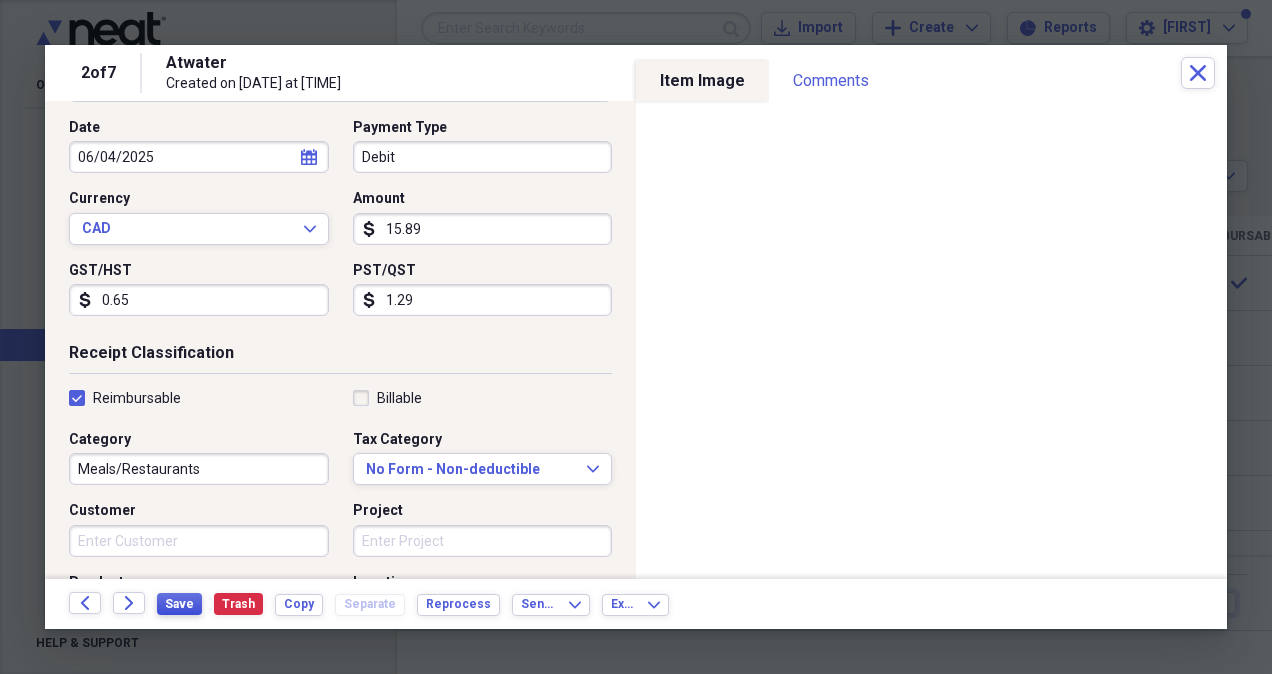 click on "Save" at bounding box center [179, 604] 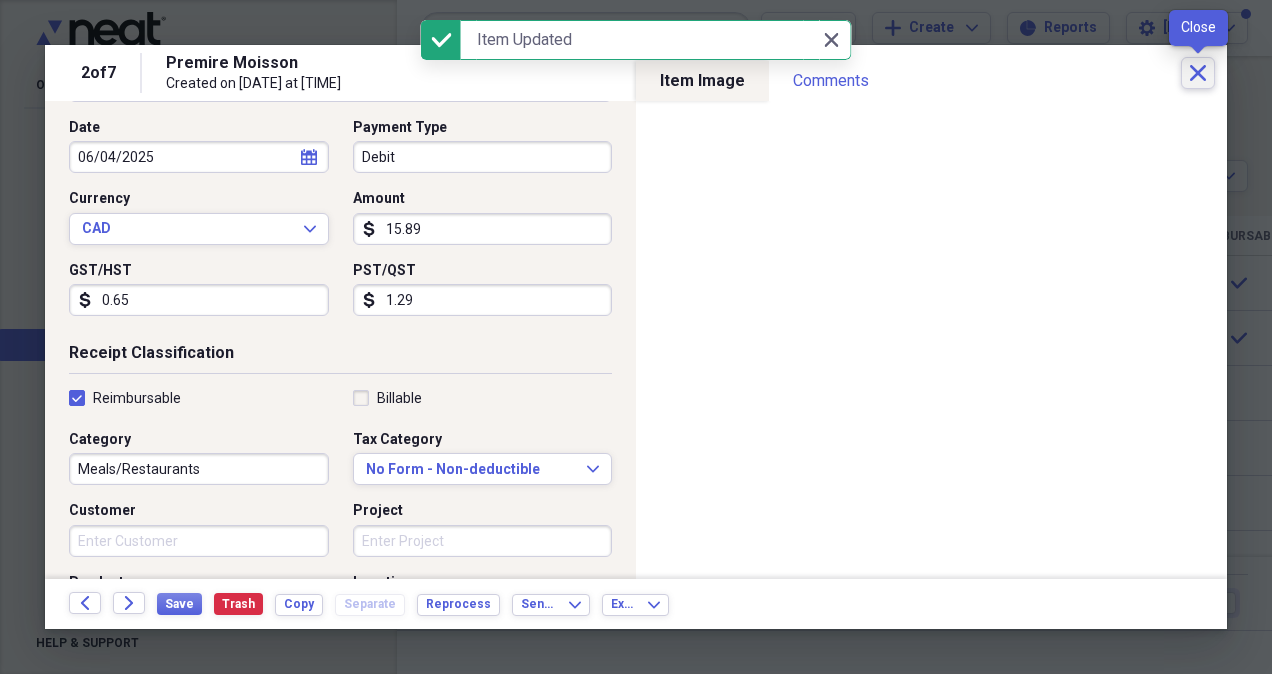 click on "Close" 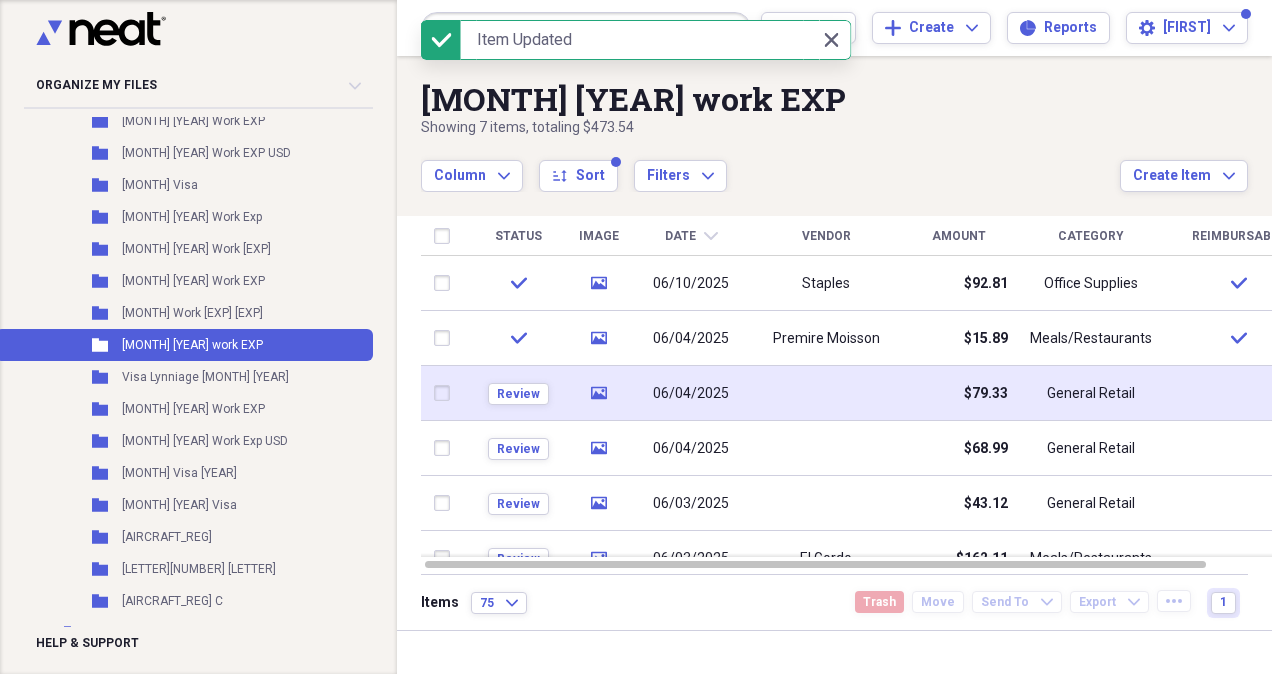 click on "06/04/2025" at bounding box center [691, 394] 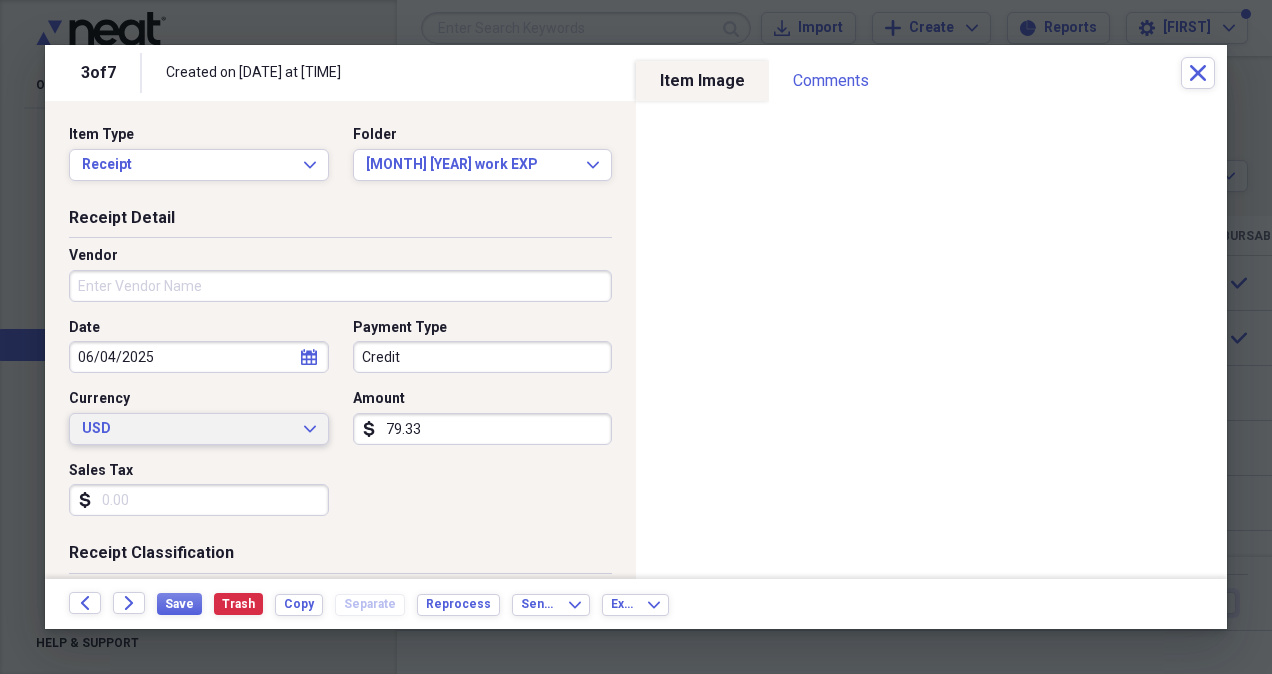 click on "USD Expand" at bounding box center (199, 429) 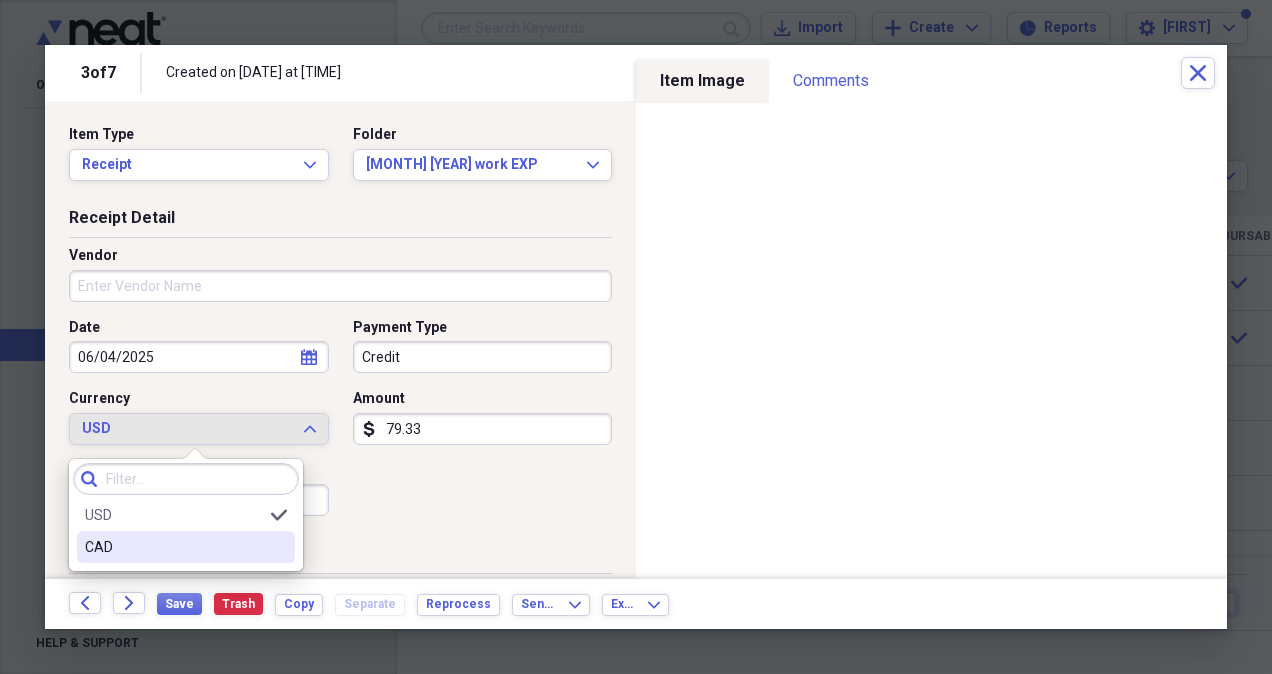click on "CAD" at bounding box center (174, 547) 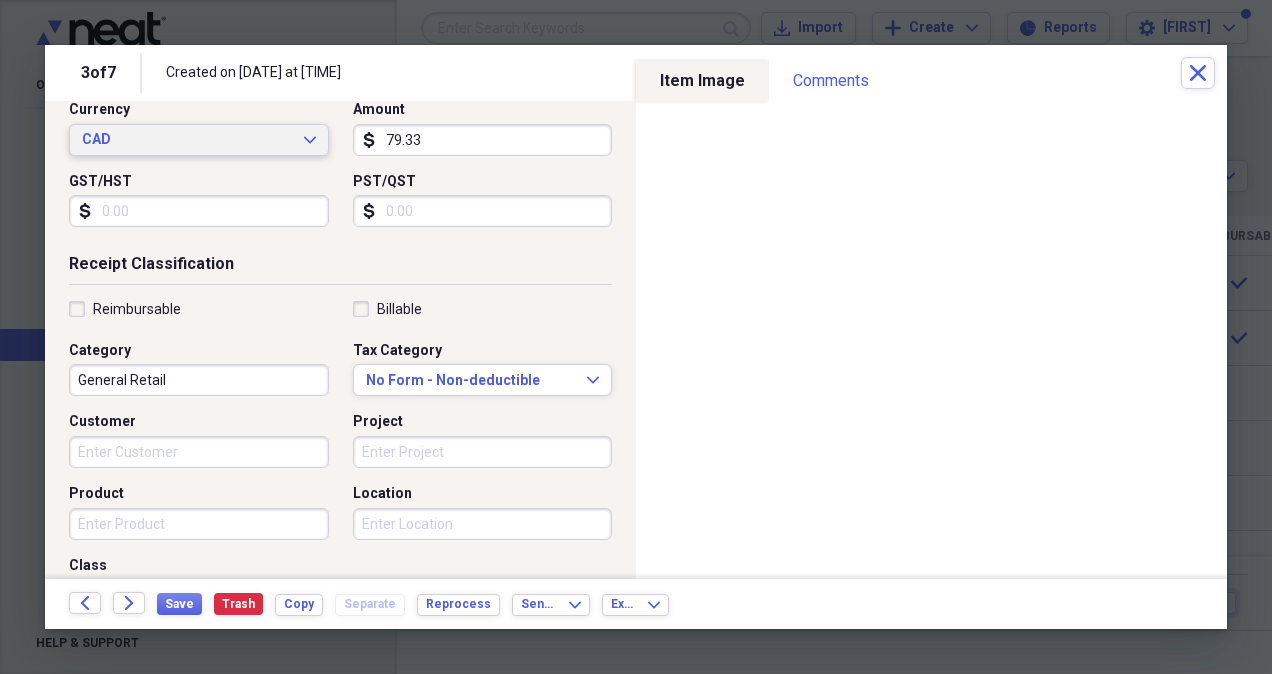 scroll, scrollTop: 300, scrollLeft: 0, axis: vertical 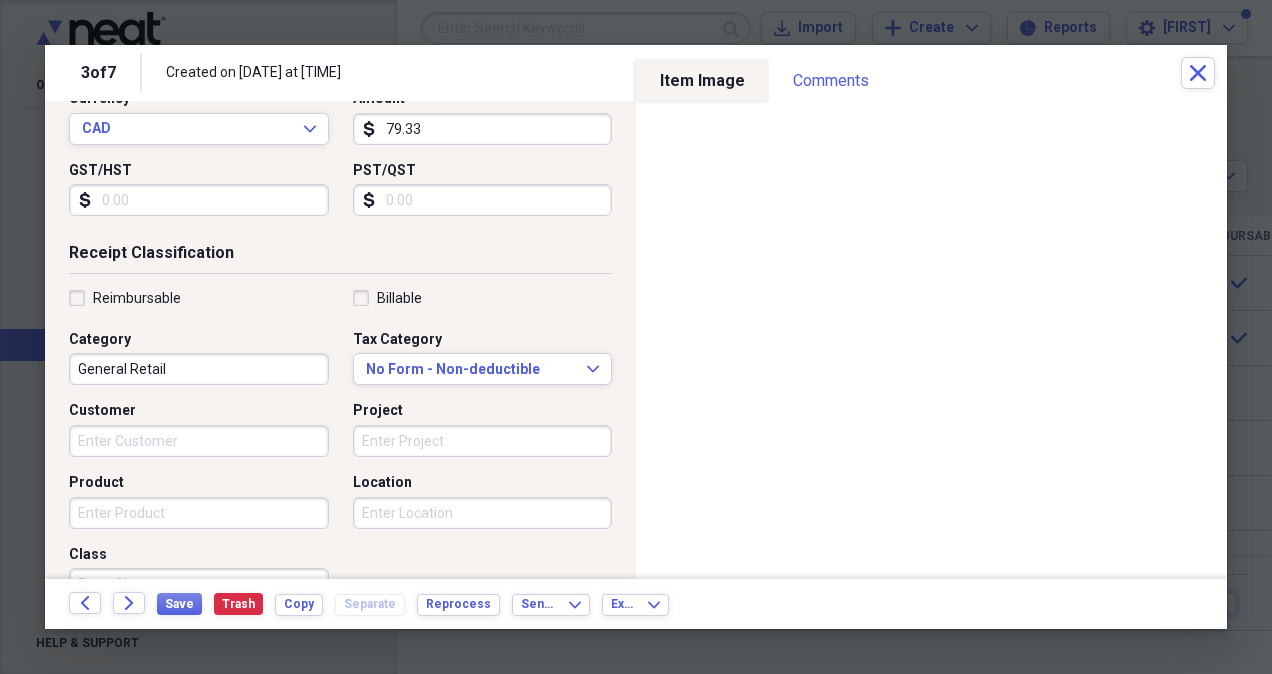 click on "Reimbursable" at bounding box center [125, 298] 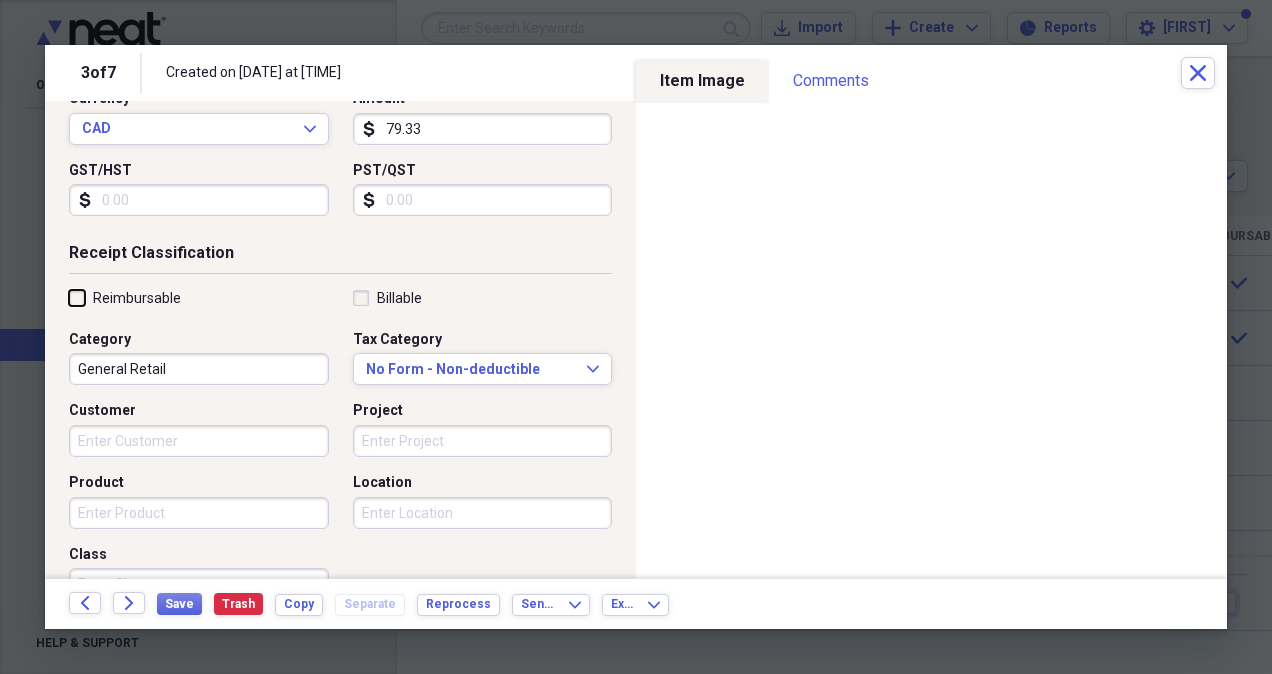 click on "Reimbursable" at bounding box center (69, 297) 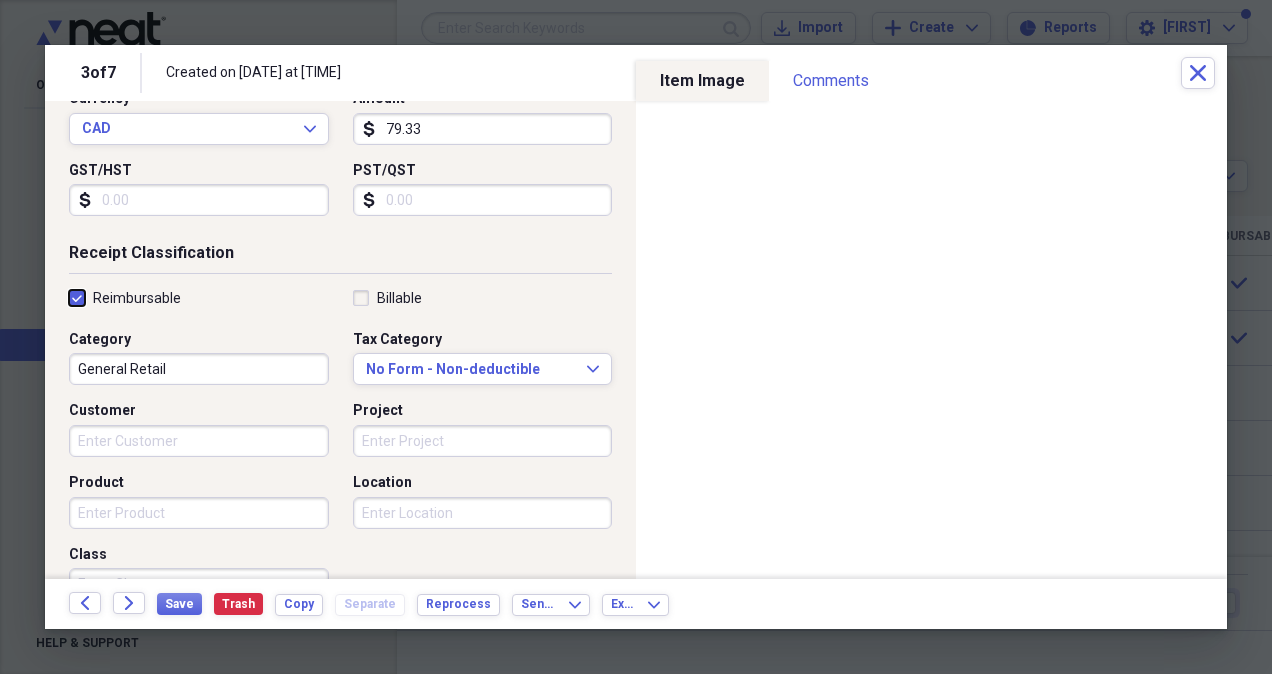 checkbox on "true" 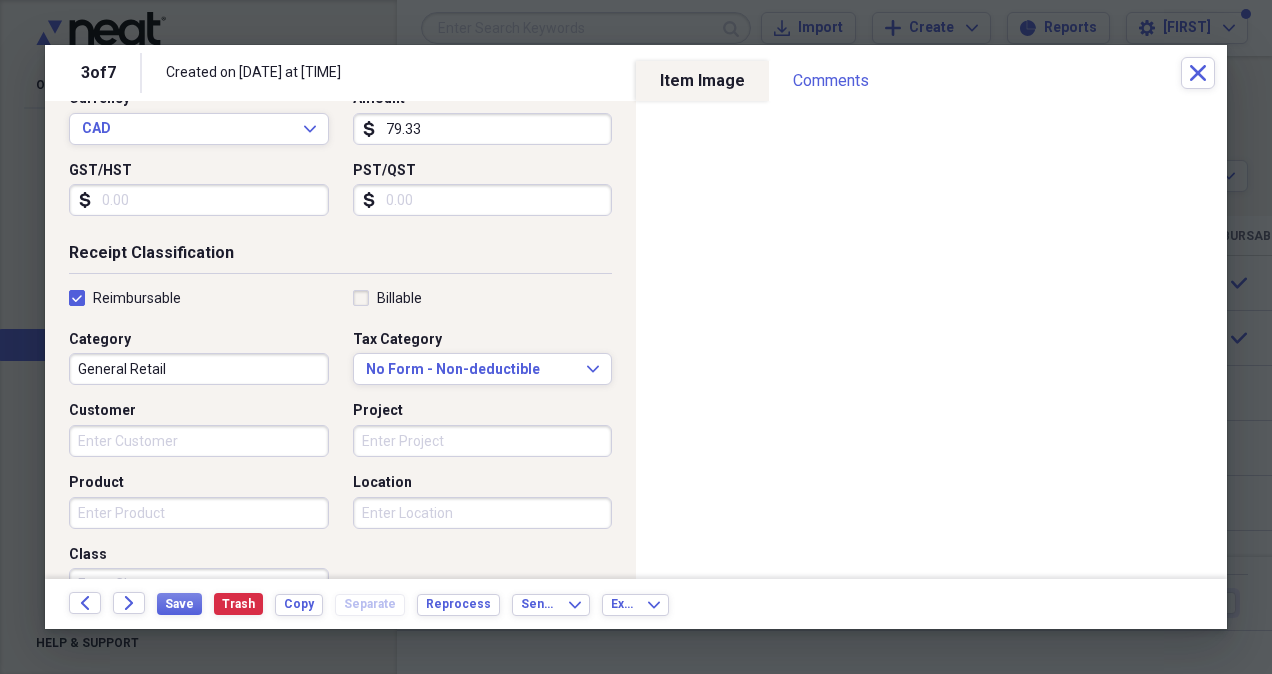 click on "General Retail" at bounding box center [199, 369] 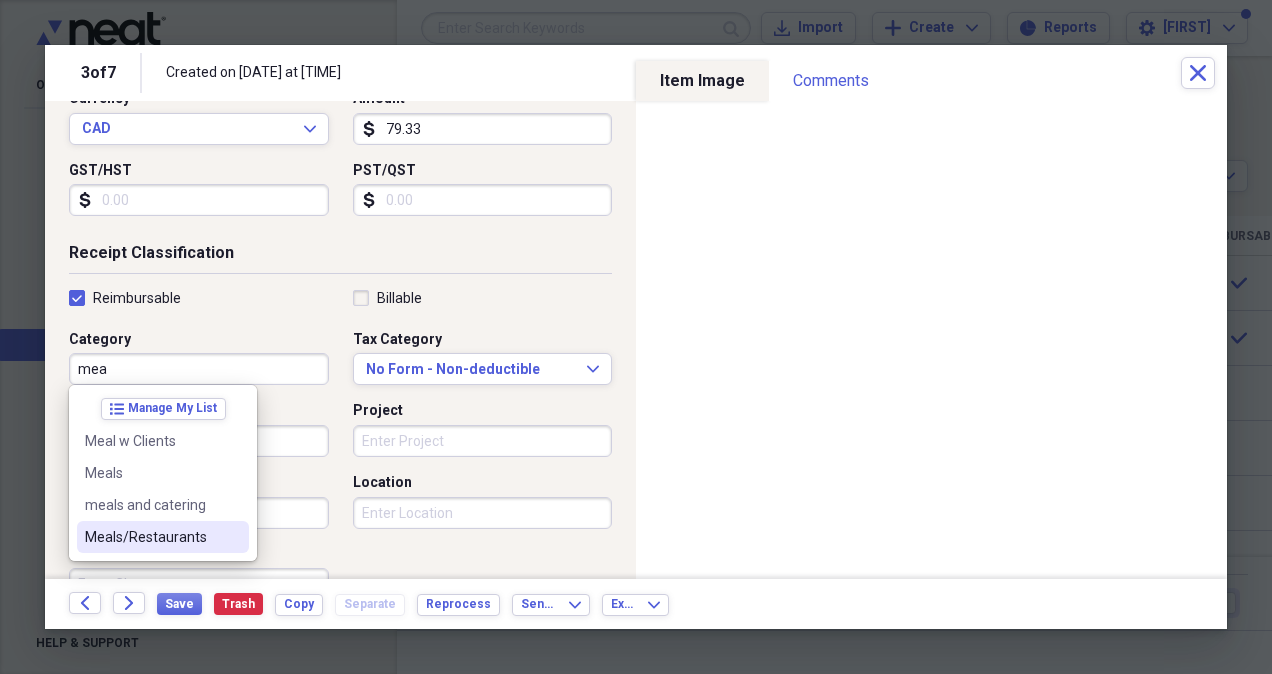 click on "Meals/Restaurants" at bounding box center (151, 537) 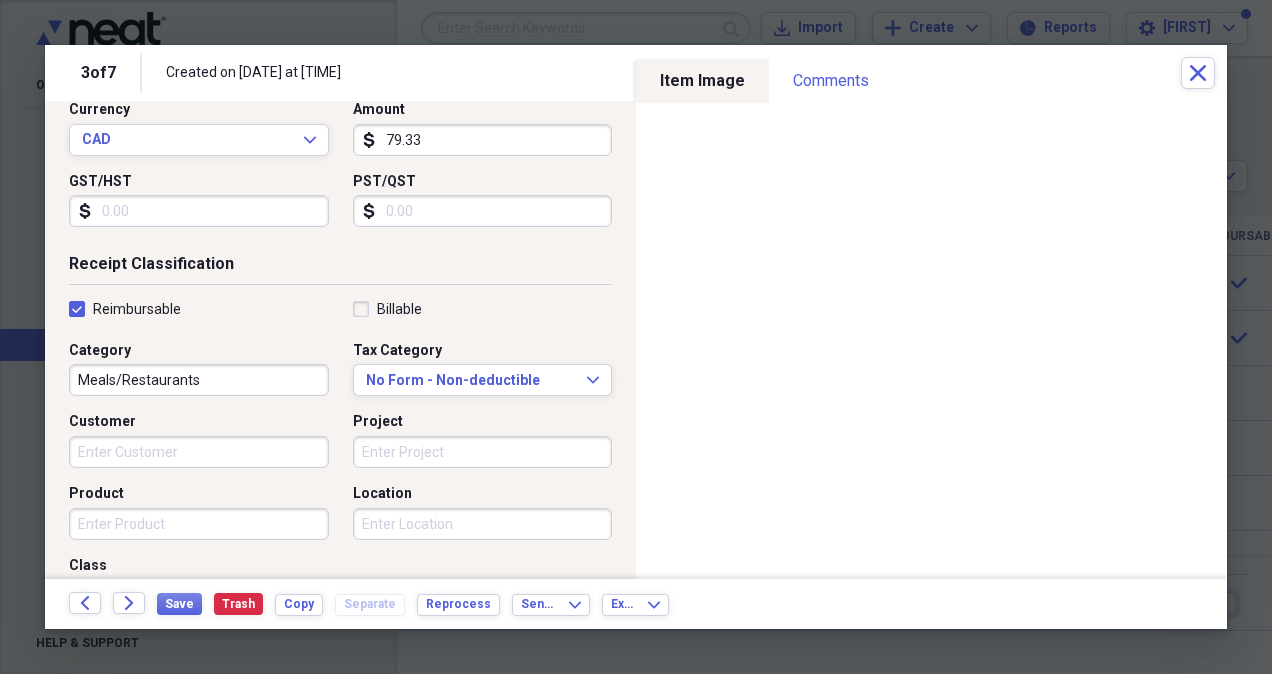 scroll, scrollTop: 0, scrollLeft: 0, axis: both 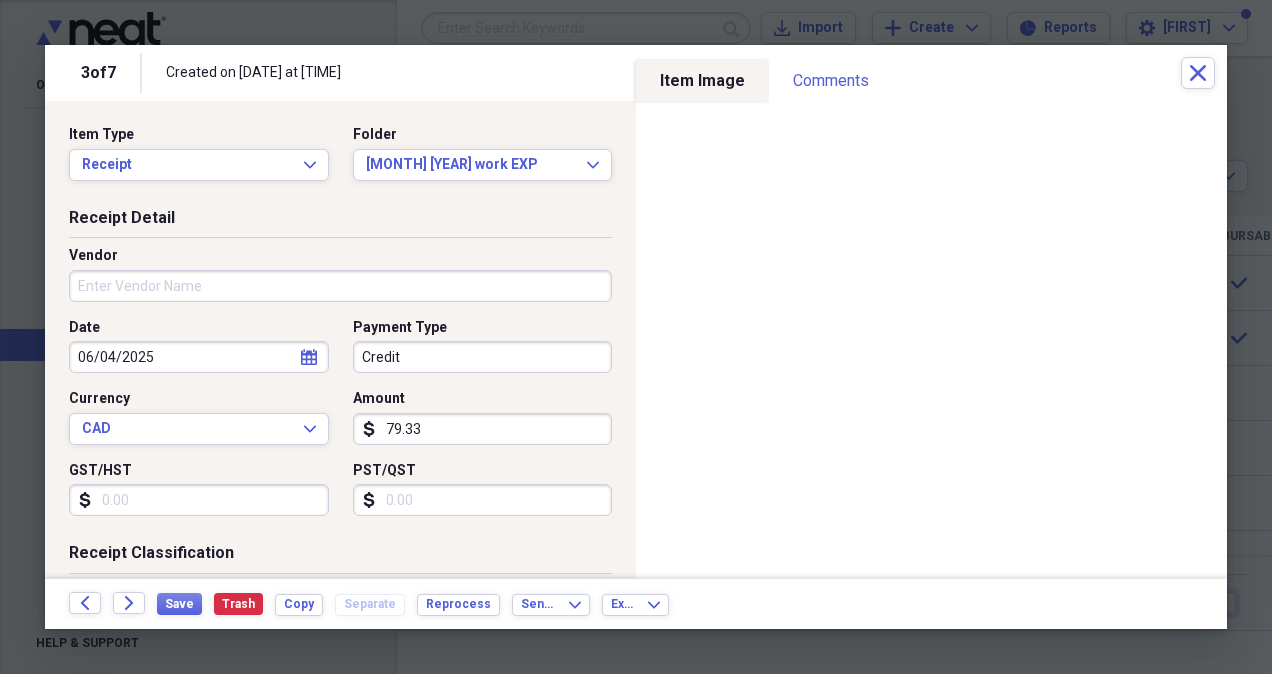 click on "calendar" 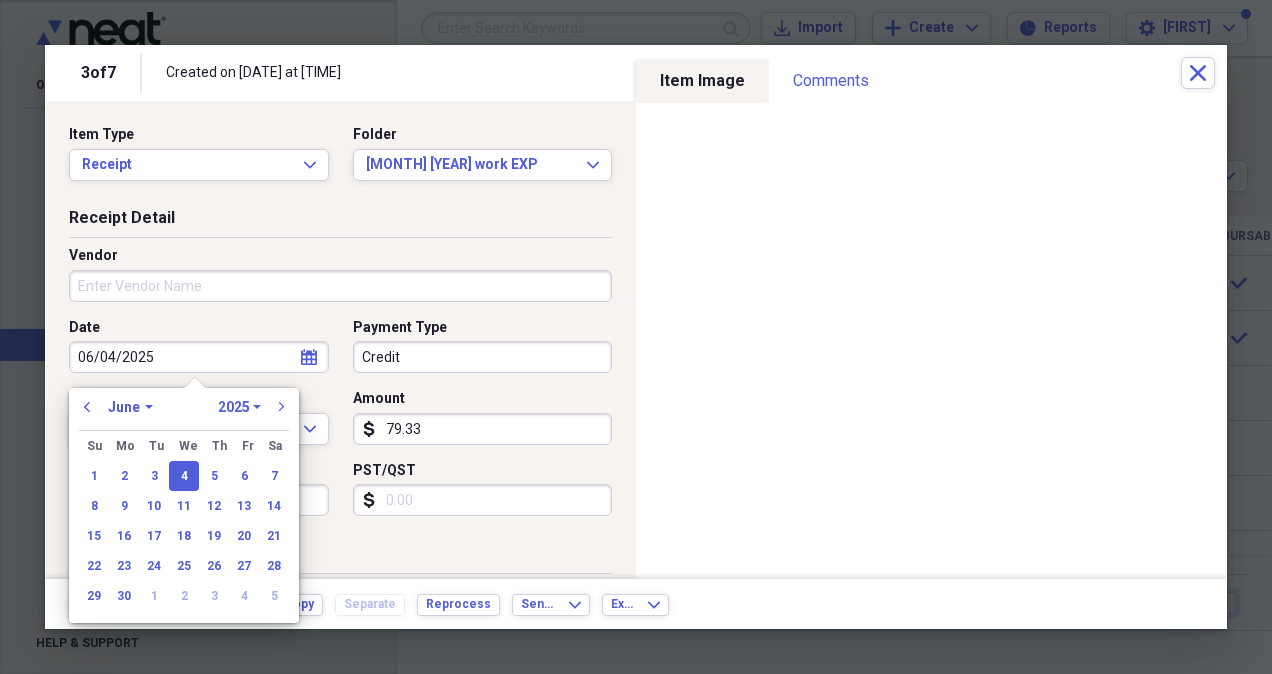 click on "Amount" at bounding box center (483, 399) 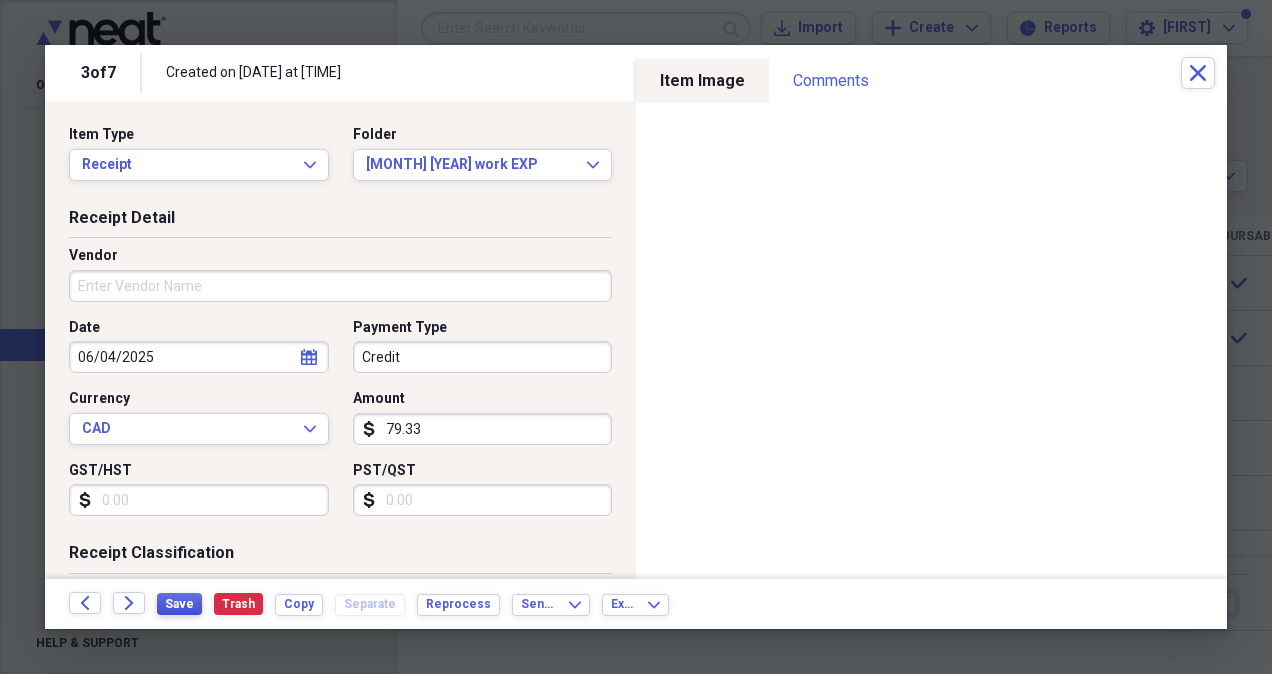 click on "Save" at bounding box center [179, 604] 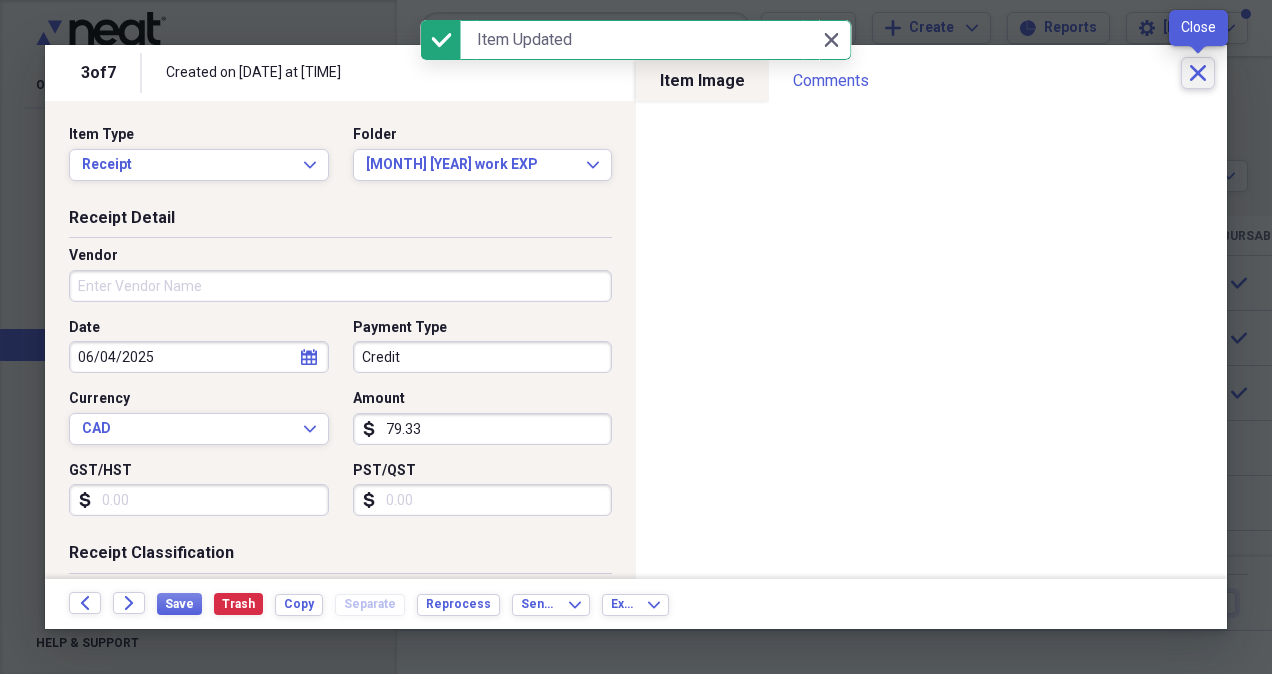 click on "Close" 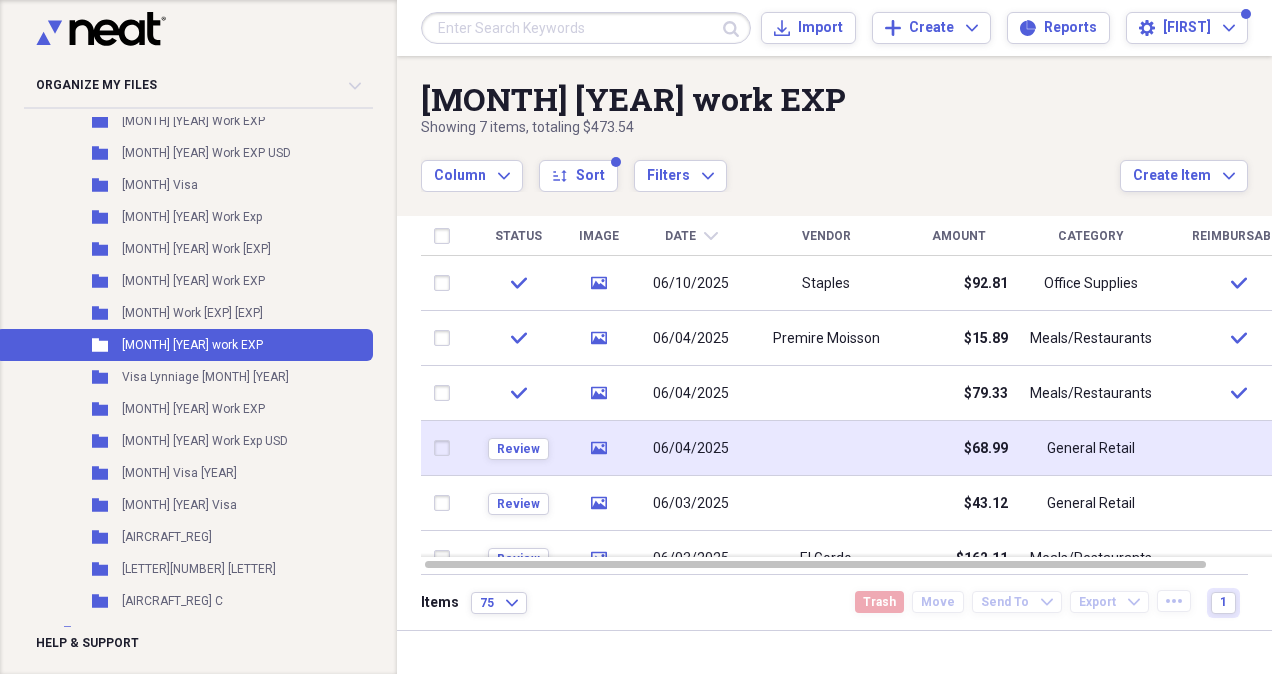 click at bounding box center [826, 448] 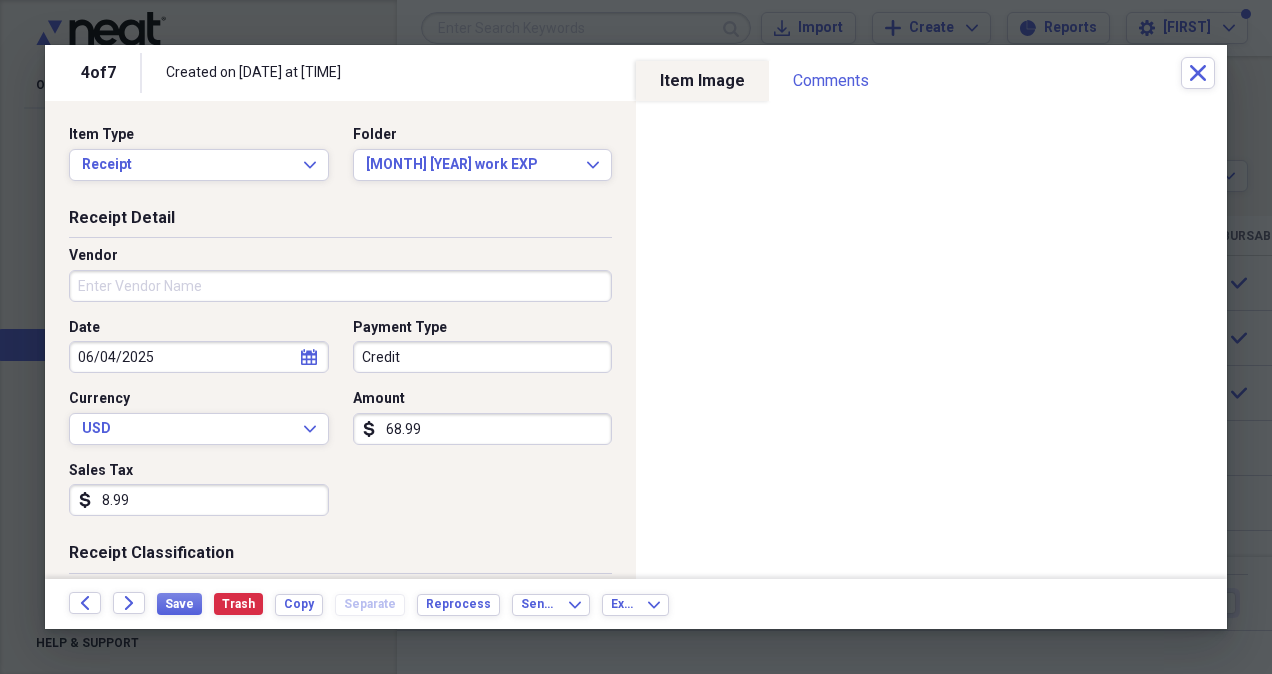 click on "Vendor" at bounding box center (340, 286) 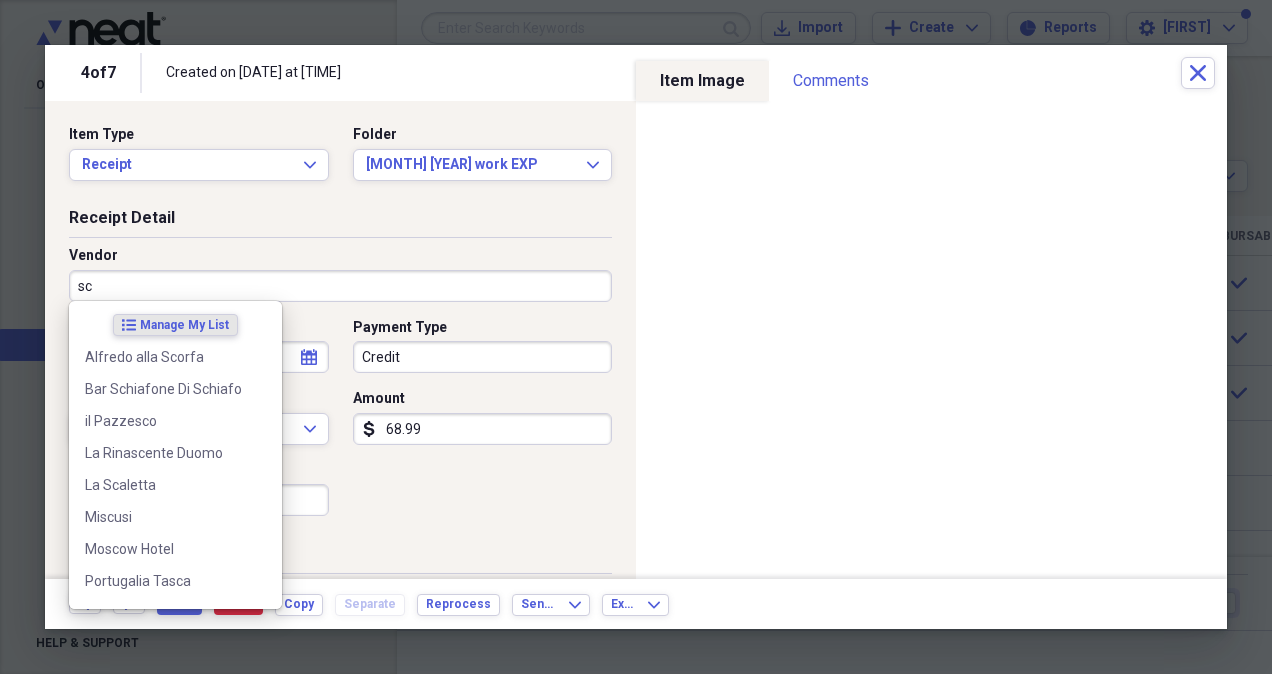 type on "s" 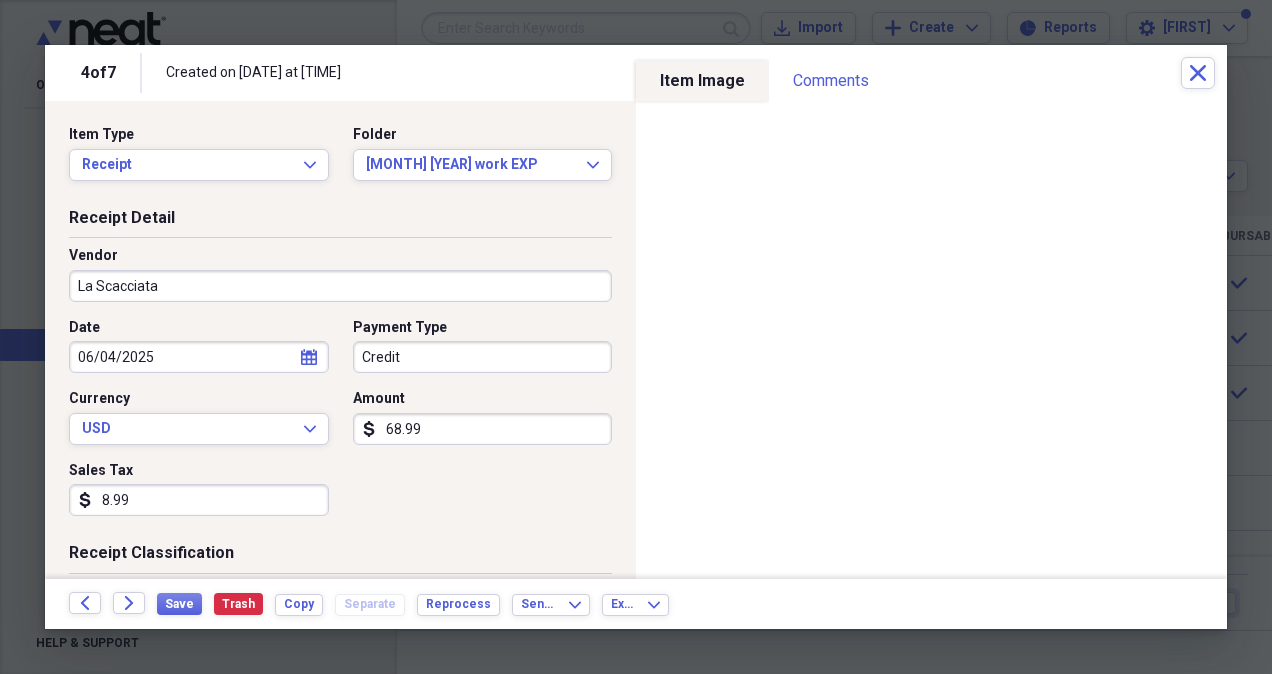 type on "La Scacciata" 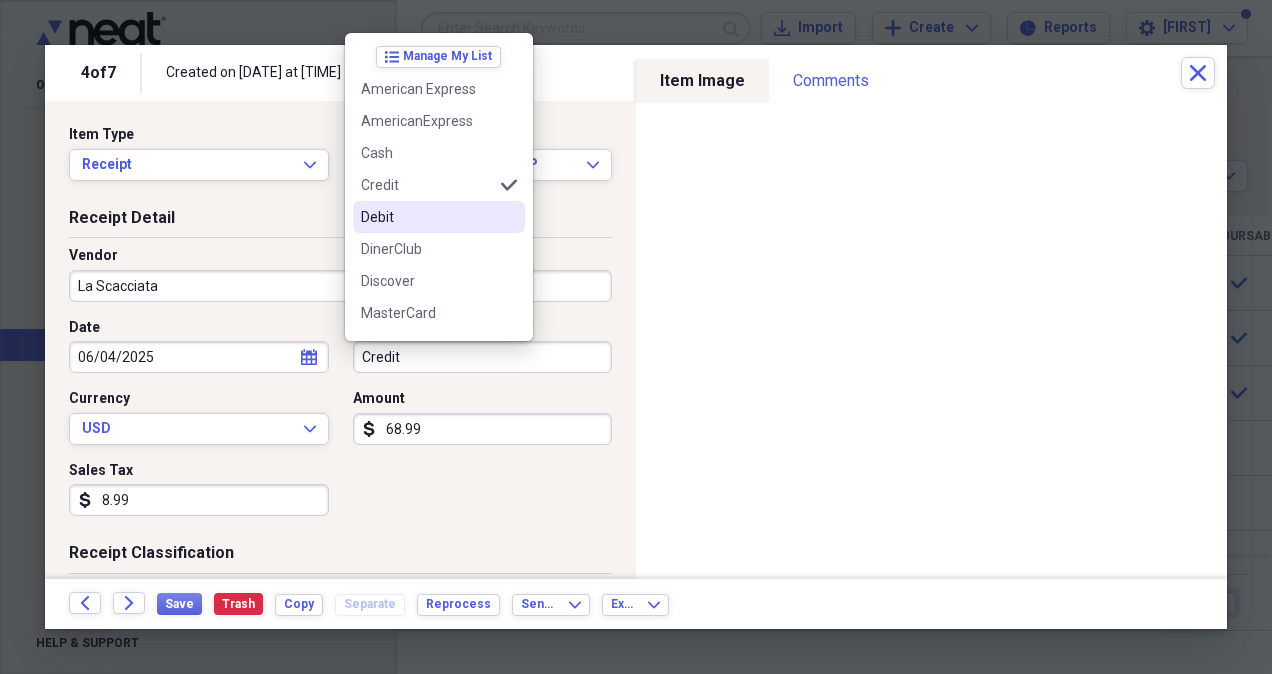 click on "Debit" at bounding box center (427, 217) 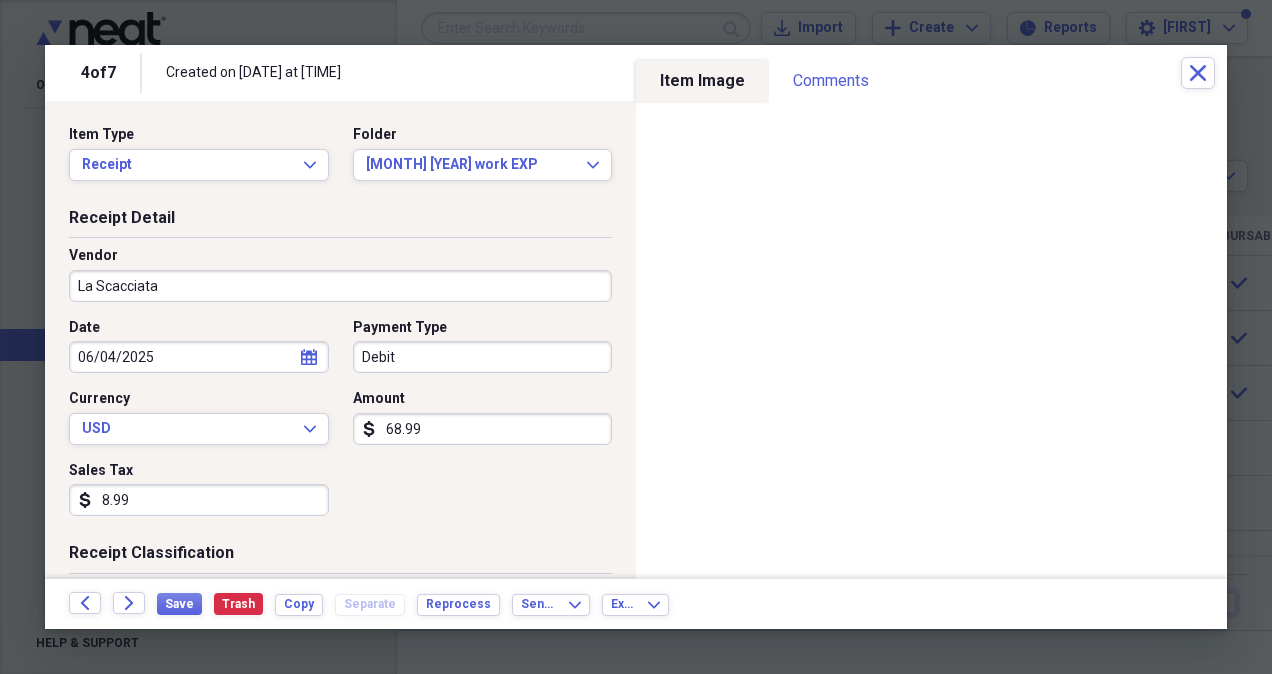 click on "Date [MM]/[DD]/[YYYY] calendar Calendar Payment Type Debit Currency [CURRENCY] Expand Amount dollar-sign [PRICE] Sales Tax dollar-sign [PRICE]" at bounding box center [340, 425] 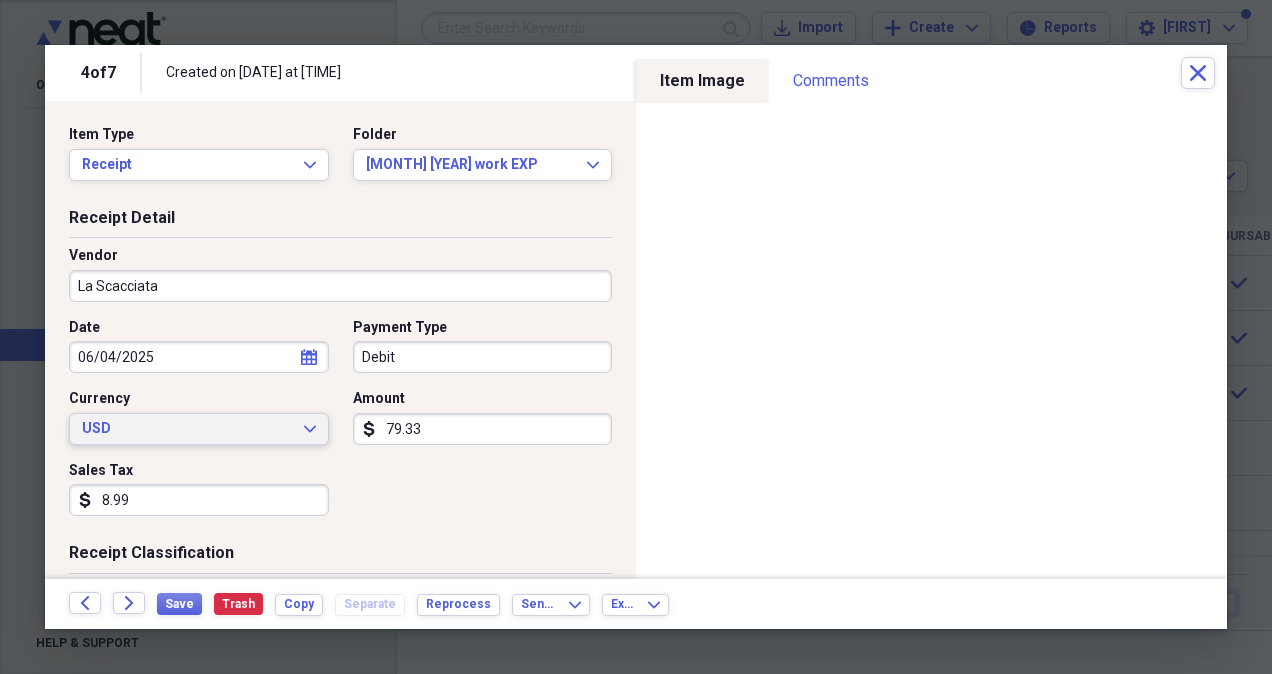 type on "79.33" 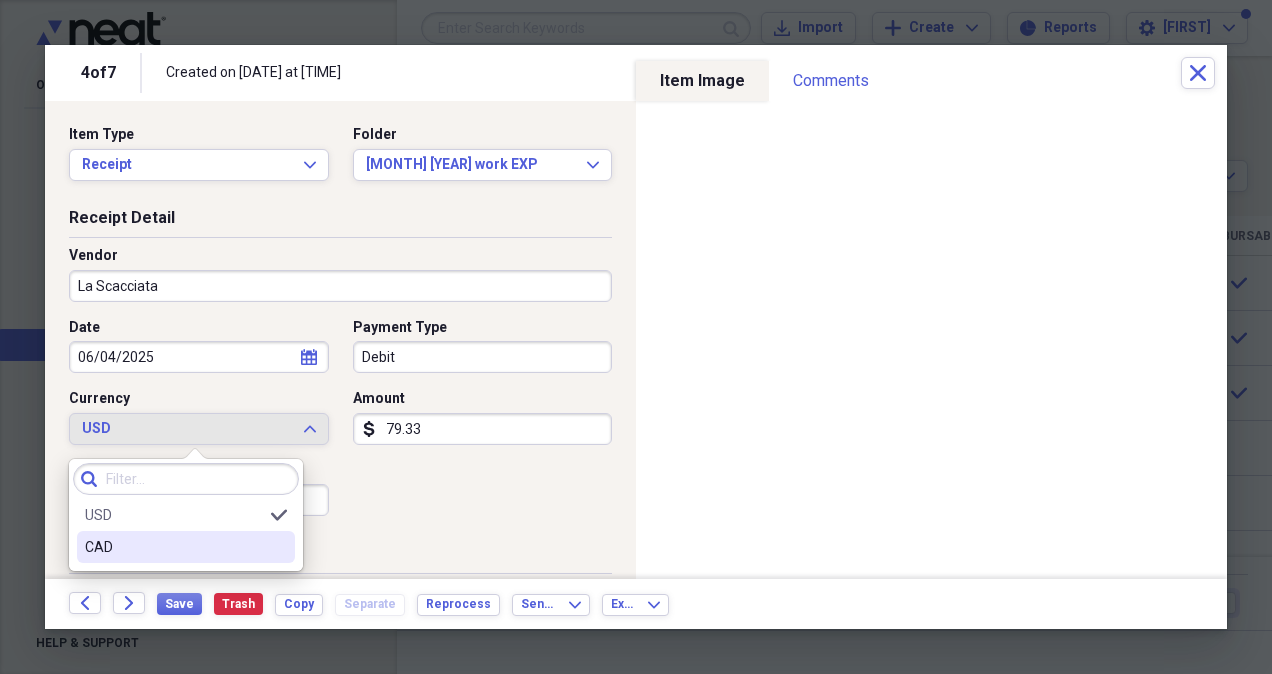 click on "CAD" at bounding box center (174, 547) 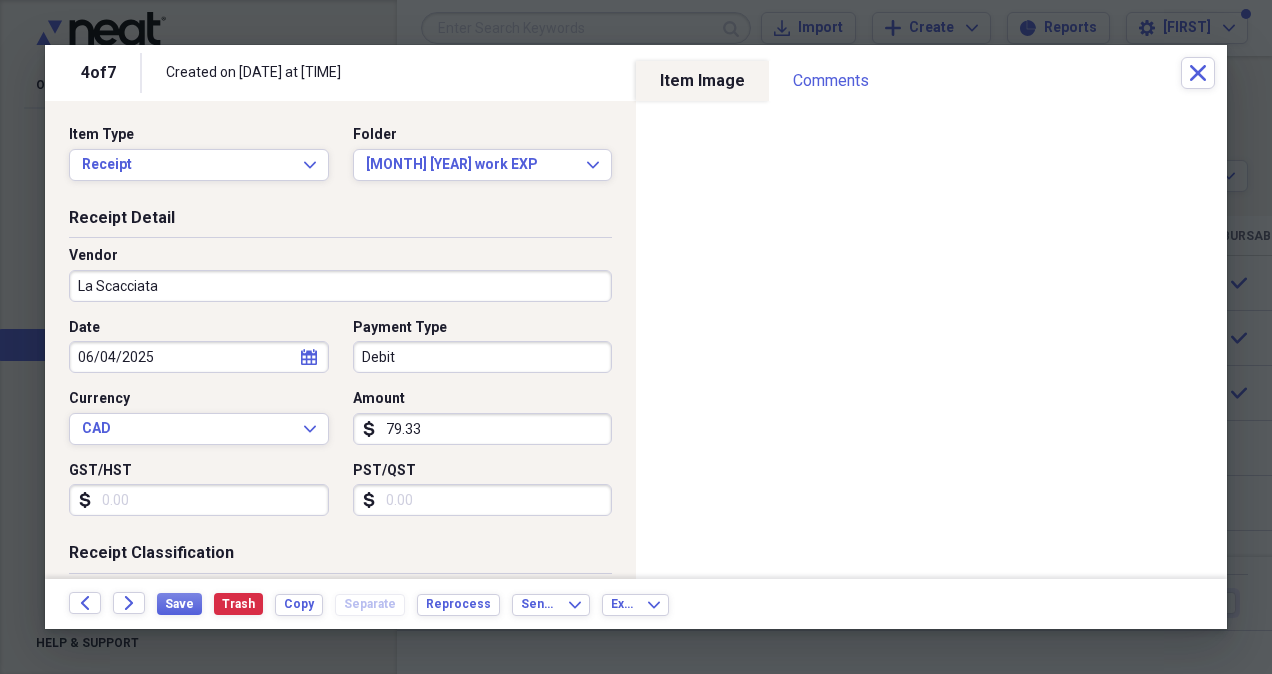 click on "GST/HST" at bounding box center (199, 500) 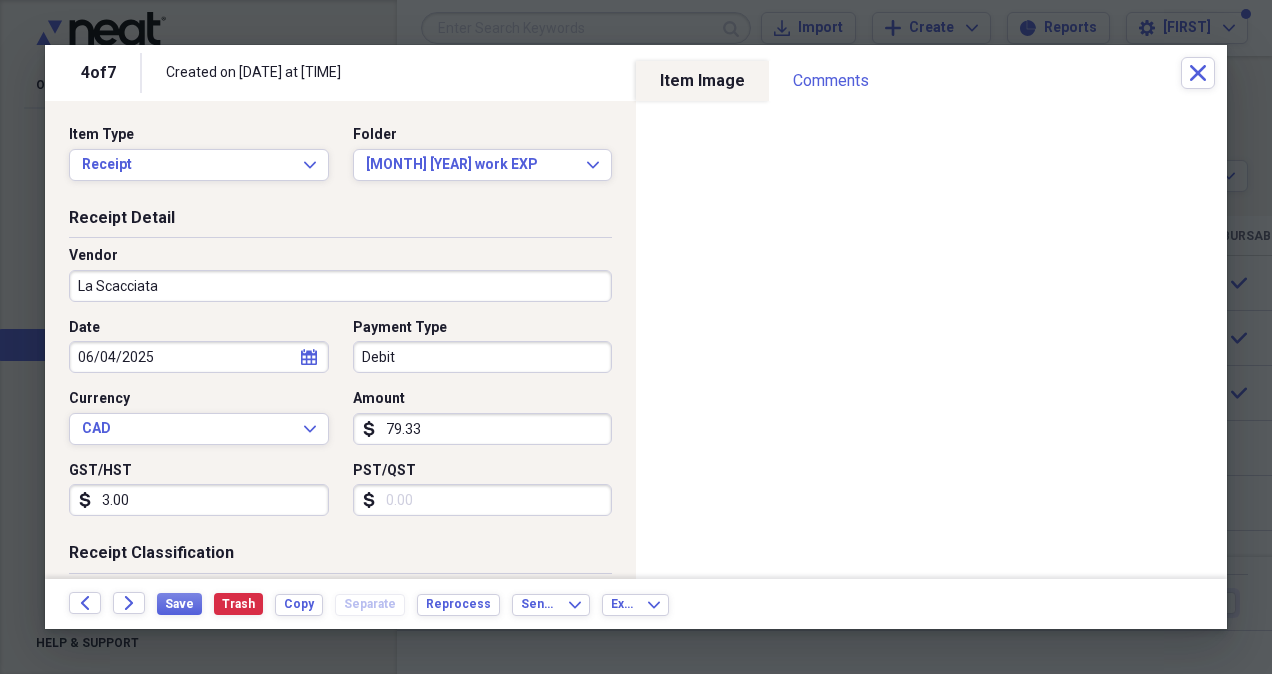 type on "3.00" 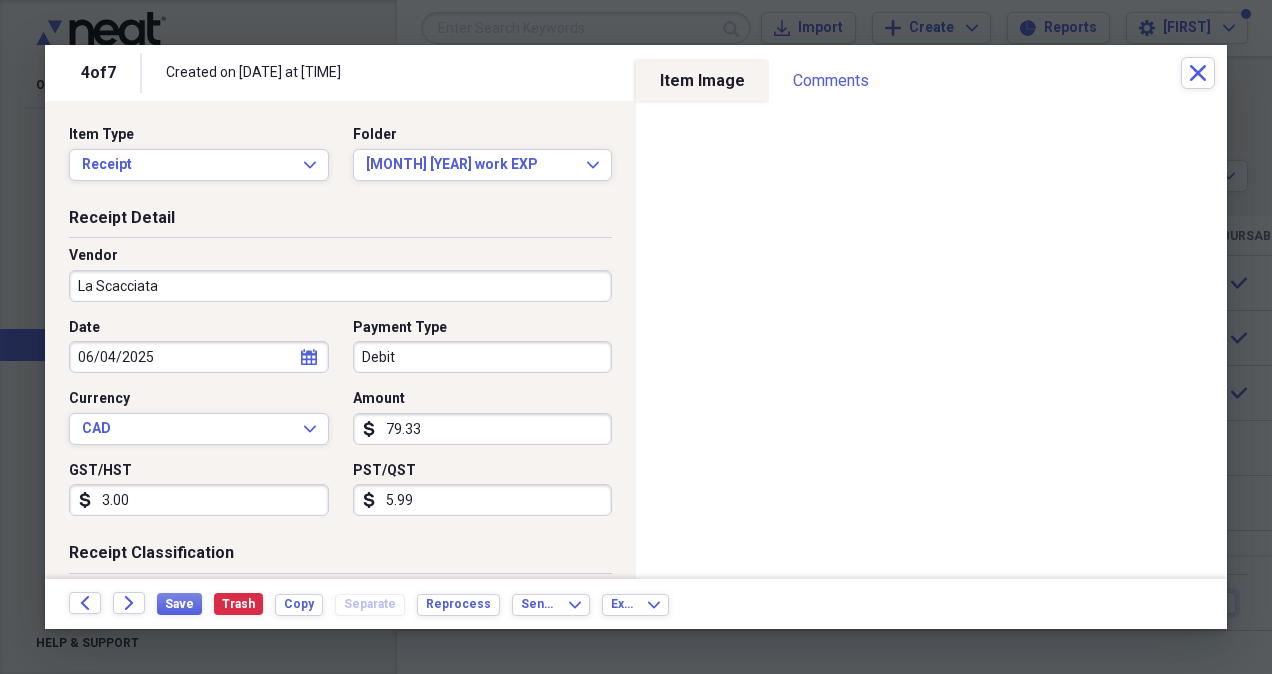 scroll, scrollTop: 200, scrollLeft: 0, axis: vertical 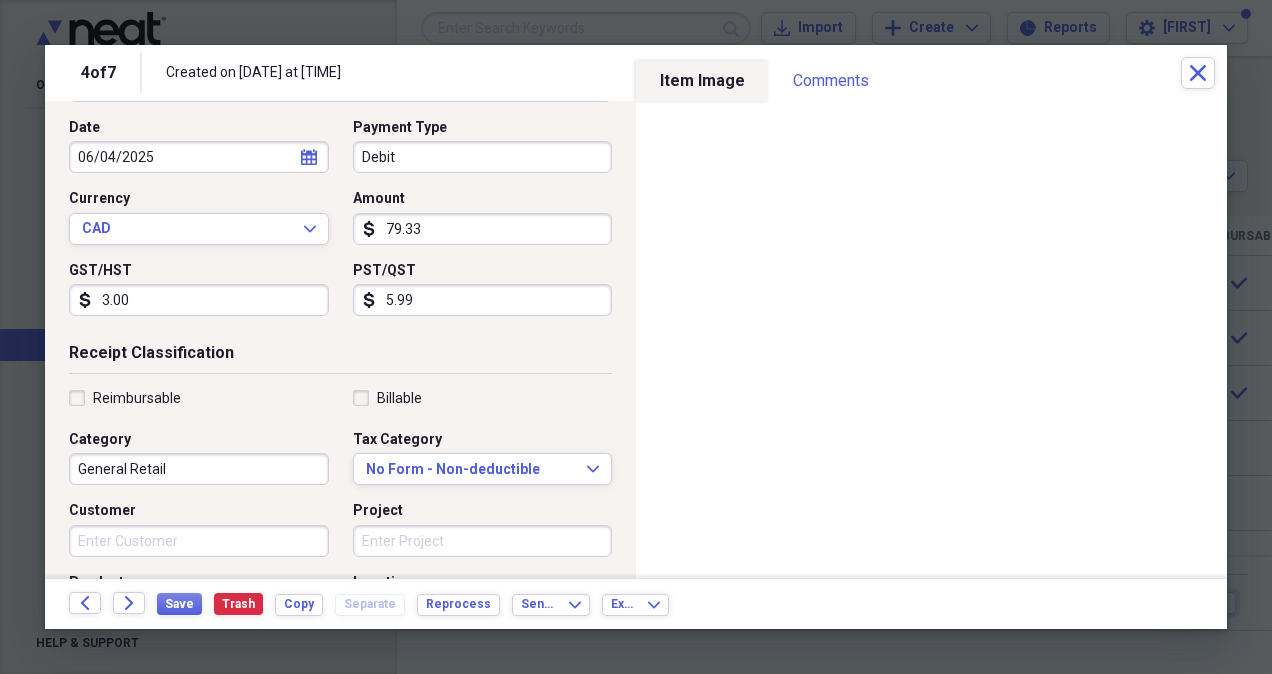 type on "5.99" 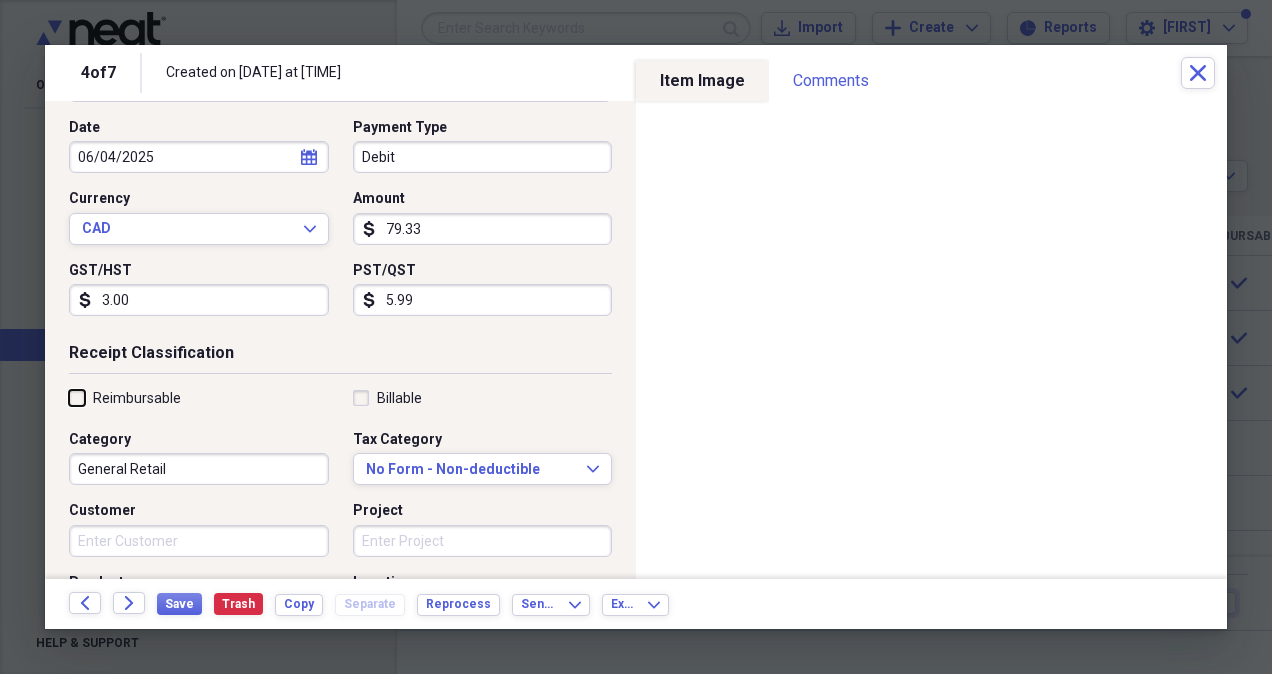 click on "Reimbursable" at bounding box center (69, 397) 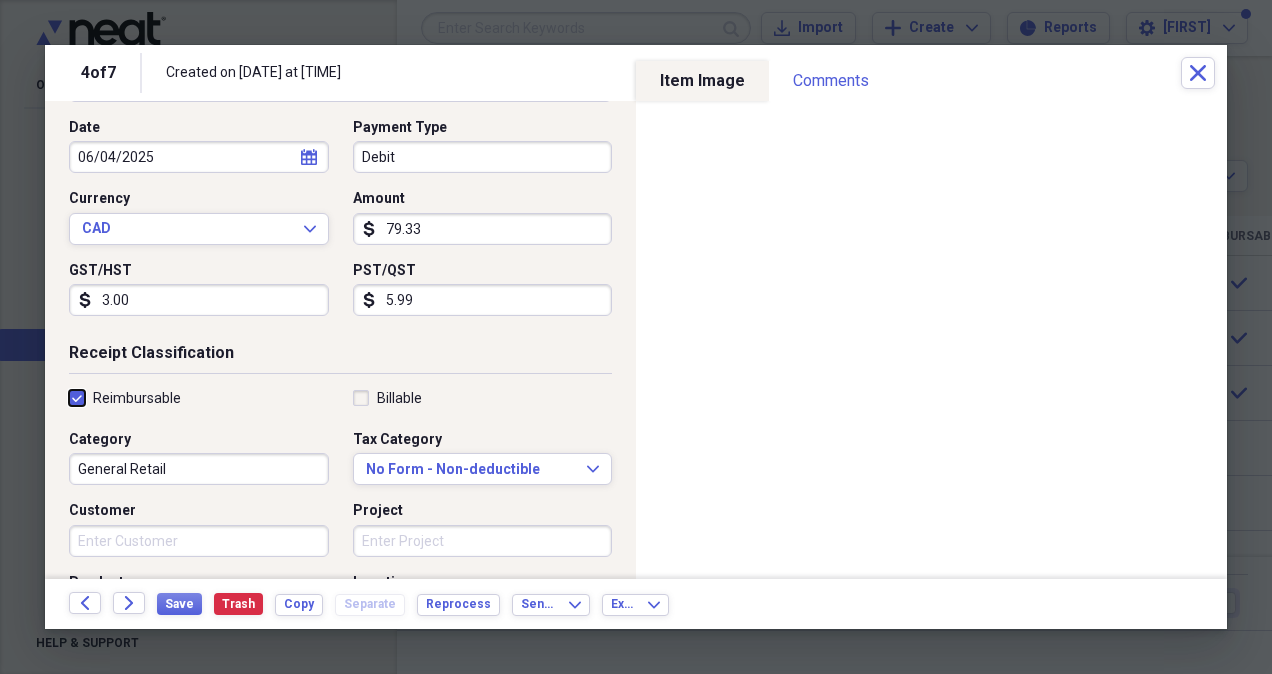 checkbox on "true" 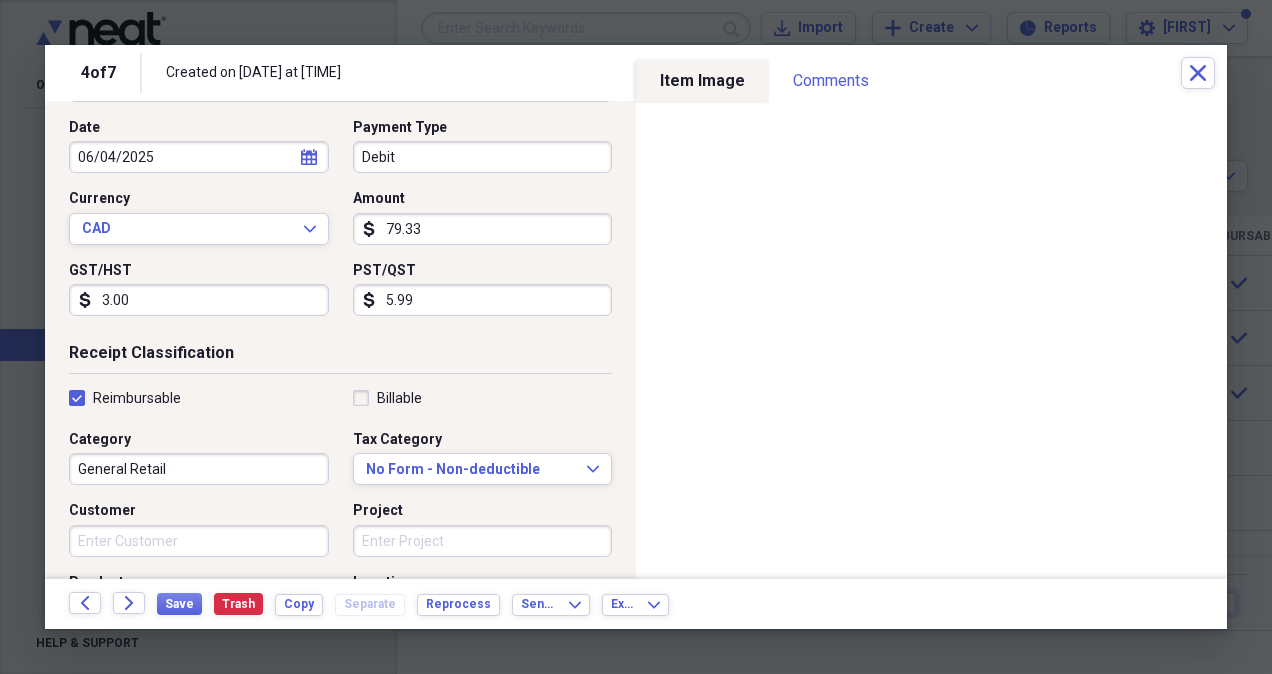 click on "General Retail" at bounding box center (199, 469) 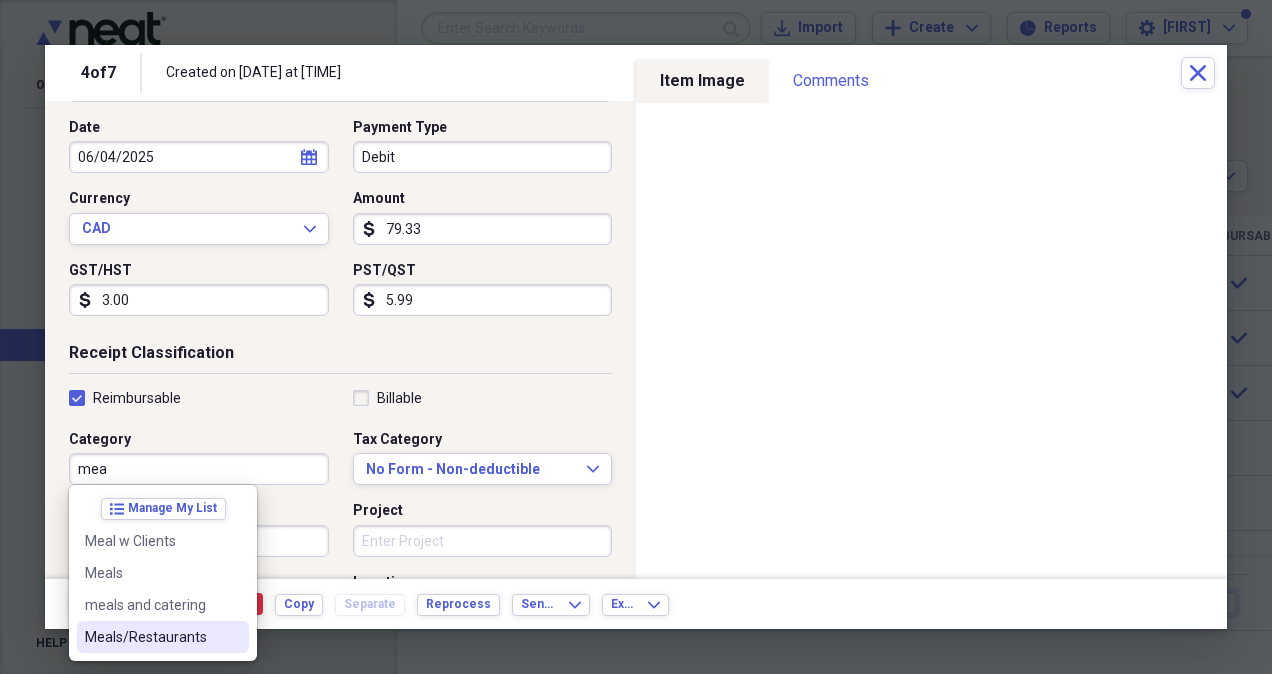 click on "Meals/Restaurants" at bounding box center (151, 637) 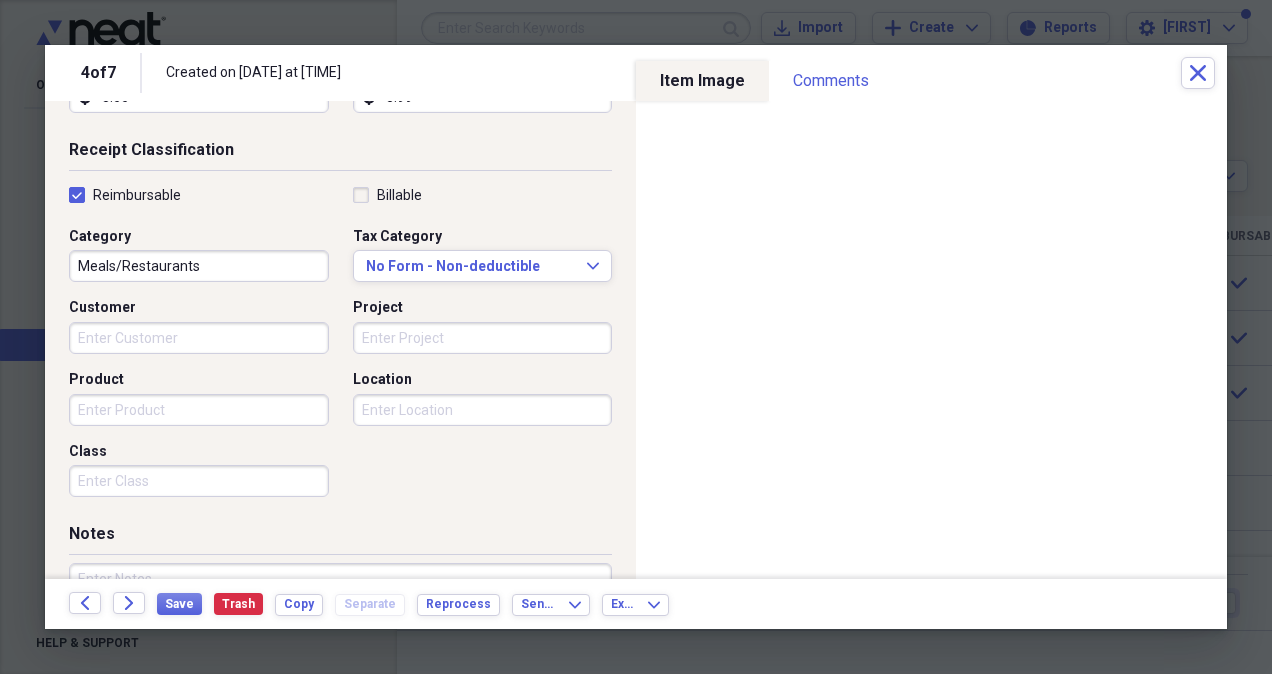 scroll, scrollTop: 540, scrollLeft: 0, axis: vertical 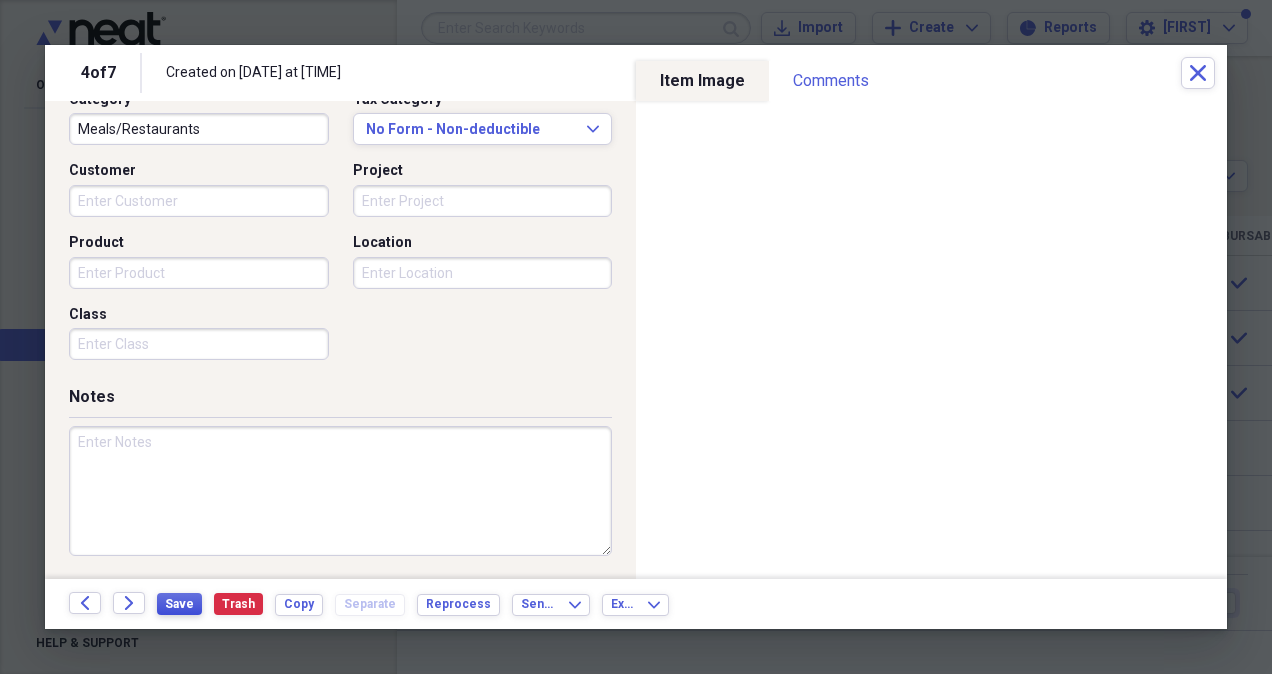 click on "Save" at bounding box center (179, 604) 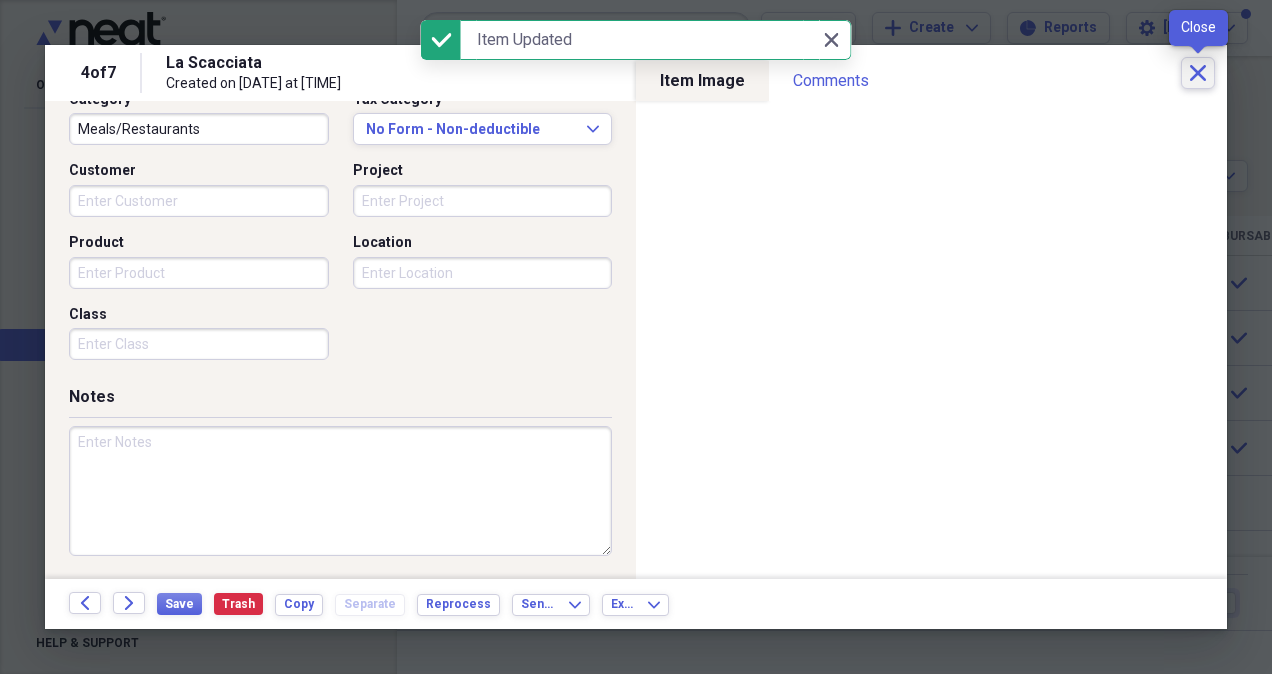click on "Close" 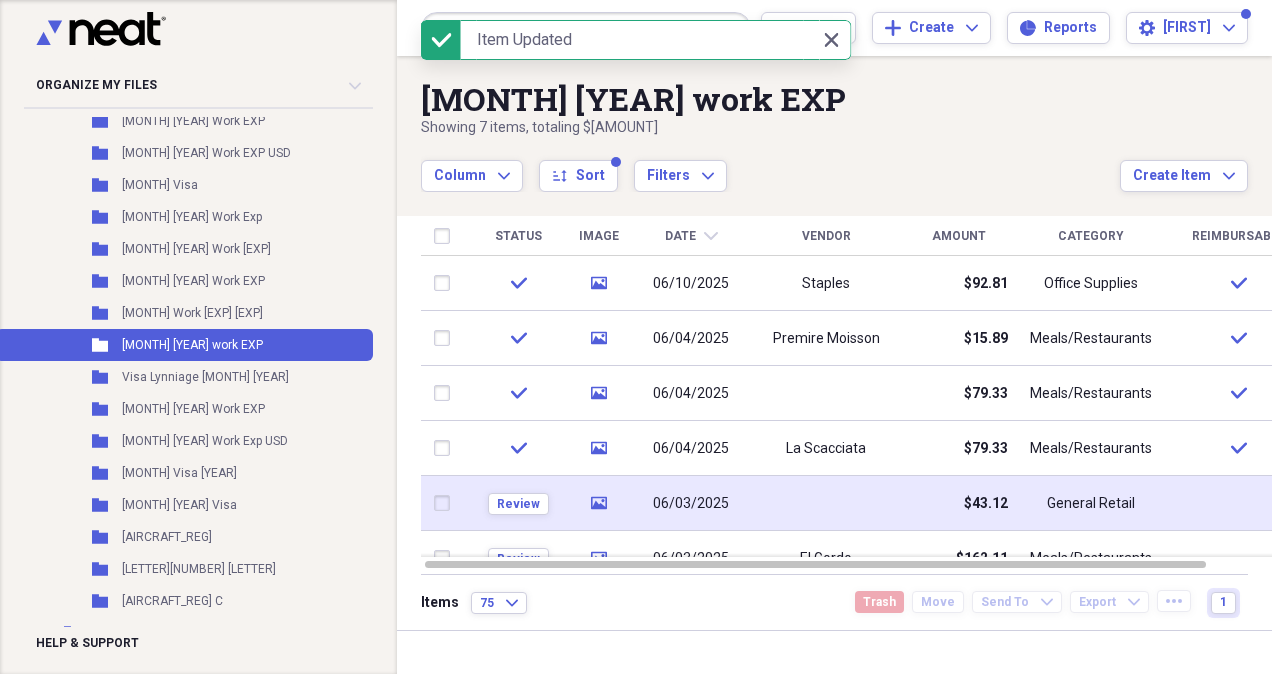 click on "06/03/2025" at bounding box center [691, 504] 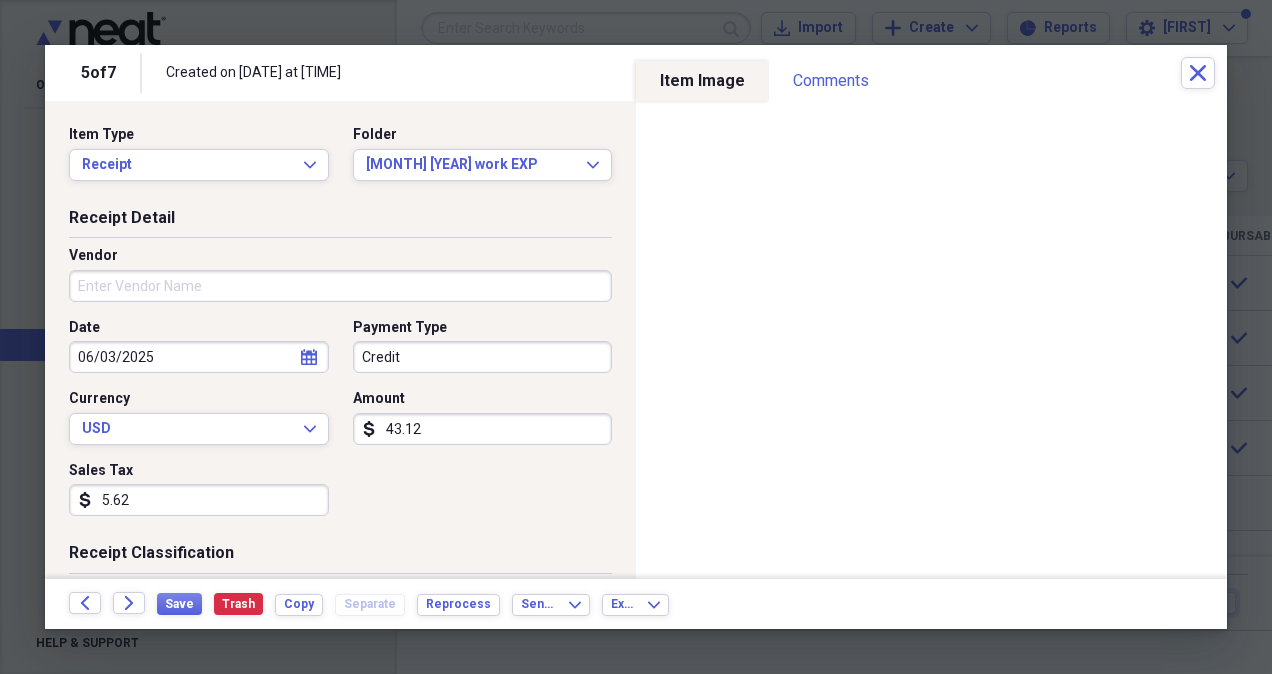 click on "43.12" at bounding box center [483, 429] 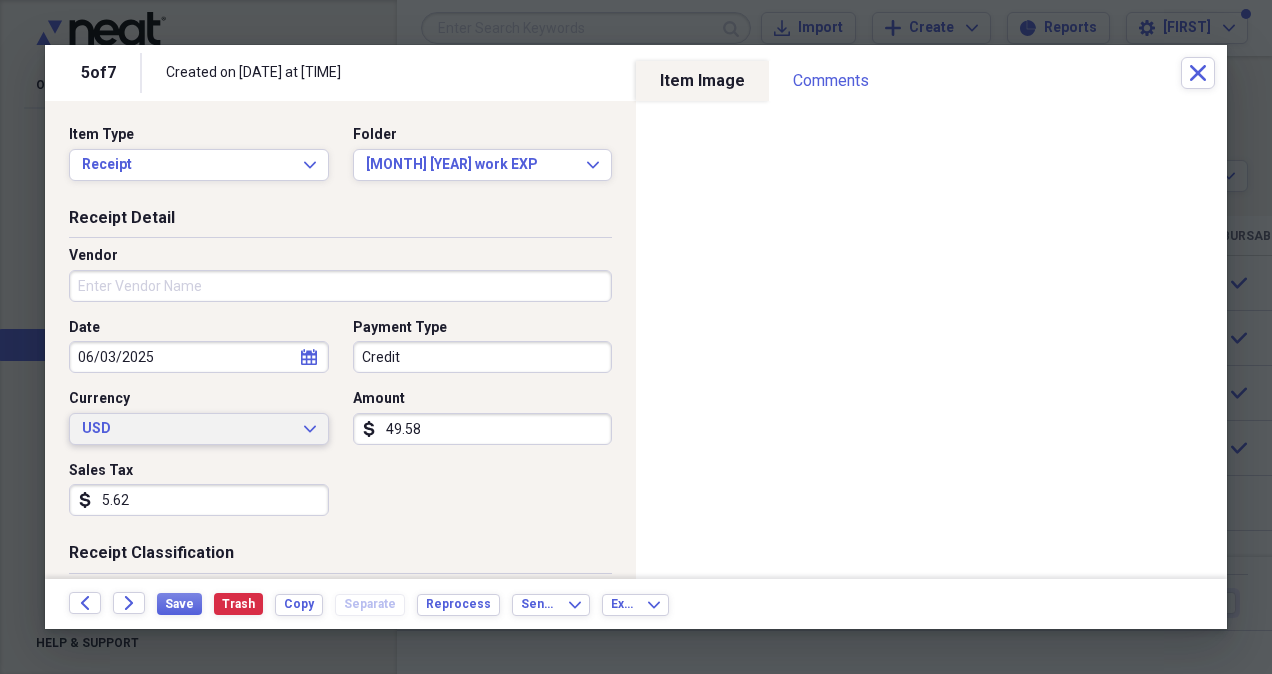 type on "49.58" 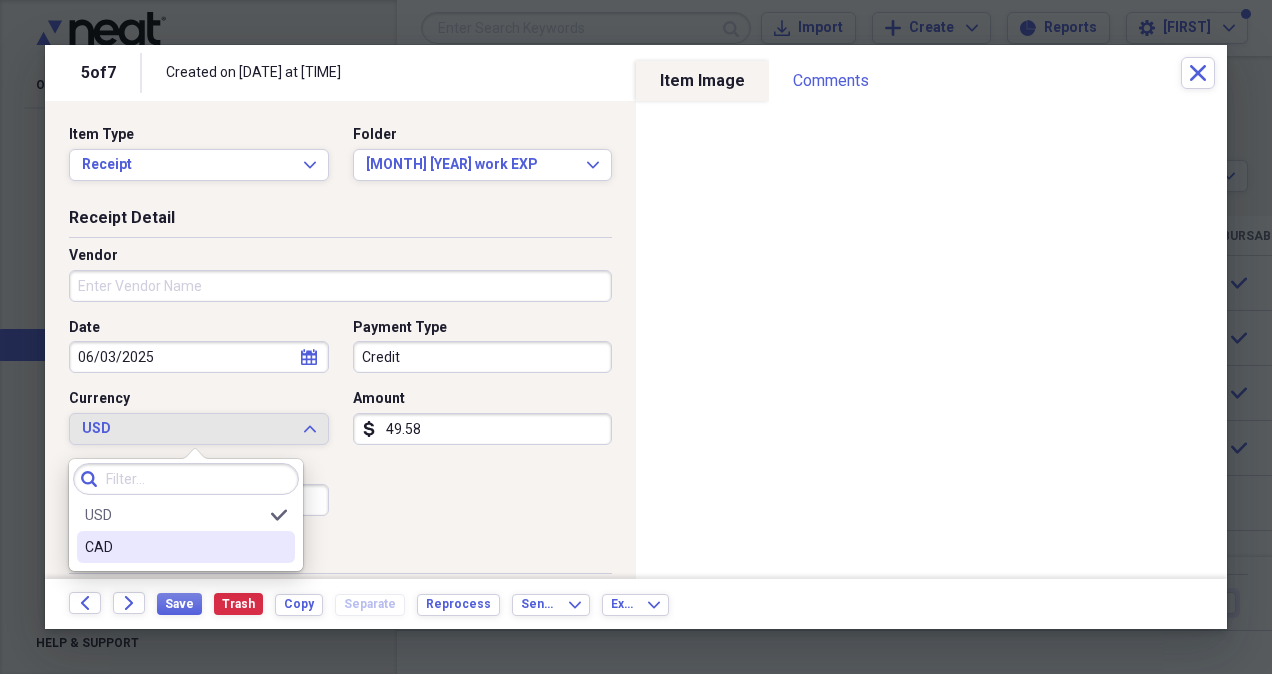 click on "CAD" at bounding box center (174, 547) 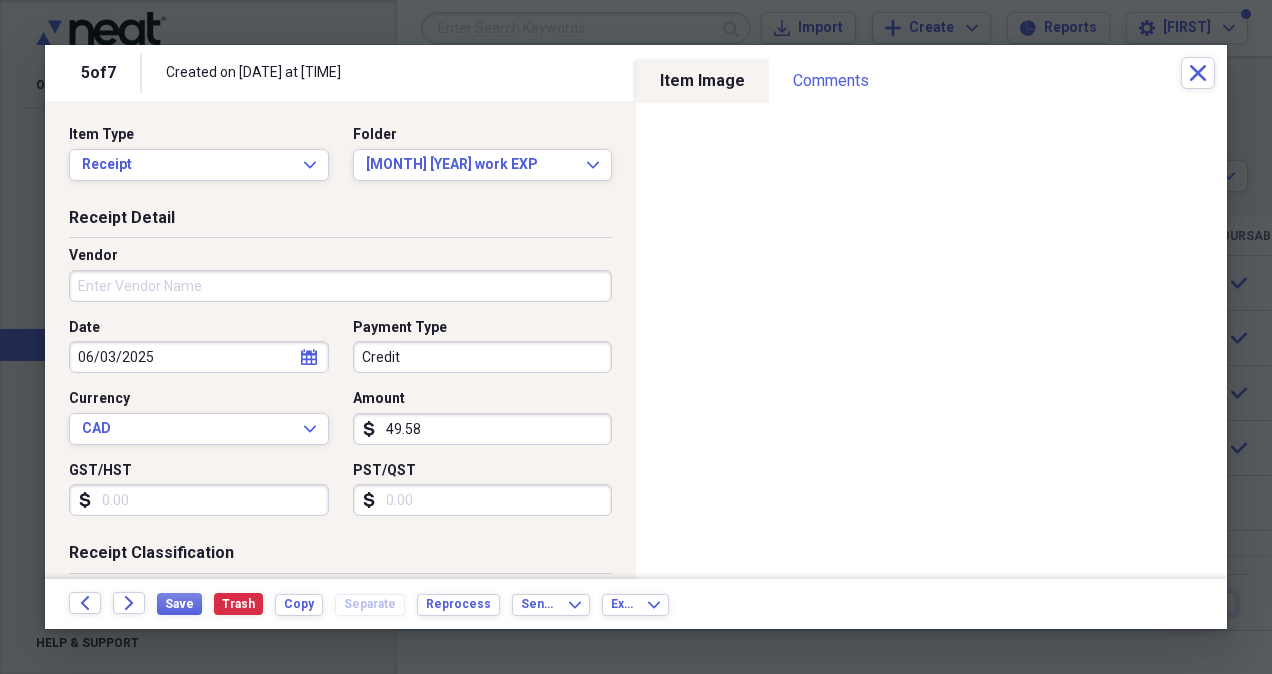 click on "GST/HST" at bounding box center [199, 500] 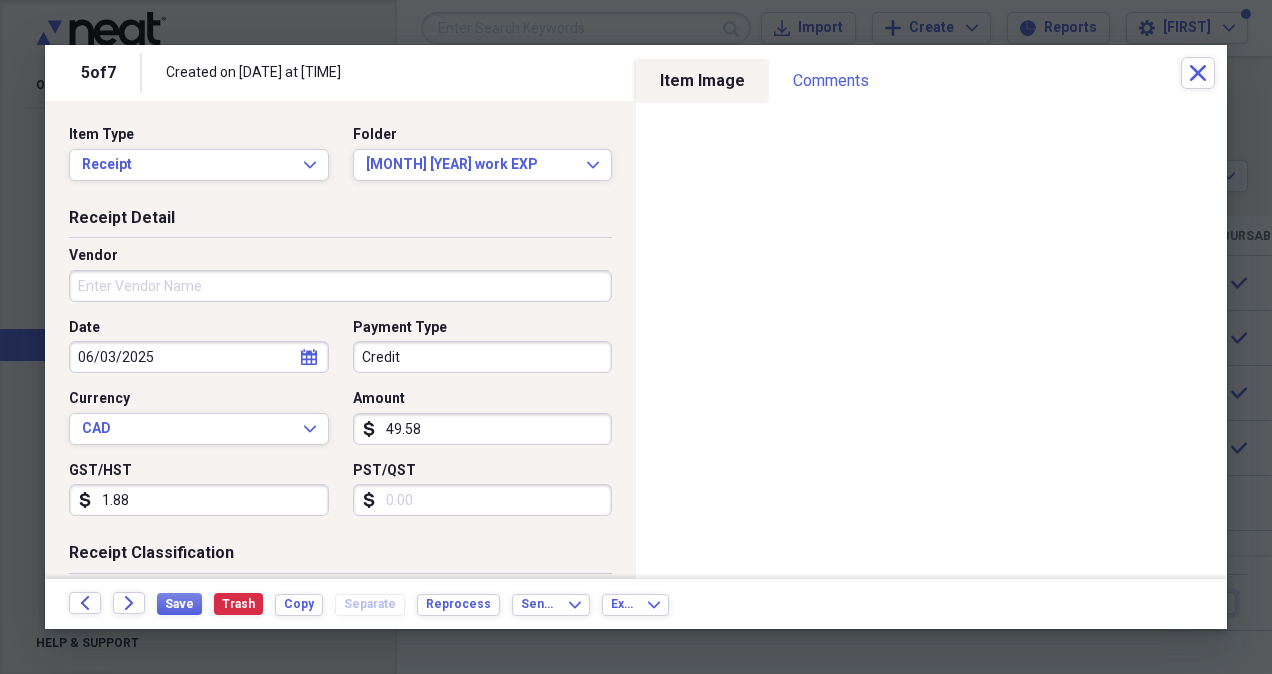 type on "1.88" 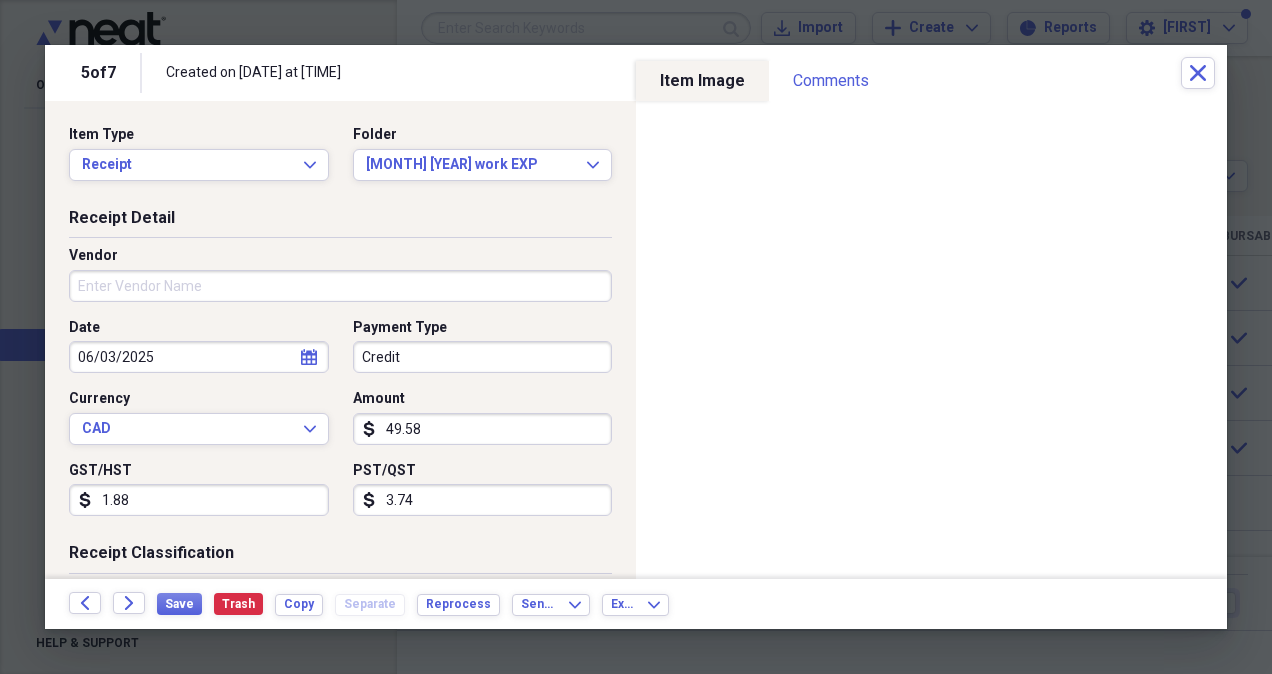 type on "3.74" 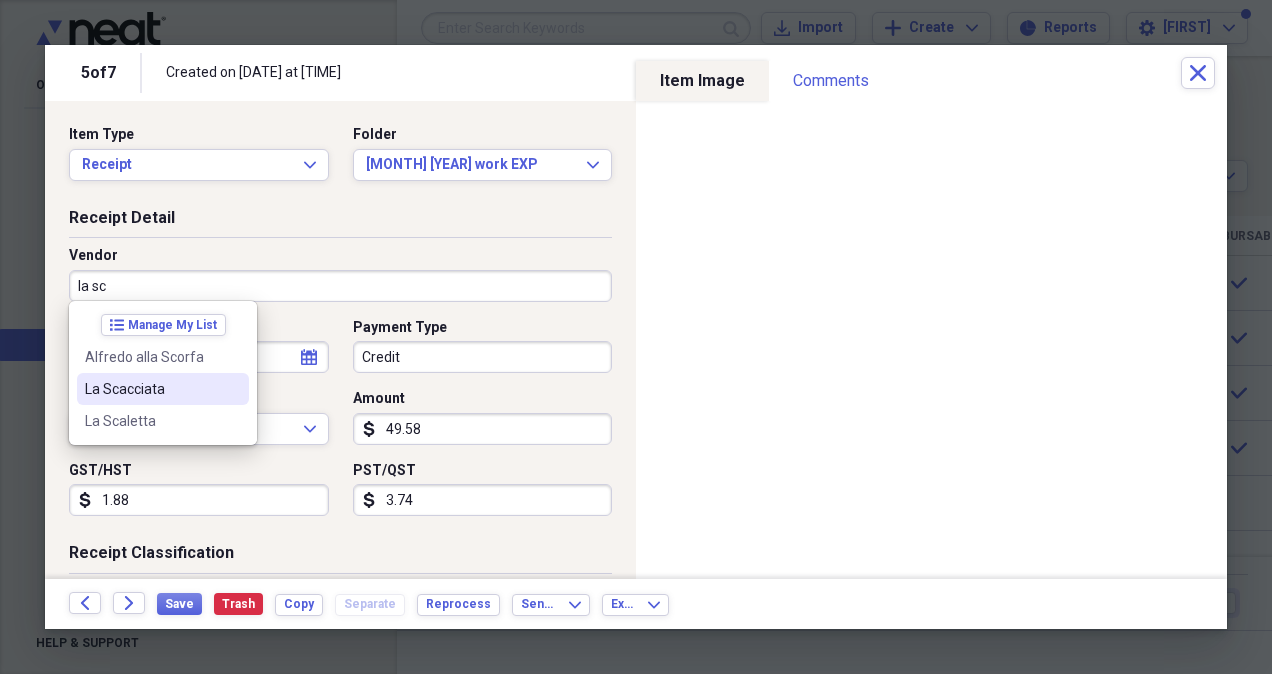 click on "La Scacciata" at bounding box center [151, 389] 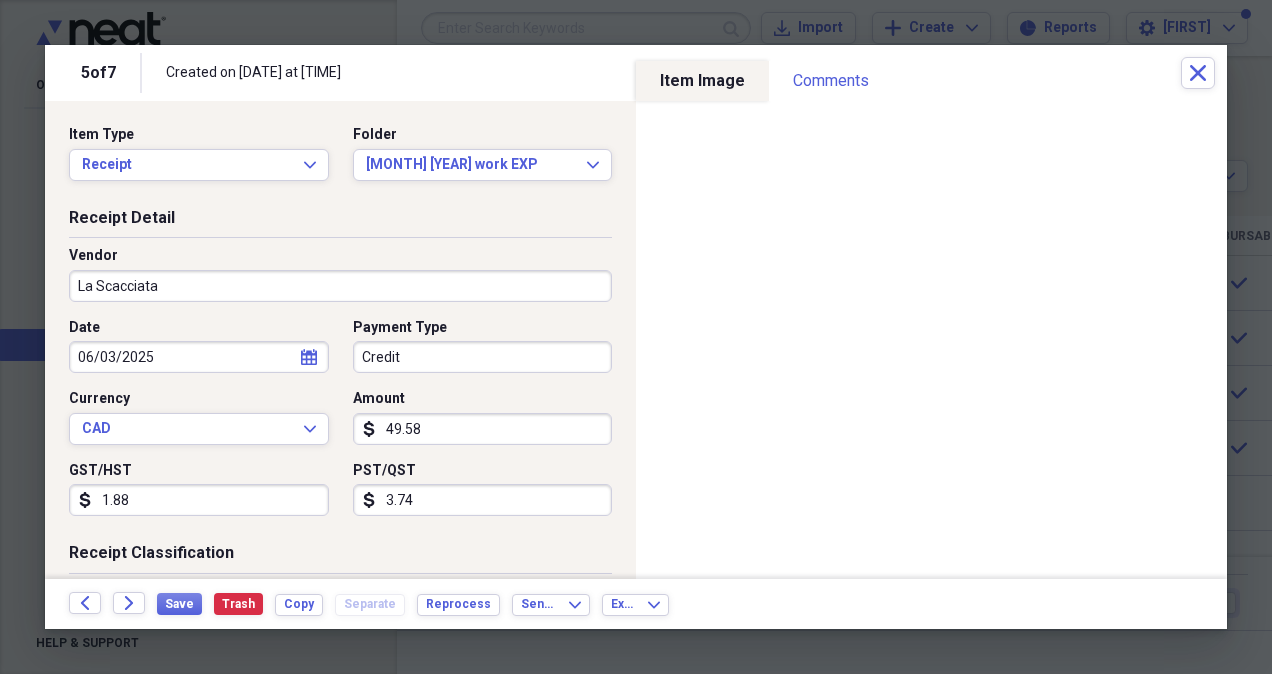 type on "Meals/Restaurants" 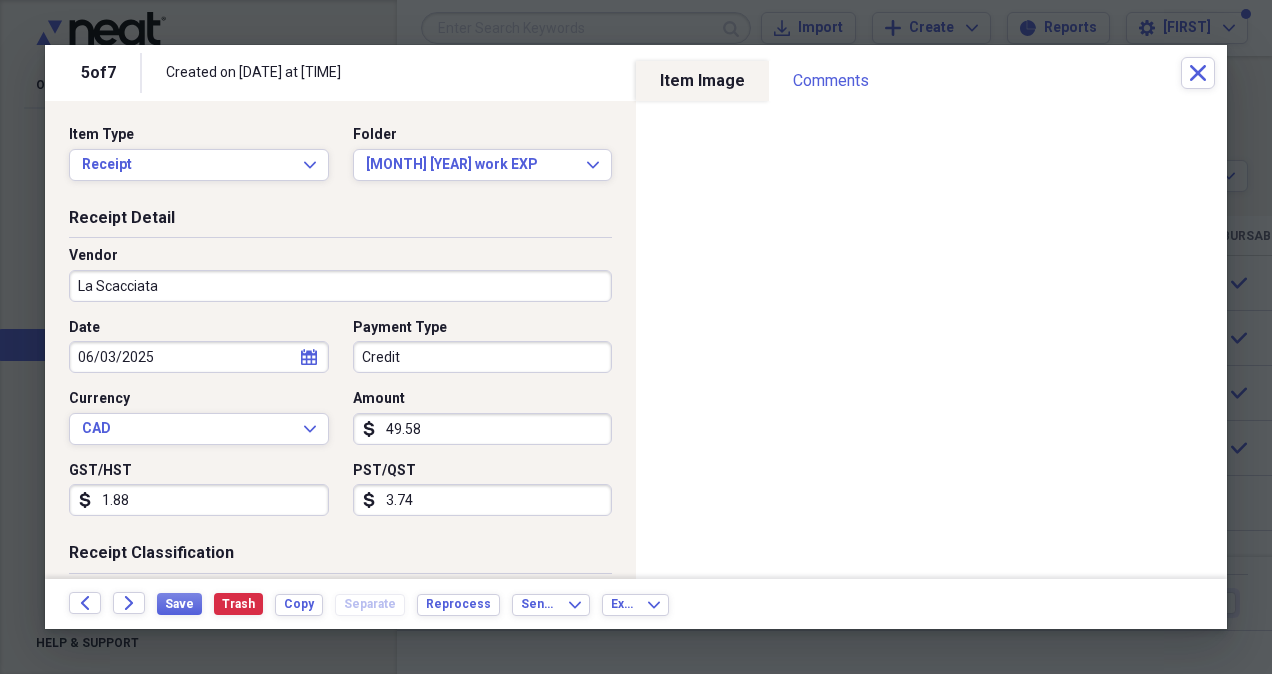 click on "Credit" at bounding box center [483, 357] 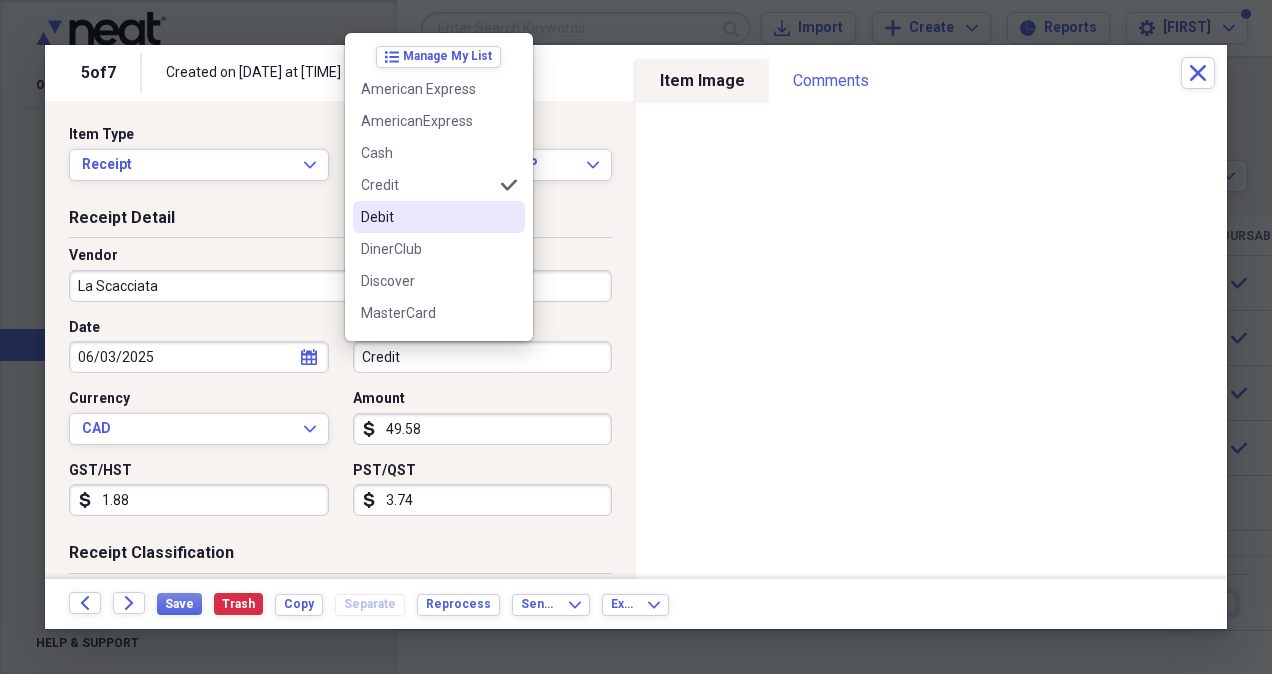 click on "Debit" at bounding box center (427, 217) 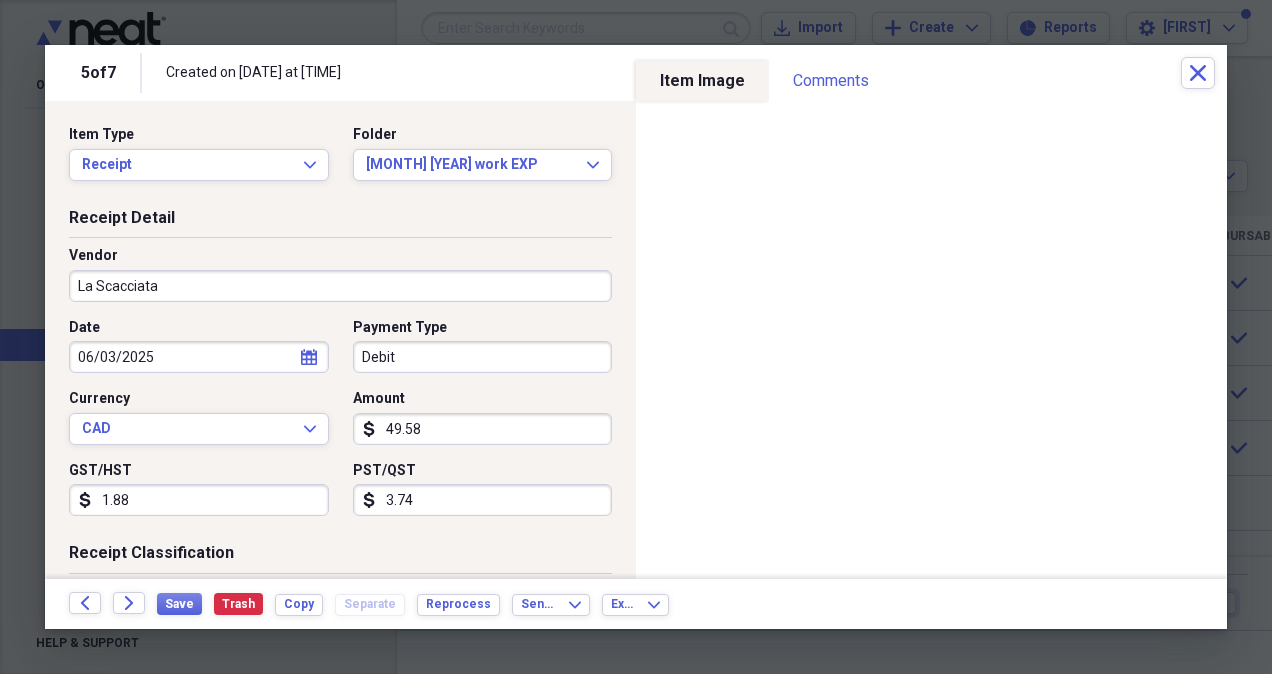click 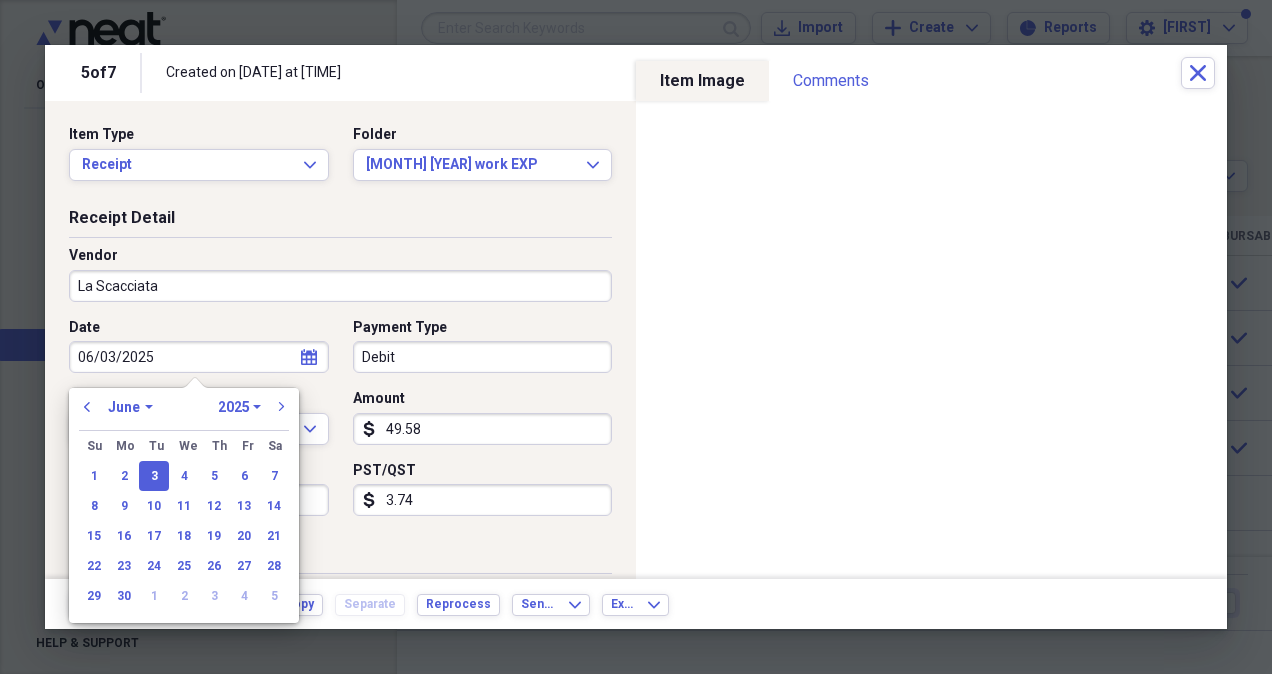 click on "Amount" at bounding box center (483, 399) 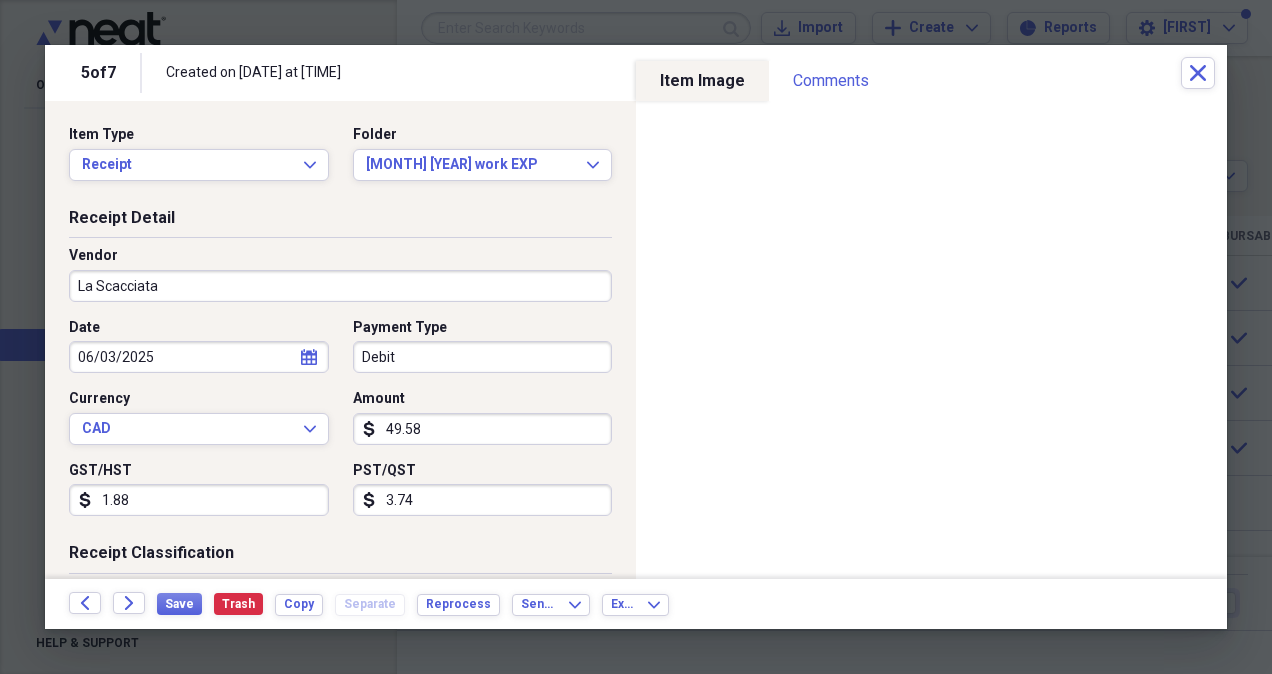 drag, startPoint x: 542, startPoint y: 542, endPoint x: 553, endPoint y: 547, distance: 12.083046 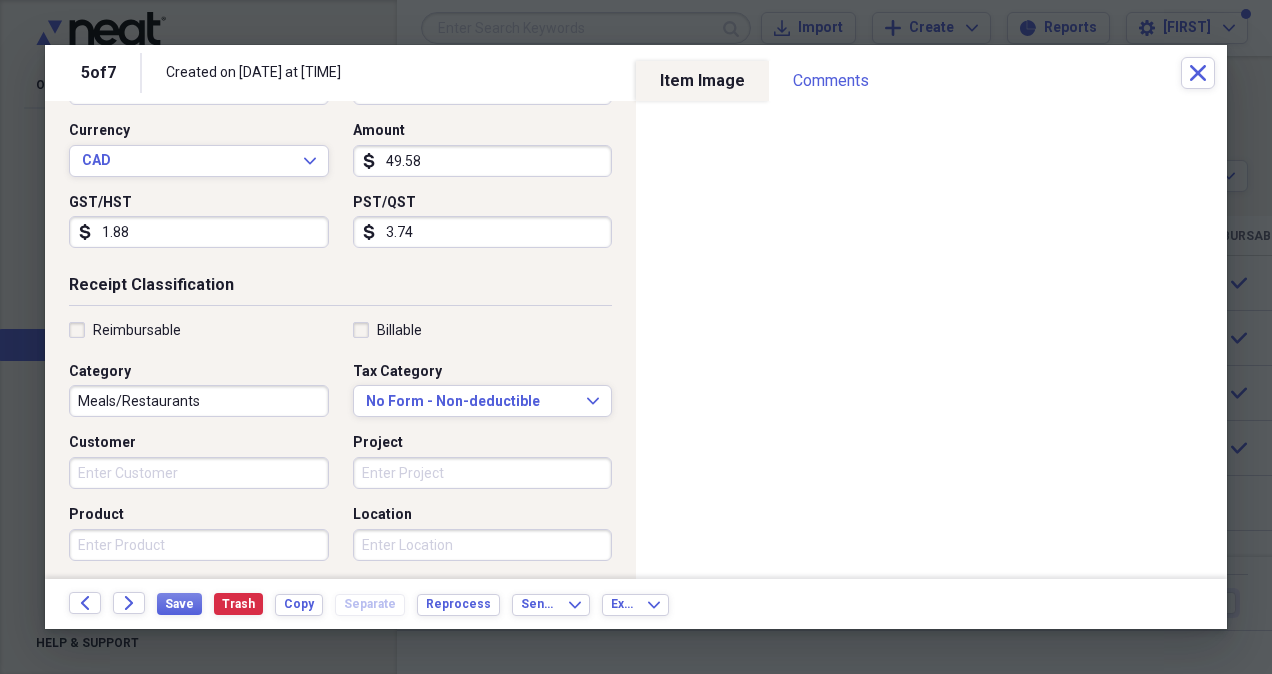 scroll, scrollTop: 270, scrollLeft: 0, axis: vertical 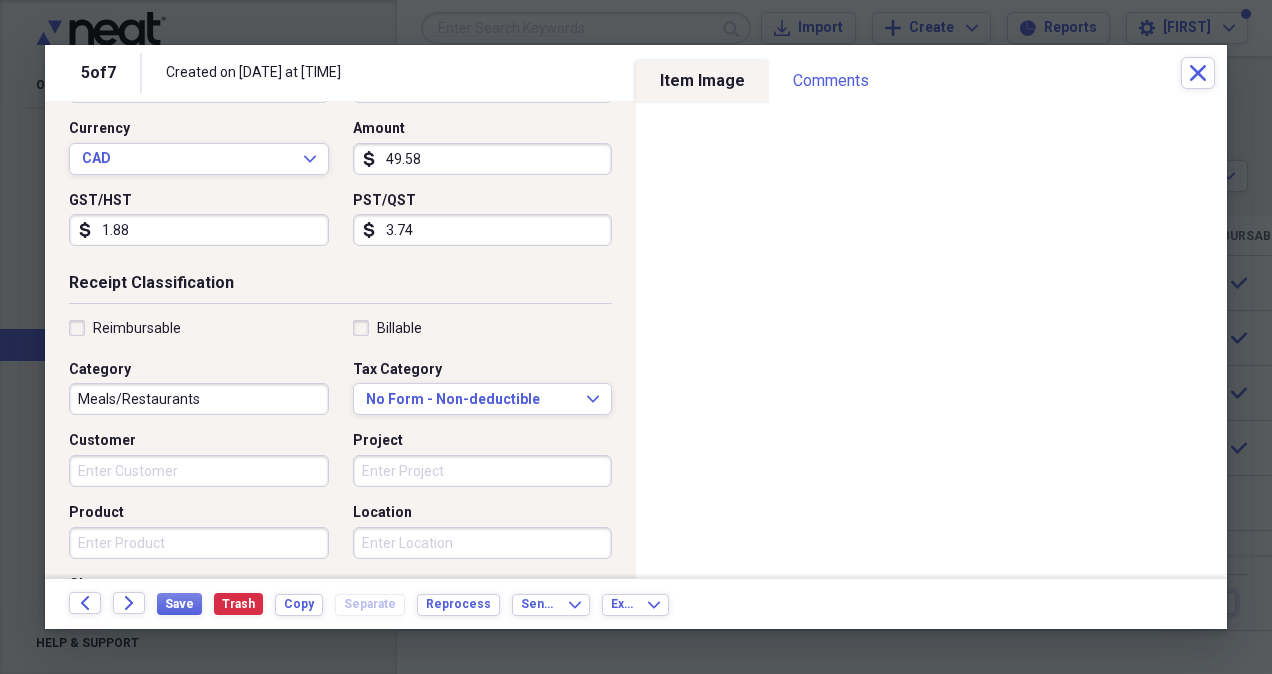 click on "Reimbursable" at bounding box center [125, 328] 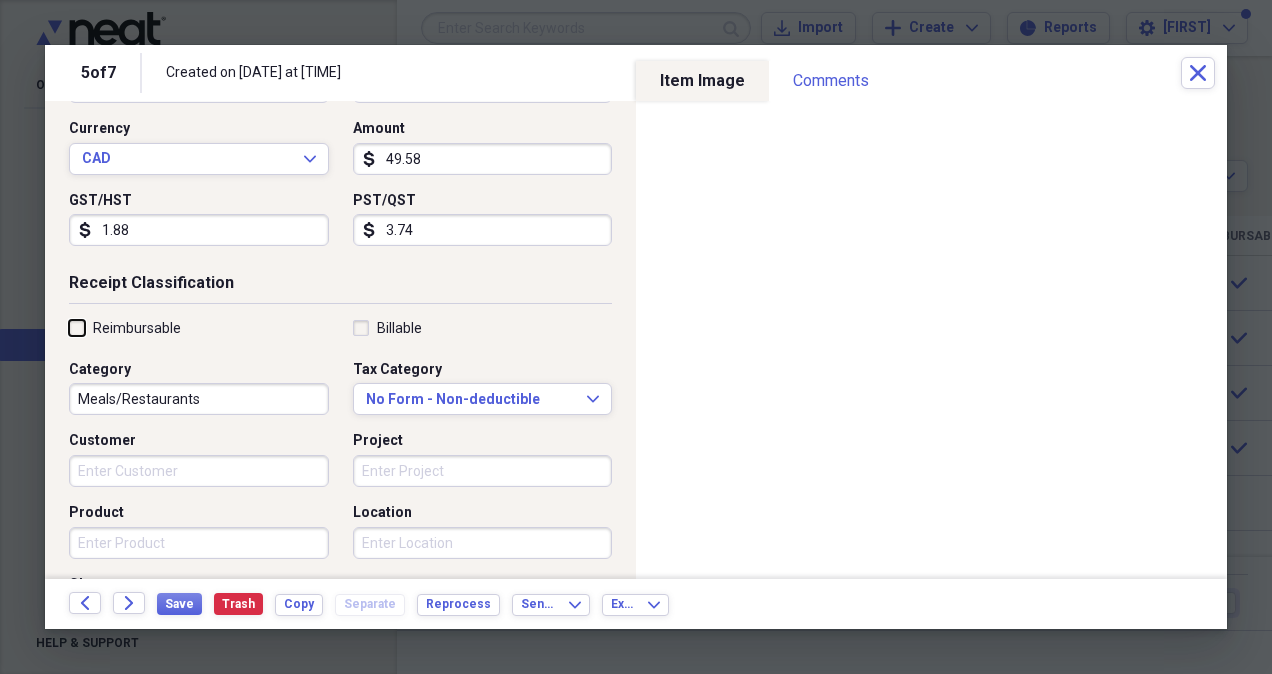 click on "Reimbursable" at bounding box center (69, 327) 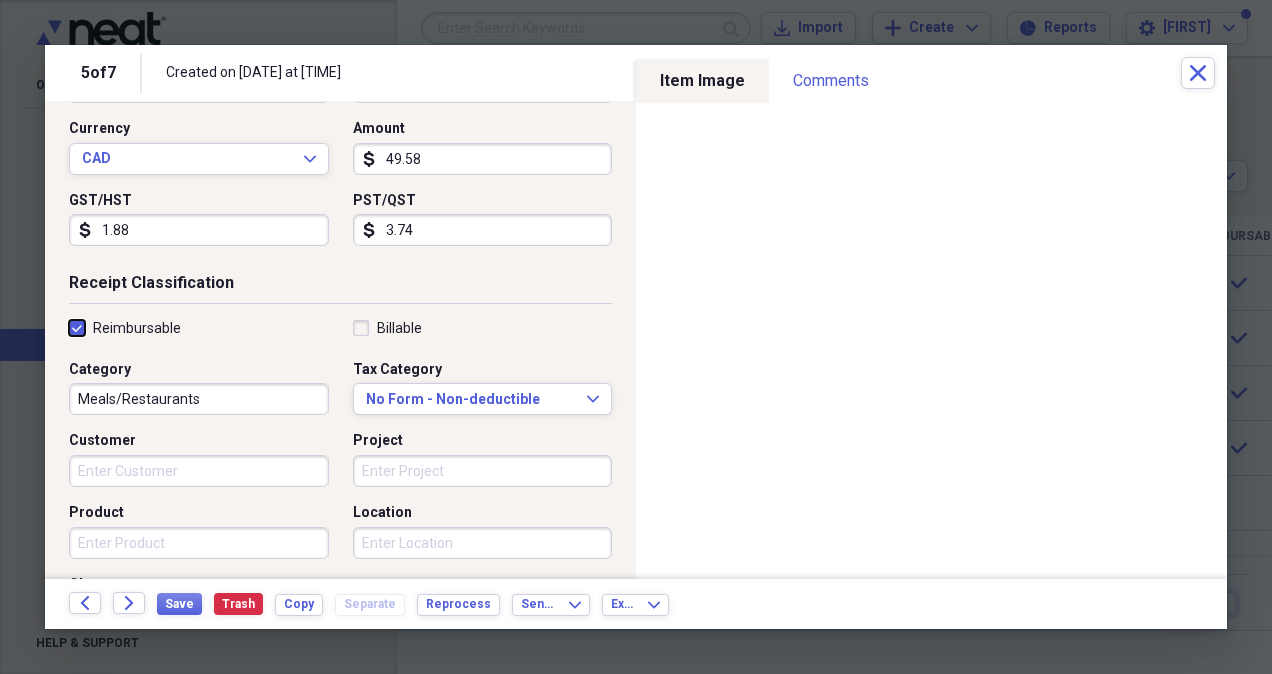 checkbox on "true" 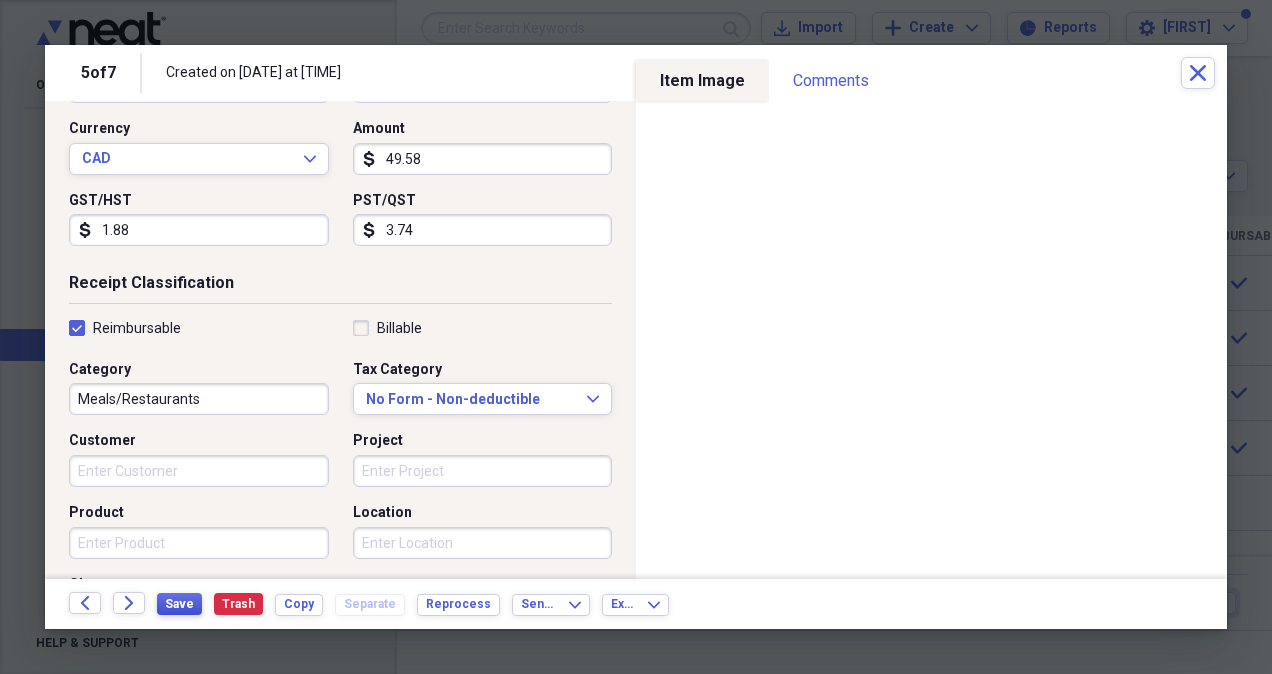 click on "Save" at bounding box center [179, 604] 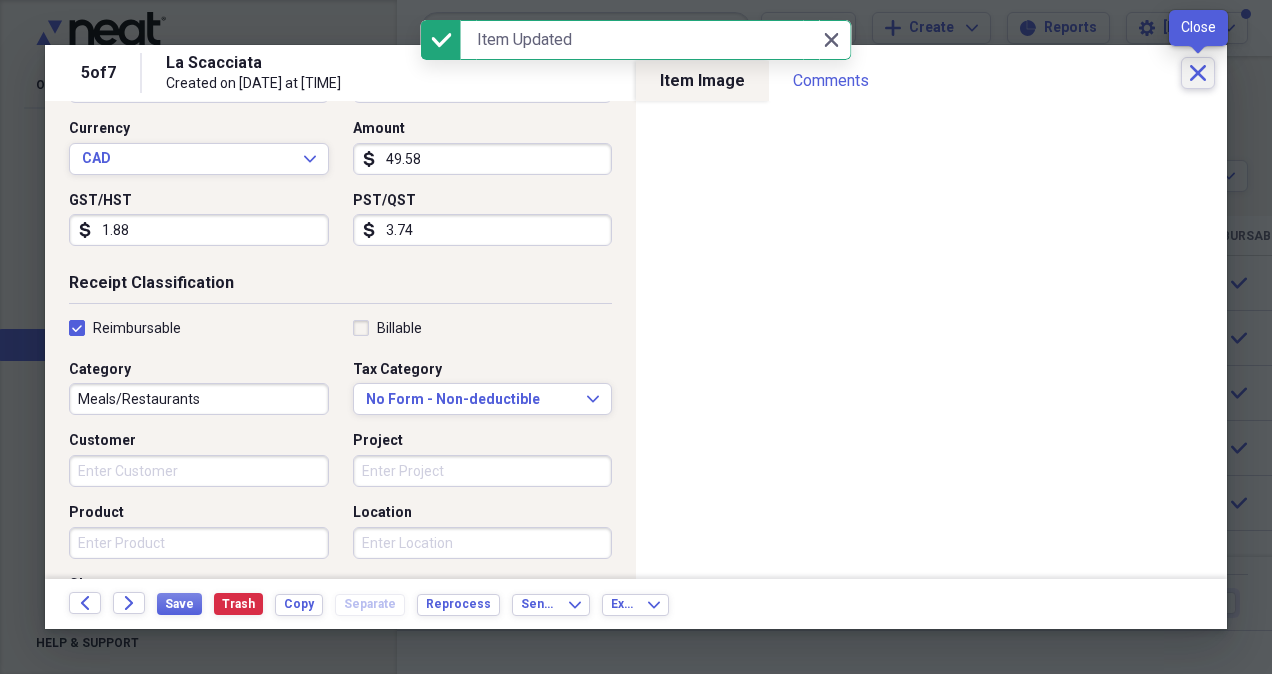 click on "Close" at bounding box center [1198, 73] 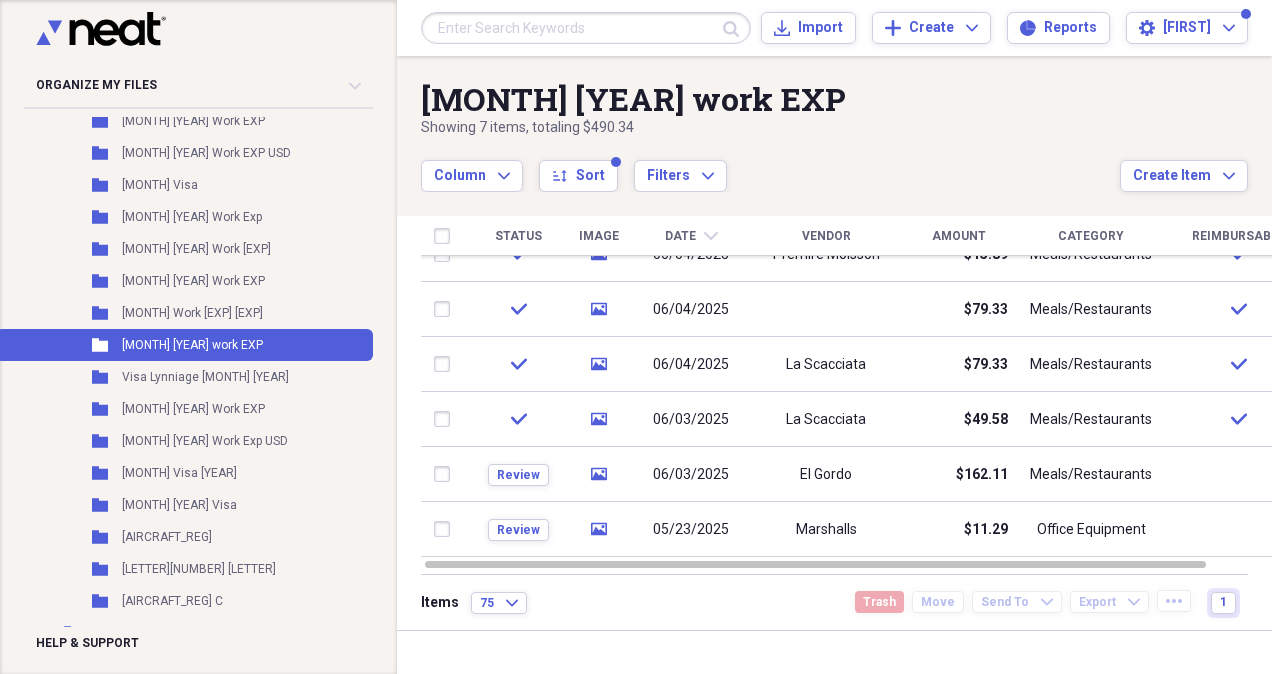 drag, startPoint x: 1267, startPoint y: 386, endPoint x: 1271, endPoint y: 468, distance: 82.0975 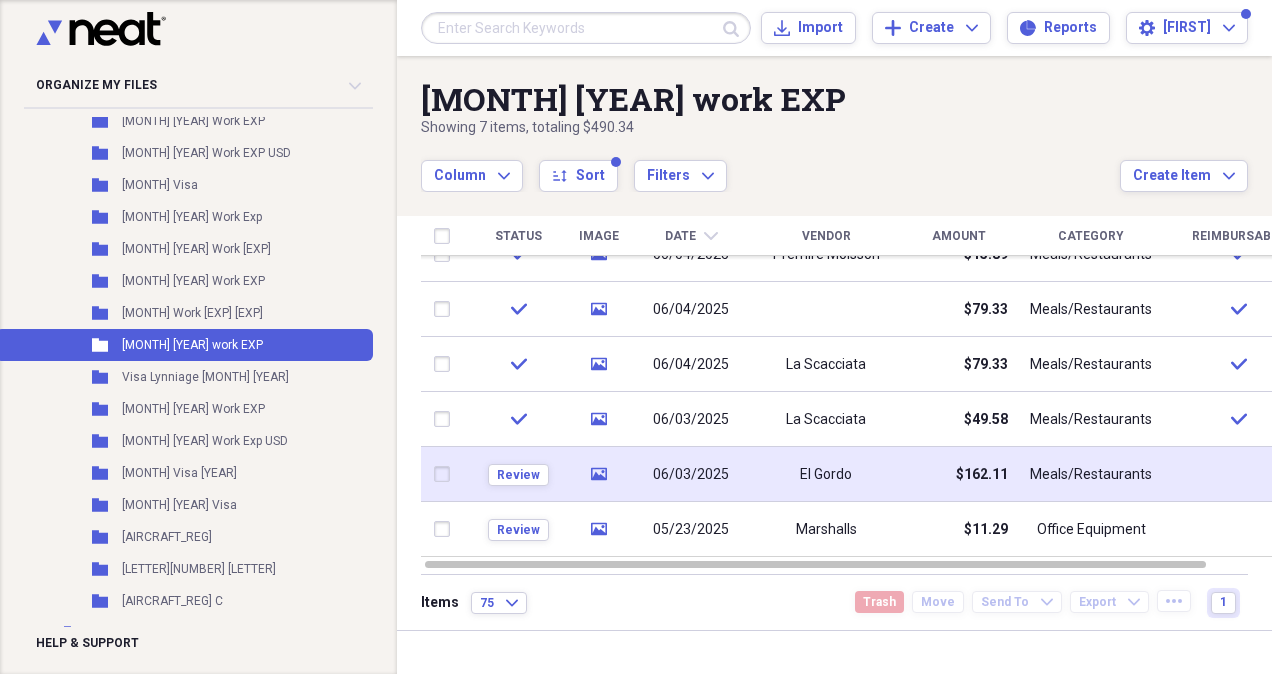 click on "El Gordo" at bounding box center (826, 474) 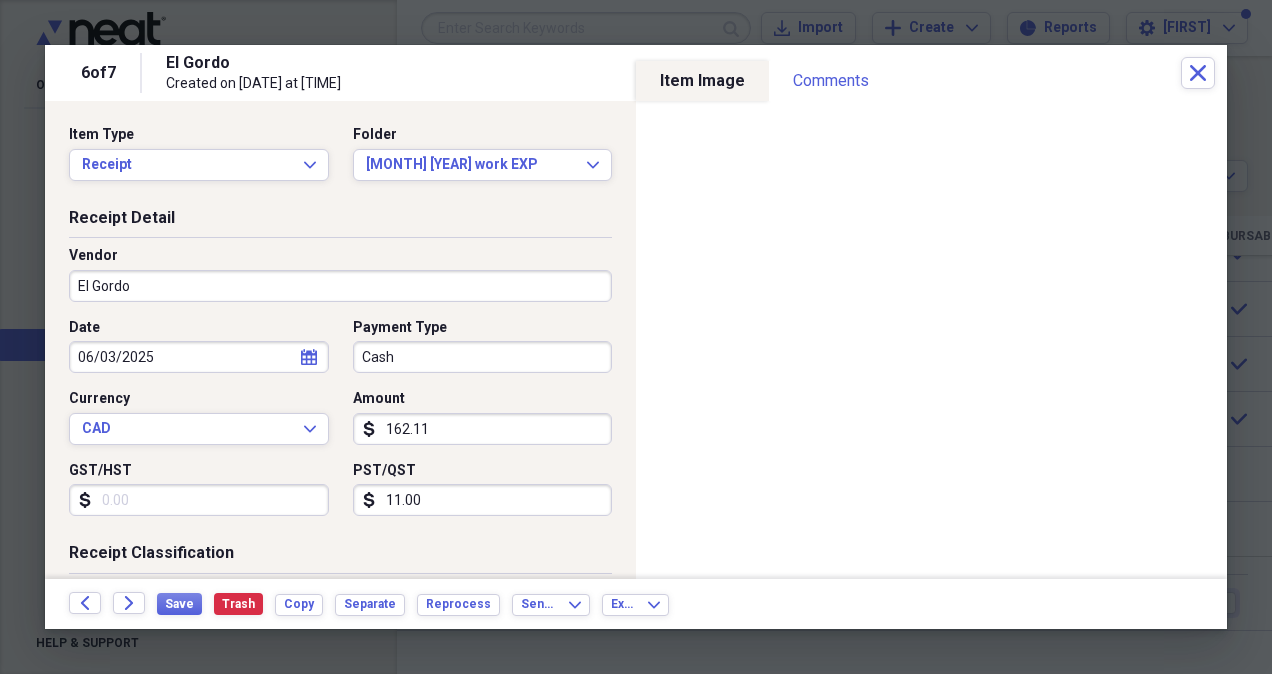 click on "162.11" at bounding box center (483, 429) 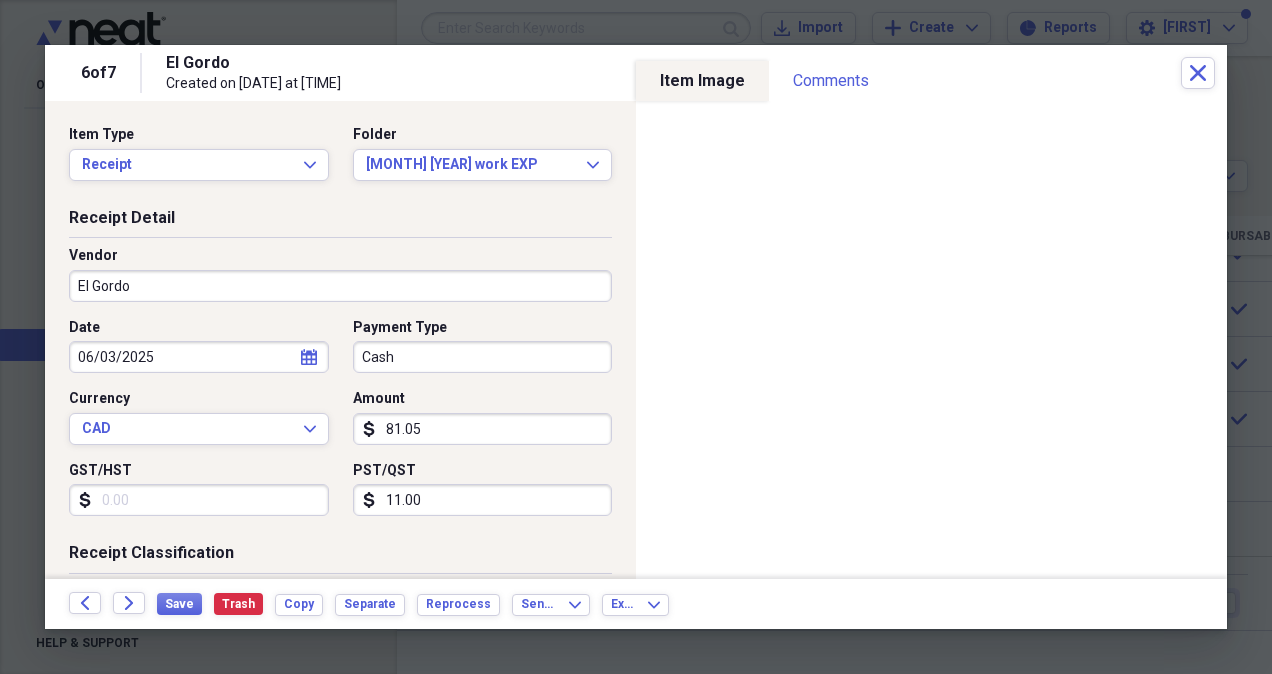 type on "81.05" 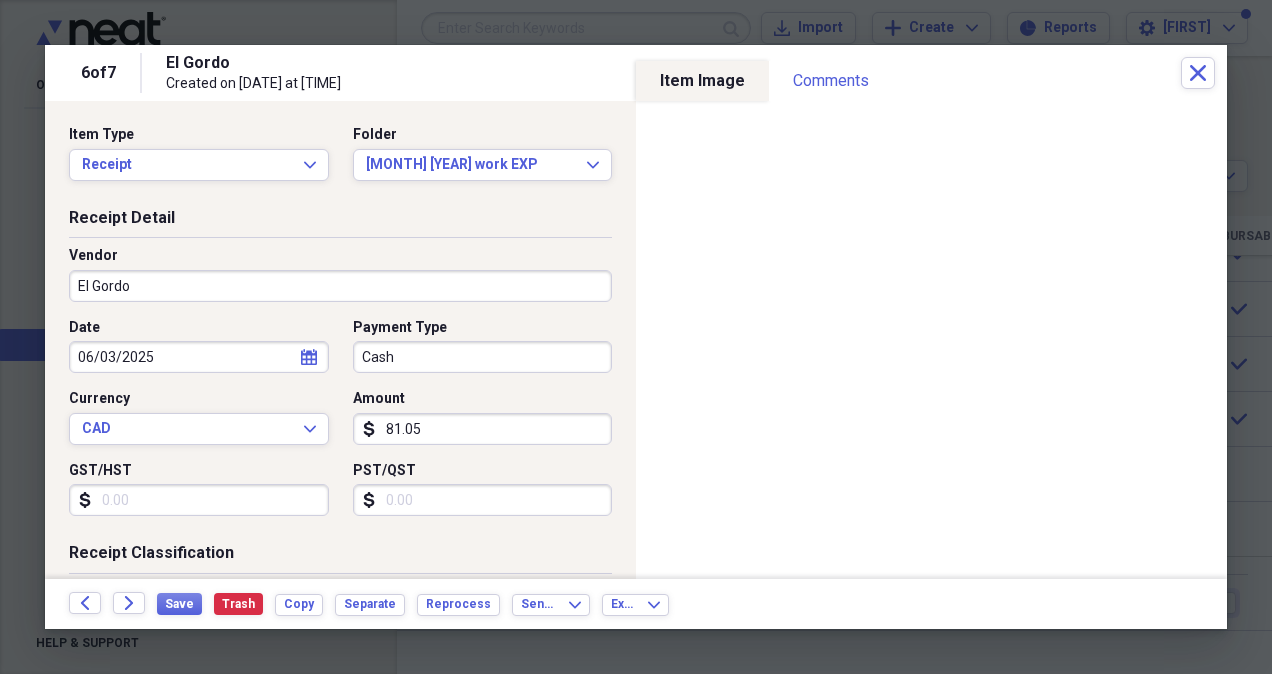 type 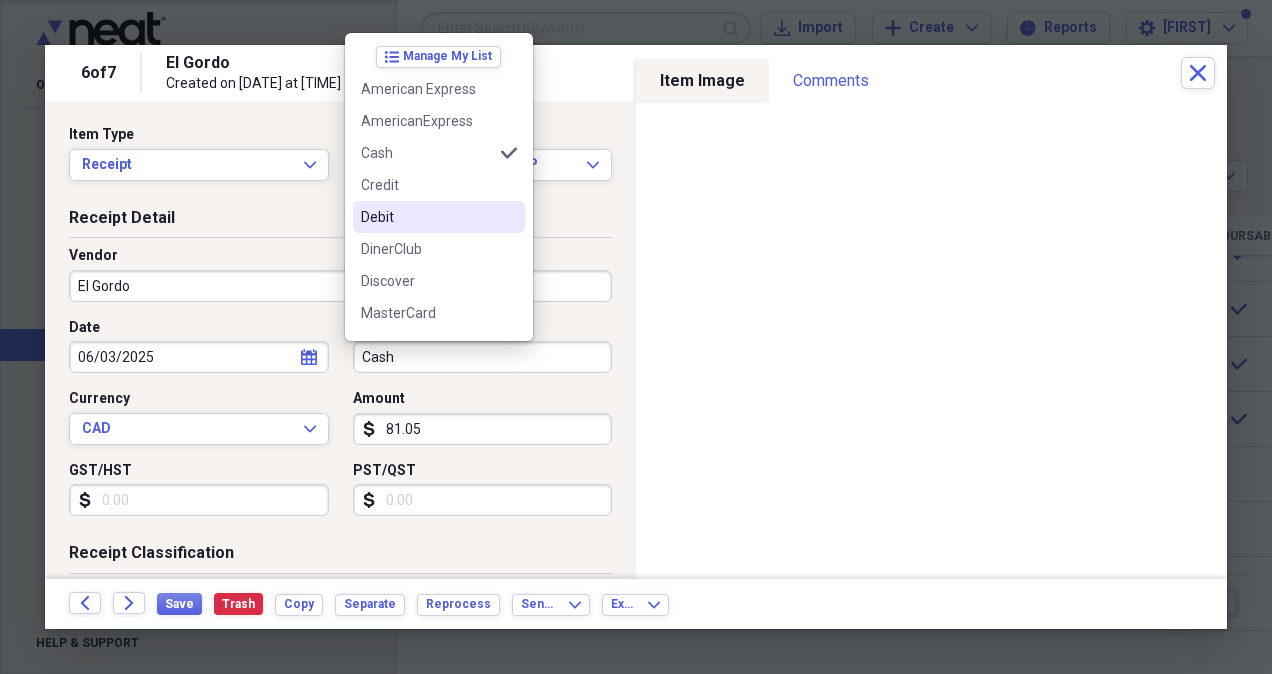 click on "Debit" at bounding box center (427, 217) 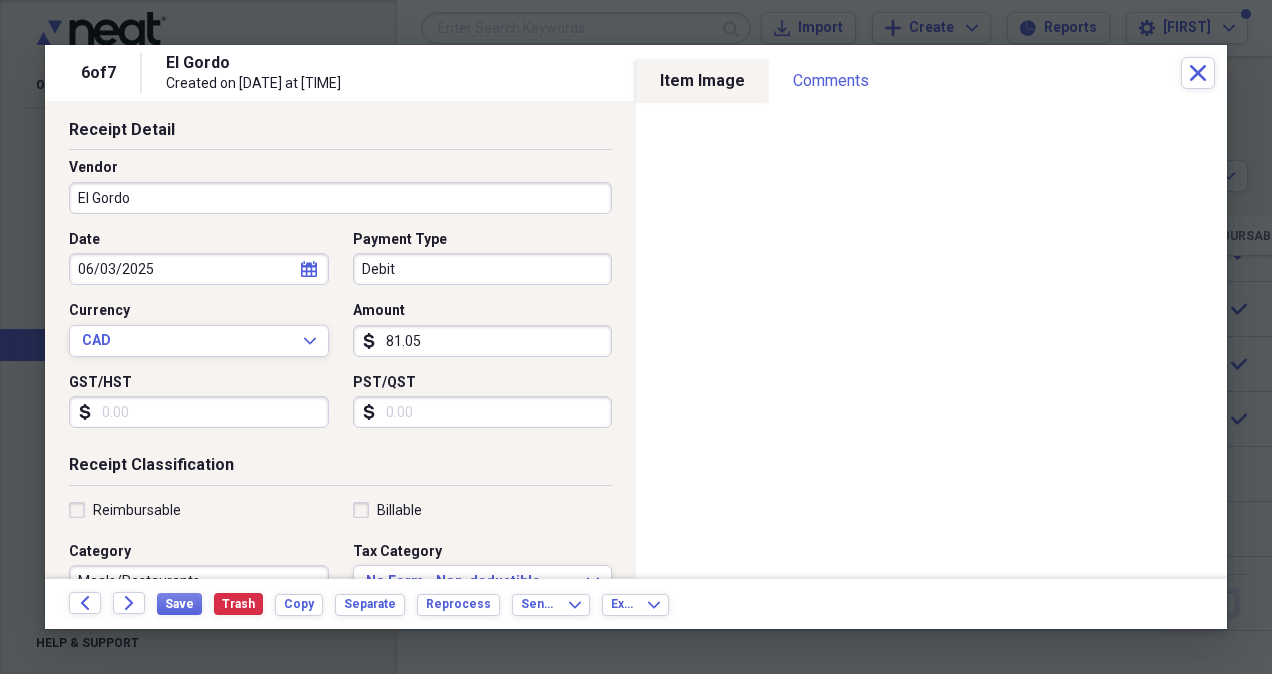 scroll, scrollTop: 300, scrollLeft: 0, axis: vertical 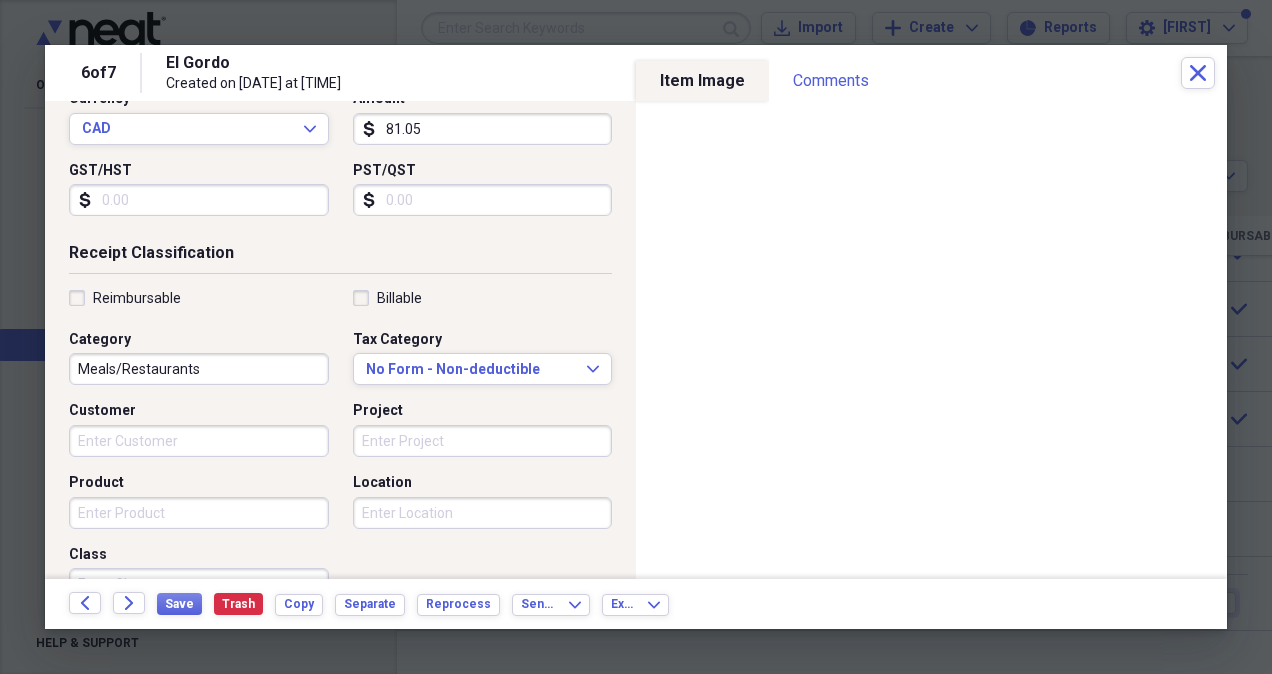 drag, startPoint x: 75, startPoint y: 295, endPoint x: 79, endPoint y: 317, distance: 22.36068 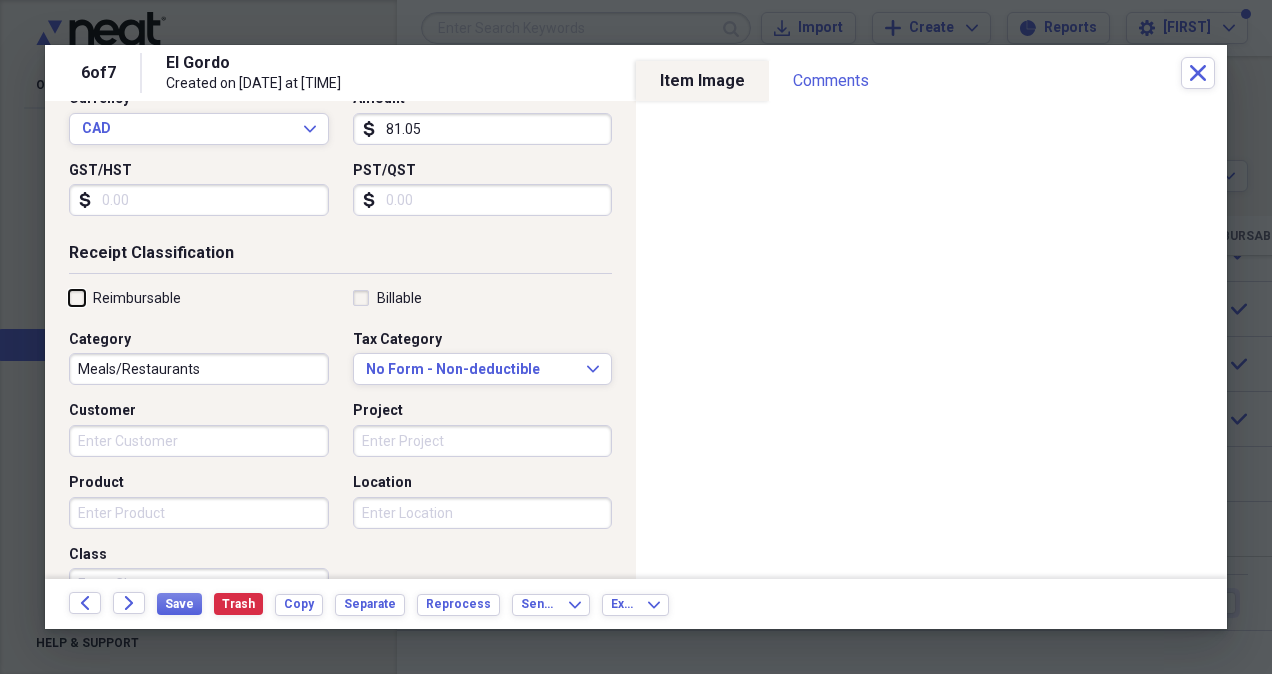 click on "Reimbursable" at bounding box center (69, 297) 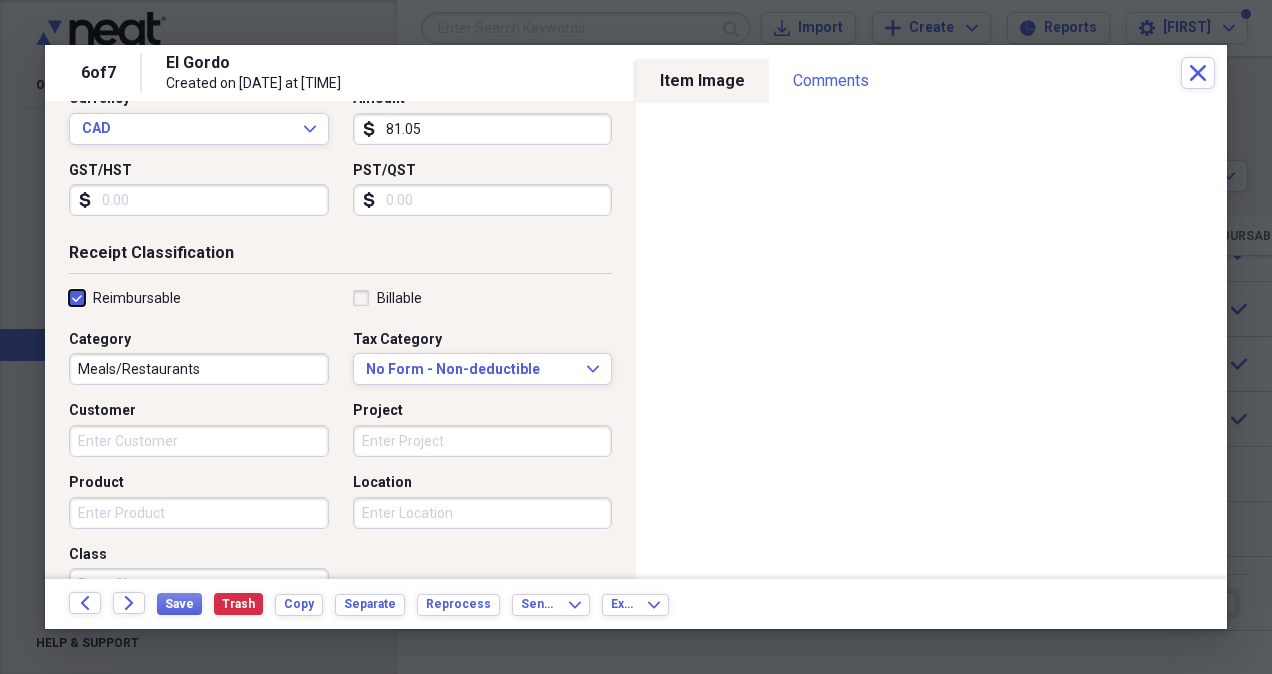 checkbox on "true" 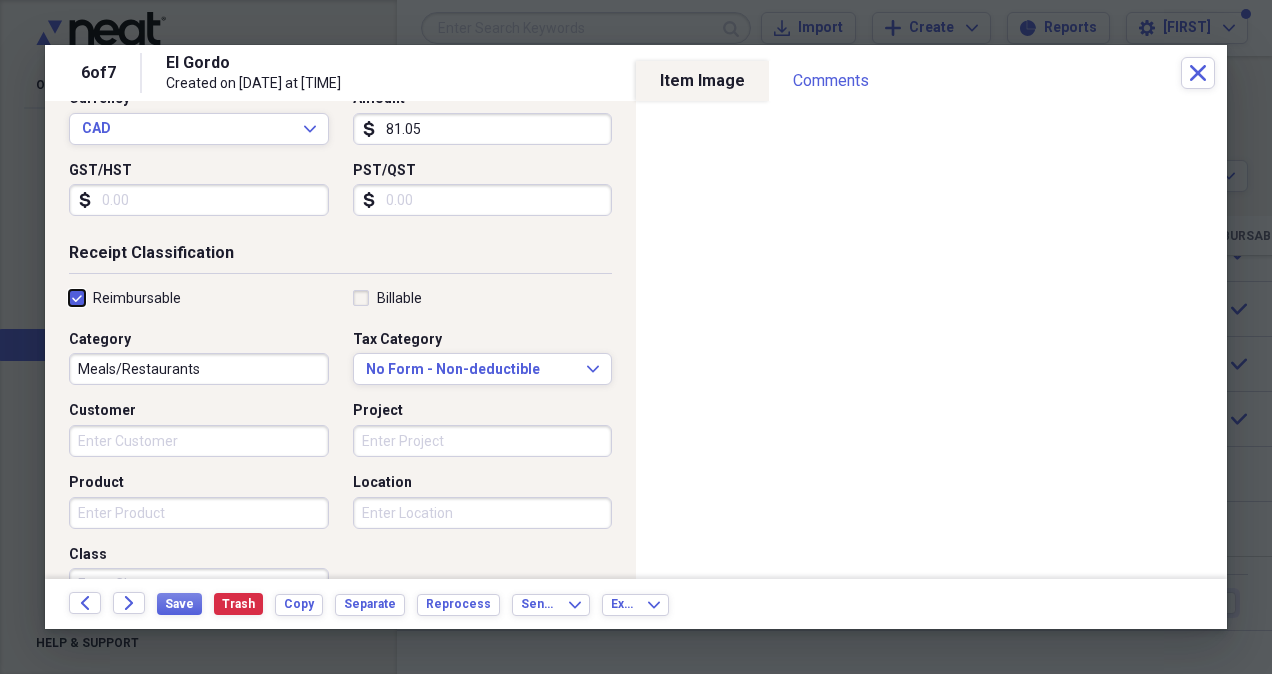 scroll, scrollTop: 0, scrollLeft: 0, axis: both 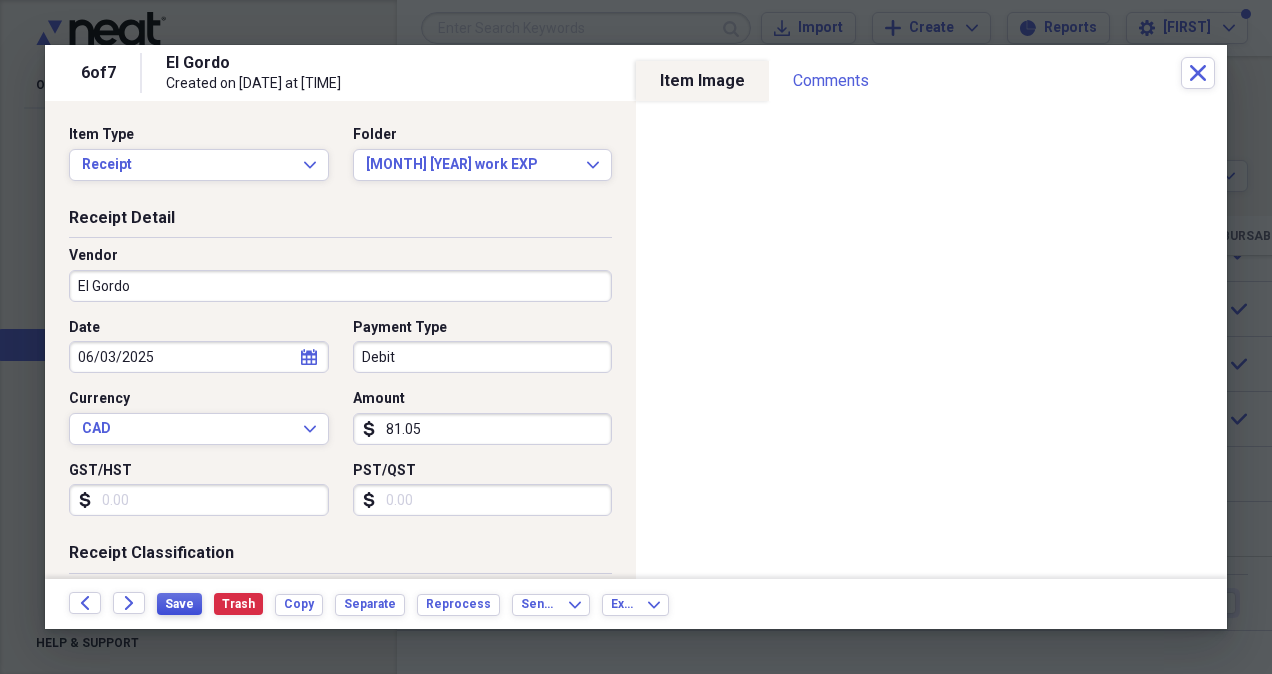 click on "Save" at bounding box center [179, 604] 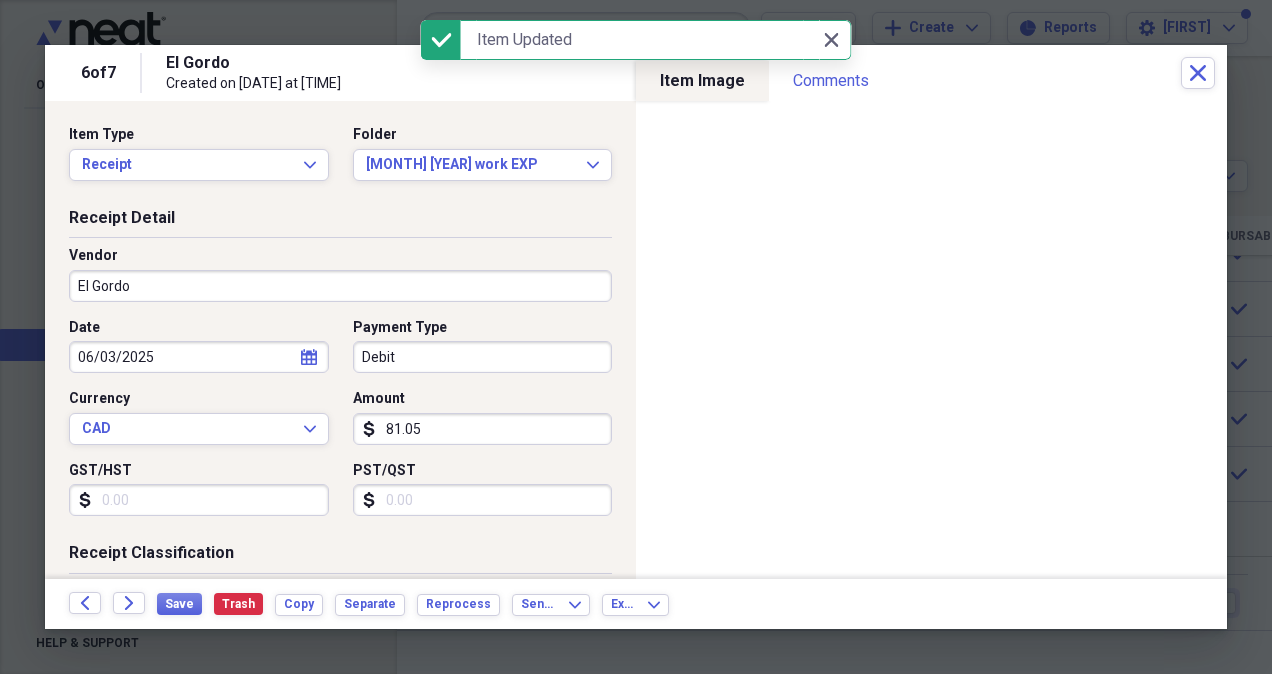 click 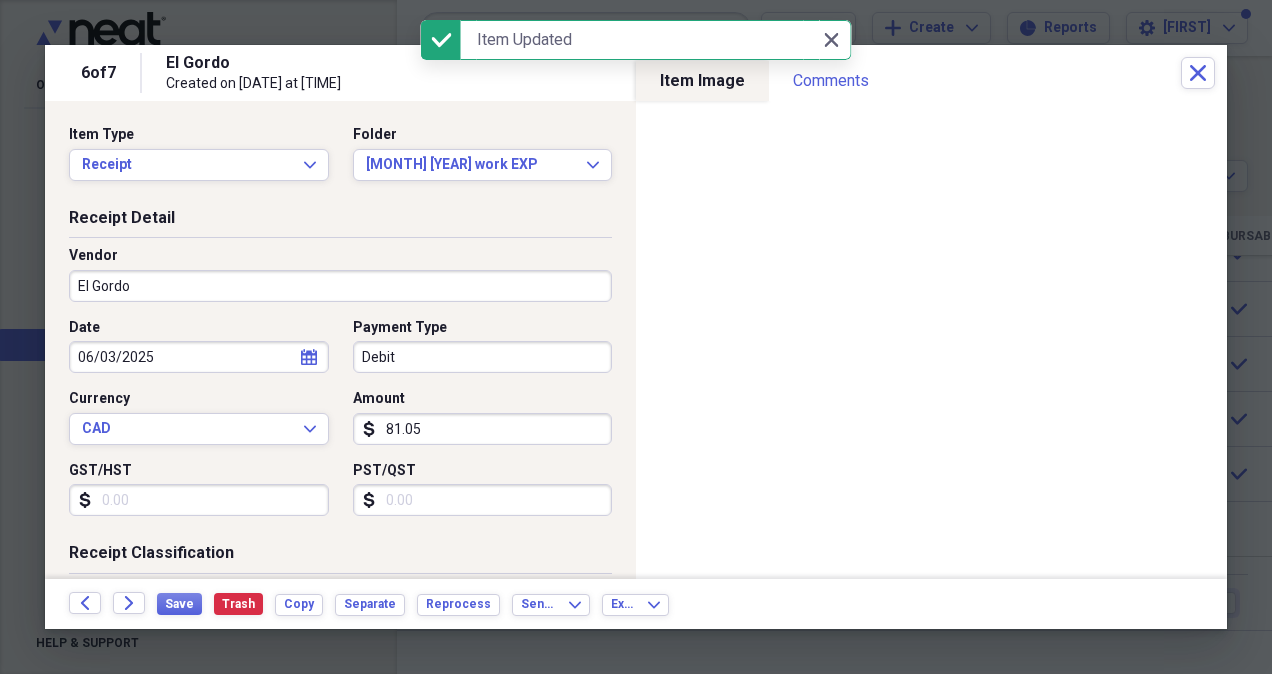click on "Receipt Detail Vendor El Gordo Date [DATE] calendar Calendar Payment Type Debit Currency CAD Expand Amount dollar-sign 81.05 GST/HST dollar-sign PST/QST dollar-sign" at bounding box center [340, 375] 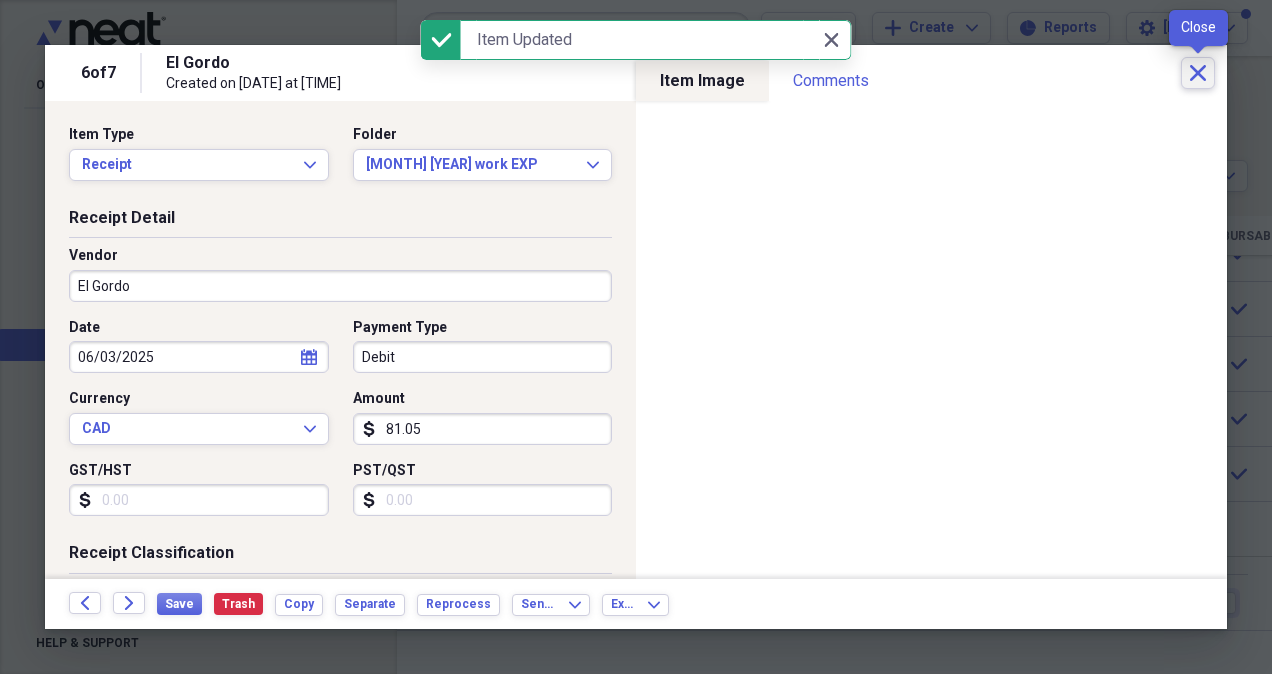 click on "Close" 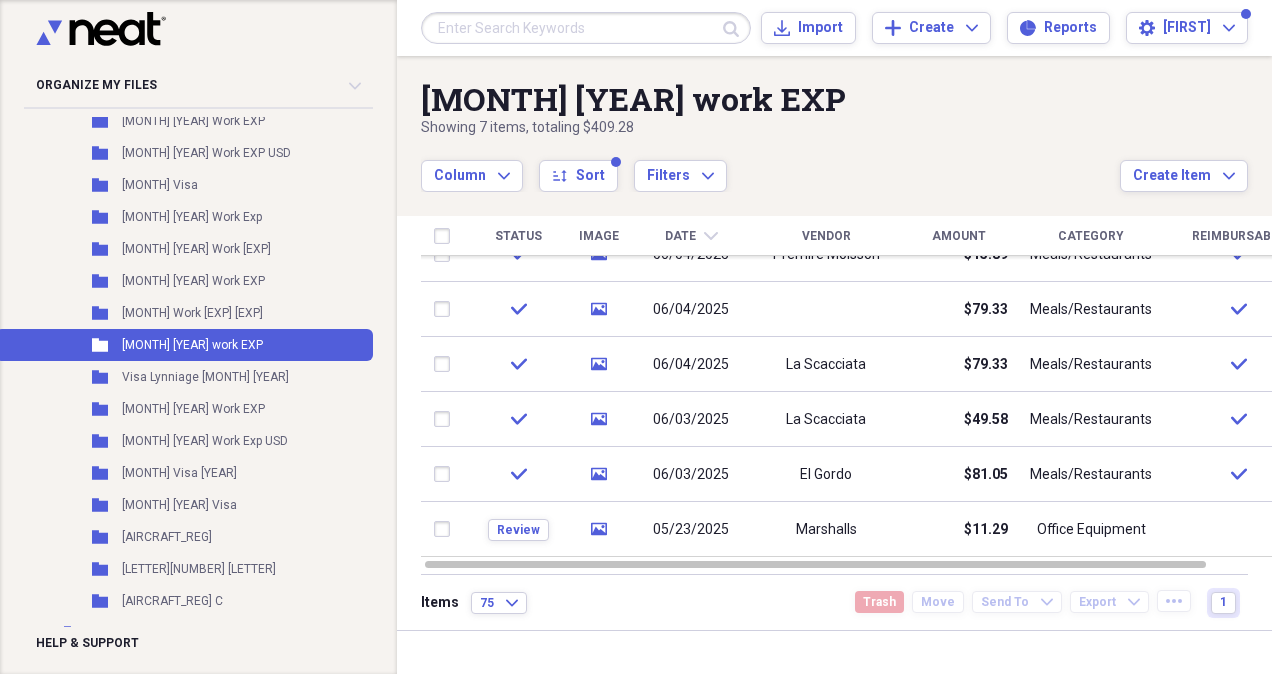 drag, startPoint x: 1264, startPoint y: 442, endPoint x: 1271, endPoint y: 588, distance: 146.16771 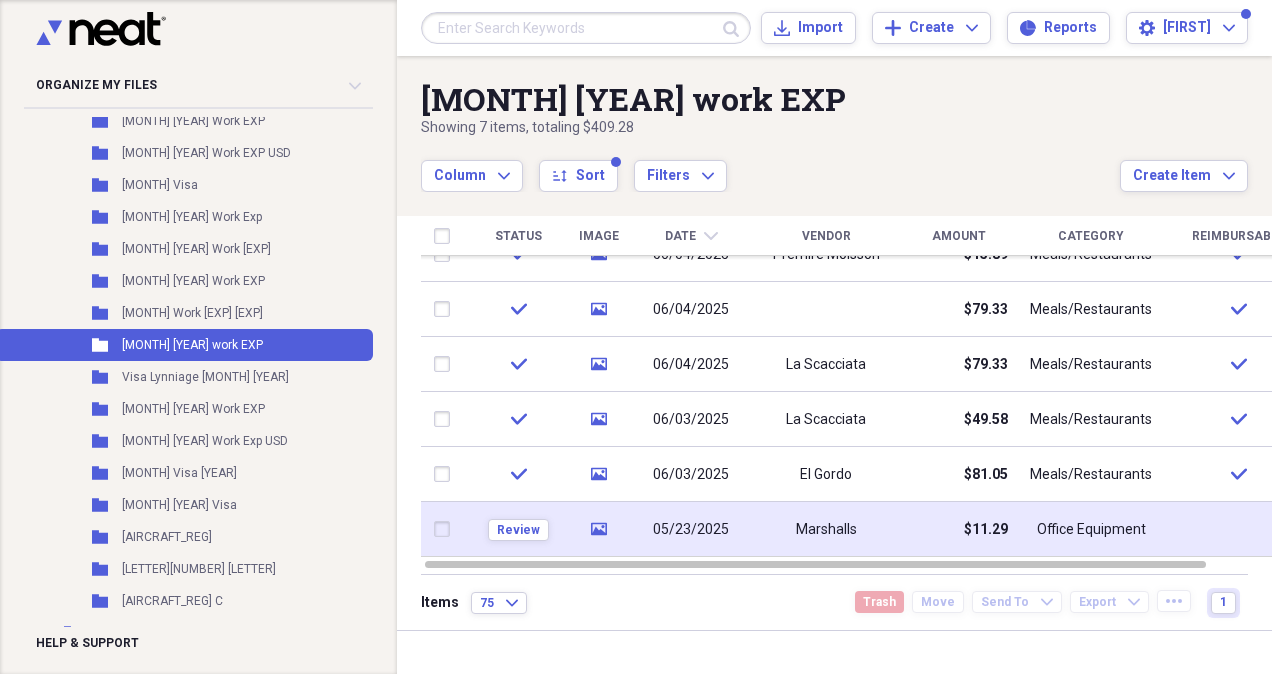 click on "Marshalls" at bounding box center [826, 529] 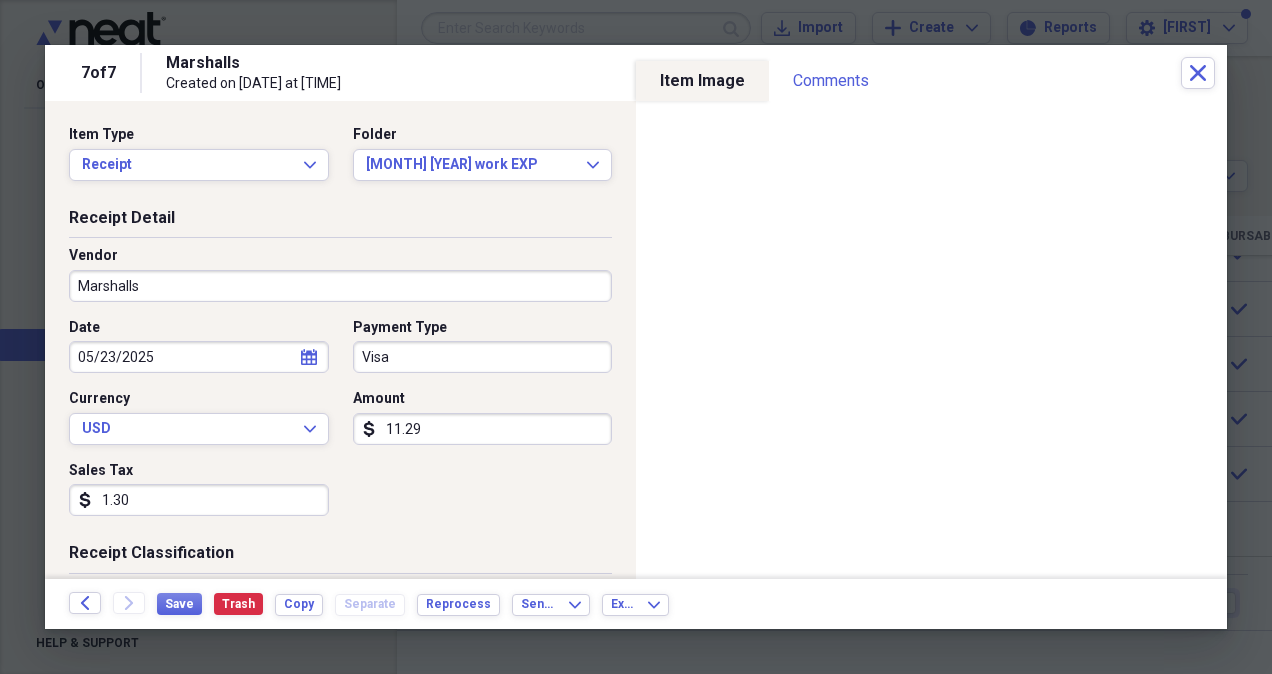drag, startPoint x: 1230, startPoint y: 266, endPoint x: 1232, endPoint y: 304, distance: 38.052597 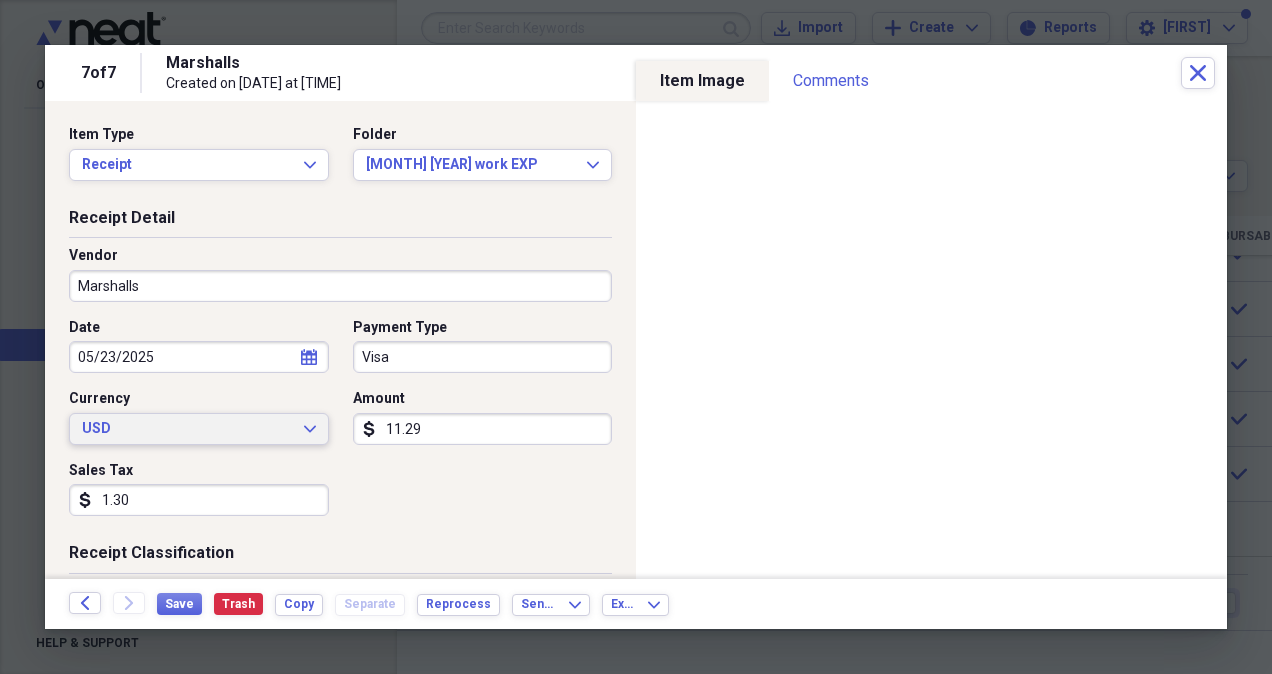 click on "Expand" 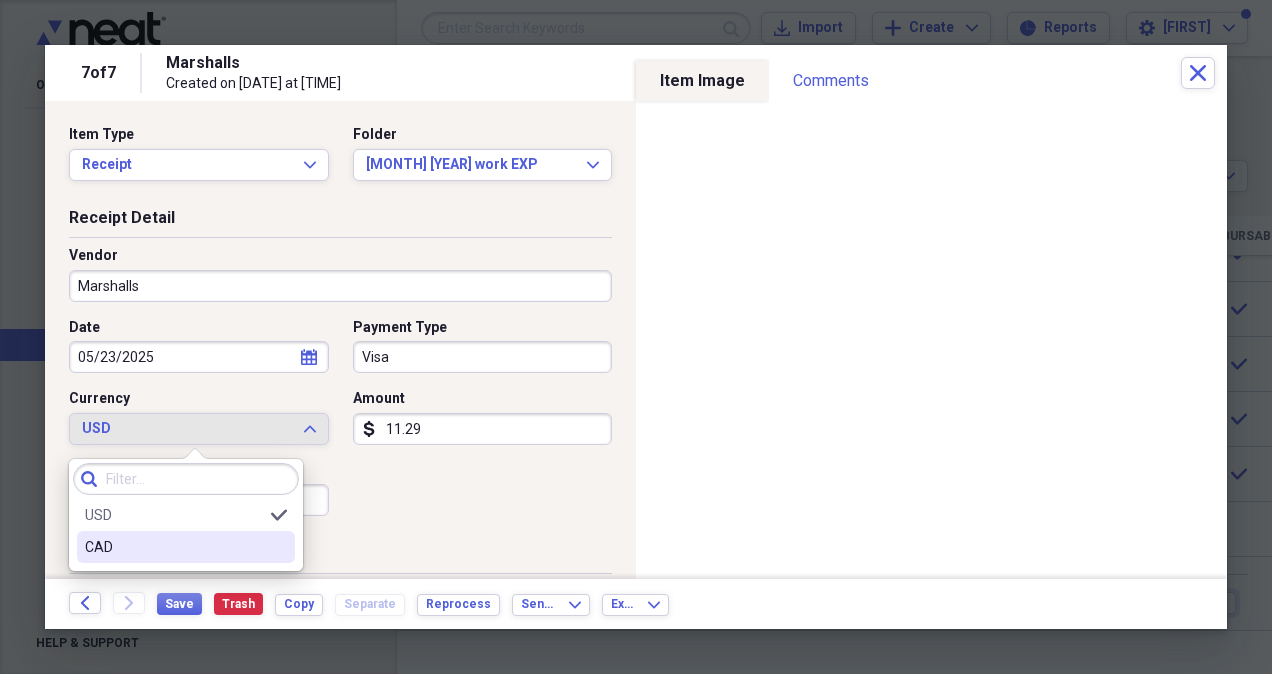 click on "CAD" at bounding box center (174, 547) 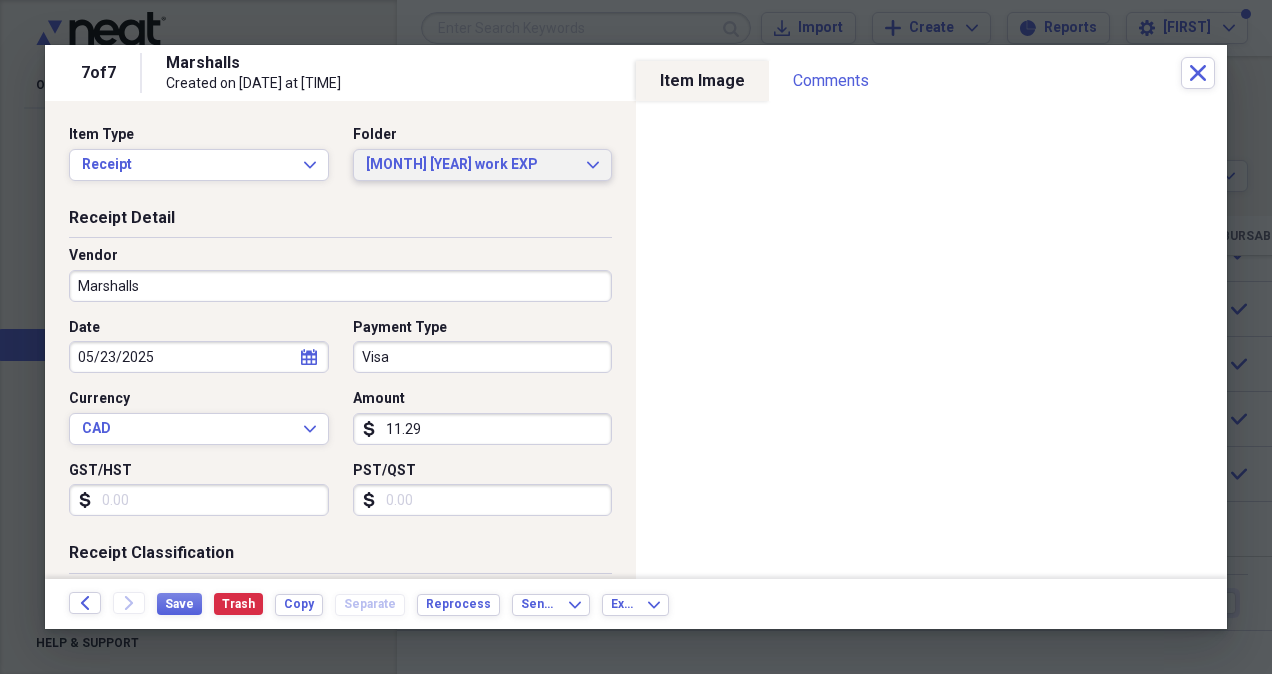 click on "[MONTH] [YEAR] work EXP Expand" at bounding box center (483, 165) 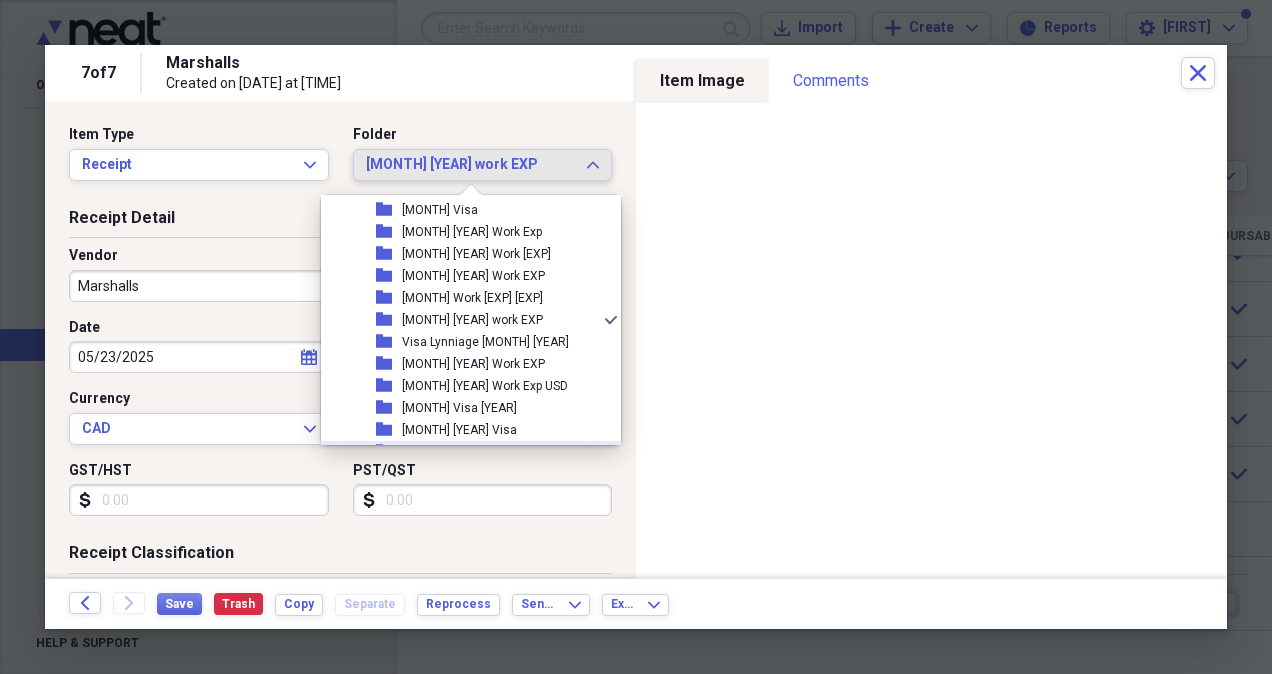scroll, scrollTop: 297, scrollLeft: 0, axis: vertical 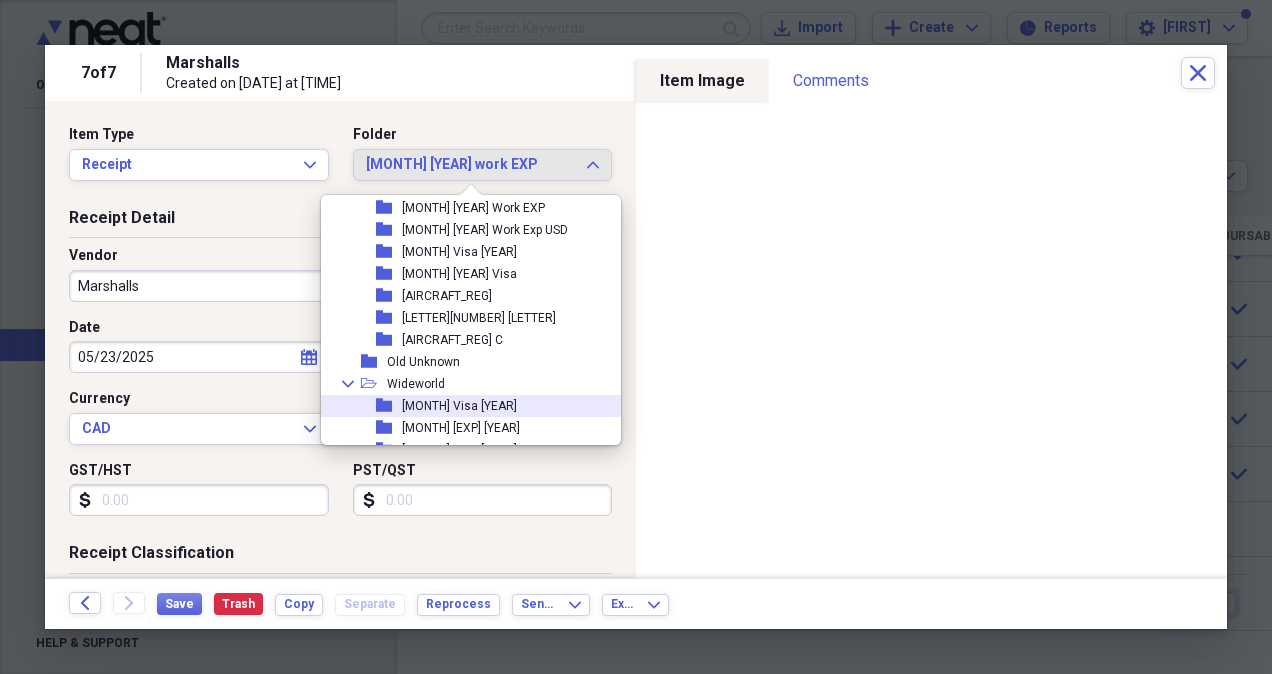 click on "Item Type Receipt Expand Folder [MONTH] [YEAR] Work EXP Expand Receipt Detail Vendor [VENDOR] [DATE] calendar Calendar Payment Type [PAYMENT_TYPE] Currency [CURRENCY] Expand Amount dollar-sign [AMOUNT] GST/HST dollar-sign PST/QST dollar-sign Receipt Classification Reimbursable Billable Category [CATEGORY] Tax Category No Form - Non-deductible Expand Customer Project Product Location Class Notes" at bounding box center (340, 340) 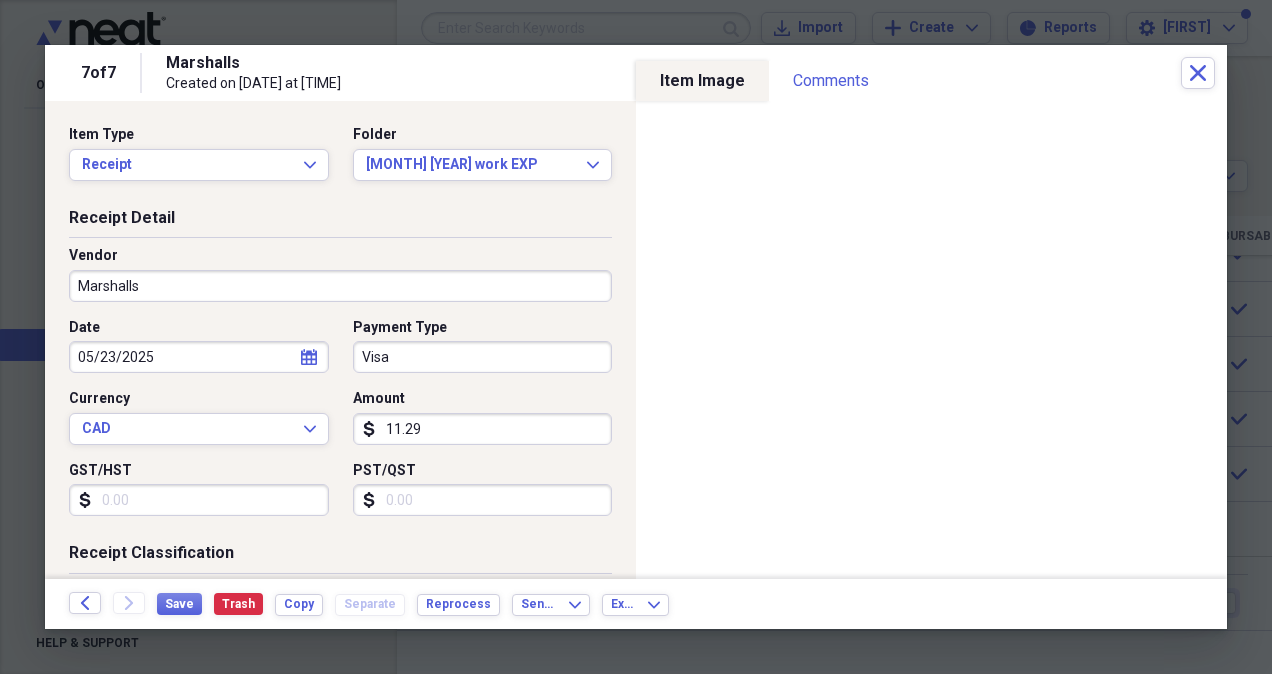 click on "GST/HST" at bounding box center [199, 500] 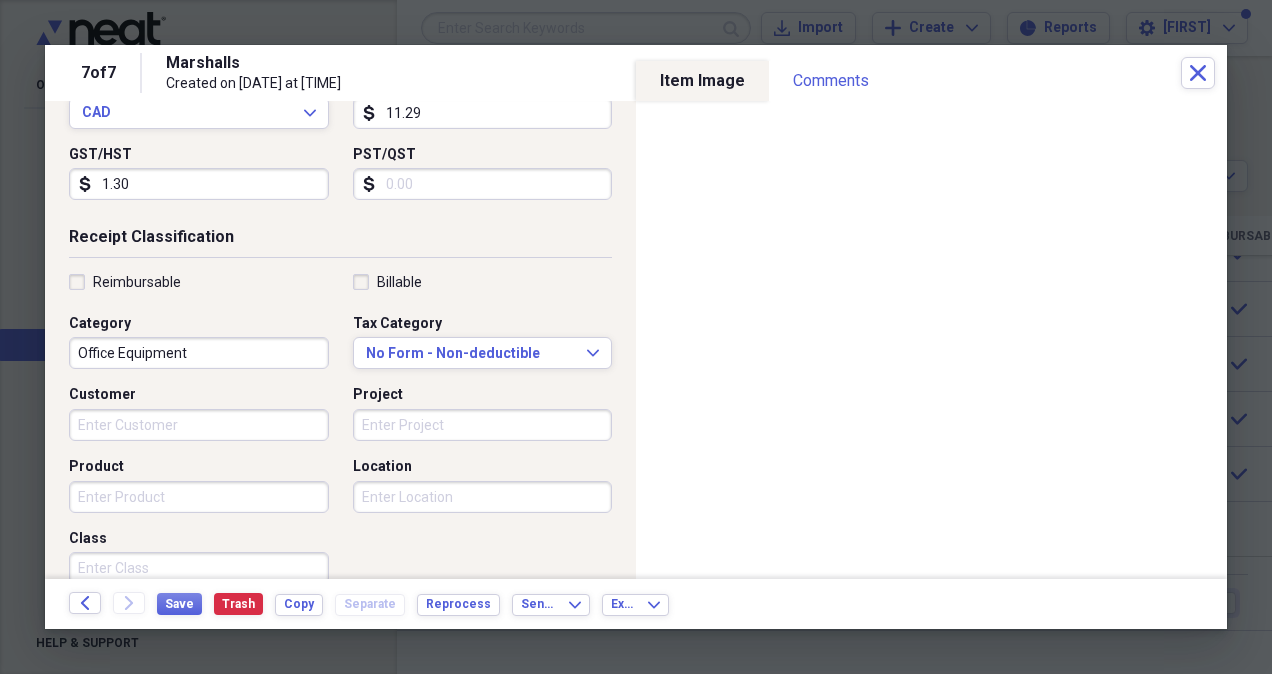 scroll, scrollTop: 400, scrollLeft: 0, axis: vertical 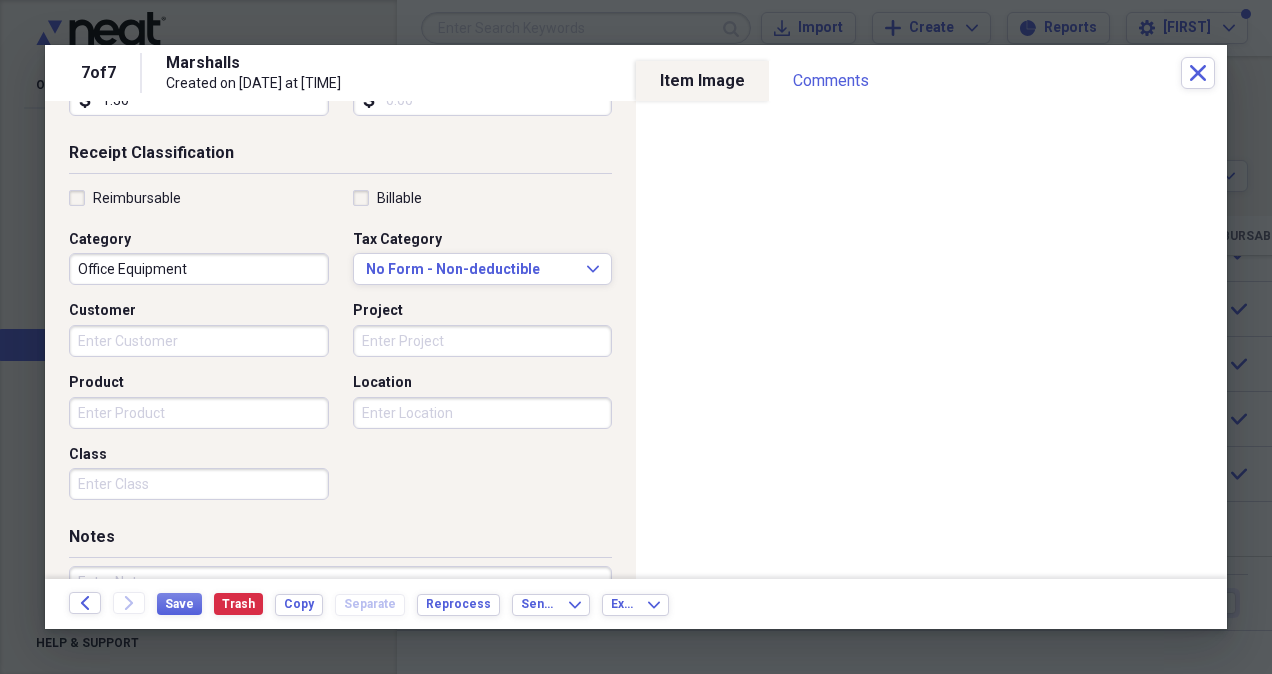 type on "1.30" 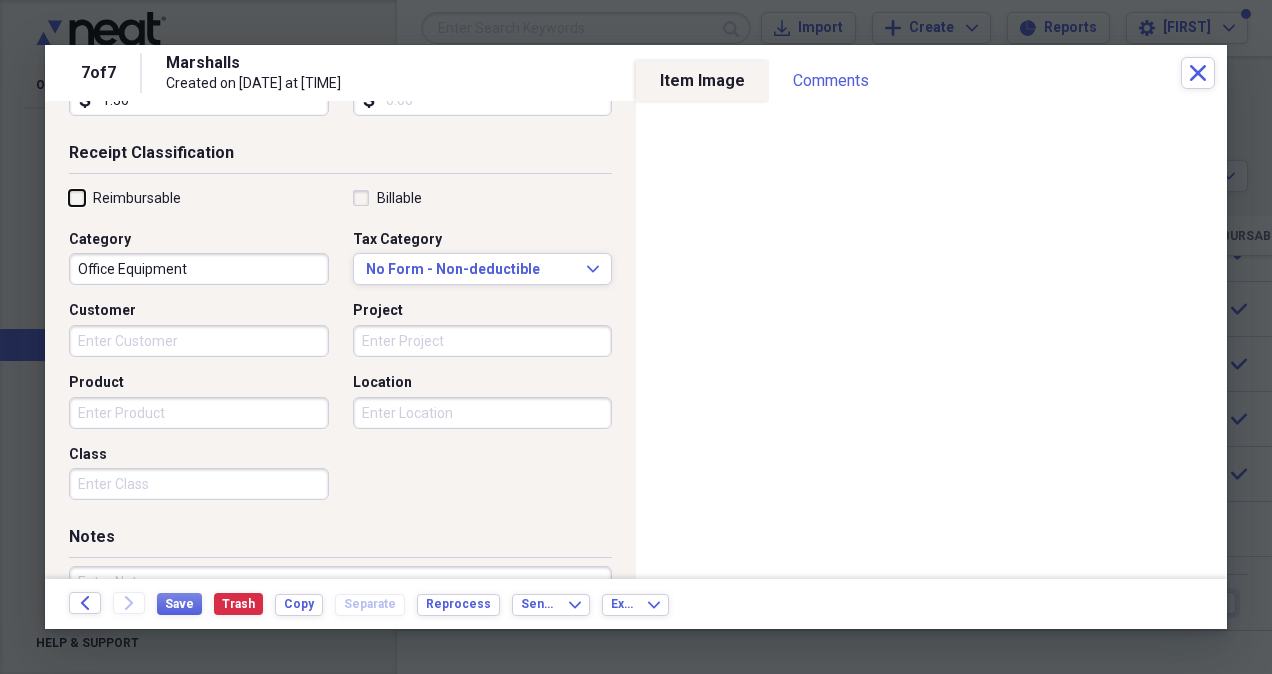 click on "Reimbursable" at bounding box center (69, 197) 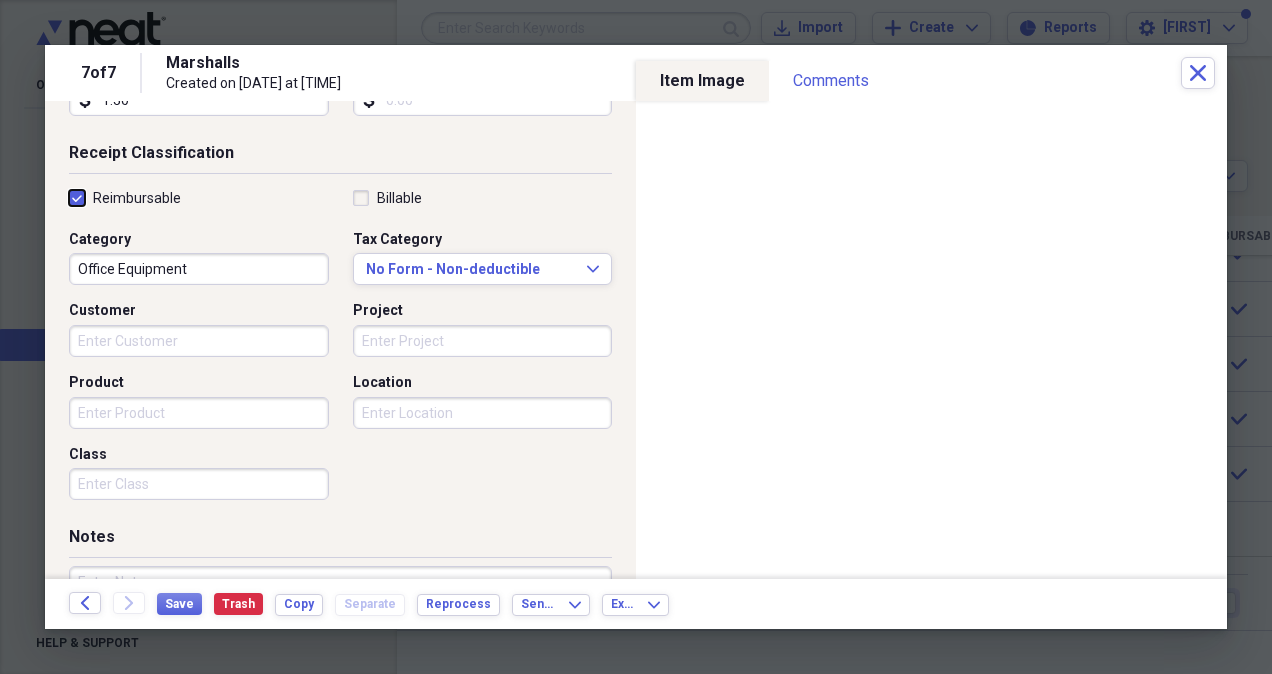 checkbox on "true" 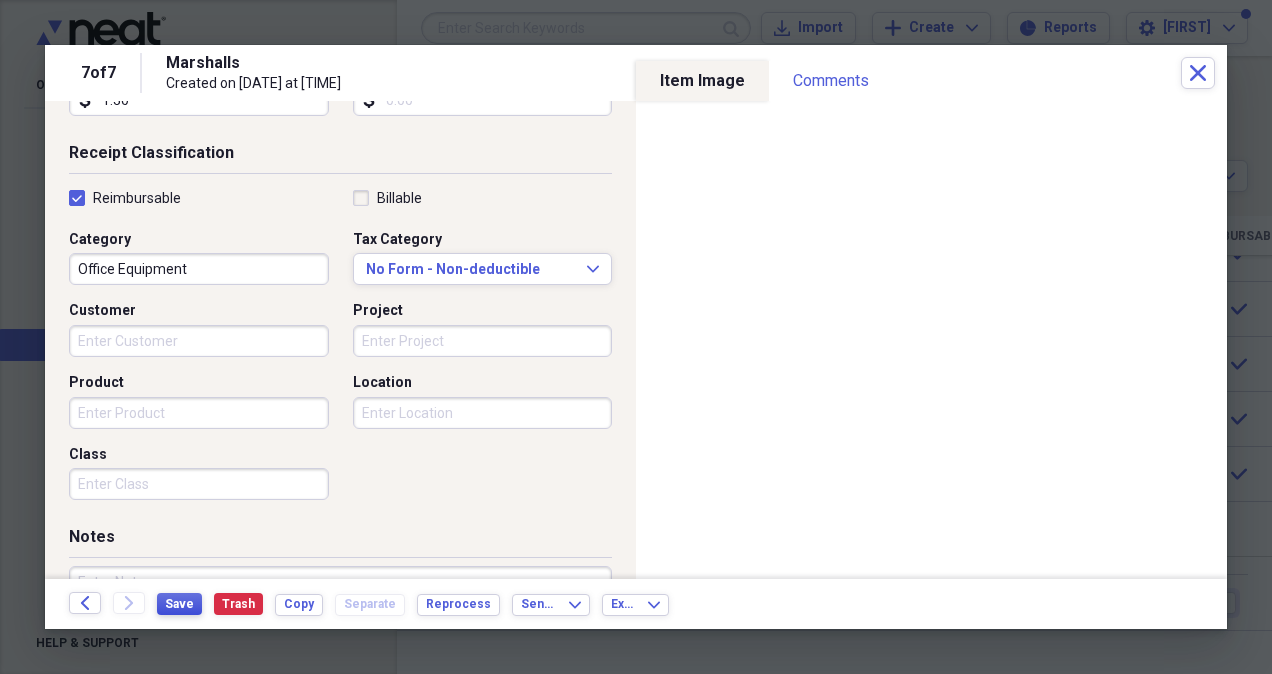 click on "Save" at bounding box center [179, 604] 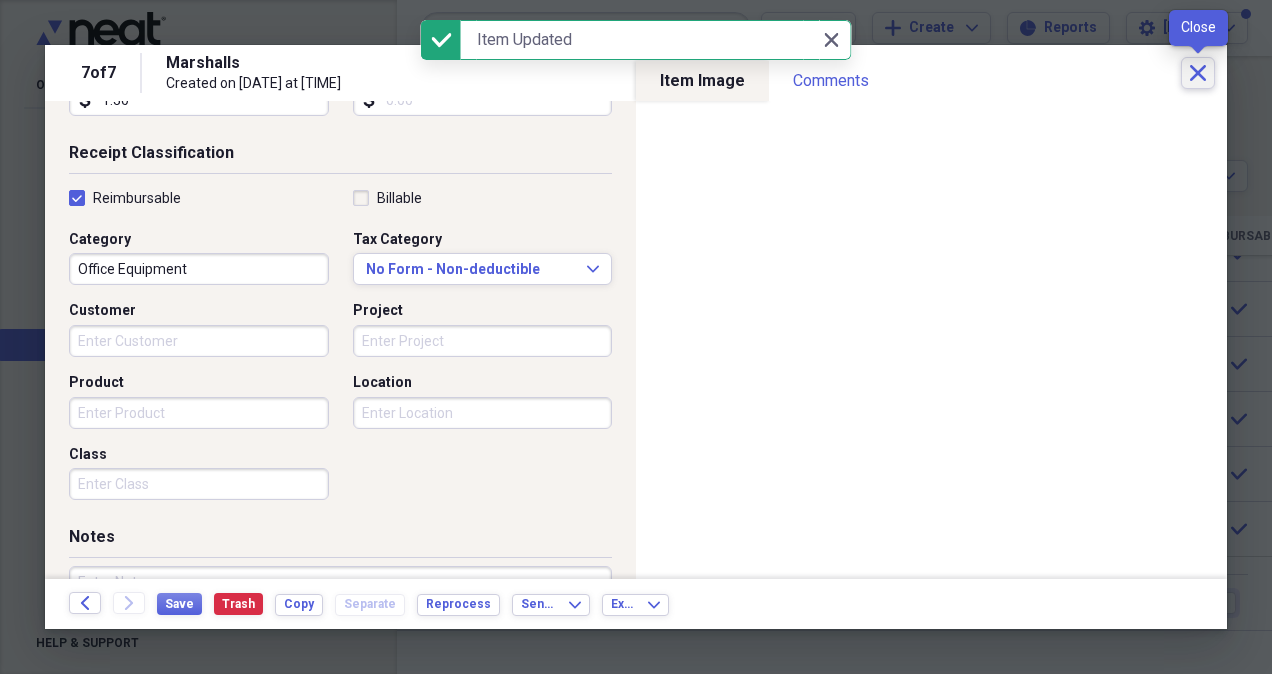 click on "Close" 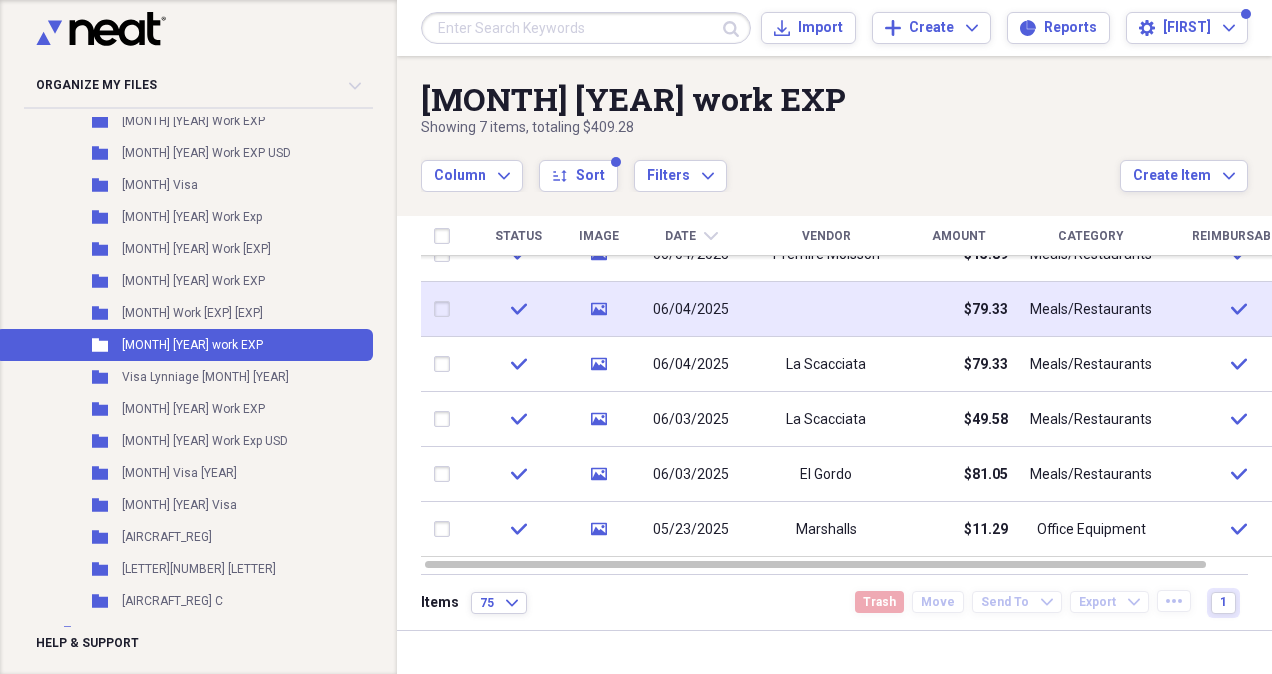 click at bounding box center [446, 309] 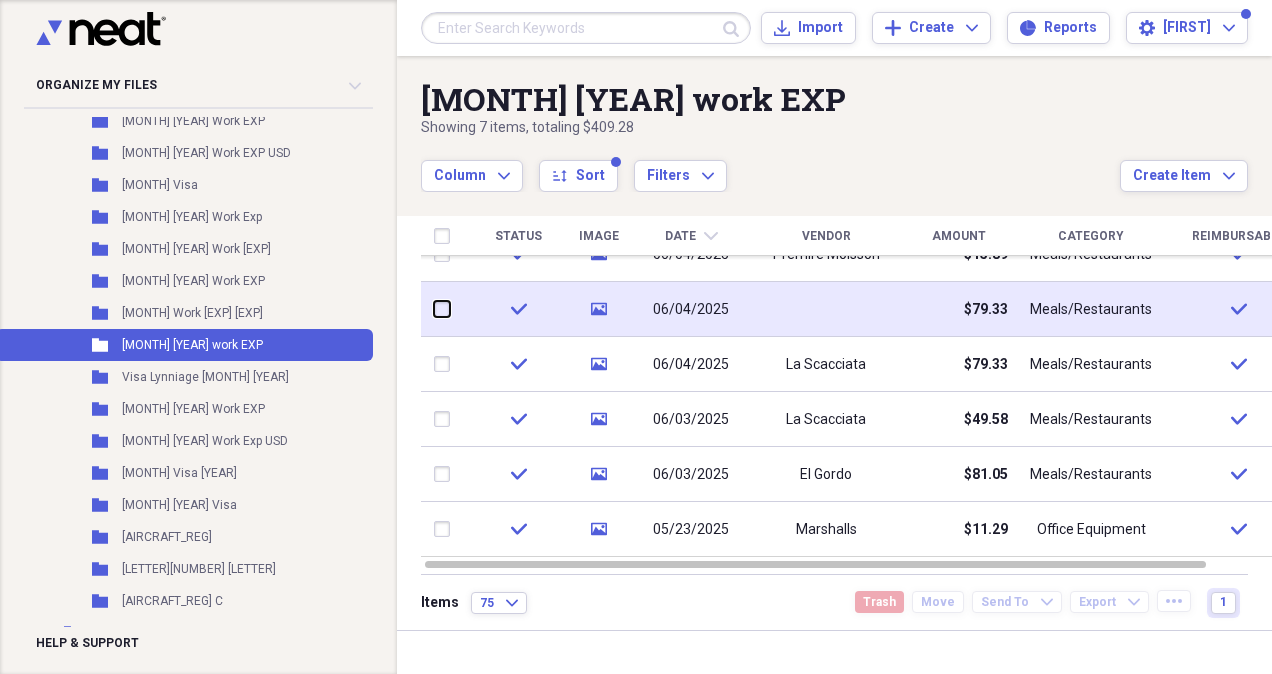 click at bounding box center [434, 309] 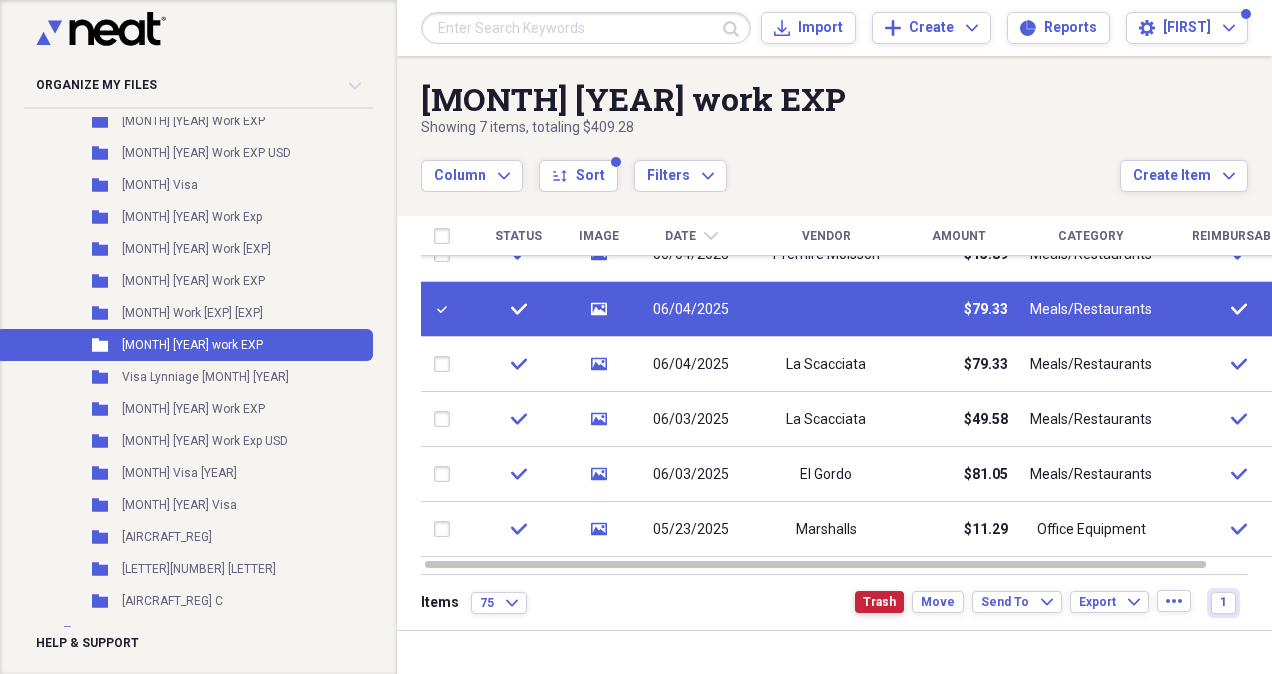 click on "Trash" at bounding box center [879, 602] 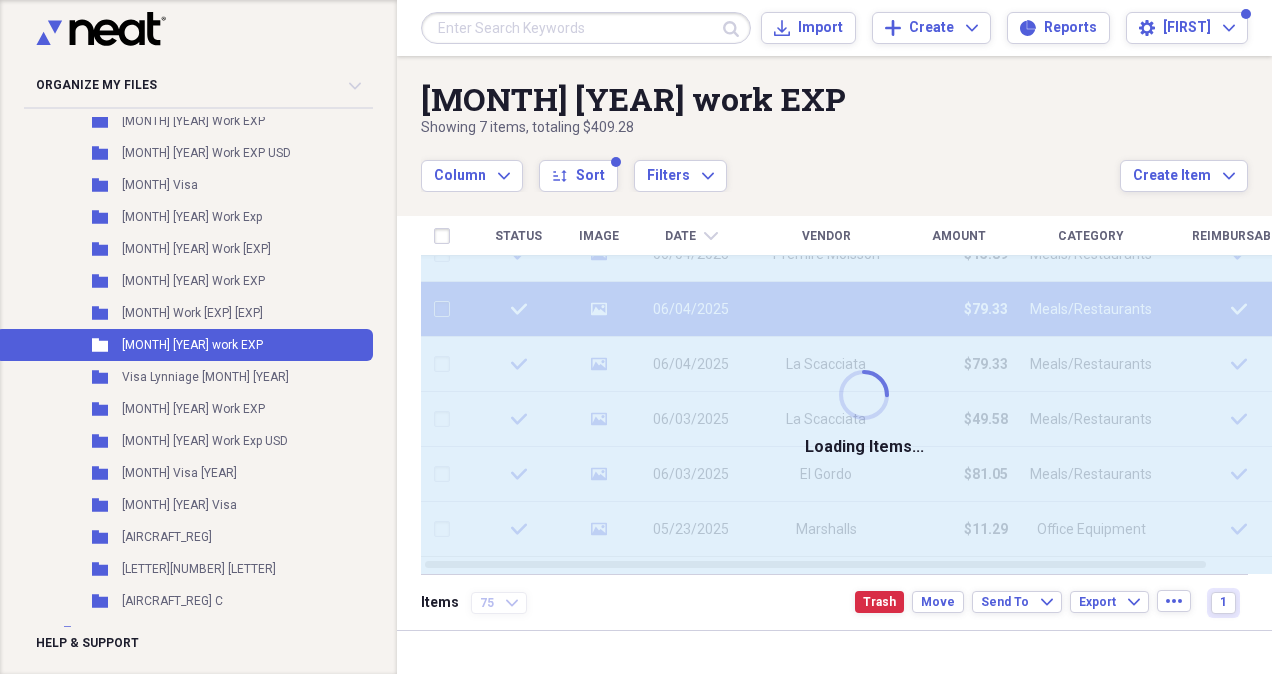 checkbox on "false" 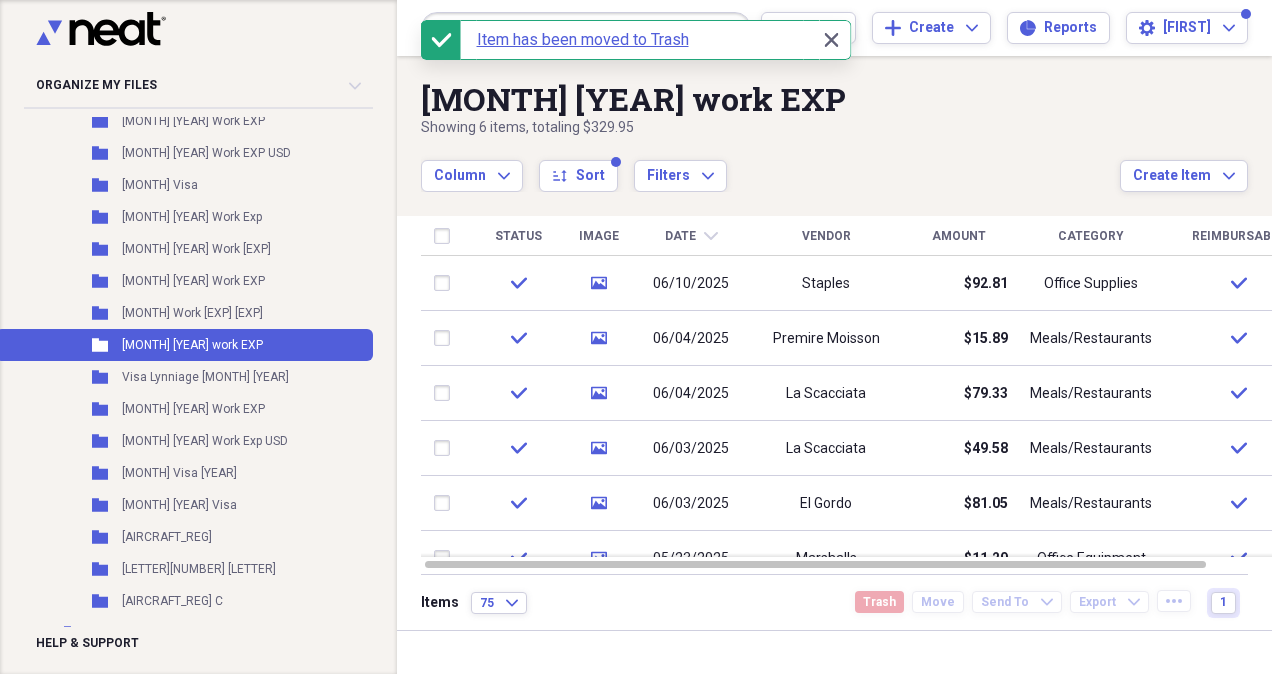 drag, startPoint x: 1266, startPoint y: 404, endPoint x: 1268, endPoint y: 342, distance: 62.03225 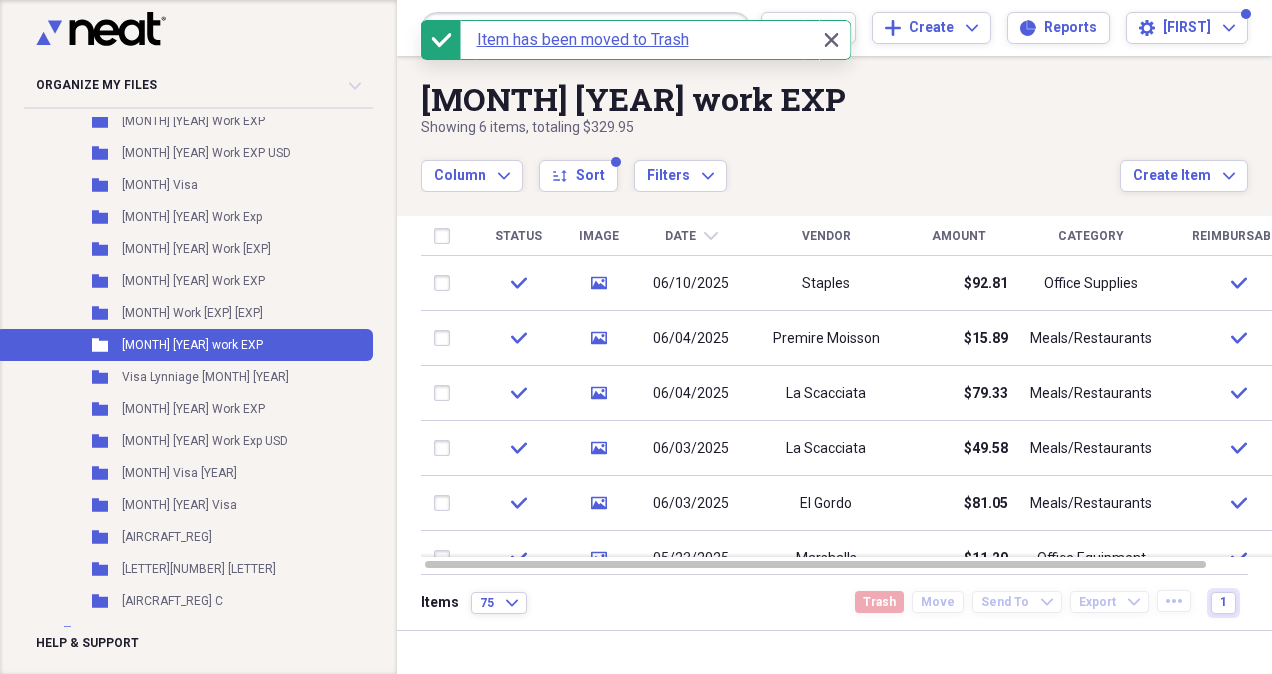 click at bounding box center (1299, 393) 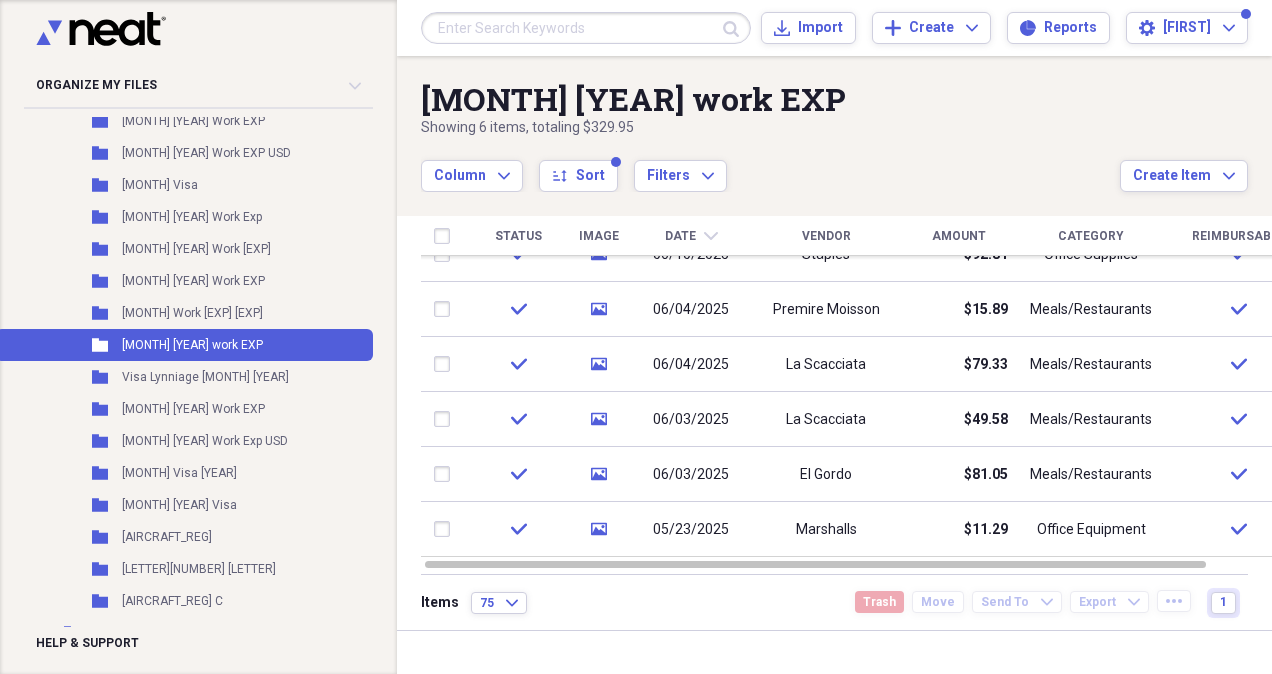 drag, startPoint x: 1275, startPoint y: 400, endPoint x: 1275, endPoint y: 492, distance: 92 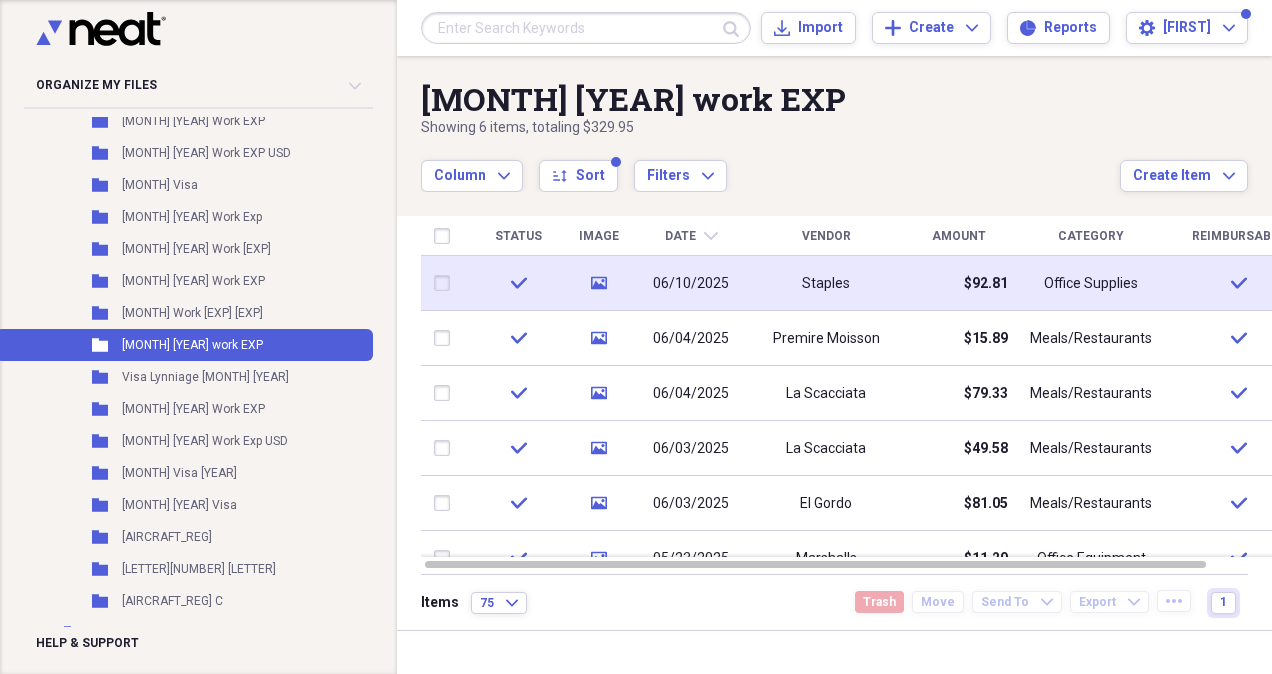 drag, startPoint x: 1259, startPoint y: 366, endPoint x: 1254, endPoint y: 306, distance: 60.207973 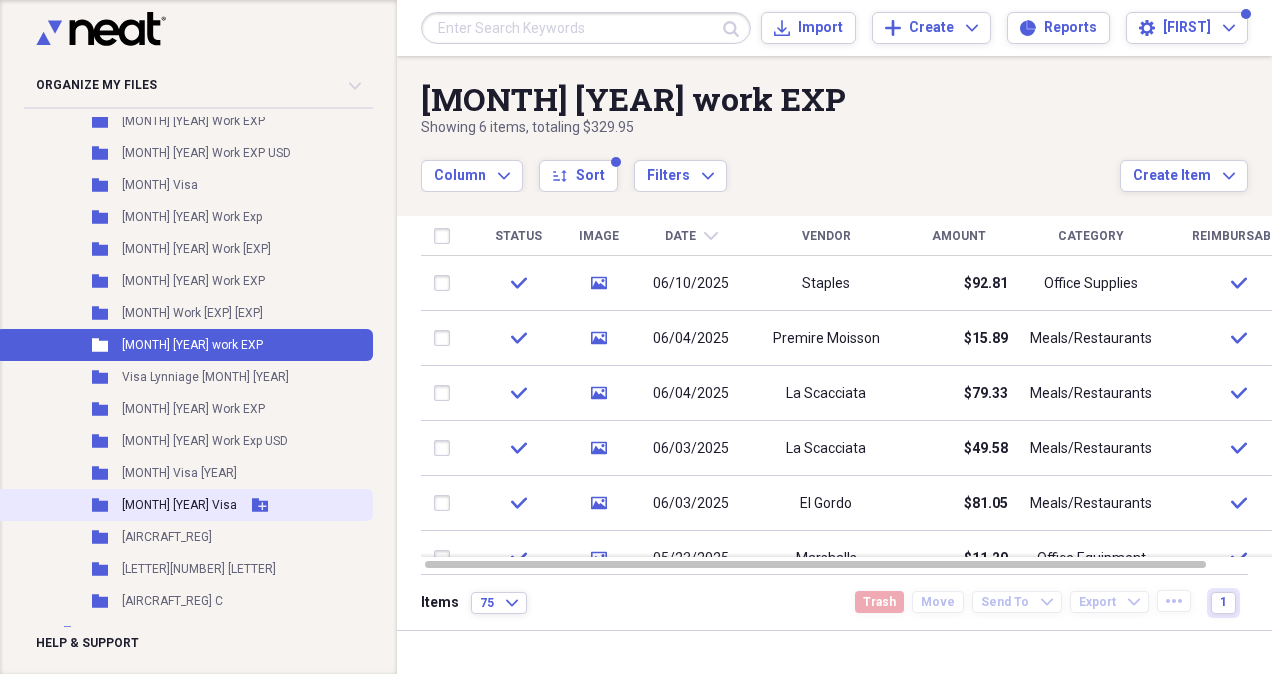 click on "[MONTH] [YEAR] Visa" at bounding box center [179, 505] 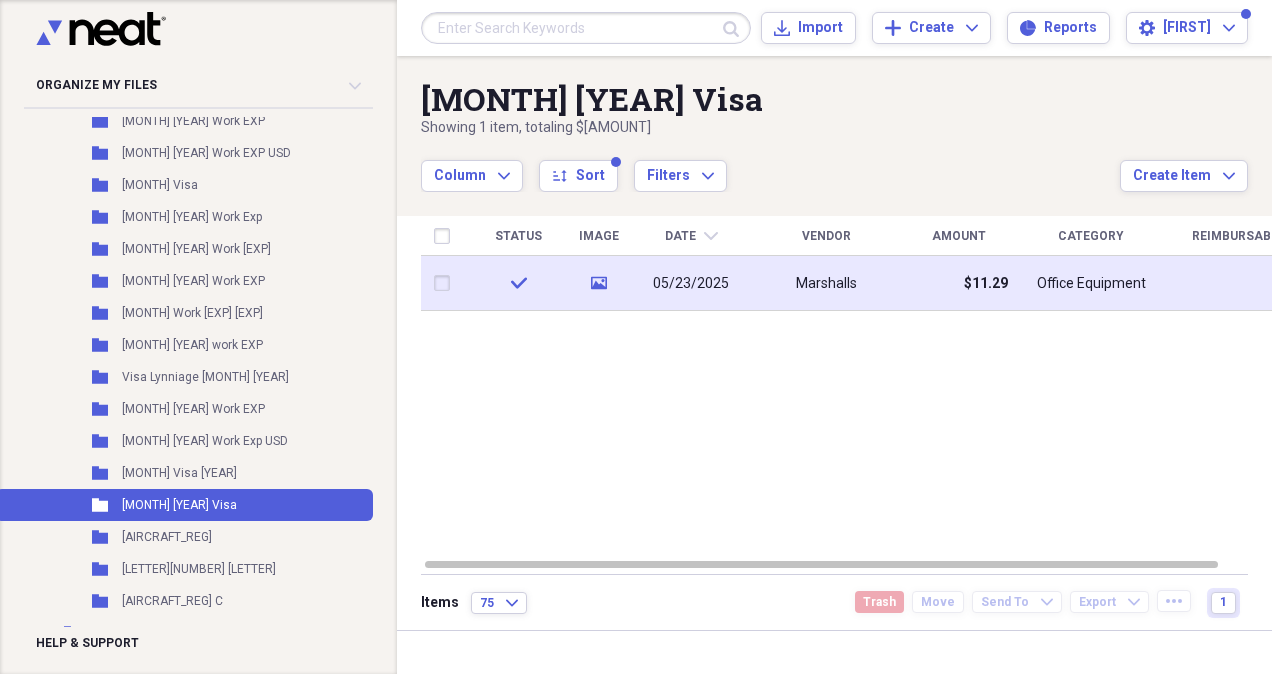 click on "Marshalls" at bounding box center [826, 283] 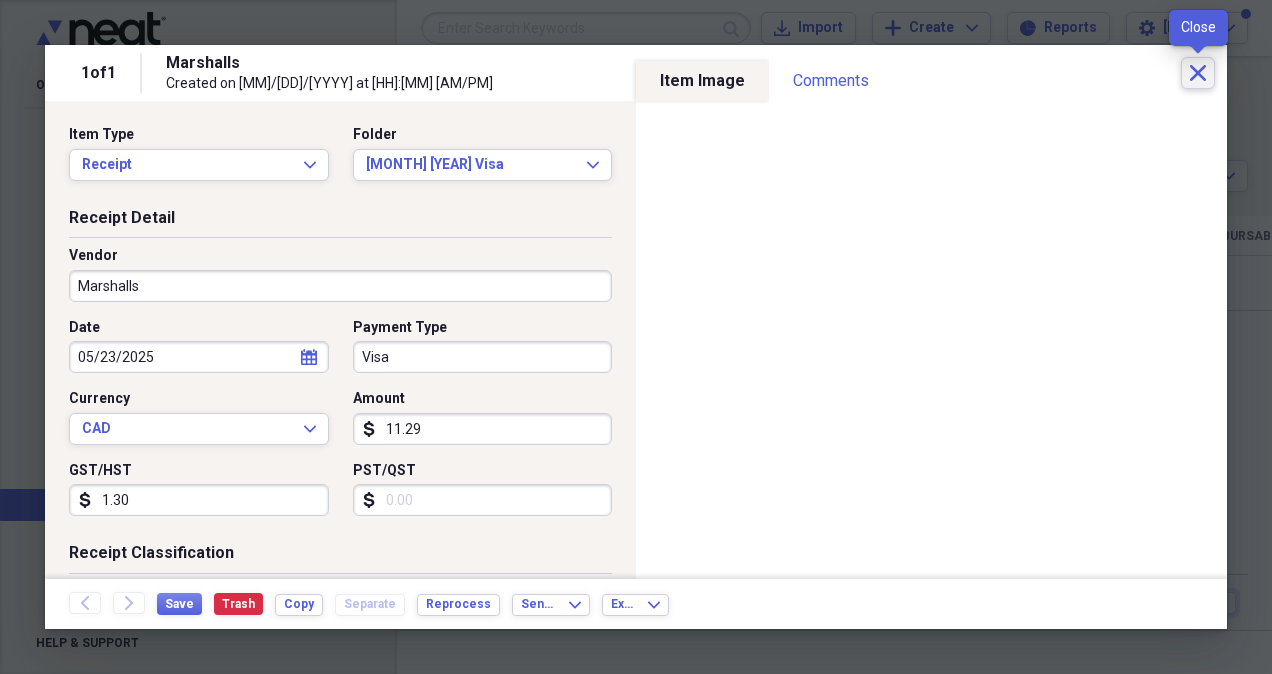 click 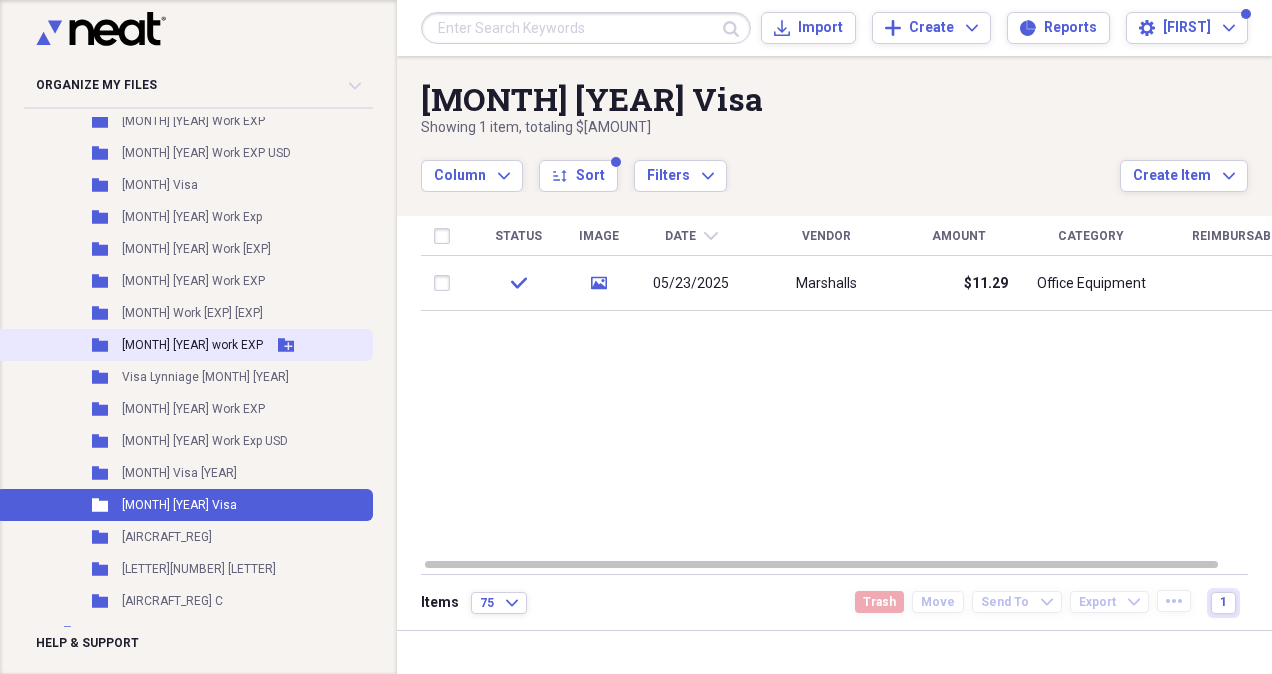 click on "Folder [MONTH] [YEAR] work [EXP] Add Folder" at bounding box center (184, 345) 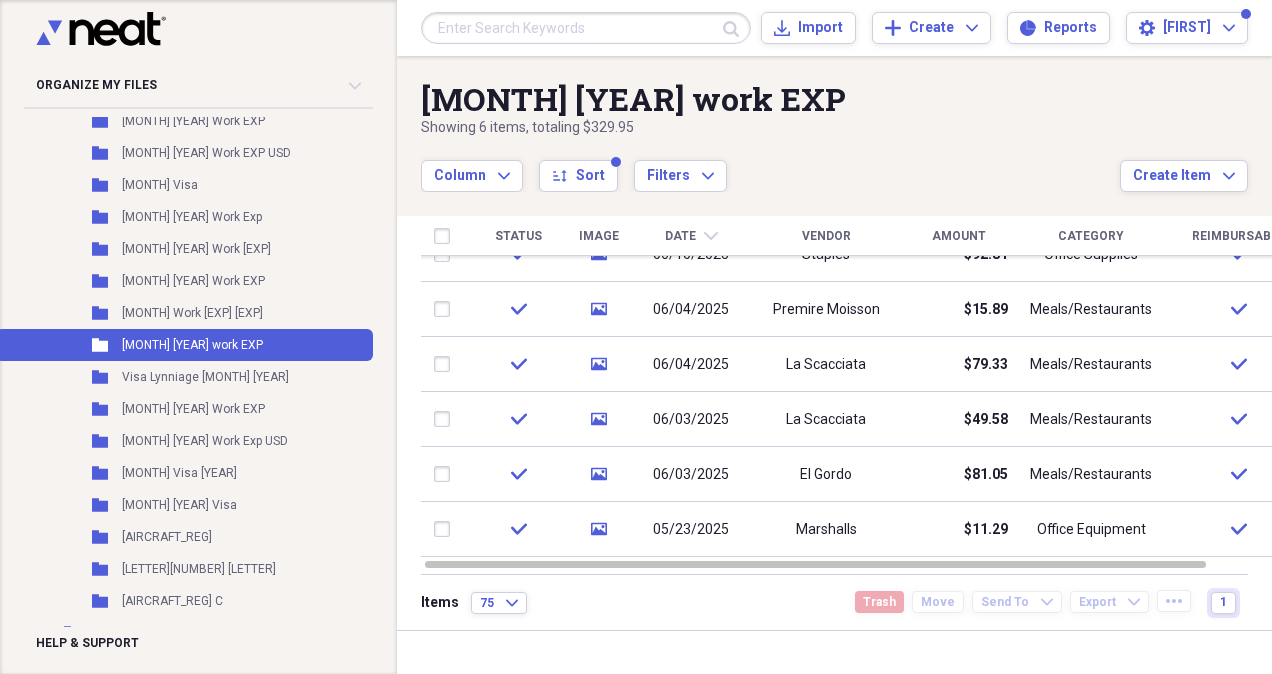 drag, startPoint x: 1275, startPoint y: 460, endPoint x: 1270, endPoint y: 584, distance: 124.10077 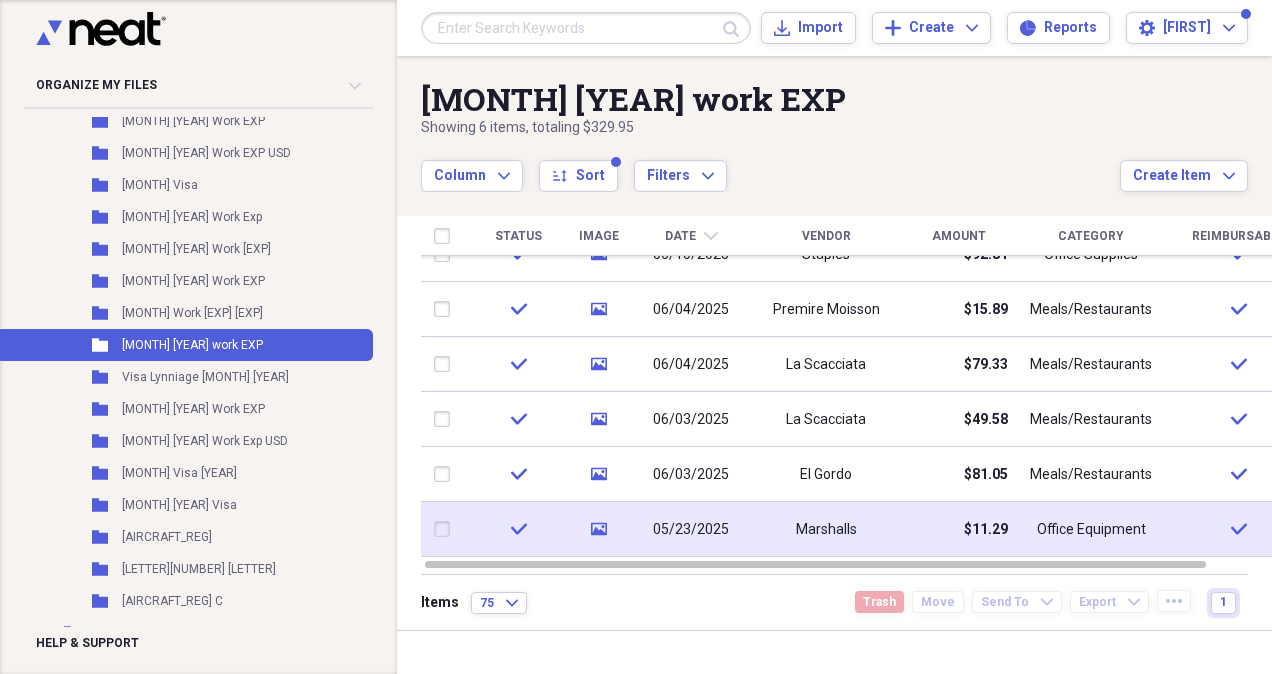 click at bounding box center [446, 529] 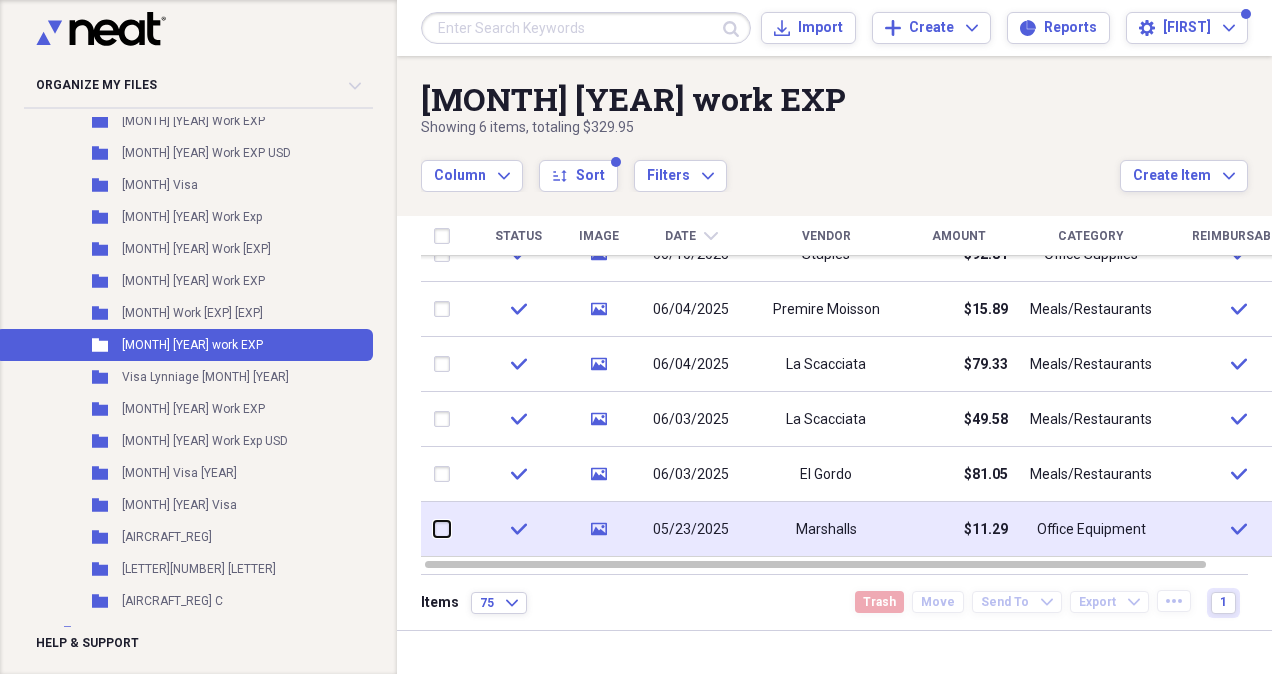 click at bounding box center [434, 529] 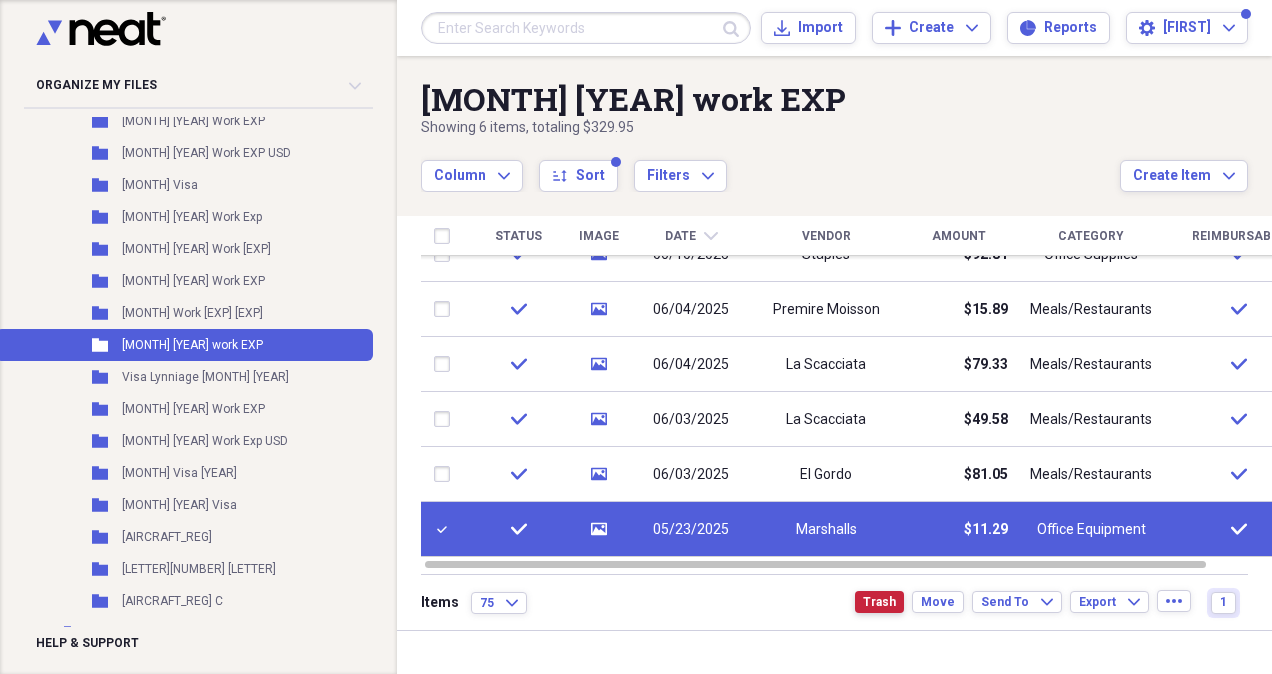 click on "Trash" at bounding box center (879, 602) 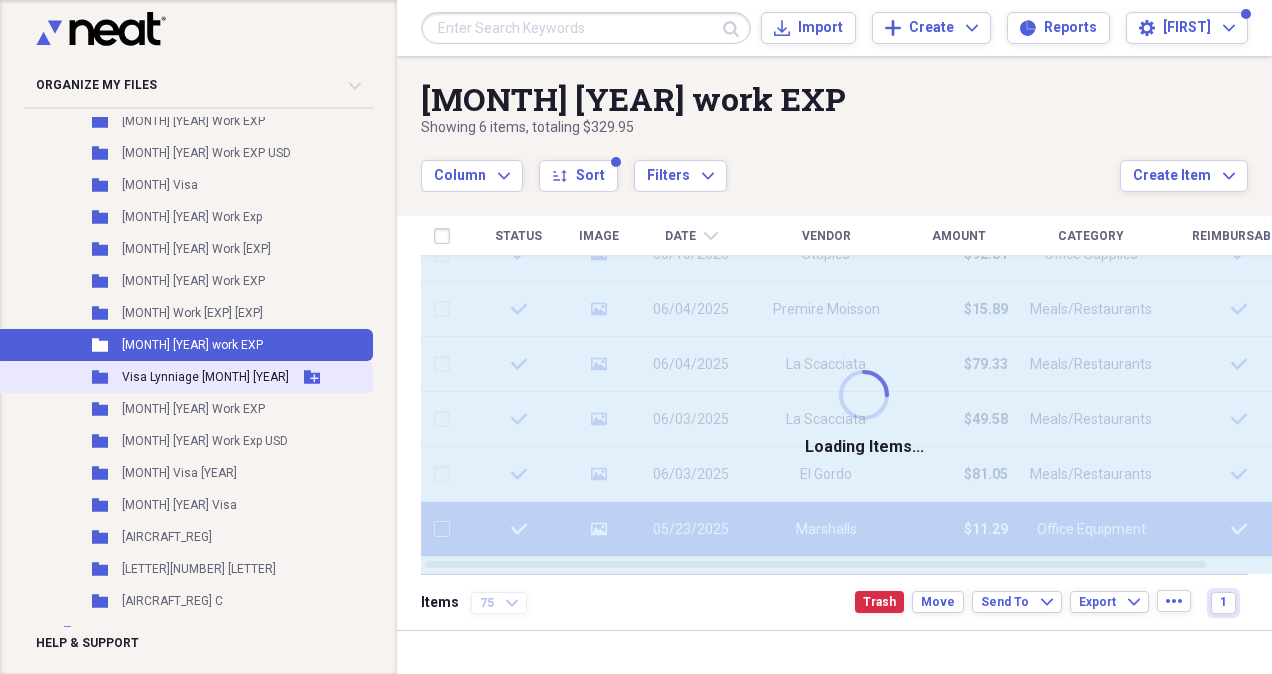 checkbox on "false" 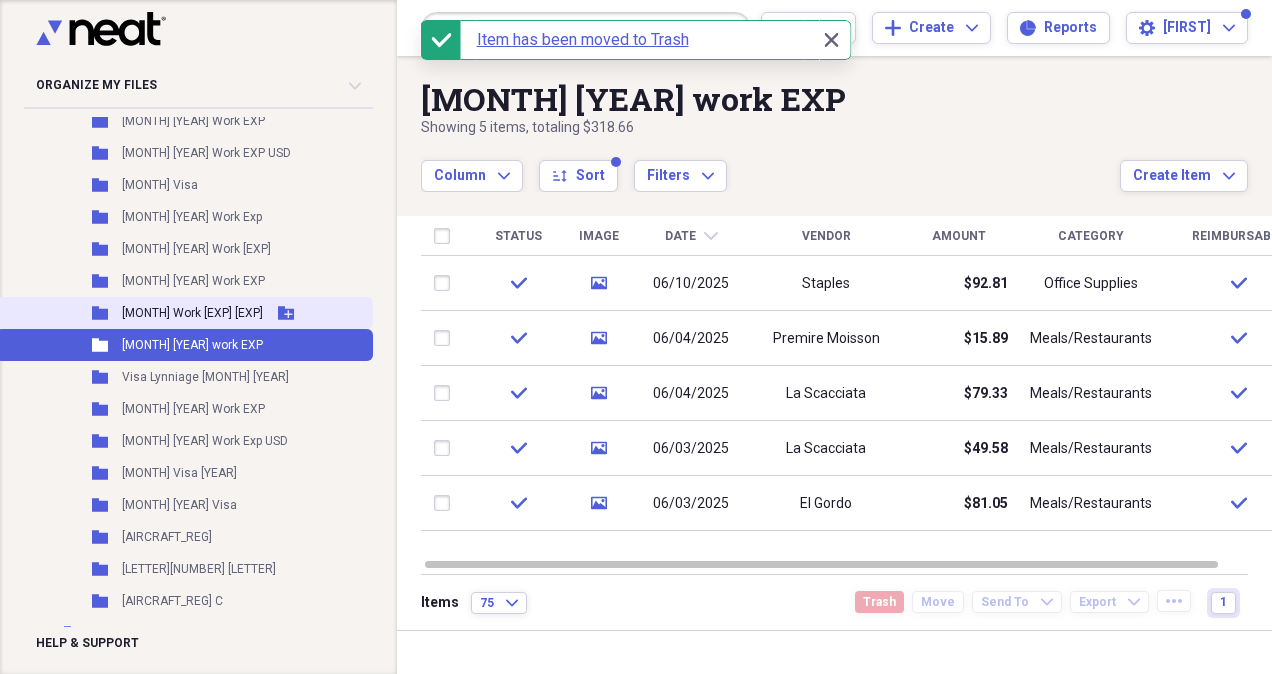 click on "Folder [MONTH] Work EXP USD Add Folder" at bounding box center (184, 313) 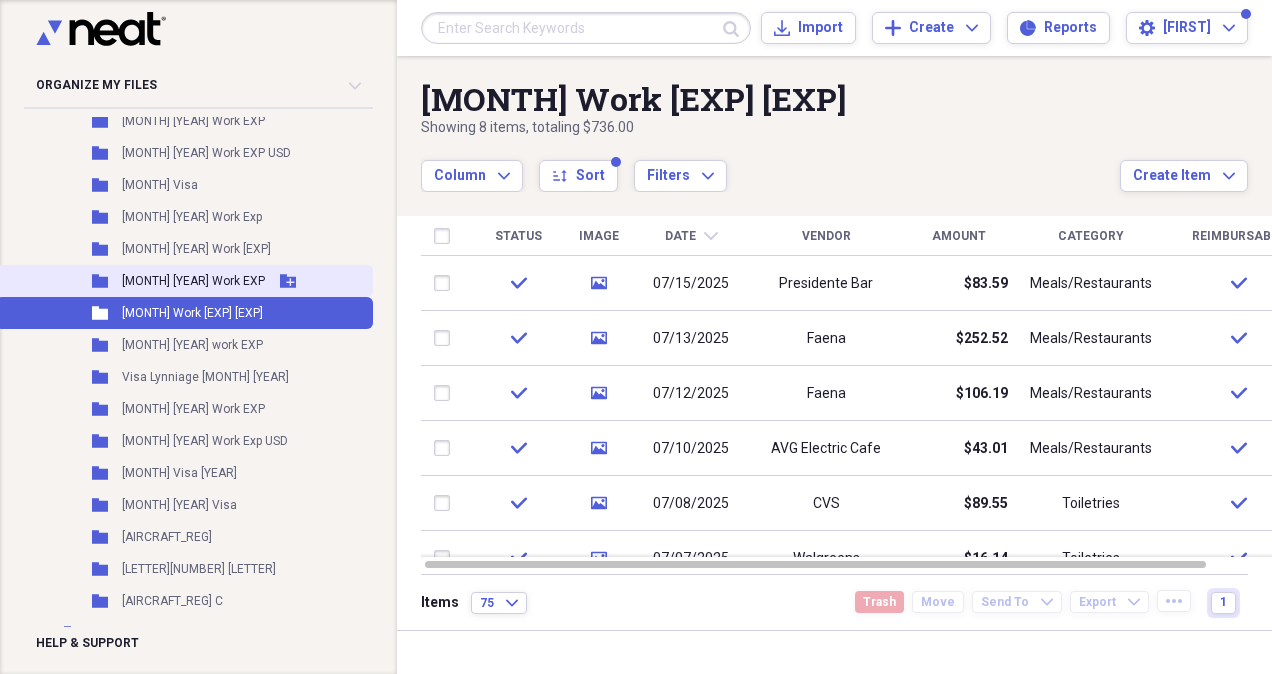 click on "Folder [MONTH] [YEAR] Work EXP Add Folder" at bounding box center (184, 281) 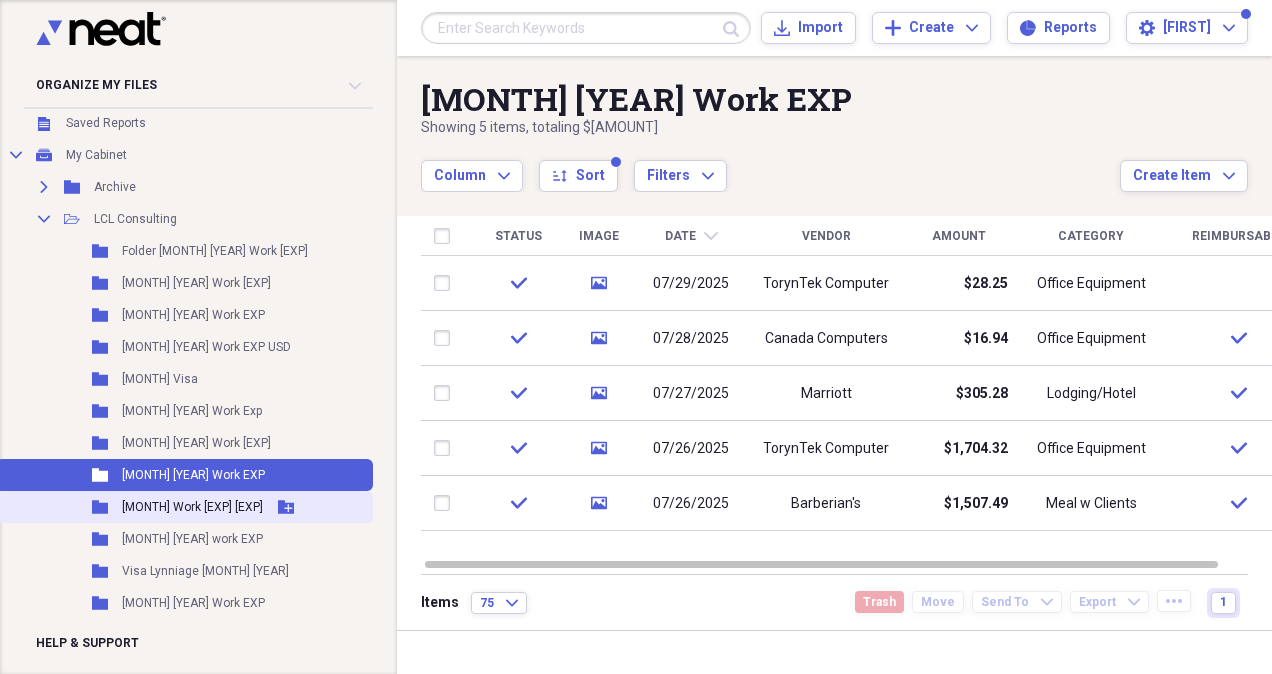 scroll, scrollTop: 0, scrollLeft: 0, axis: both 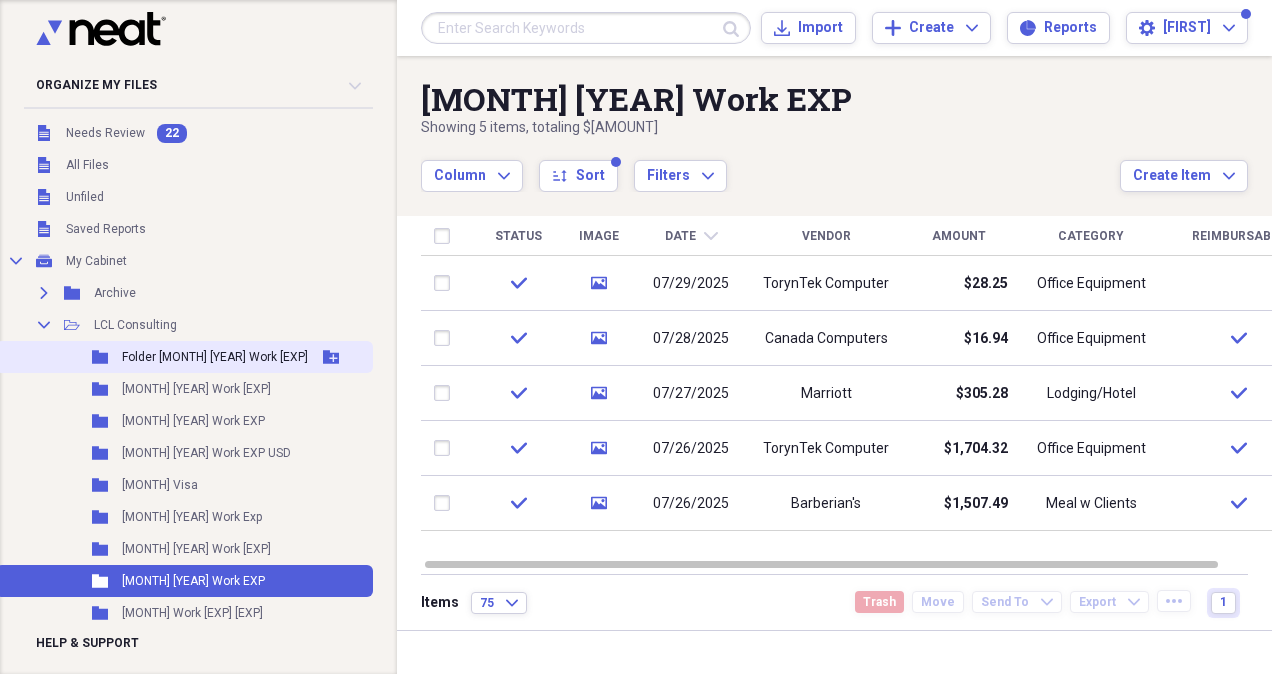 click on "Folder [MONTH] [YEAR] Work EXP Add Folder" at bounding box center (184, 357) 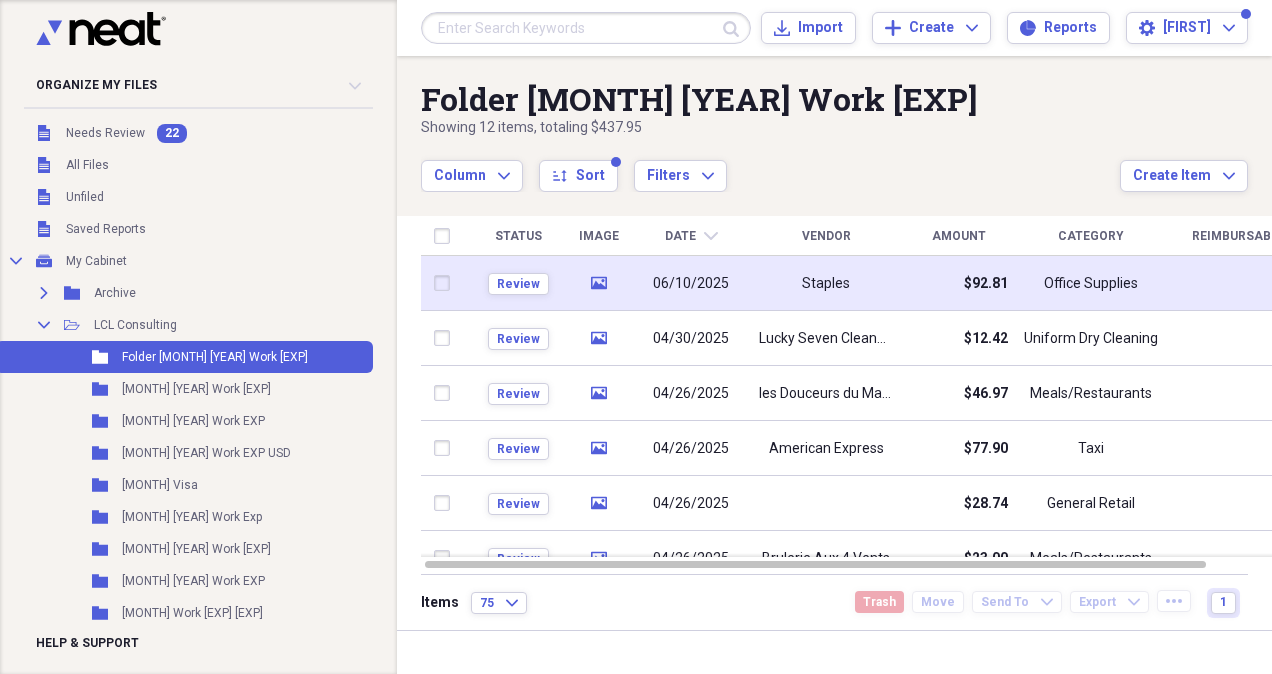 click on "Staples" at bounding box center (826, 283) 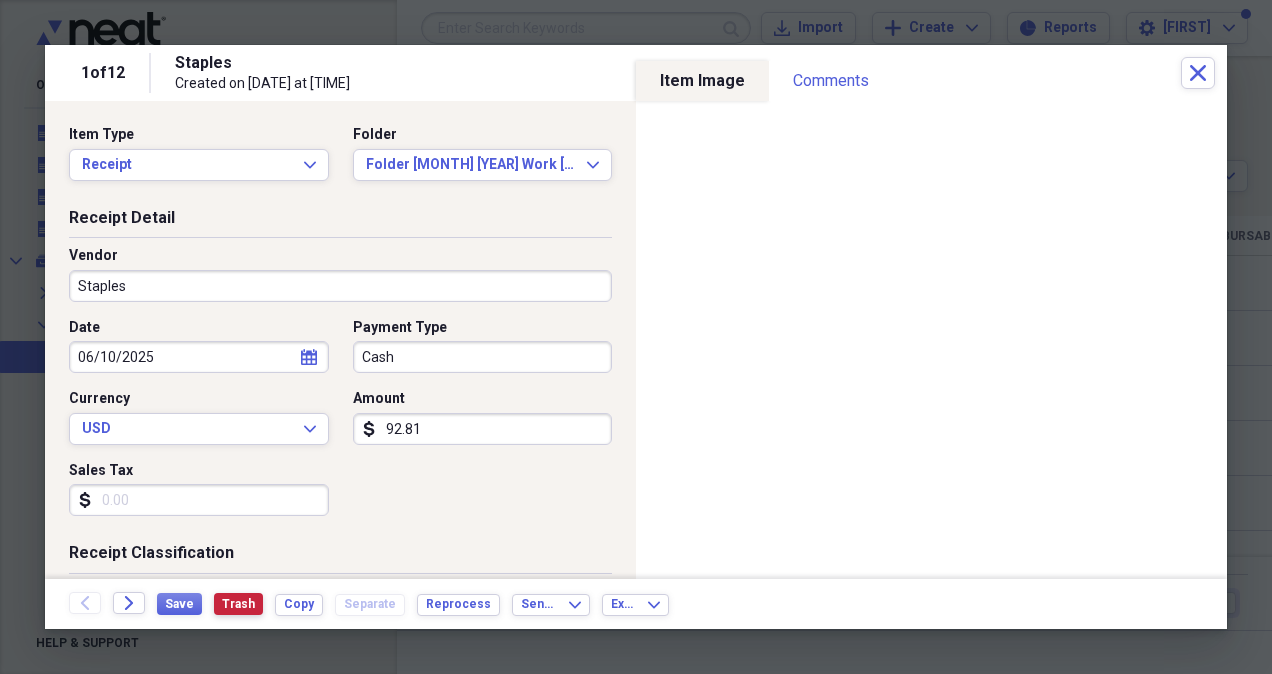 click on "Trash" at bounding box center [238, 604] 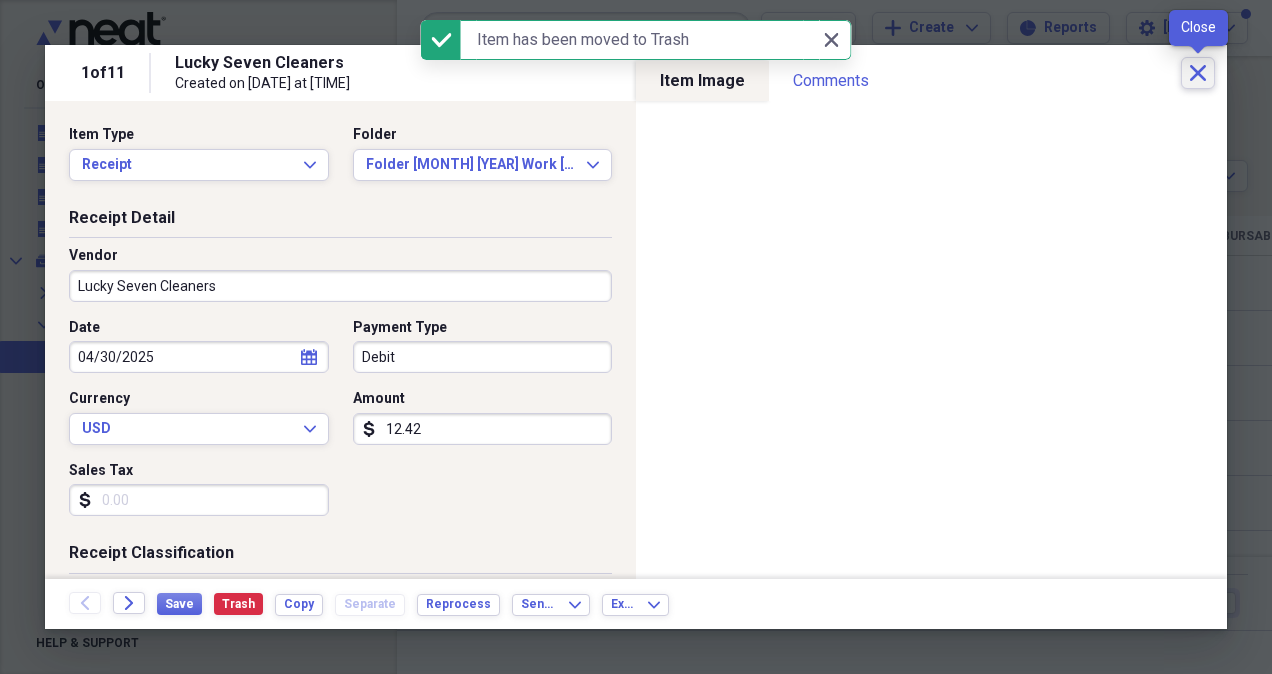 click 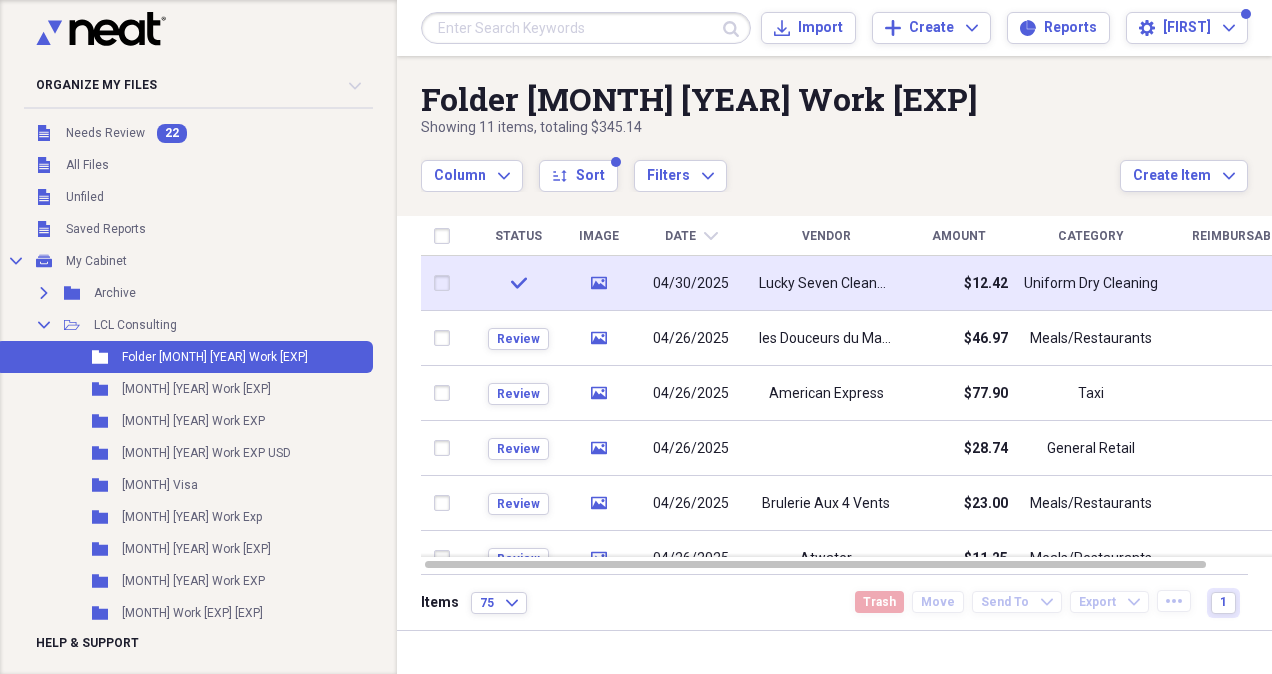 click on "Lucky Seven Cleaners" at bounding box center (826, 284) 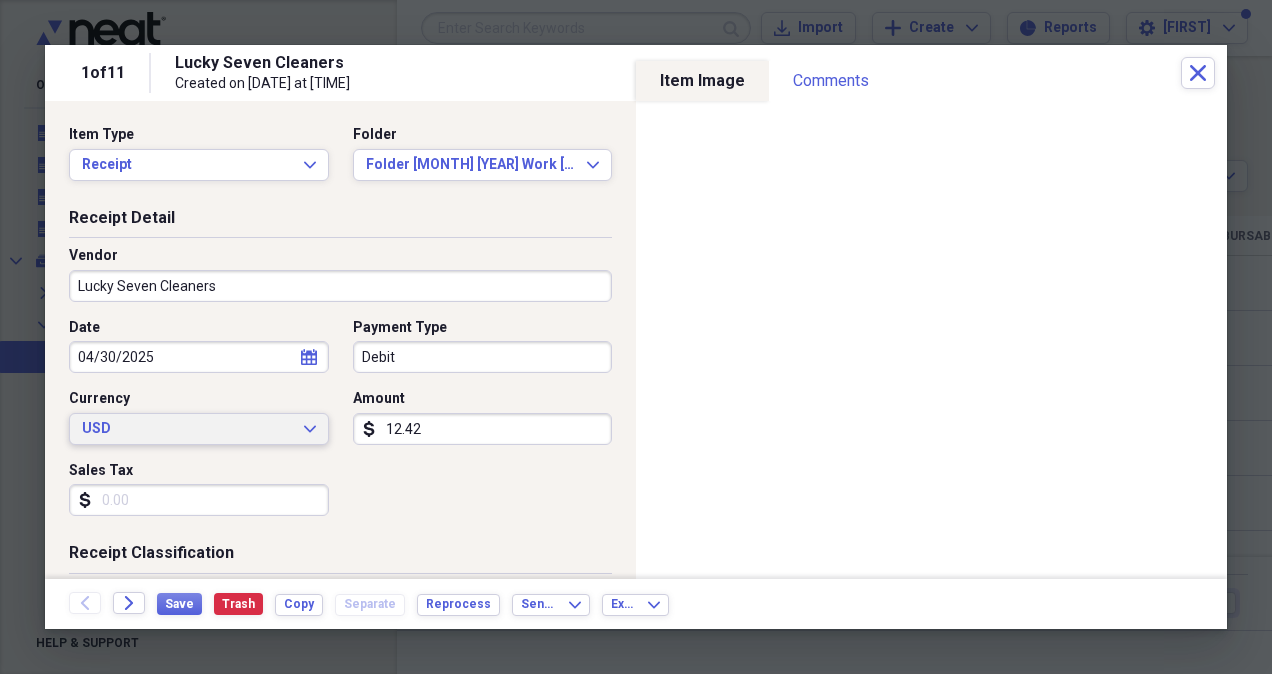 click on "Expand" 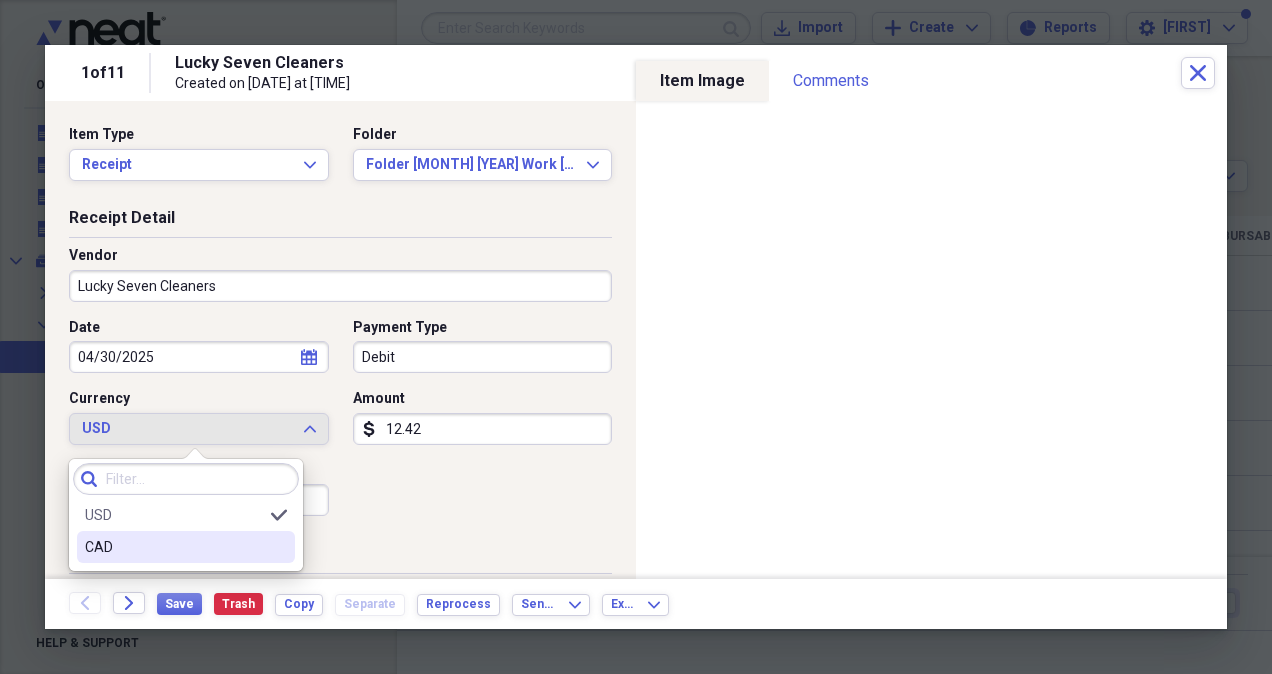 click on "CAD" at bounding box center (174, 547) 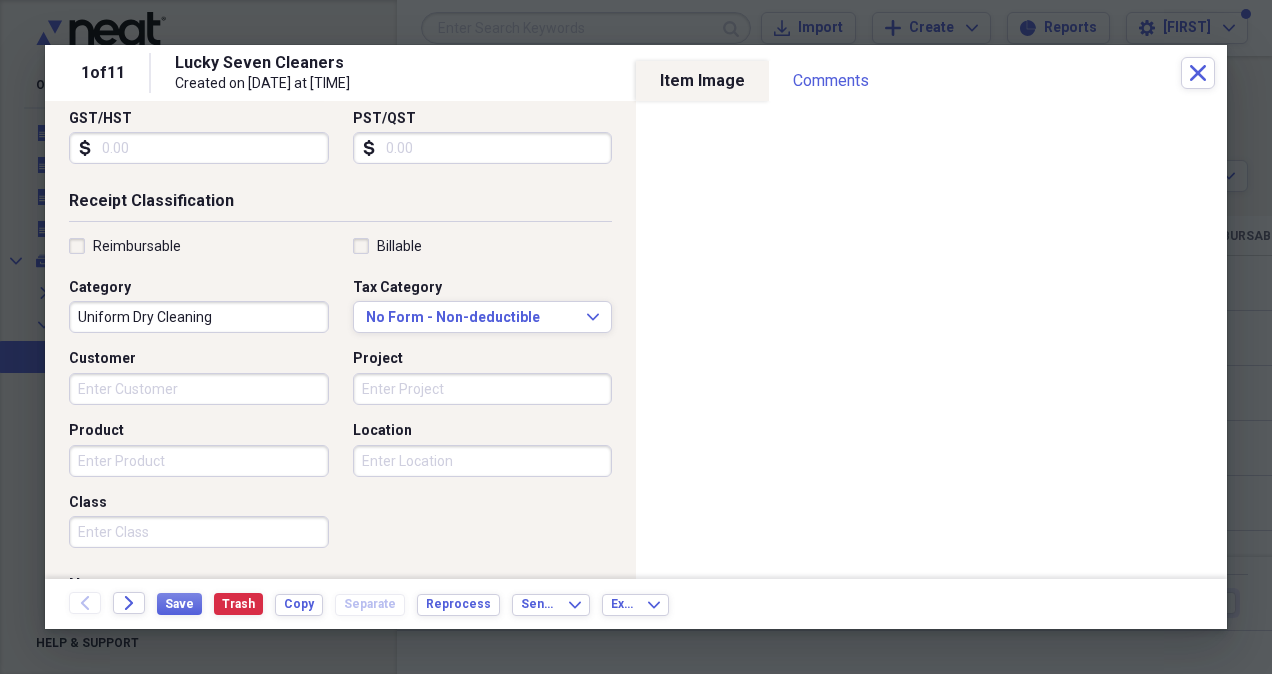 scroll, scrollTop: 241, scrollLeft: 0, axis: vertical 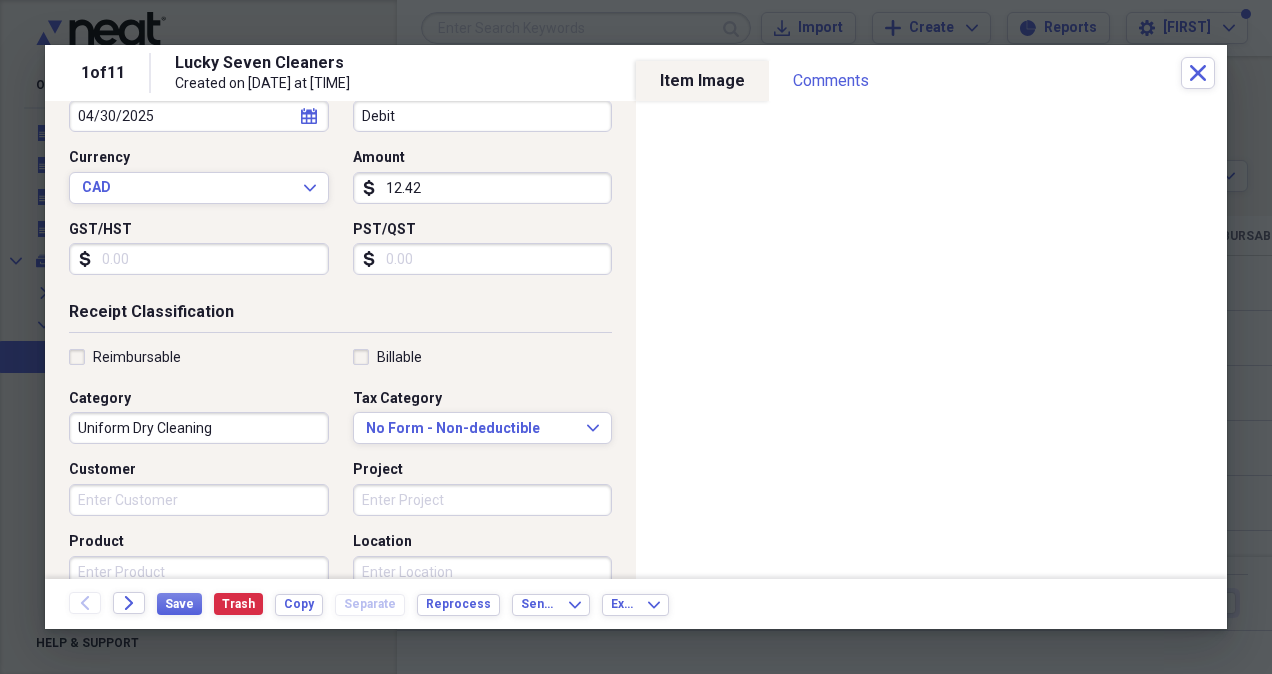 click on "Reimbursable" at bounding box center (125, 357) 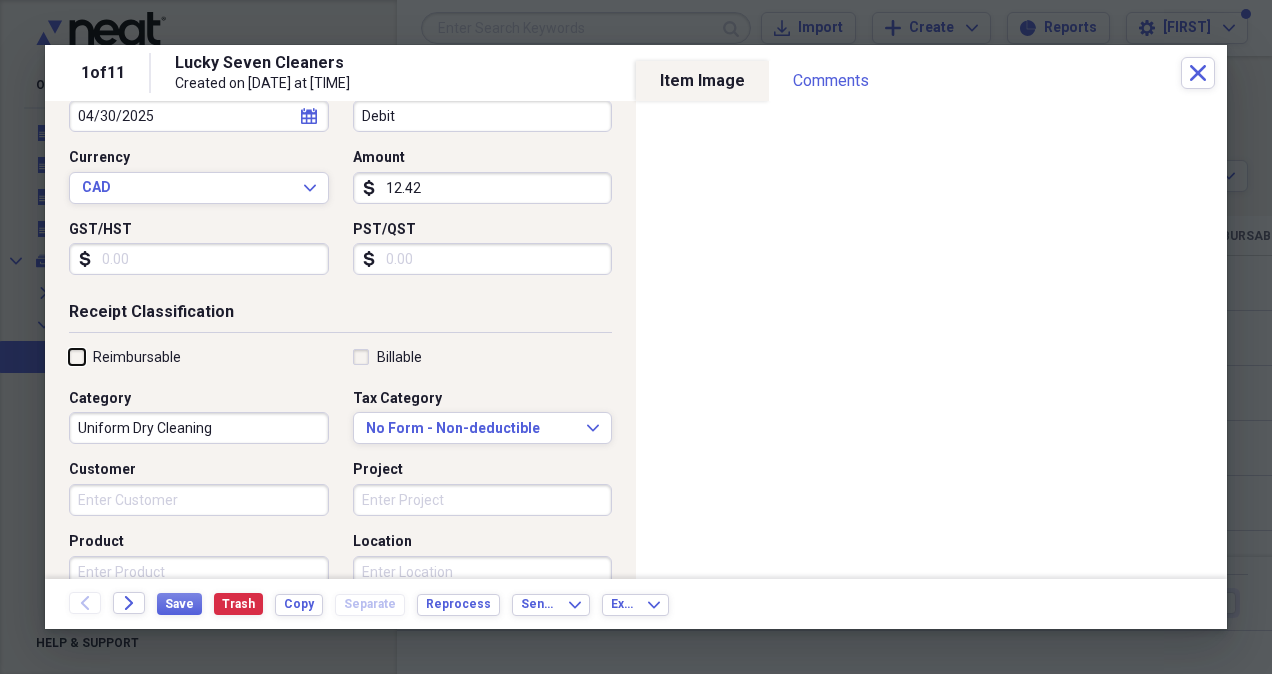 click on "Reimbursable" at bounding box center [69, 356] 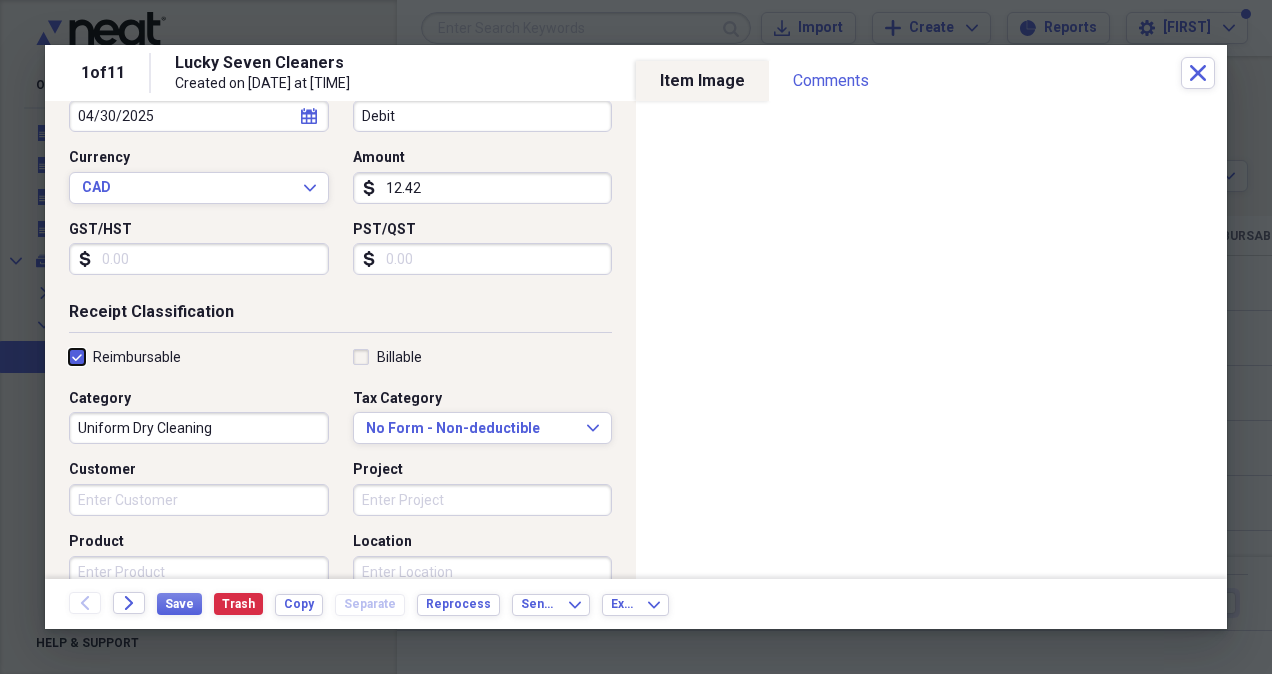 checkbox on "true" 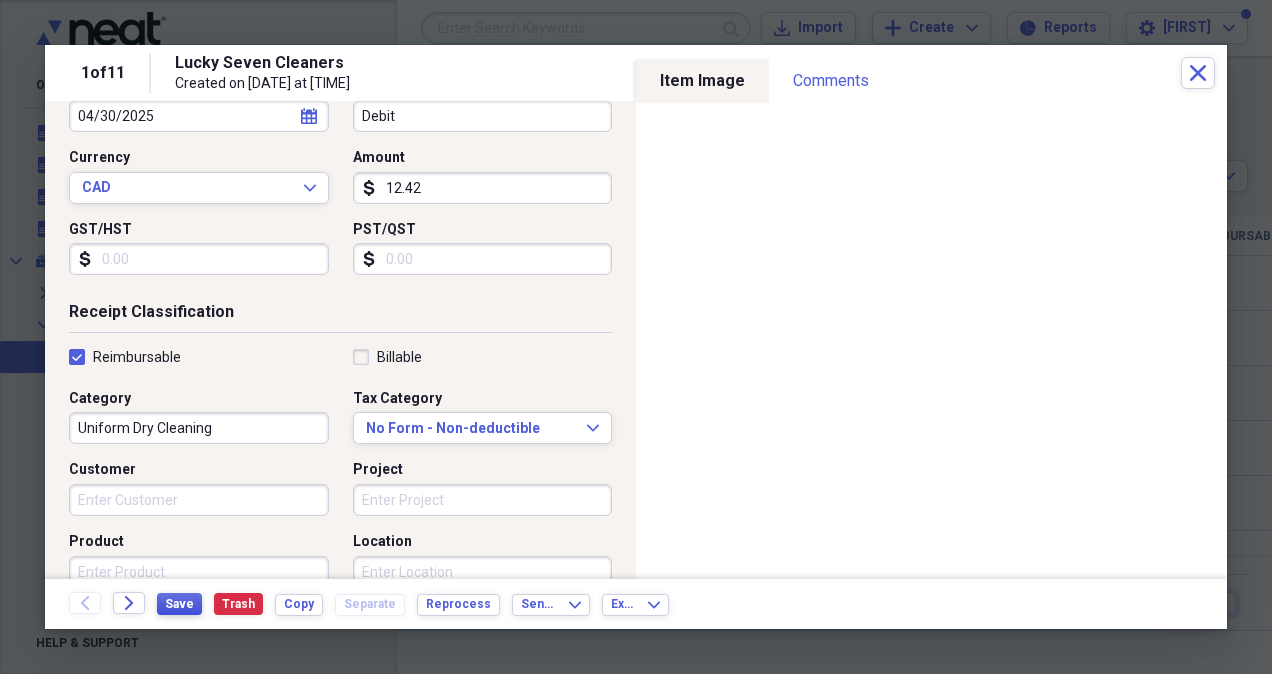 click on "Save" at bounding box center [179, 604] 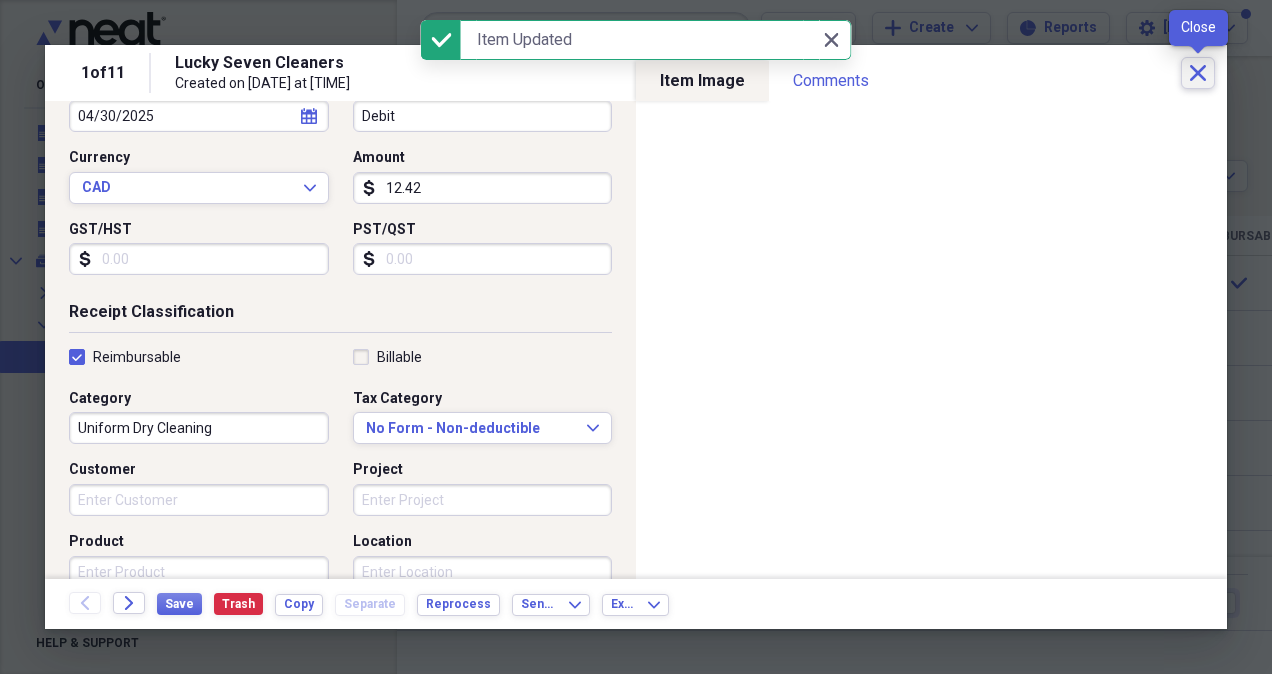 click 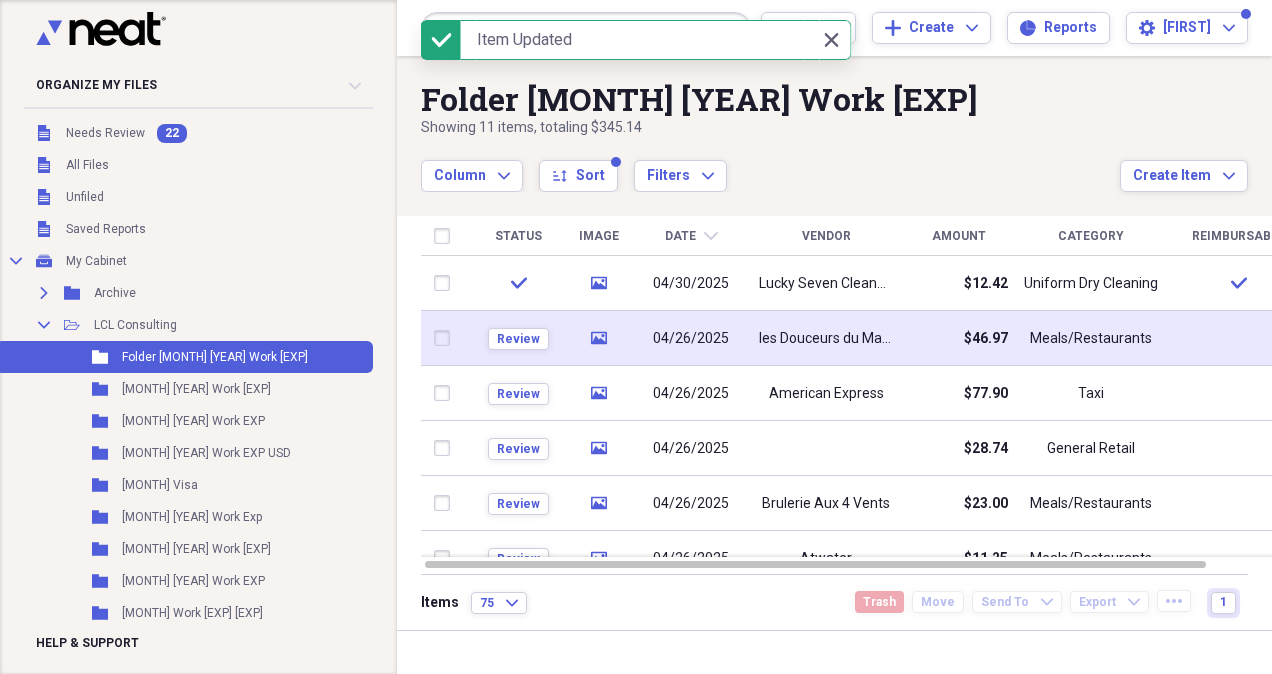 click on "les Douceurs du Marche" at bounding box center (826, 339) 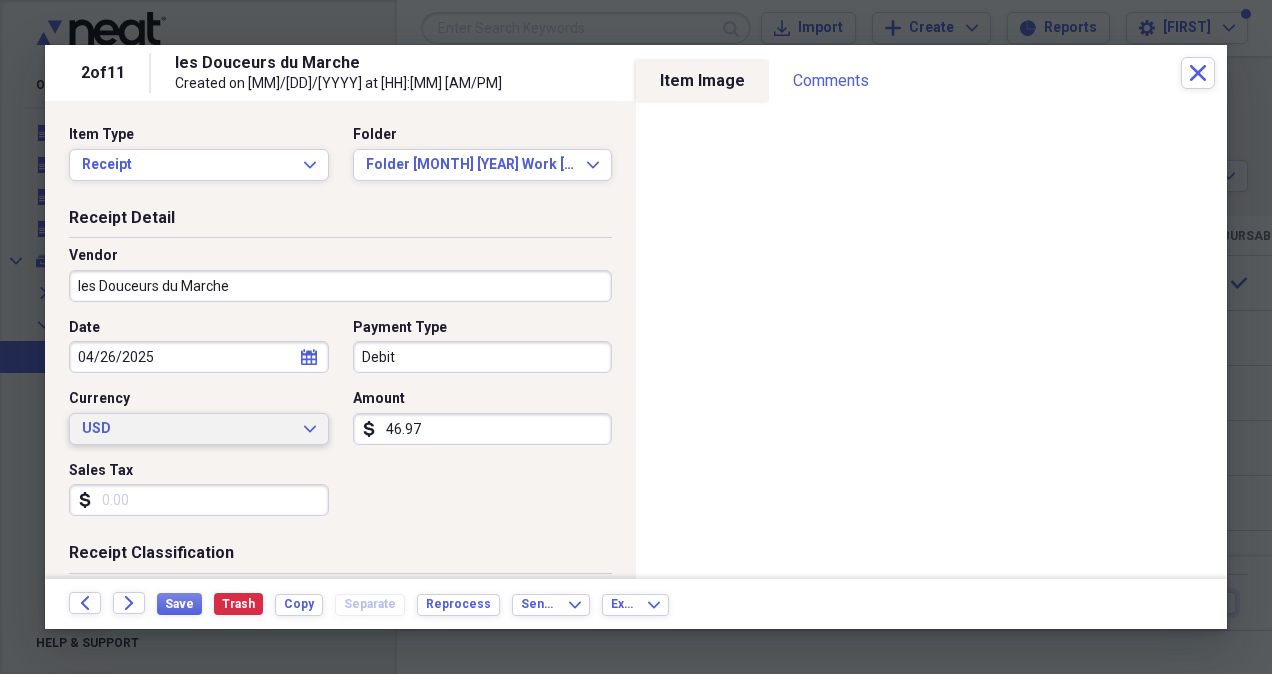 click on "Expand" 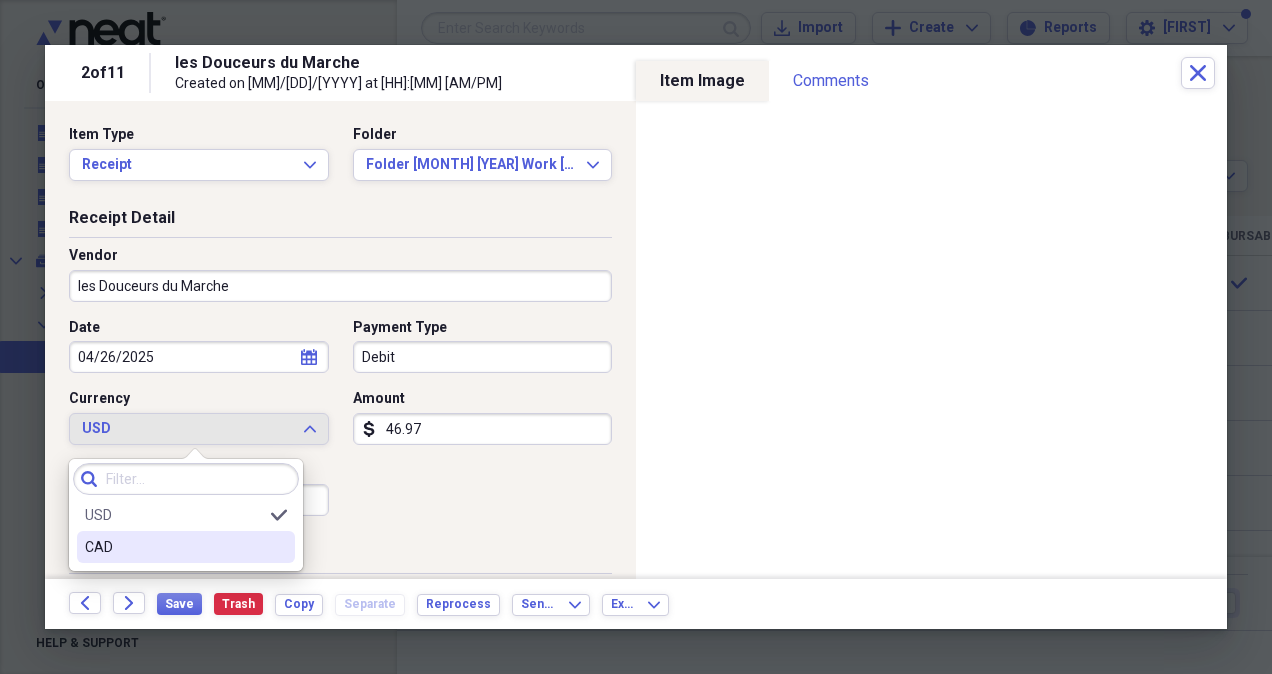 click on "CAD" at bounding box center (186, 547) 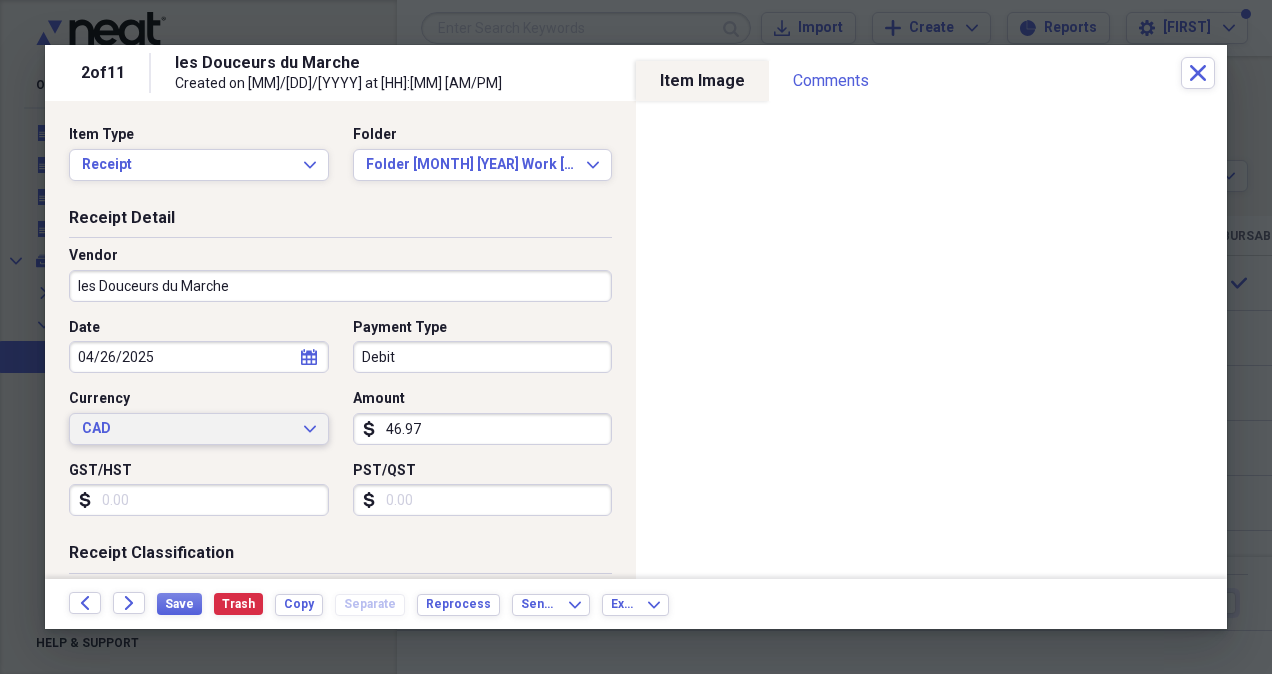 scroll, scrollTop: 200, scrollLeft: 0, axis: vertical 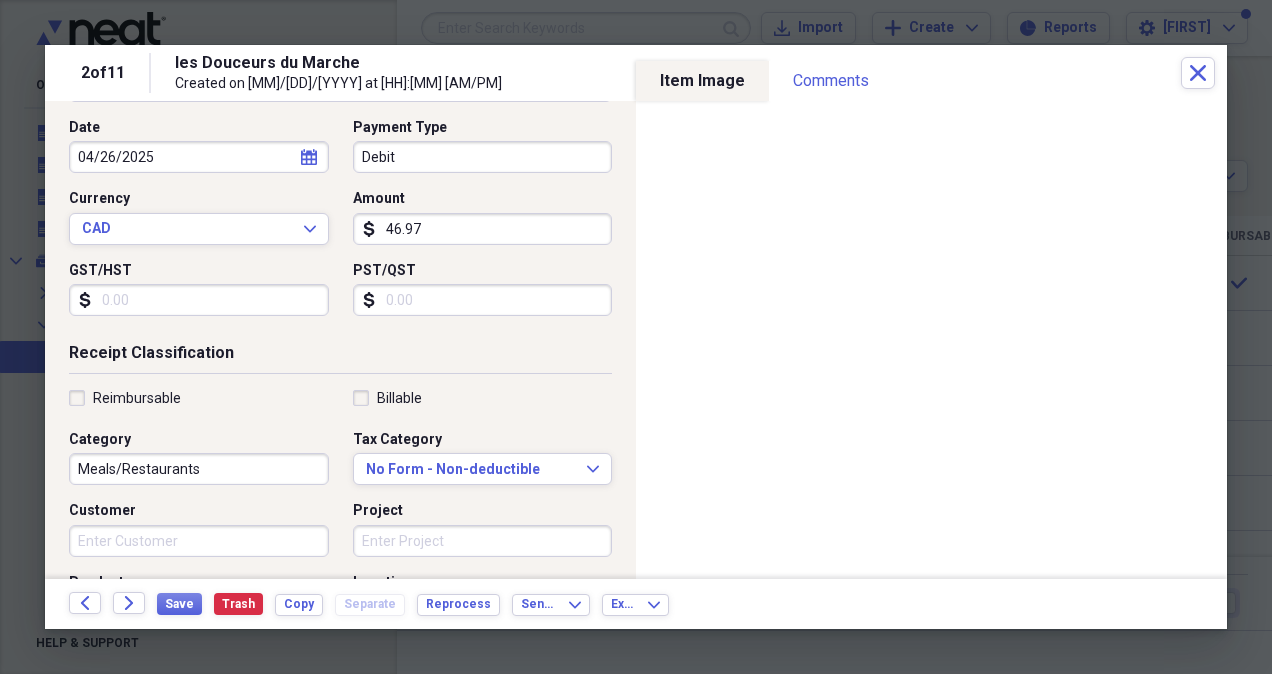 click on "Reimbursable" at bounding box center [125, 398] 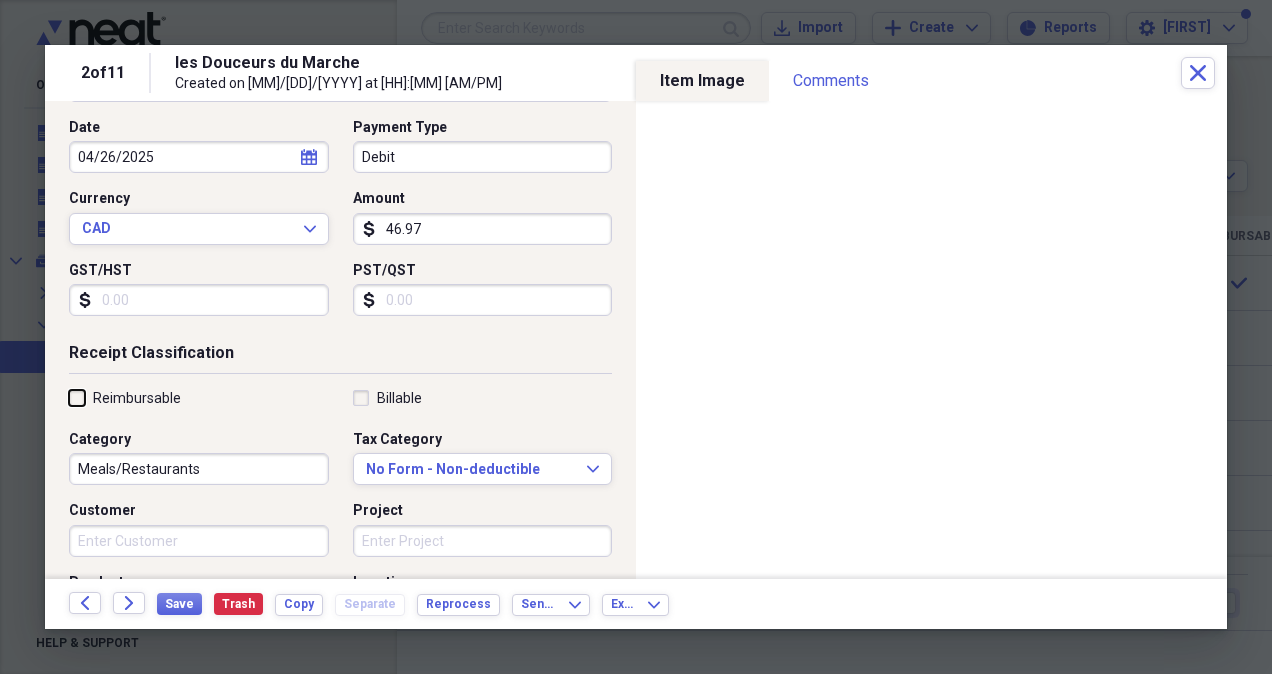 click on "Reimbursable" at bounding box center [69, 397] 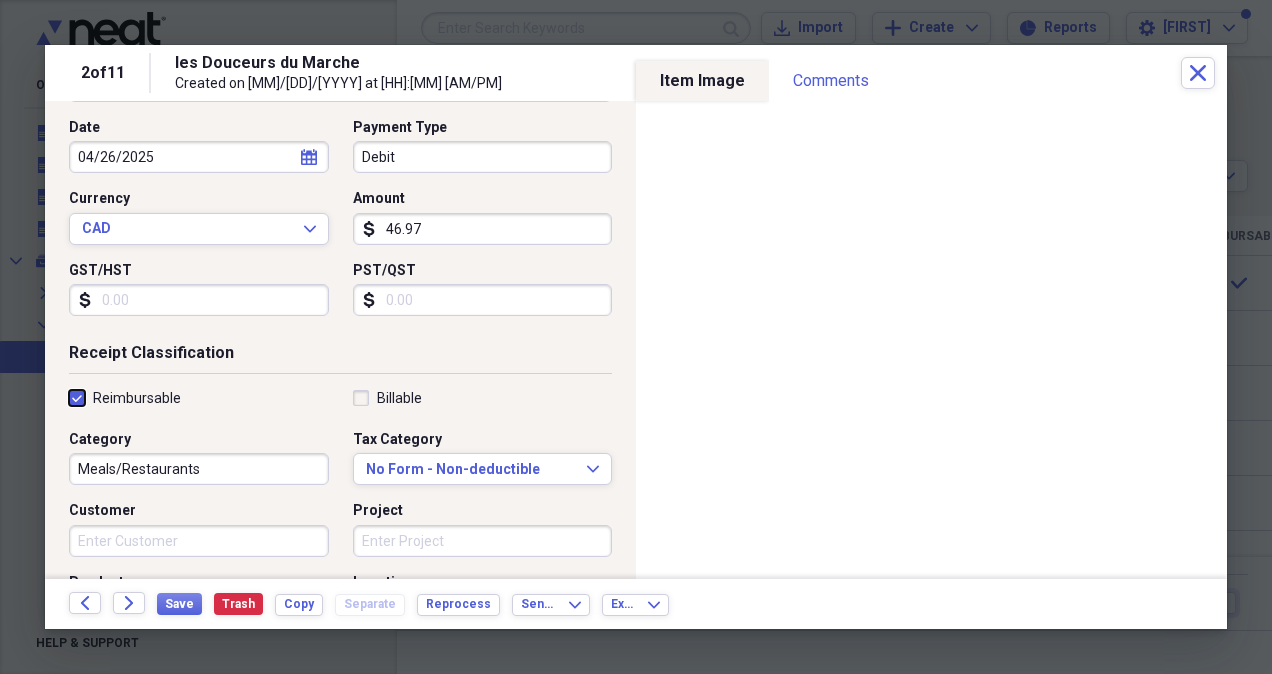 checkbox on "true" 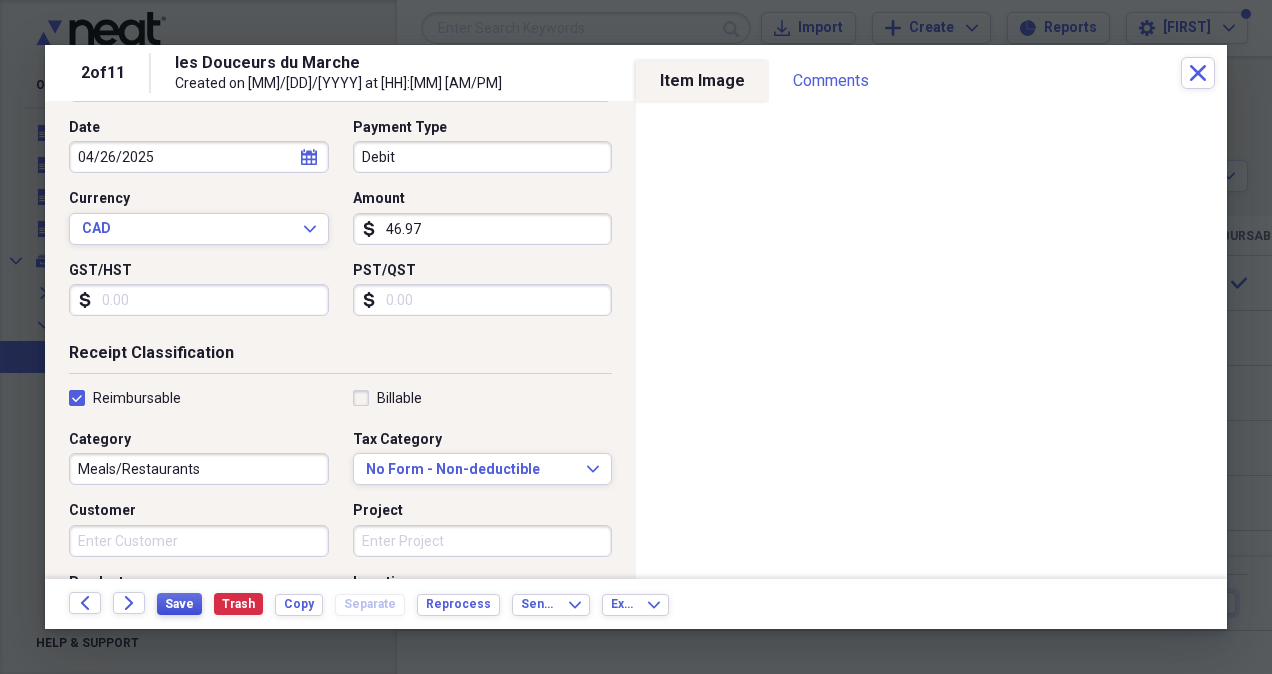 click on "Save" at bounding box center [179, 604] 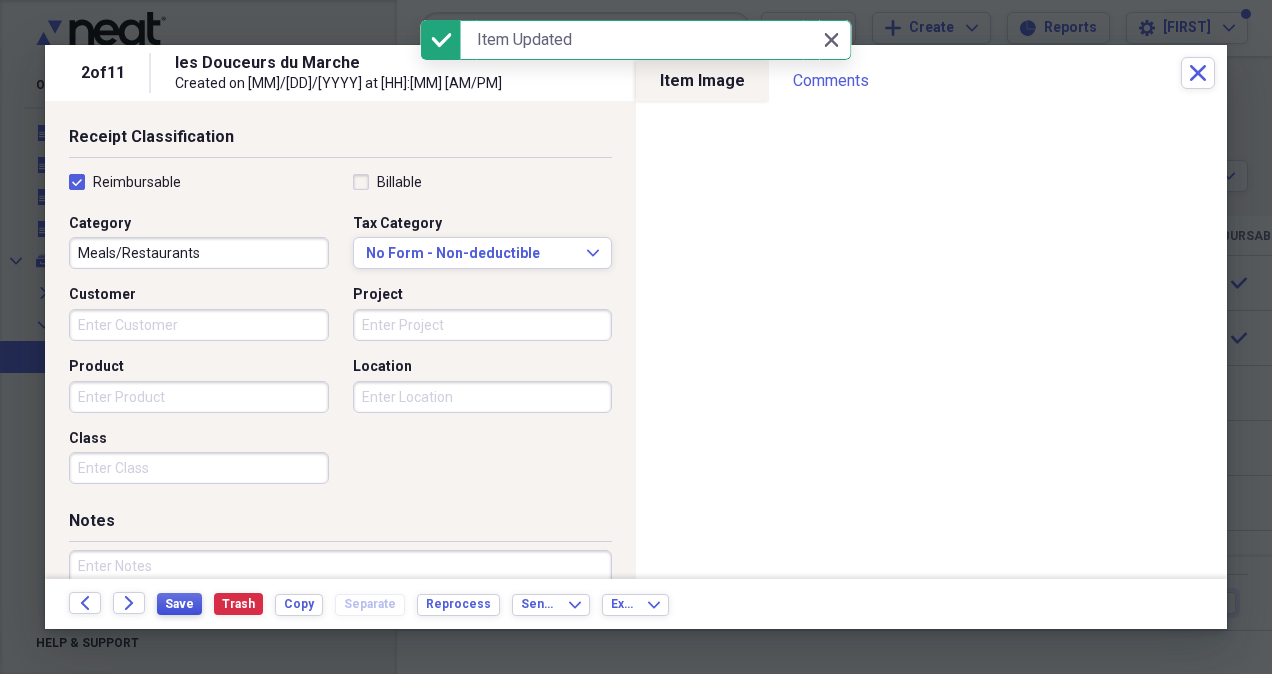 scroll, scrollTop: 540, scrollLeft: 0, axis: vertical 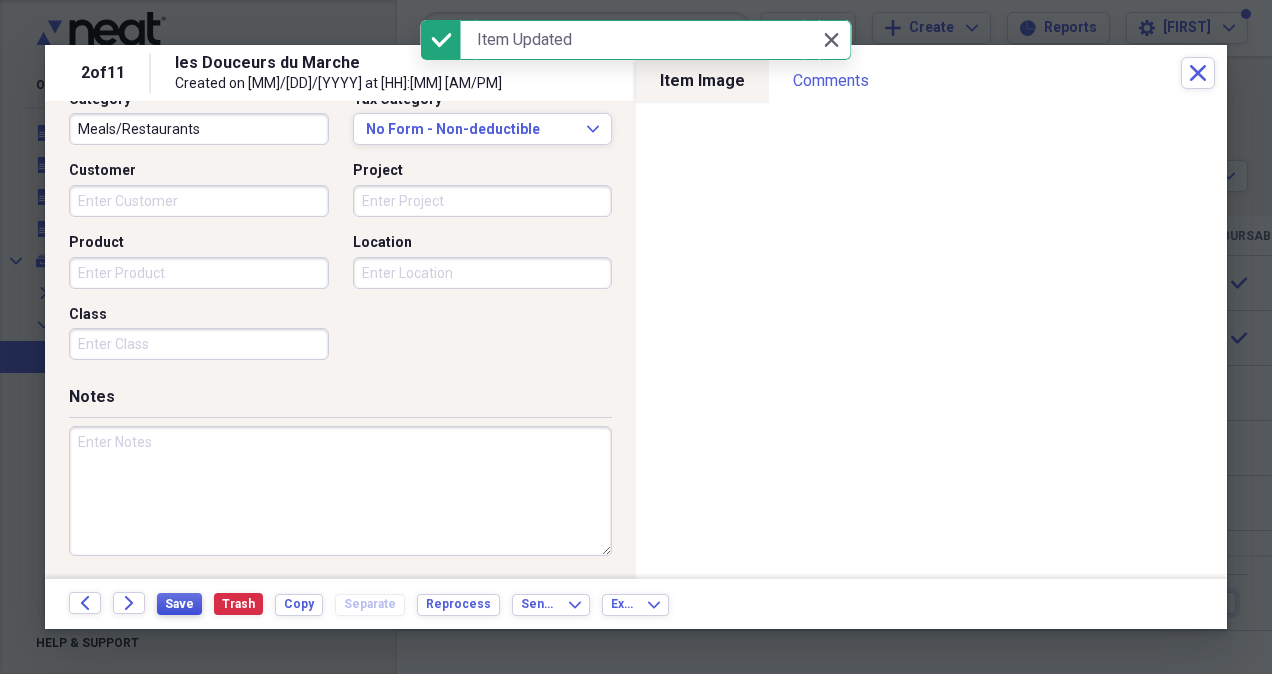 click on "Save" at bounding box center (179, 604) 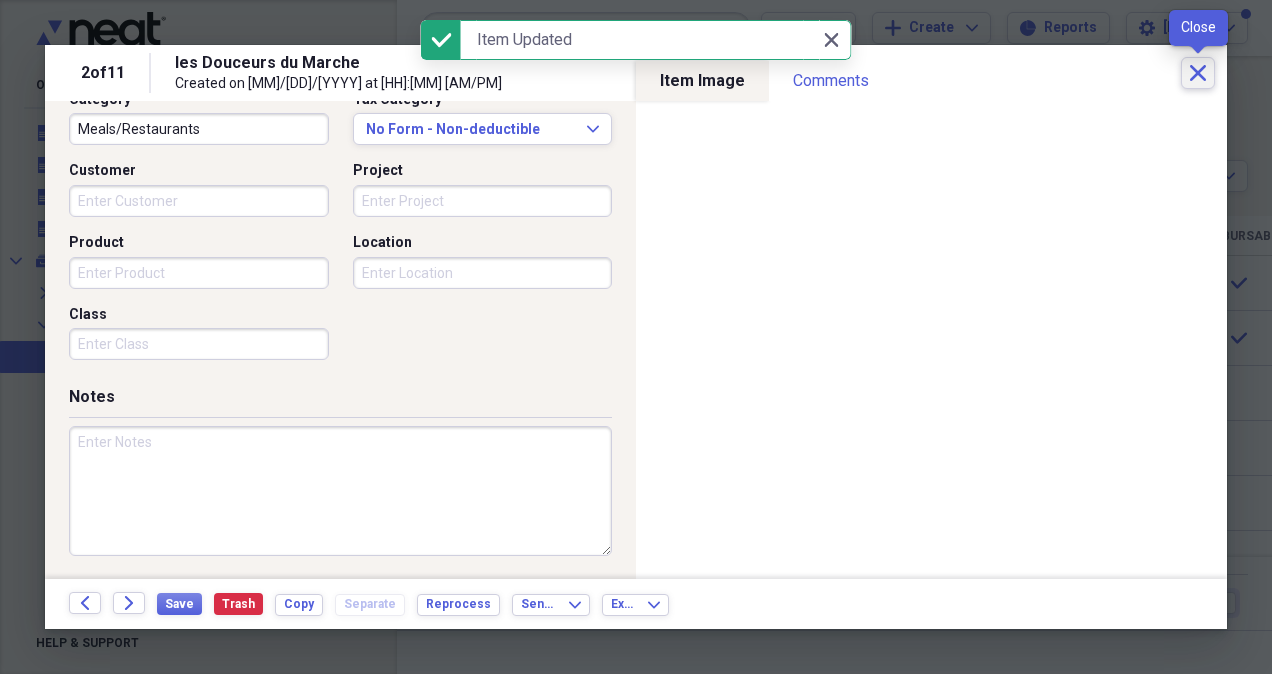 click on "Close" 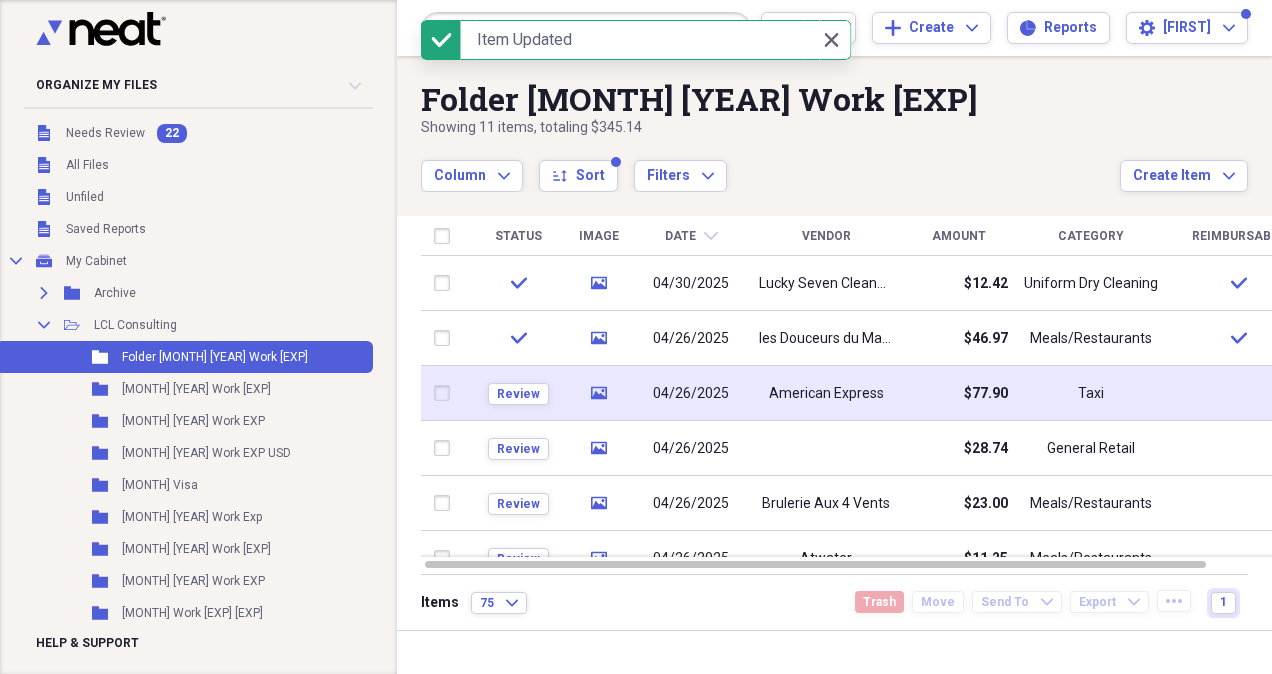 click on "American Express" at bounding box center (826, 394) 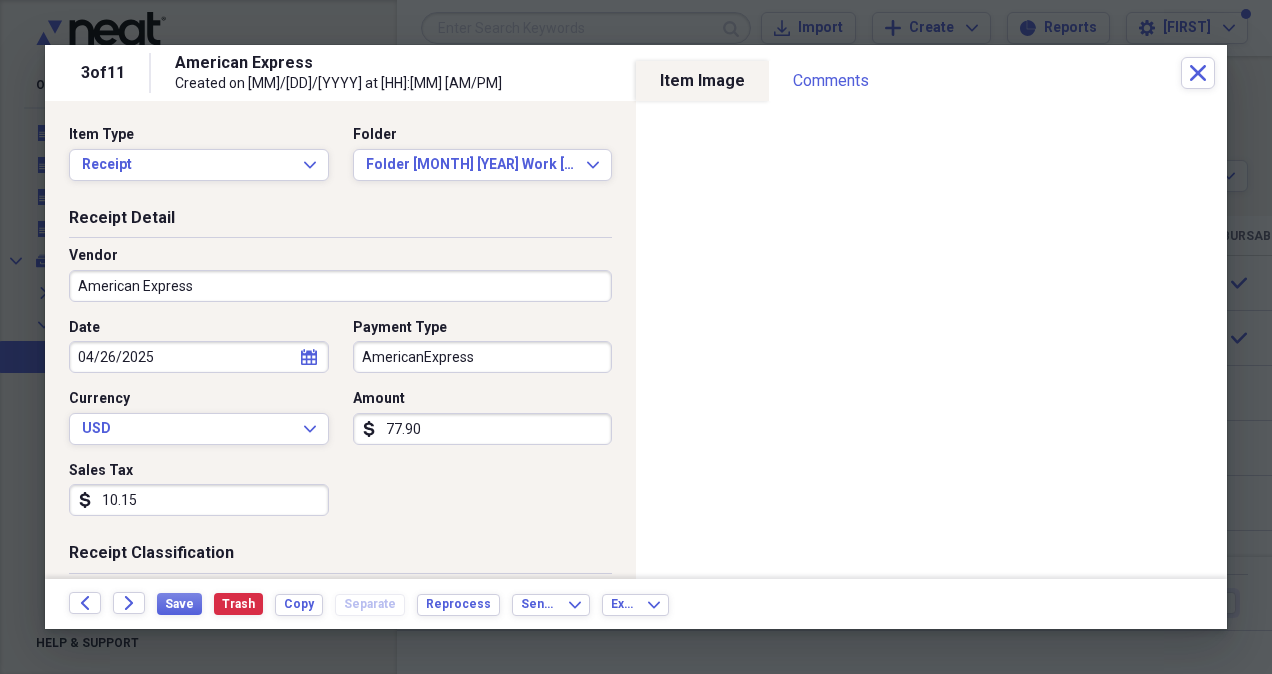 click on "77.90" at bounding box center [483, 429] 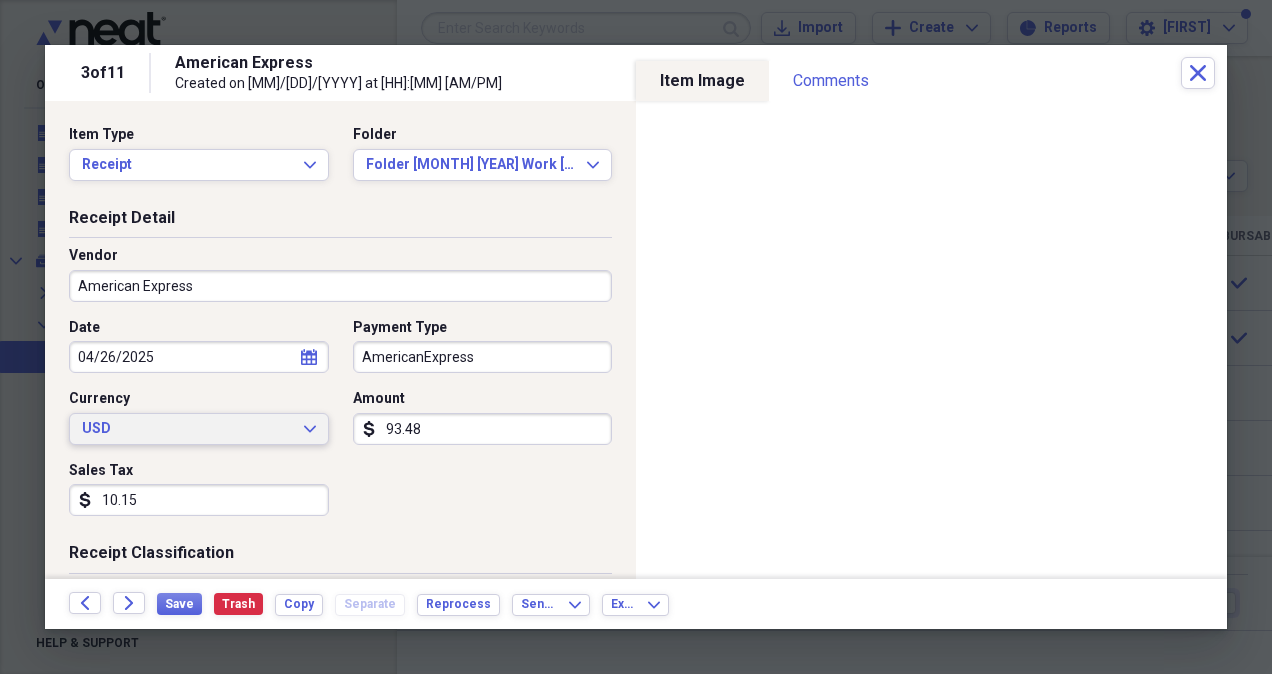 type on "93.48" 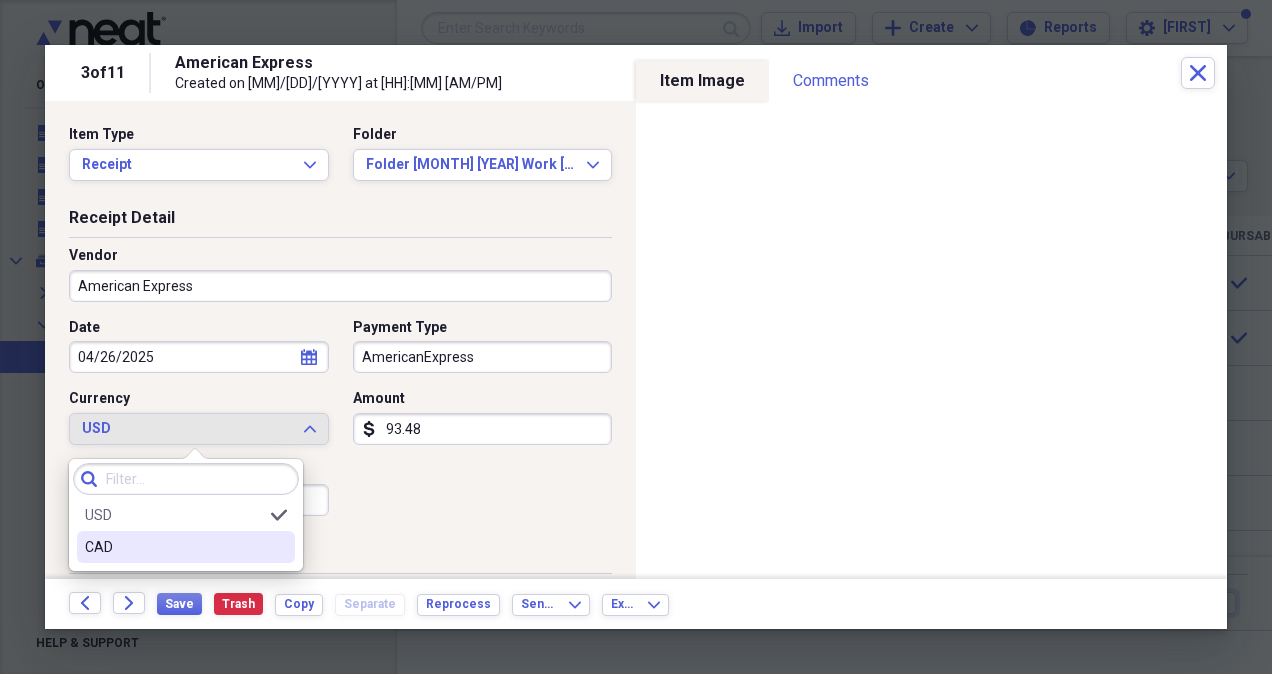 click on "CAD" at bounding box center [174, 547] 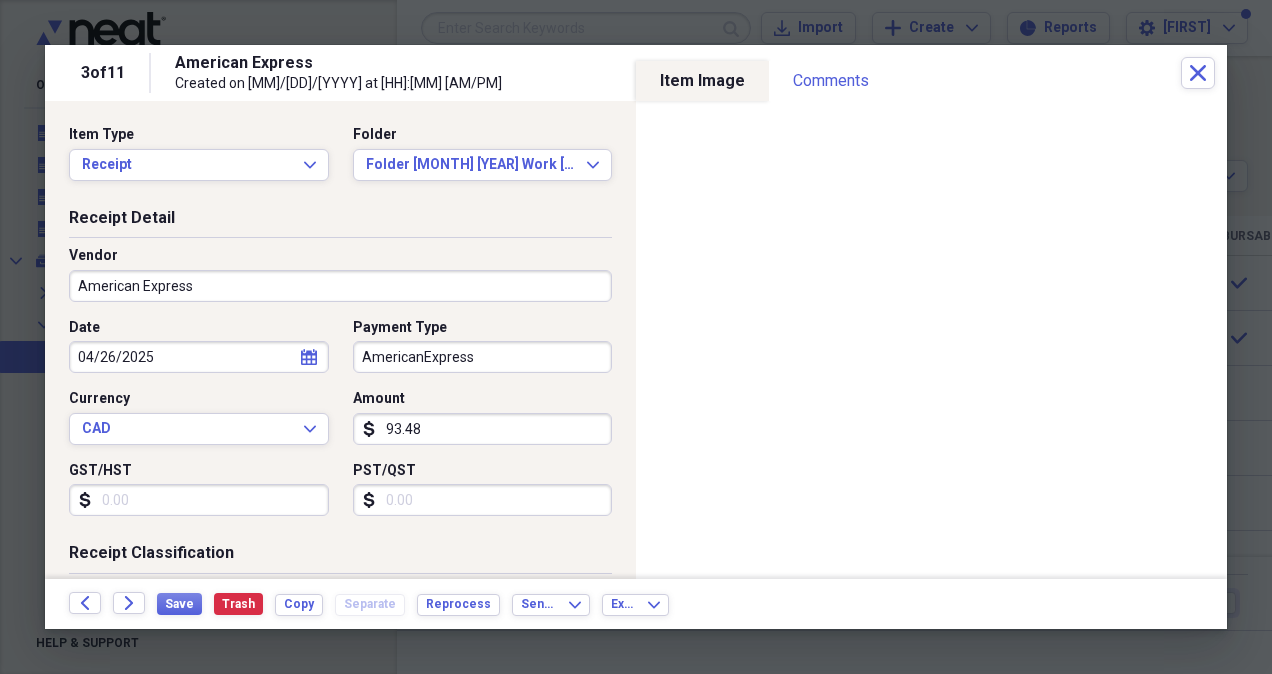 click on "GST/HST" at bounding box center (199, 500) 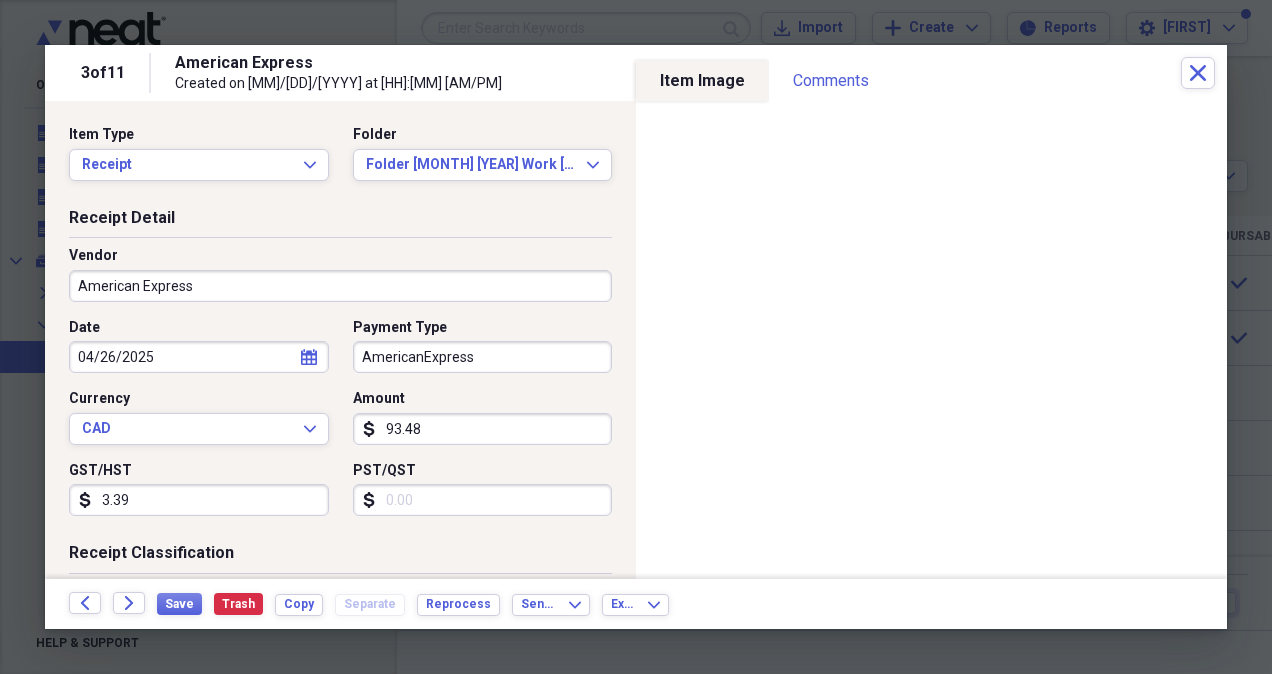 type on "3.39" 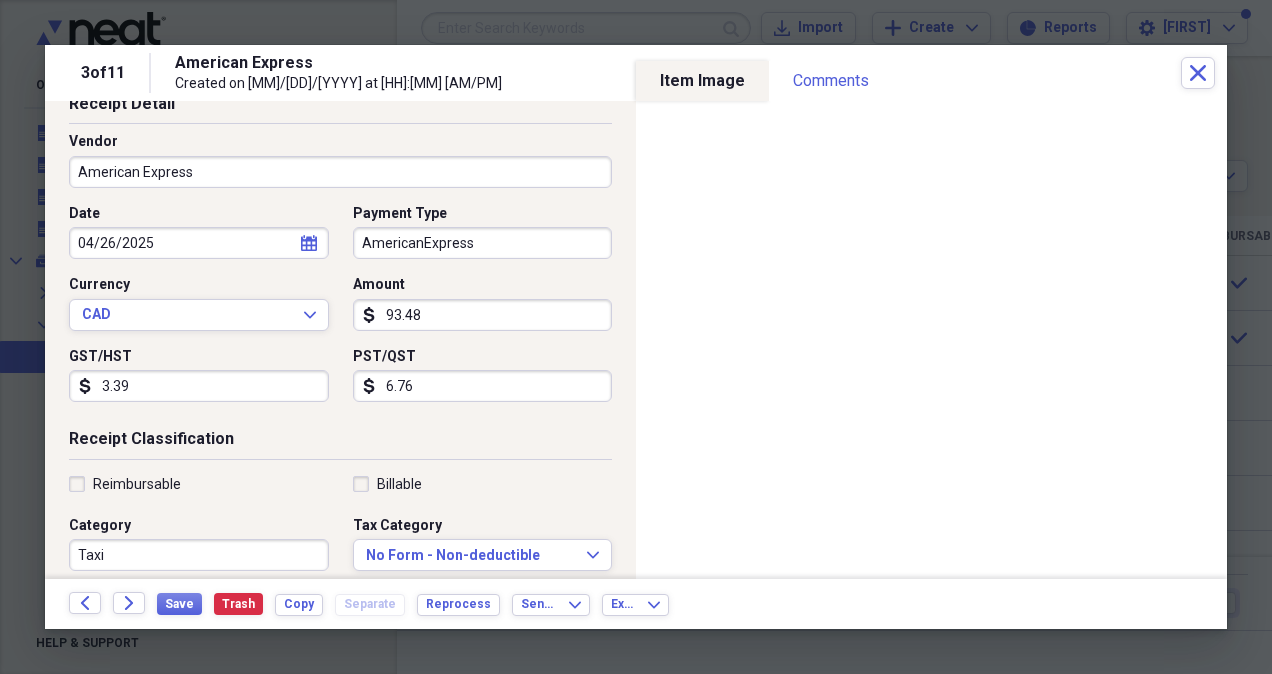 scroll, scrollTop: 200, scrollLeft: 0, axis: vertical 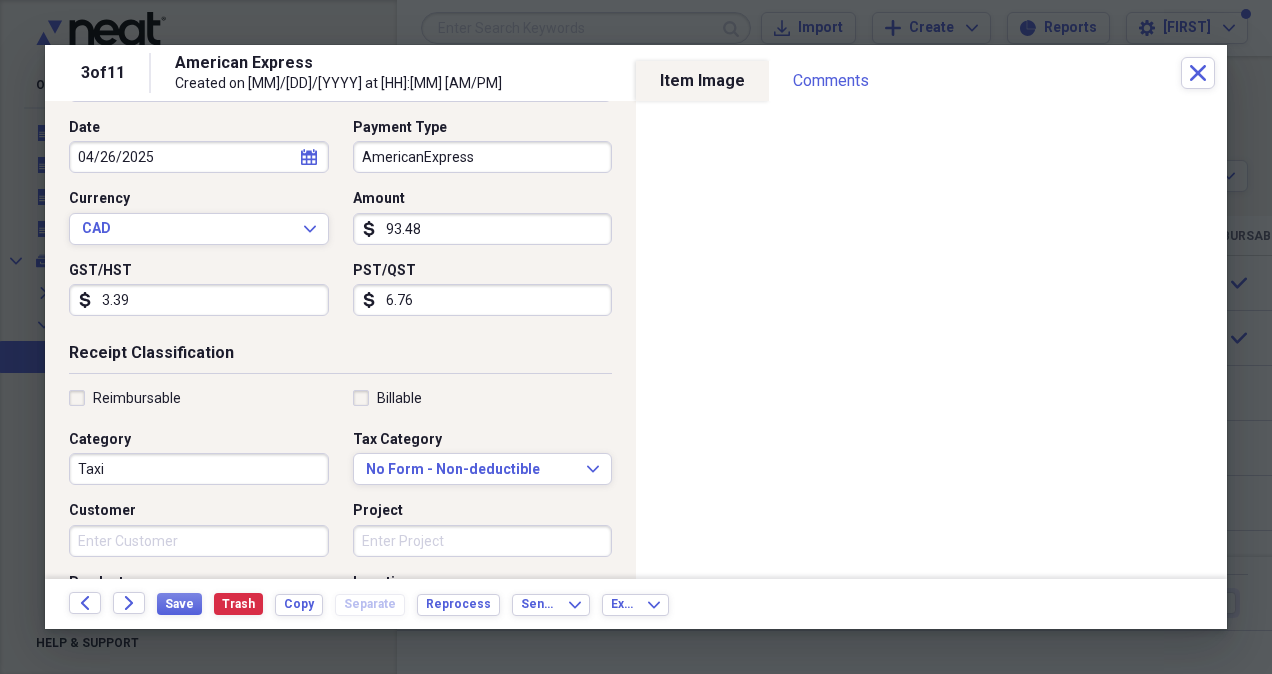 type on "6.76" 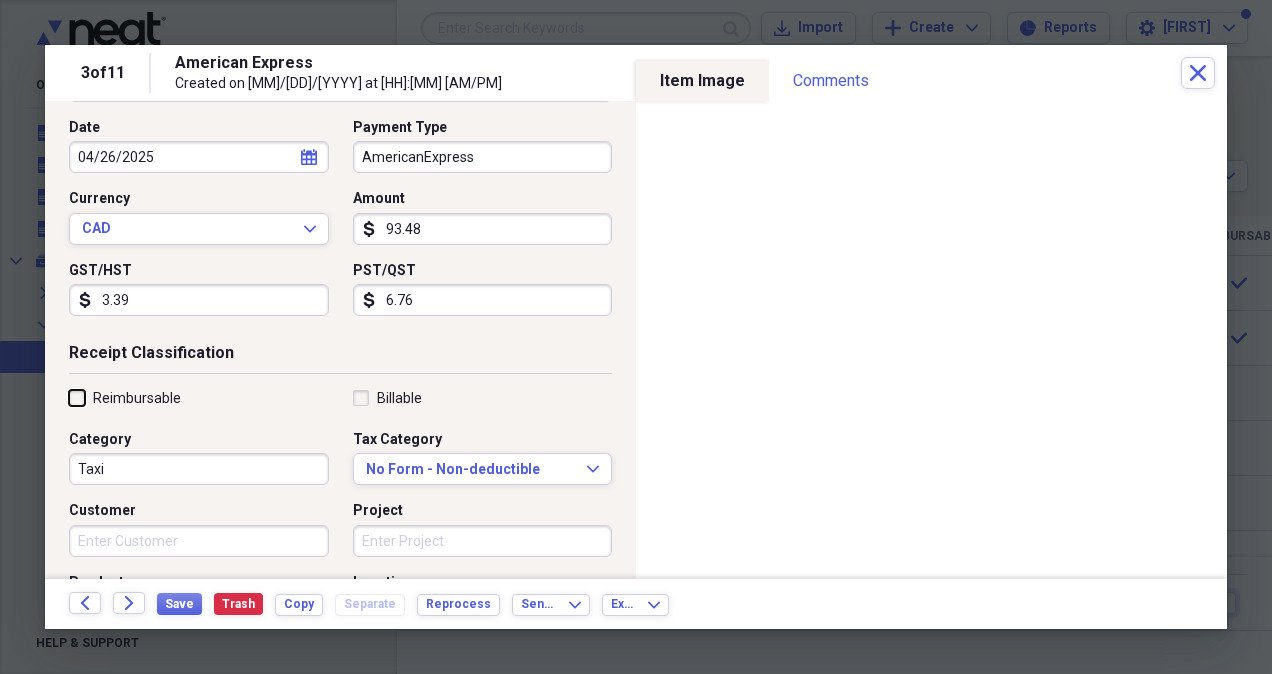 click on "Reimbursable" at bounding box center (69, 397) 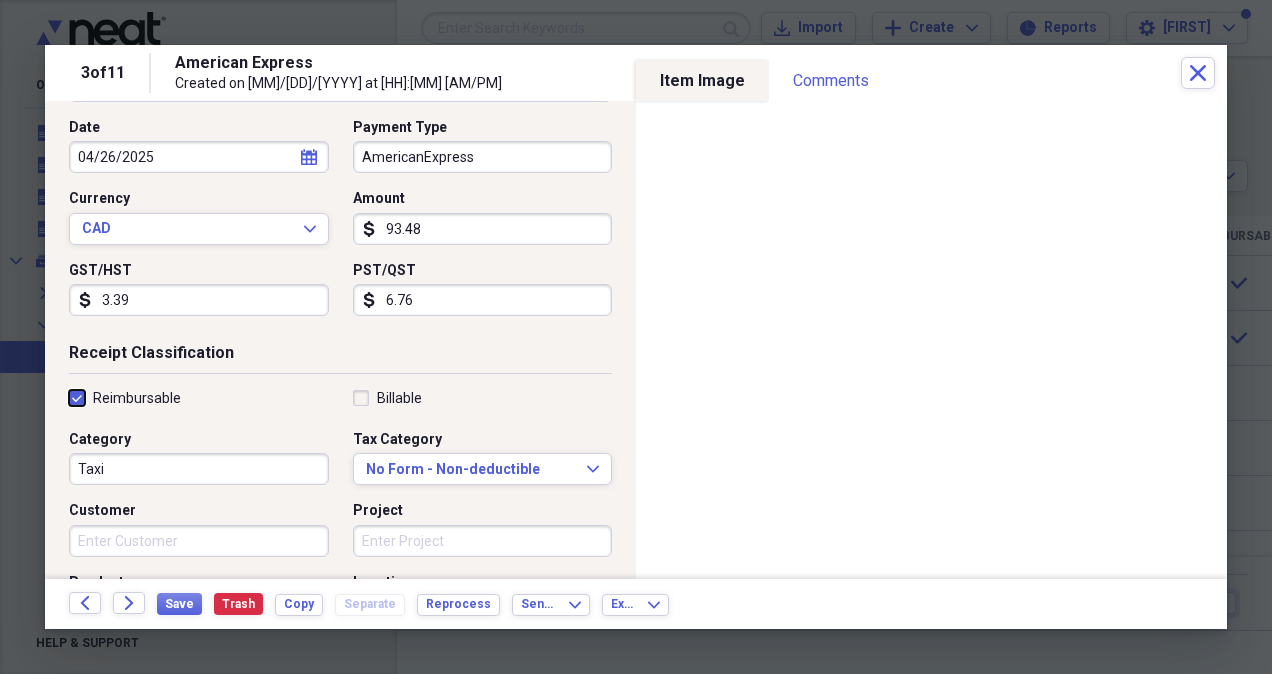 checkbox on "true" 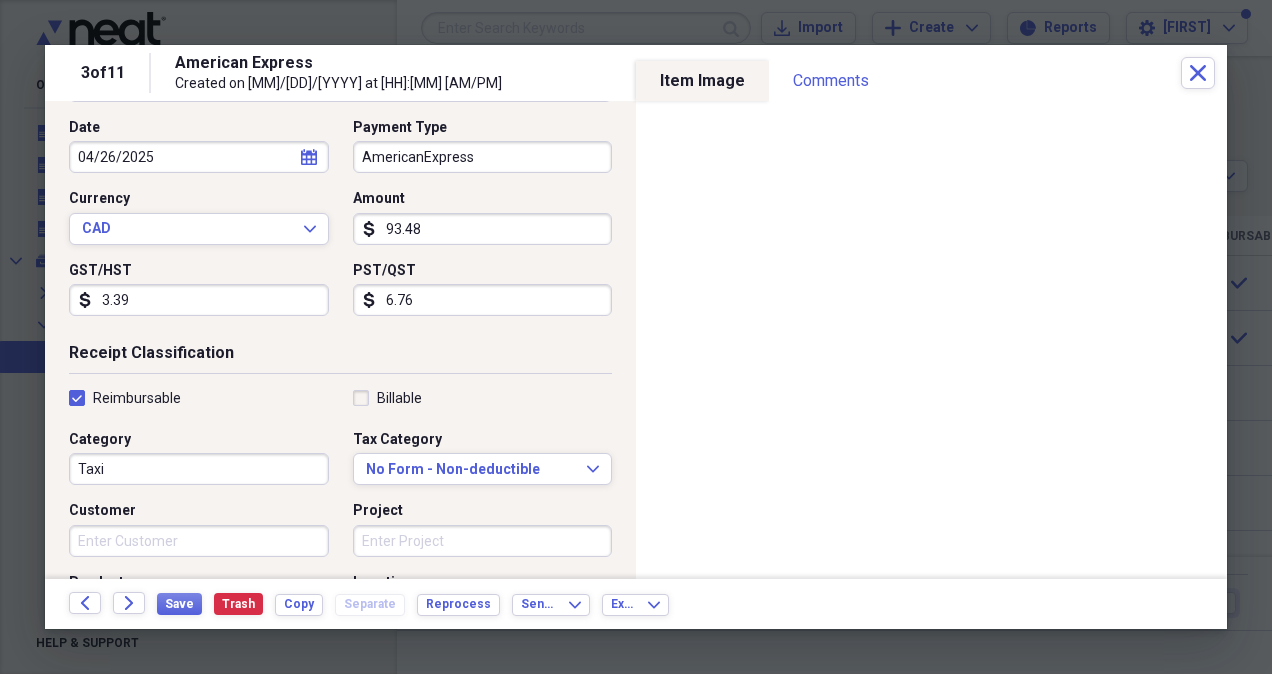 click on "Taxi" at bounding box center [199, 469] 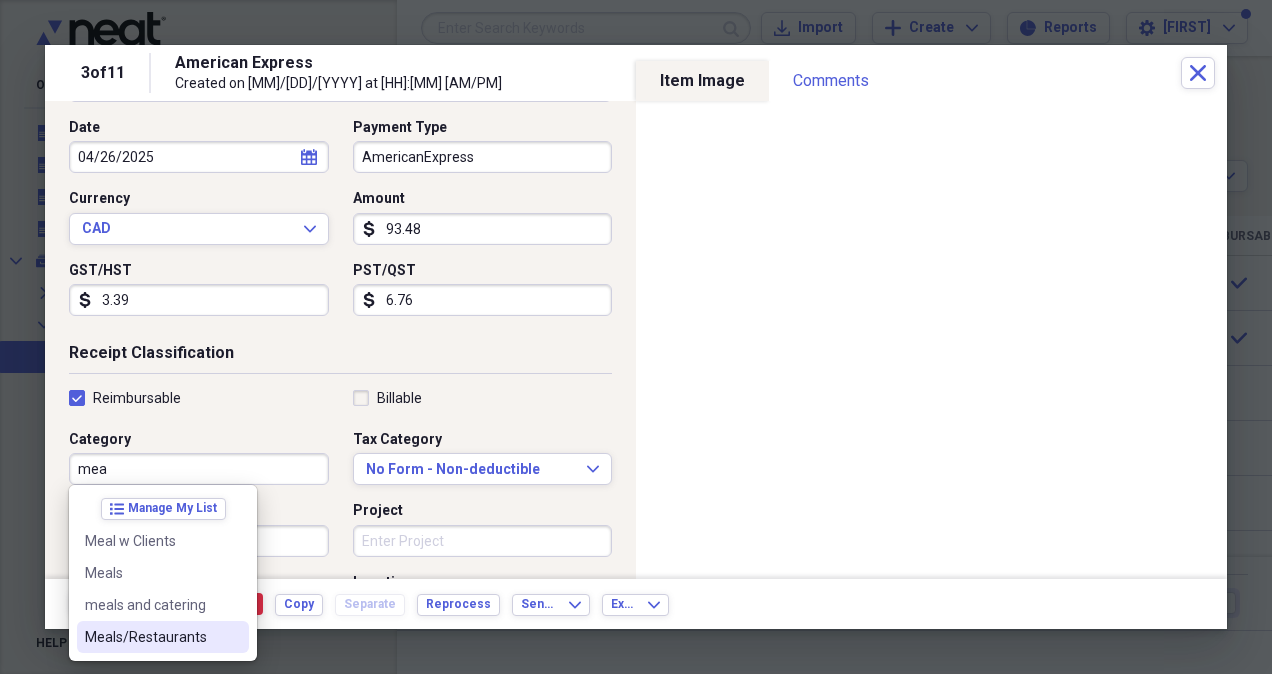 click on "Meals/Restaurants" at bounding box center (151, 637) 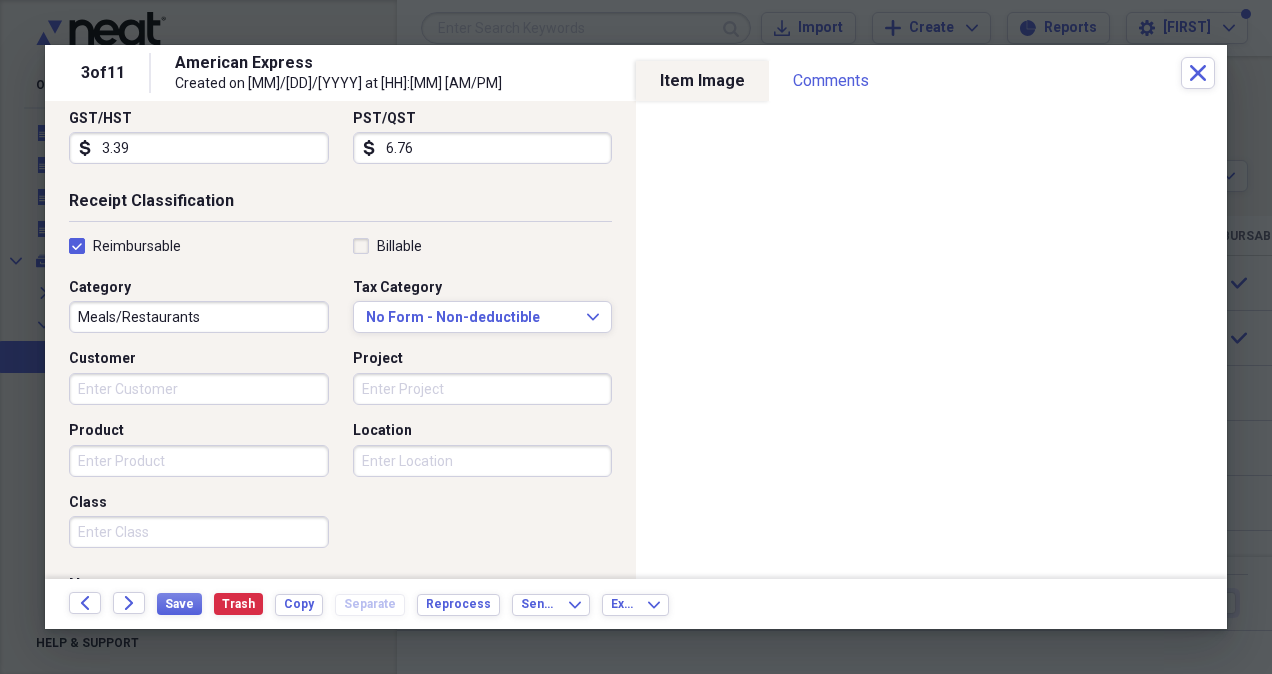scroll, scrollTop: 500, scrollLeft: 0, axis: vertical 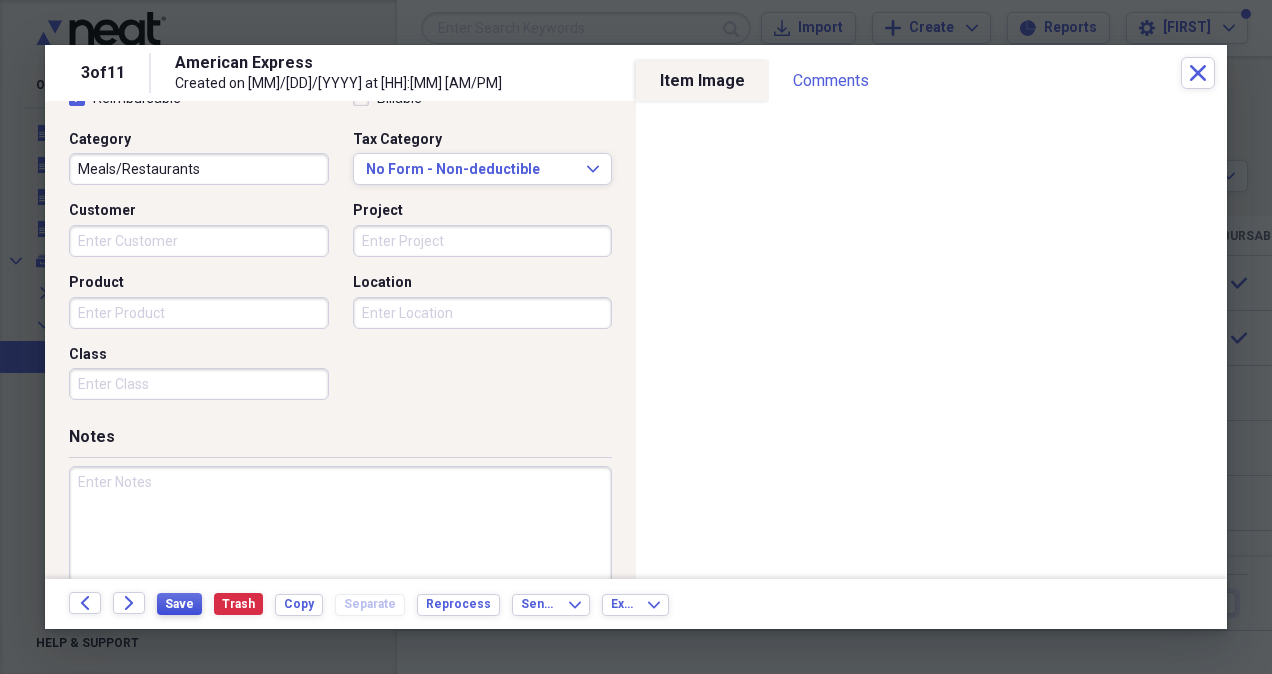 click on "Save" at bounding box center (179, 604) 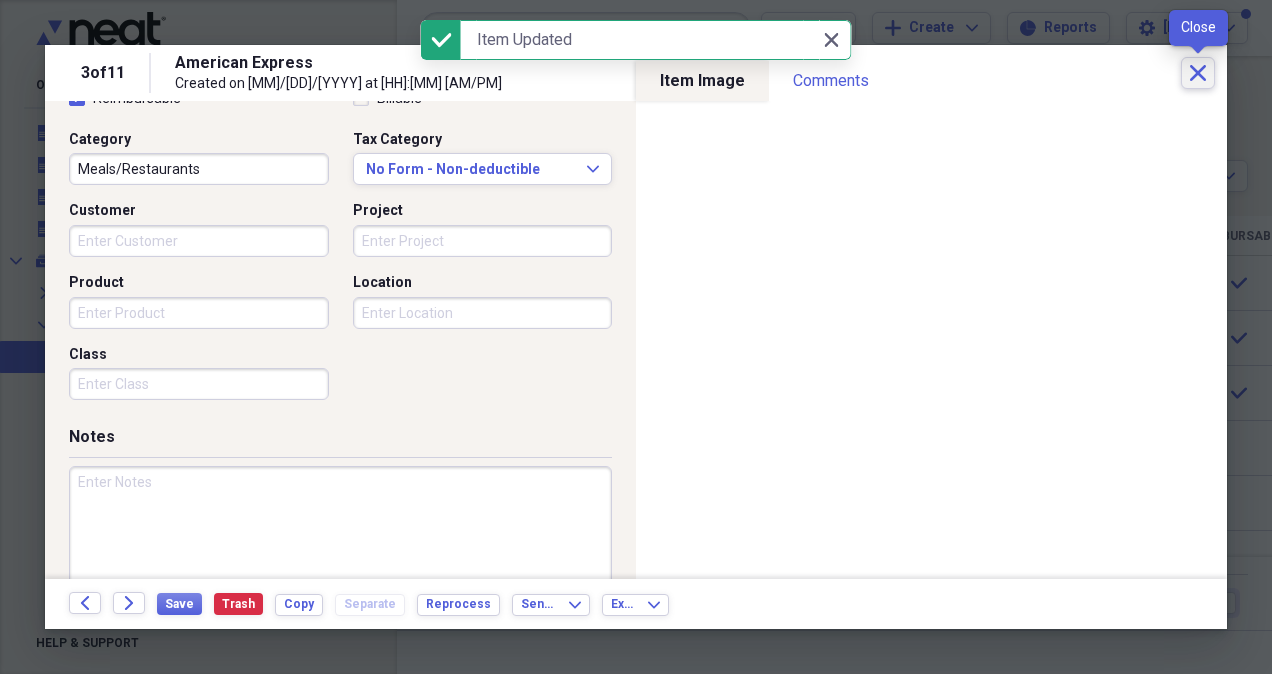 click on "Close" 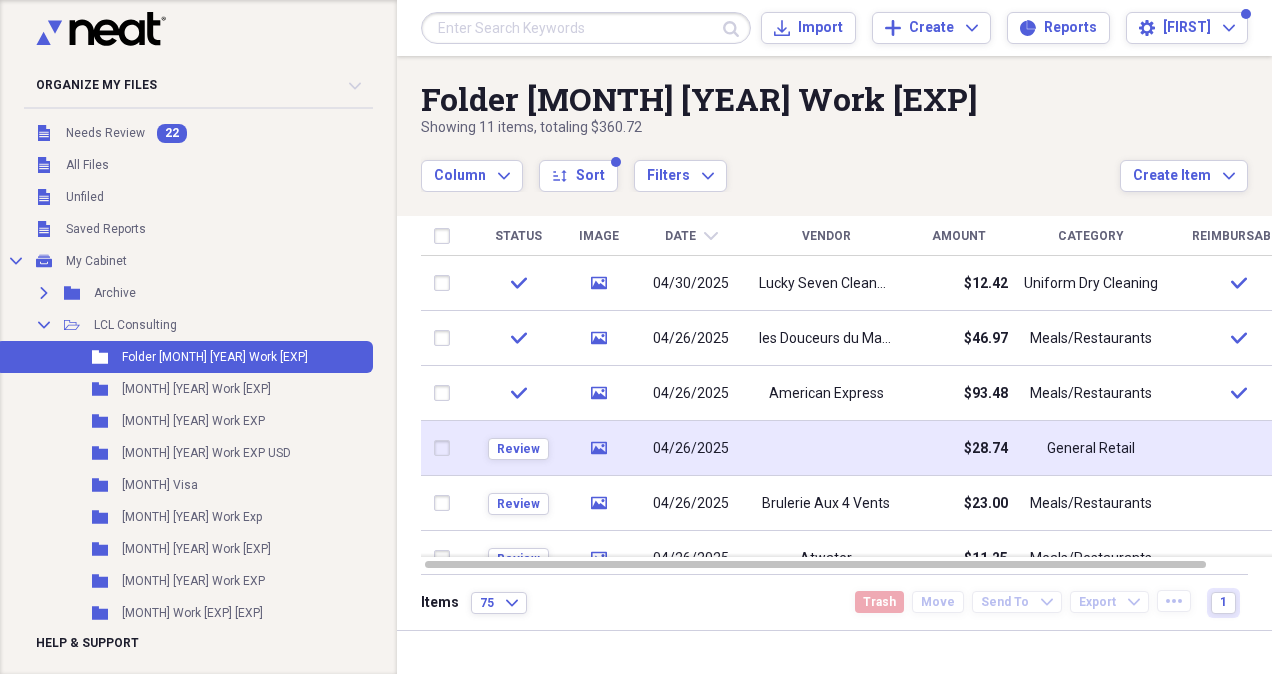 click at bounding box center (826, 448) 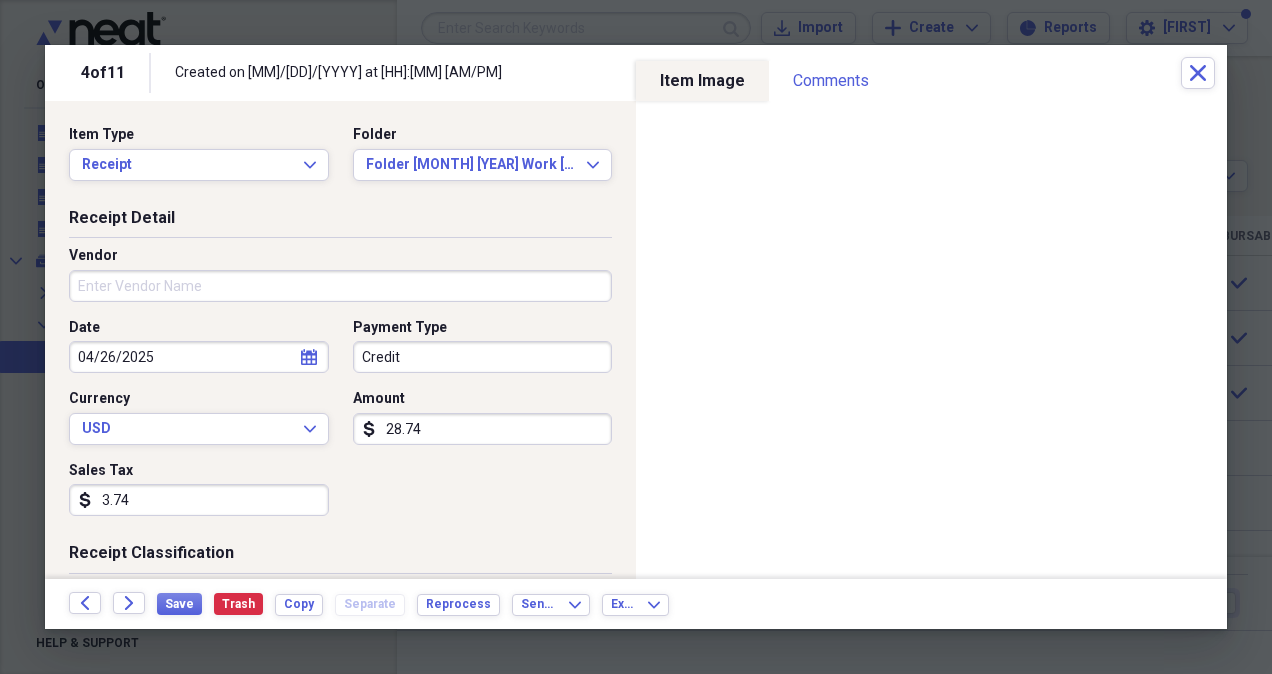 click on "28.74" at bounding box center (483, 429) 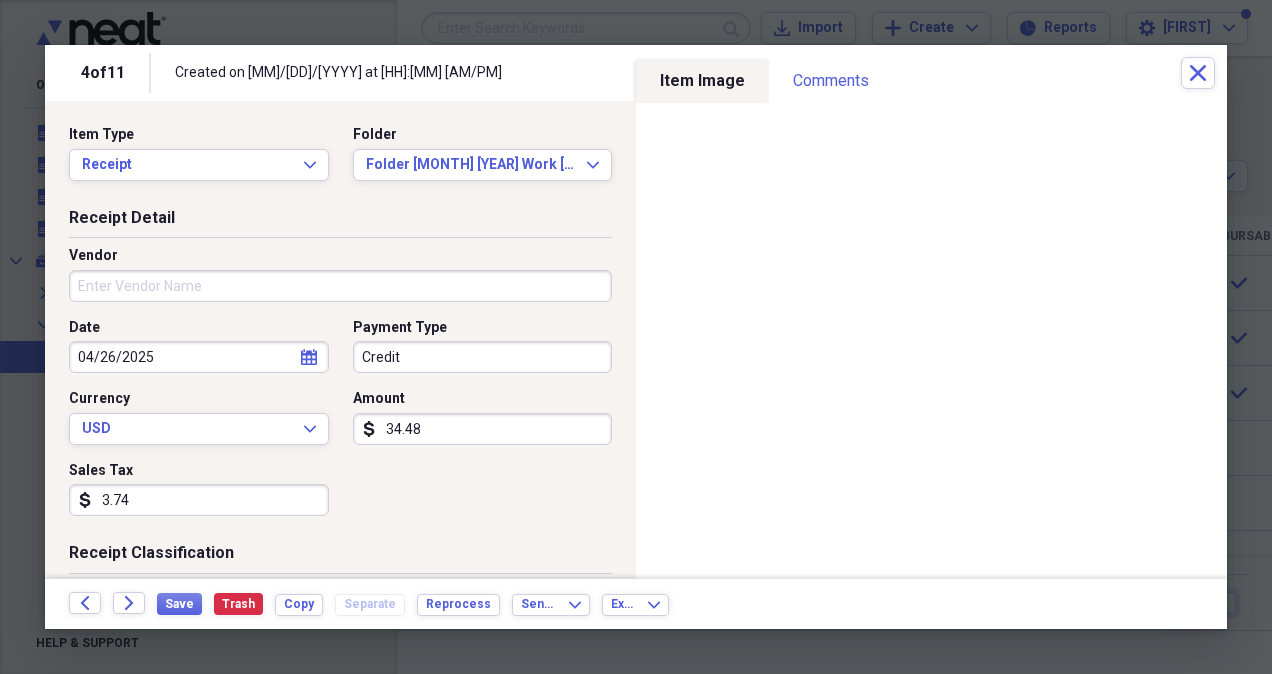 type on "34.48" 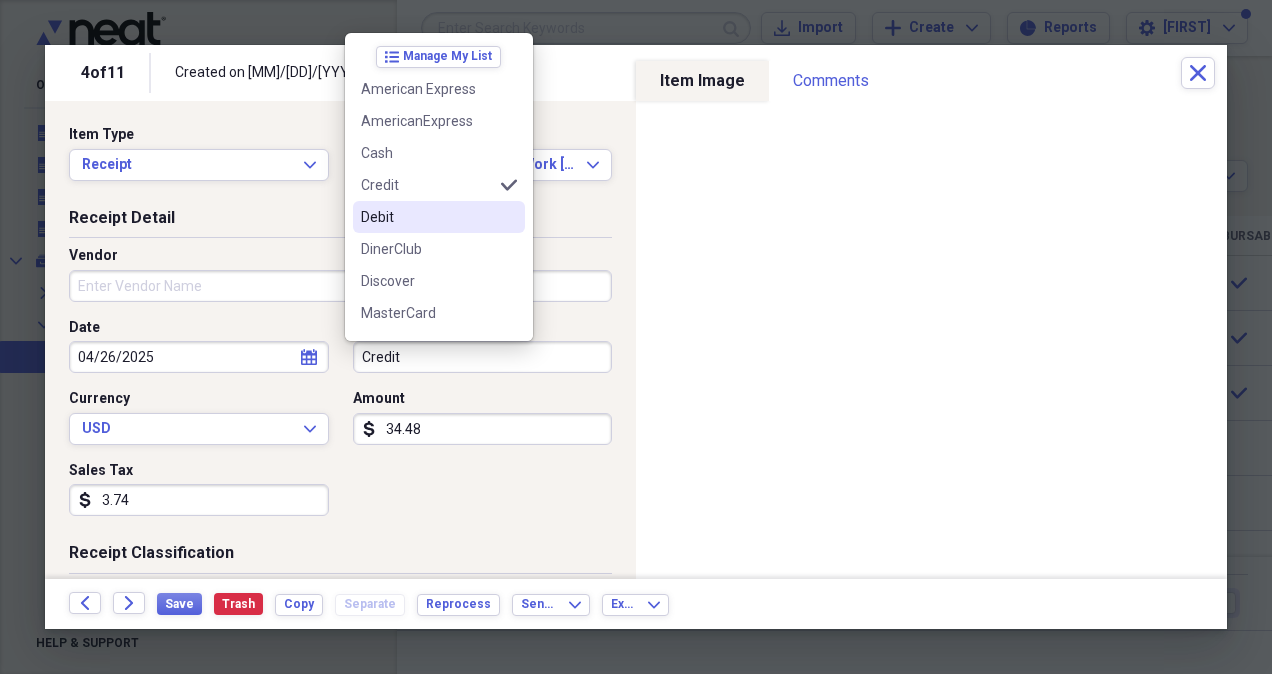 click on "Debit" at bounding box center (427, 217) 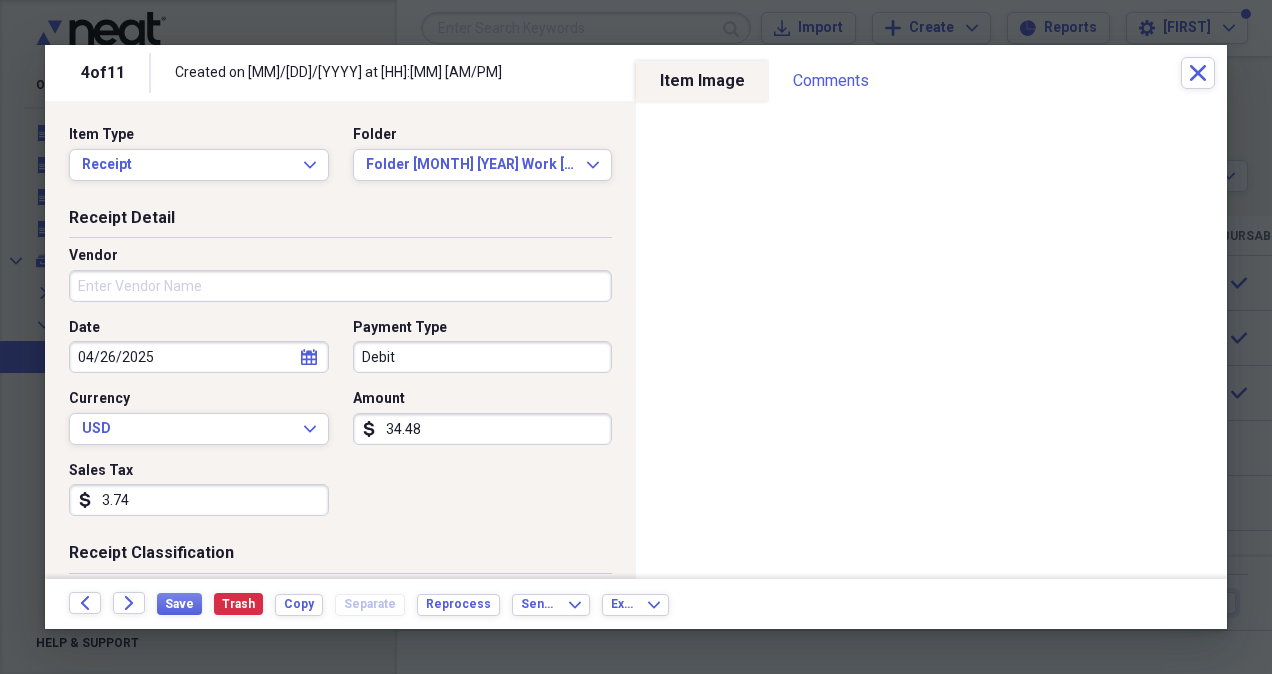 drag, startPoint x: 190, startPoint y: 285, endPoint x: 179, endPoint y: 286, distance: 11.045361 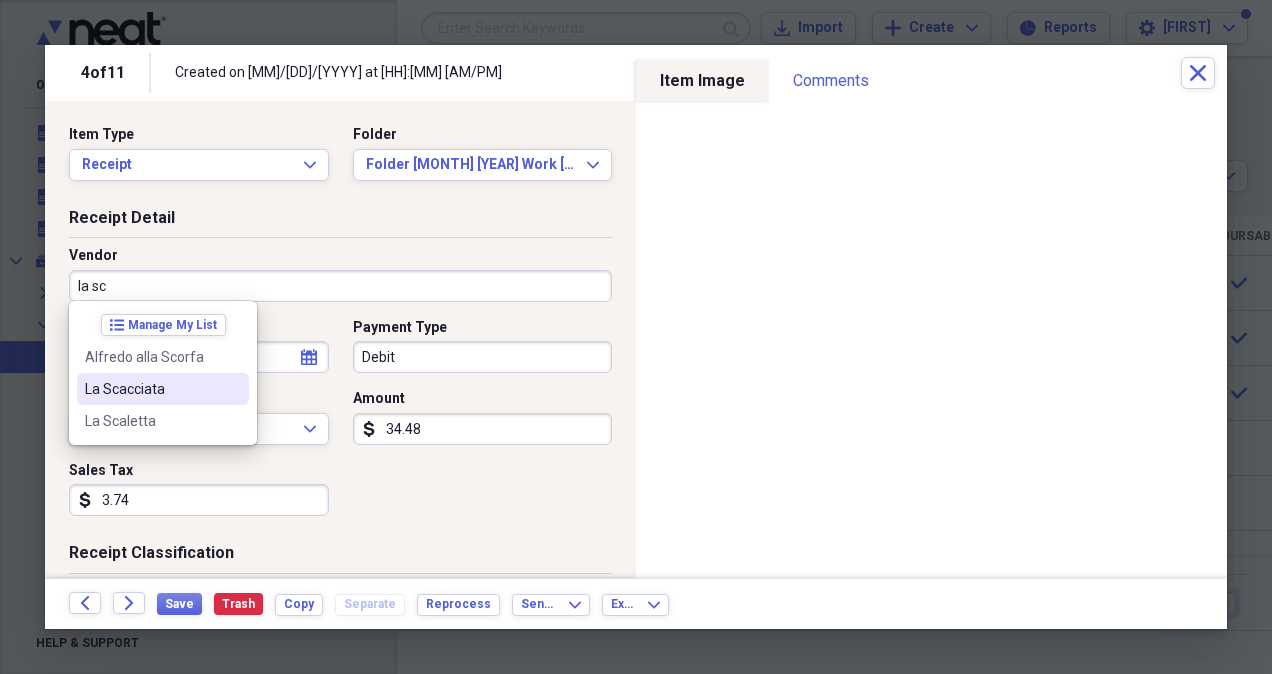 click on "La Scacciata" at bounding box center [163, 389] 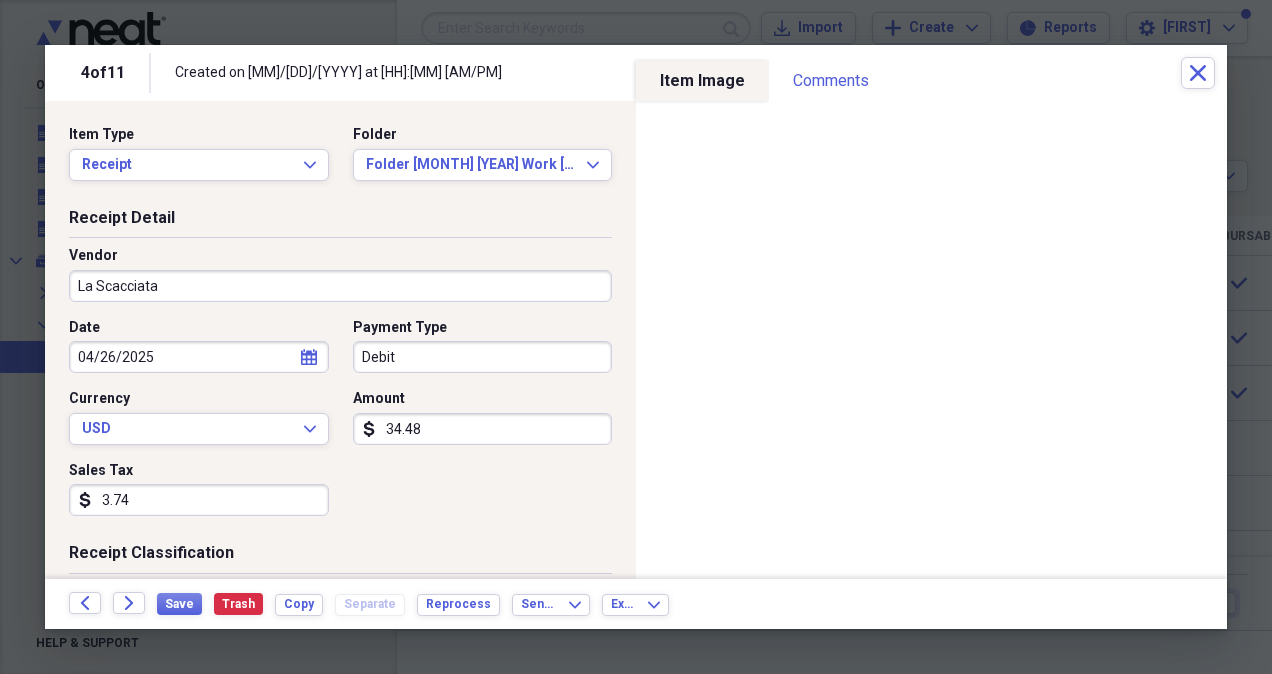 type on "Meals/Restaurants" 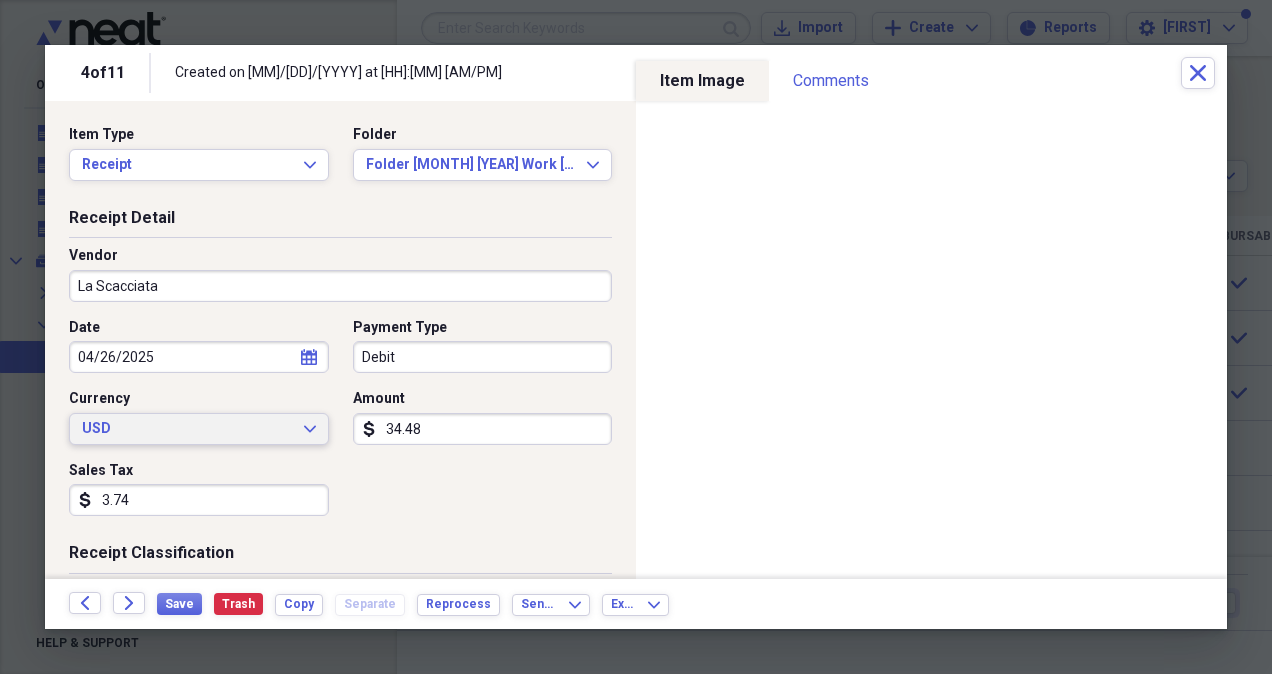 click on "USD Expand" at bounding box center [199, 429] 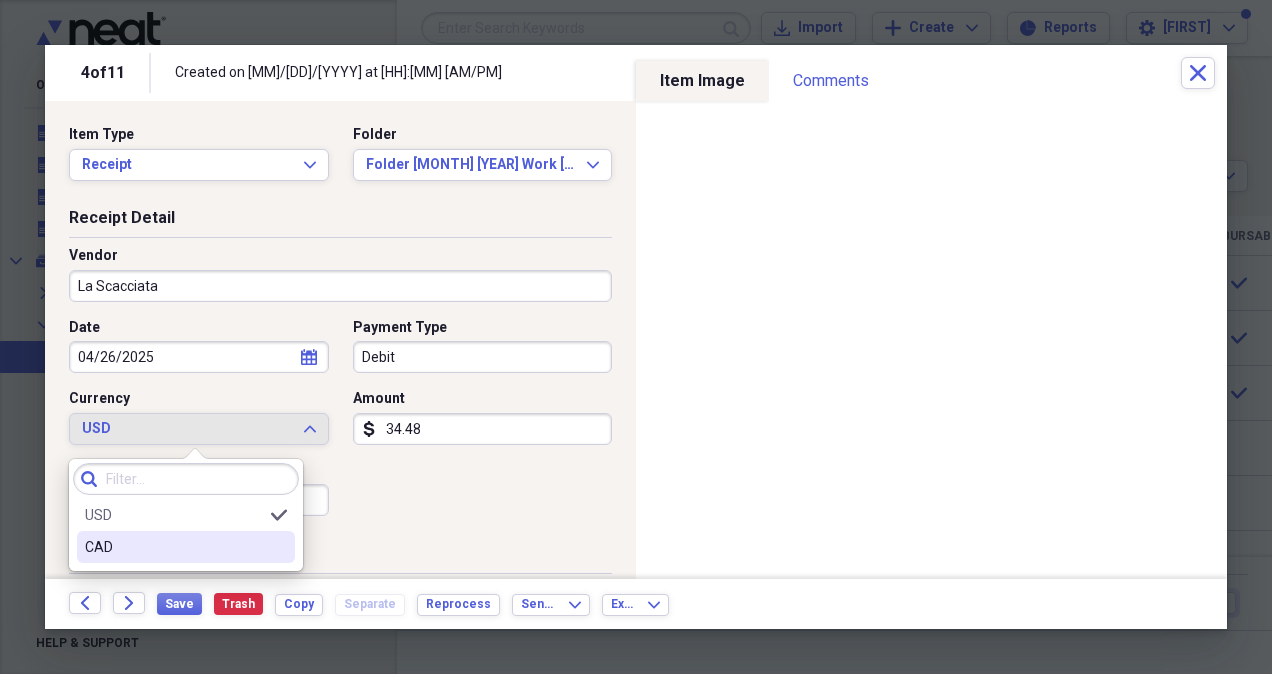 click on "CAD" at bounding box center (174, 547) 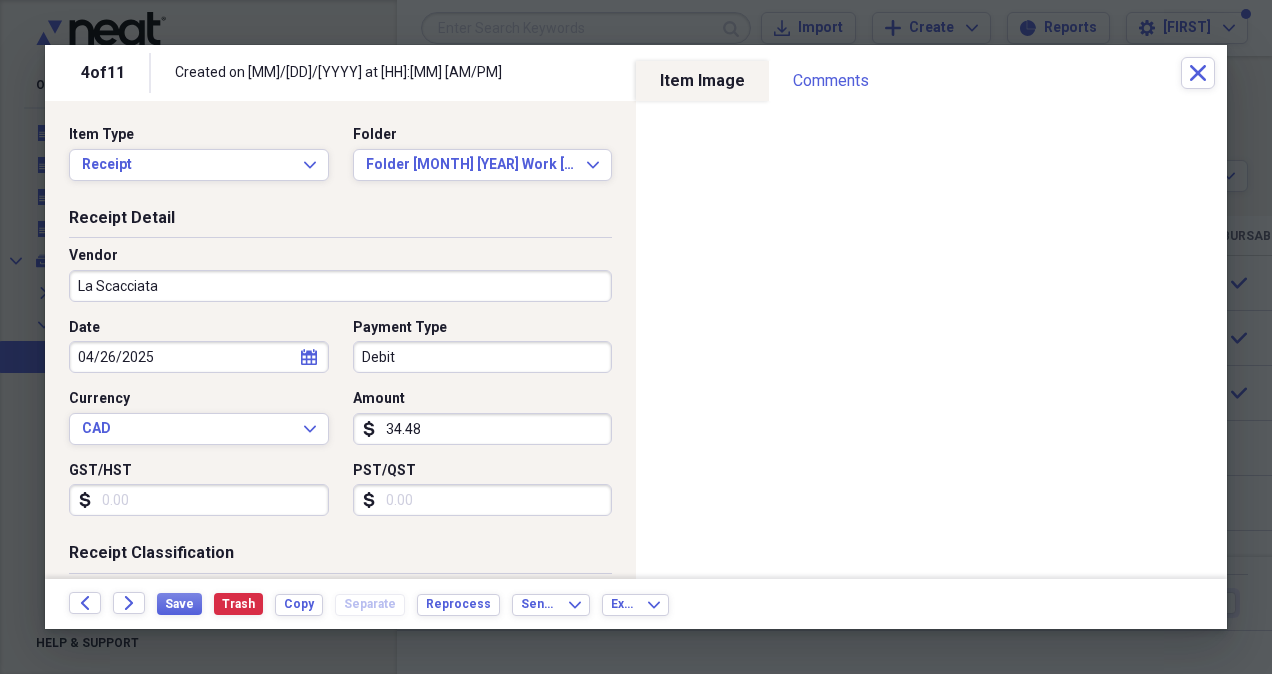 click on "GST/HST" at bounding box center (199, 500) 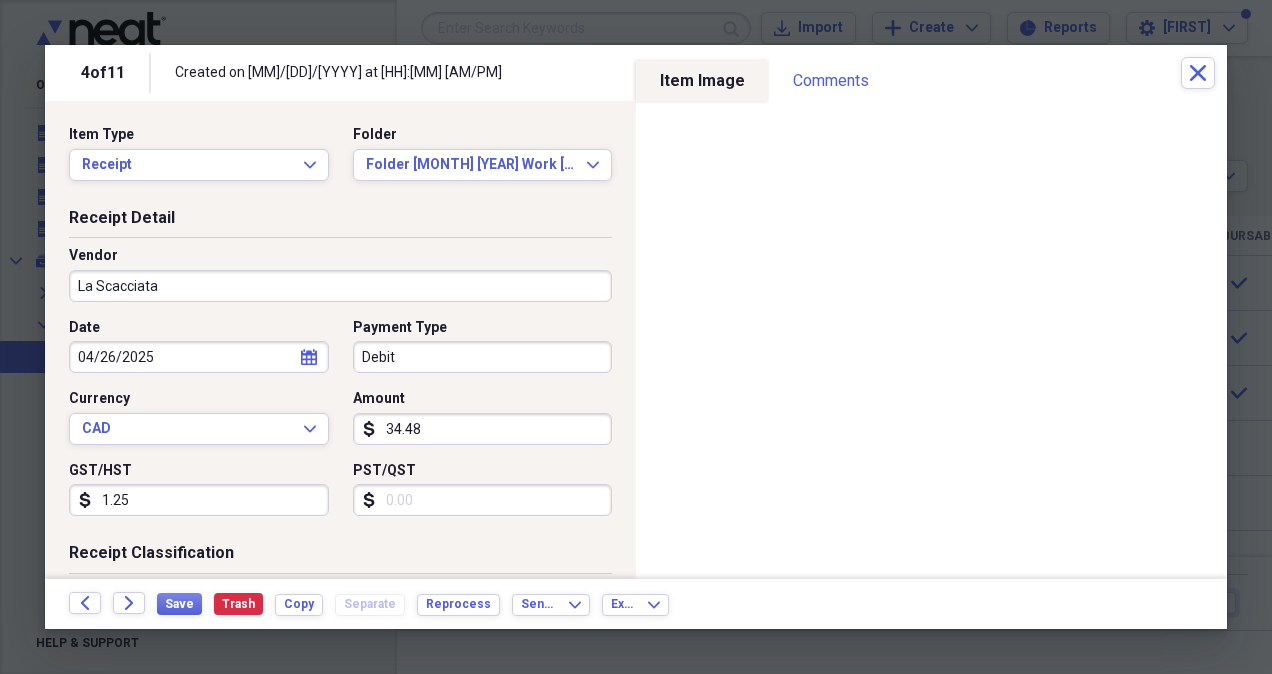 type on "1.25" 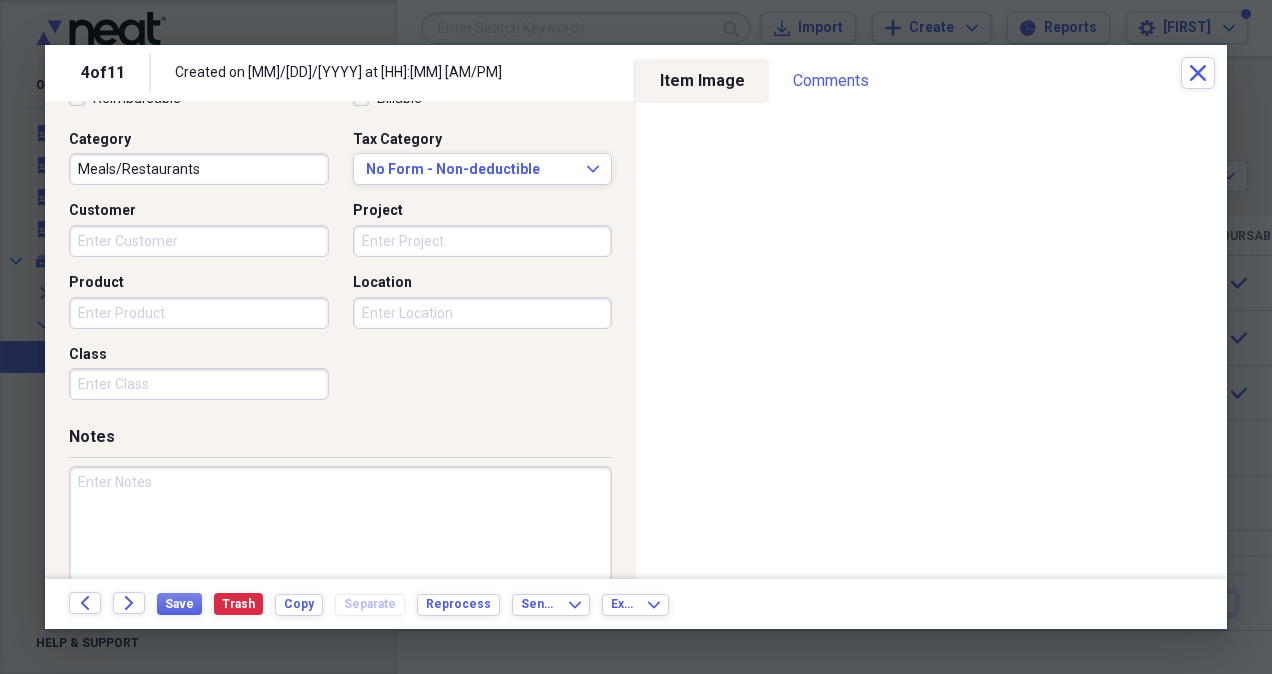 scroll, scrollTop: 400, scrollLeft: 0, axis: vertical 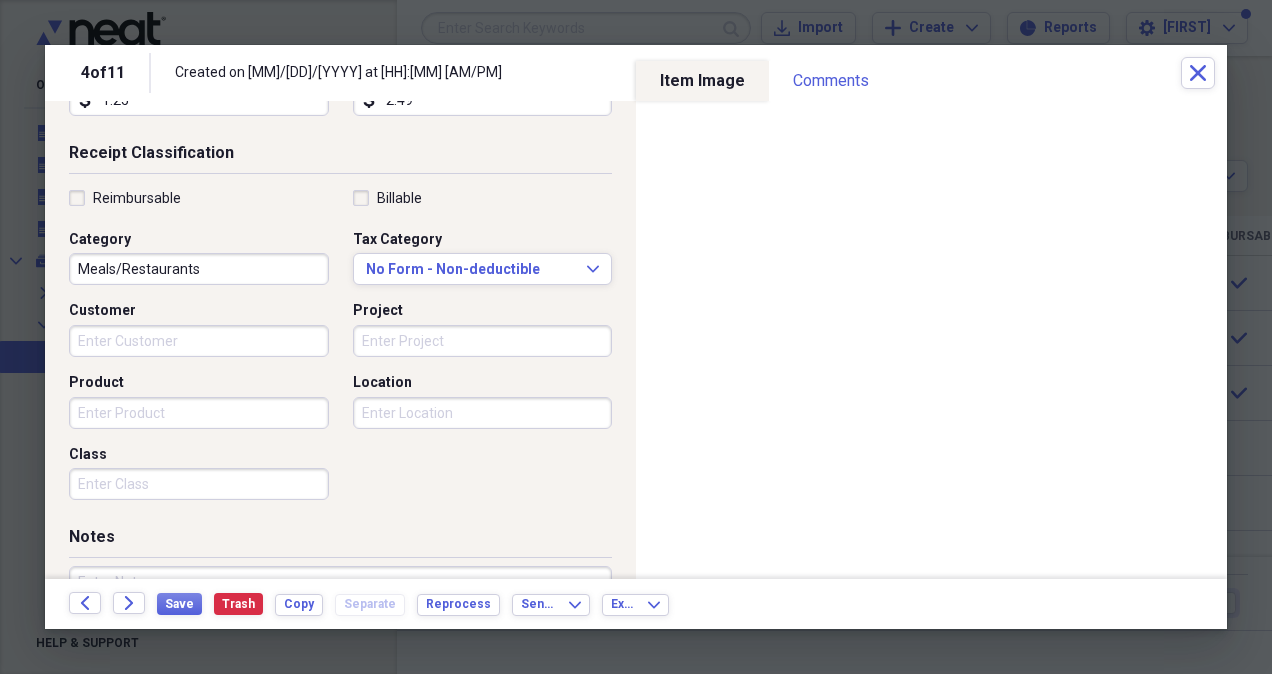 type on "2.49" 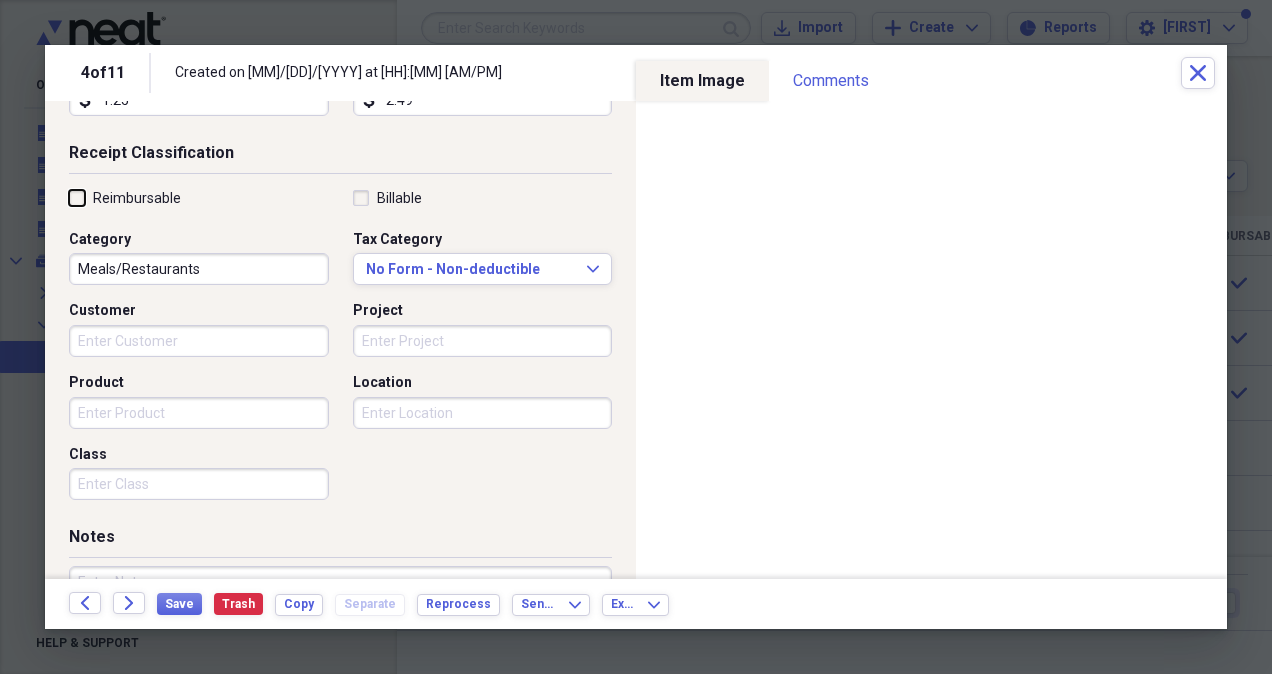 click on "Reimbursable" at bounding box center (69, 197) 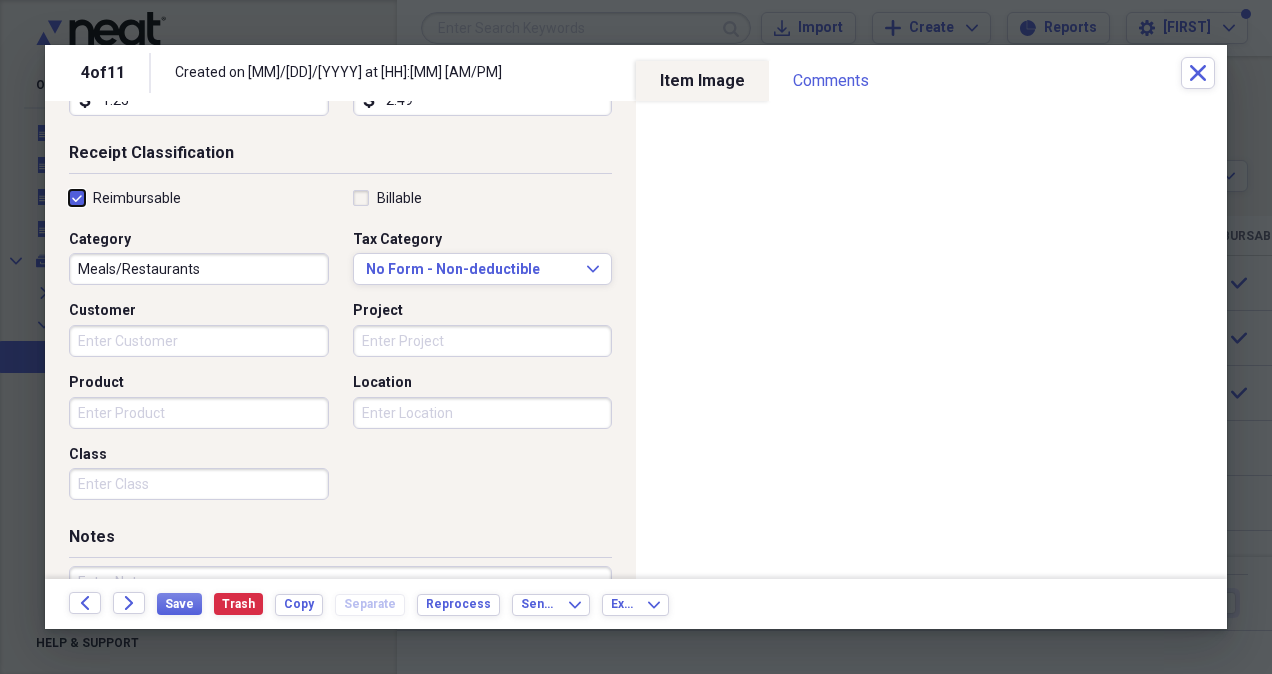 checkbox on "true" 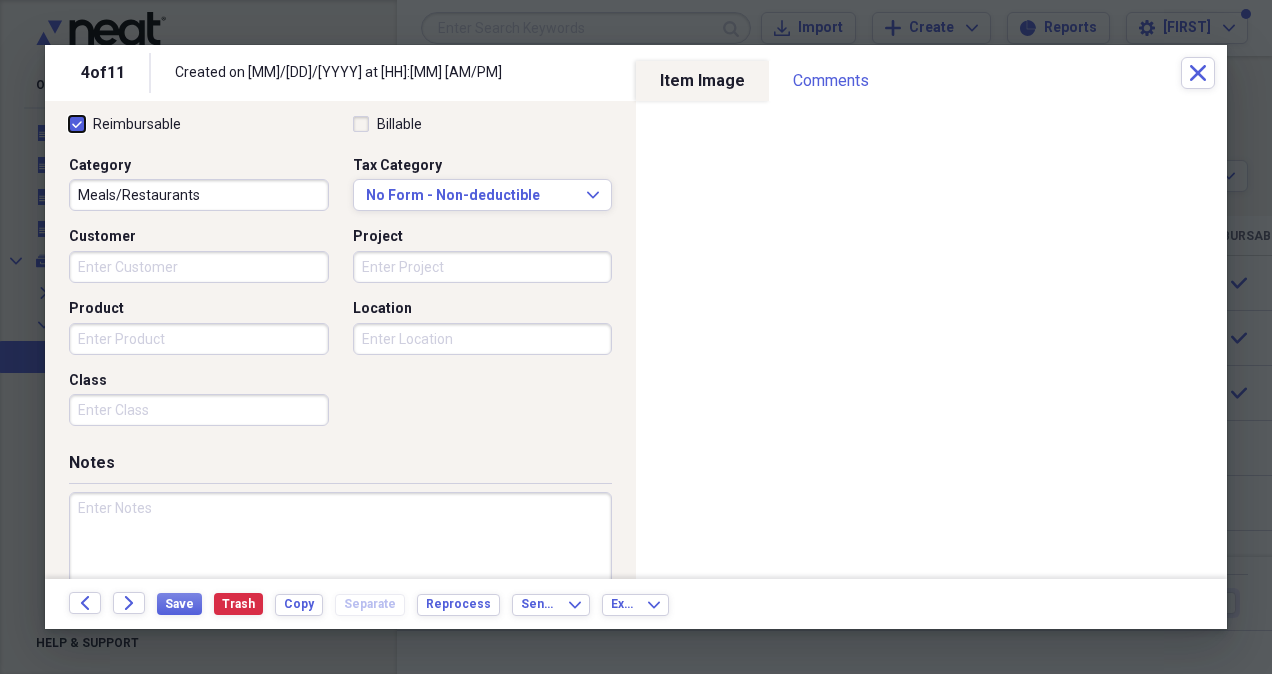 scroll, scrollTop: 540, scrollLeft: 0, axis: vertical 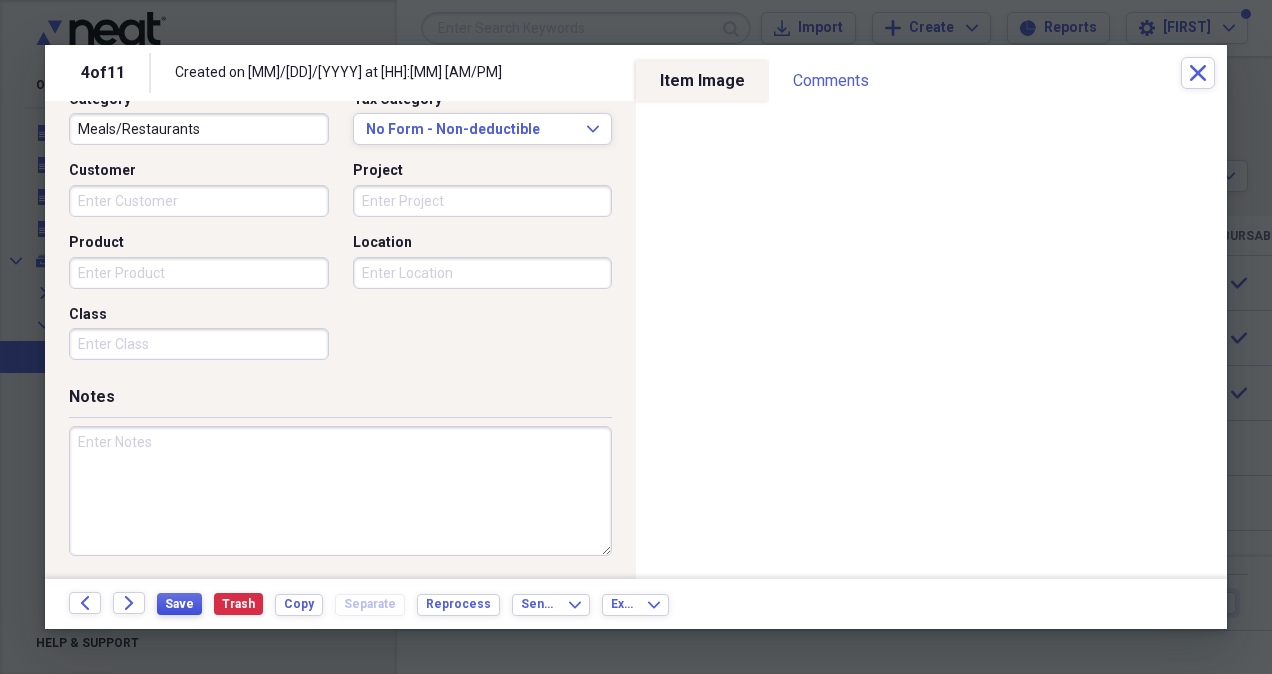 click on "Save" at bounding box center [179, 604] 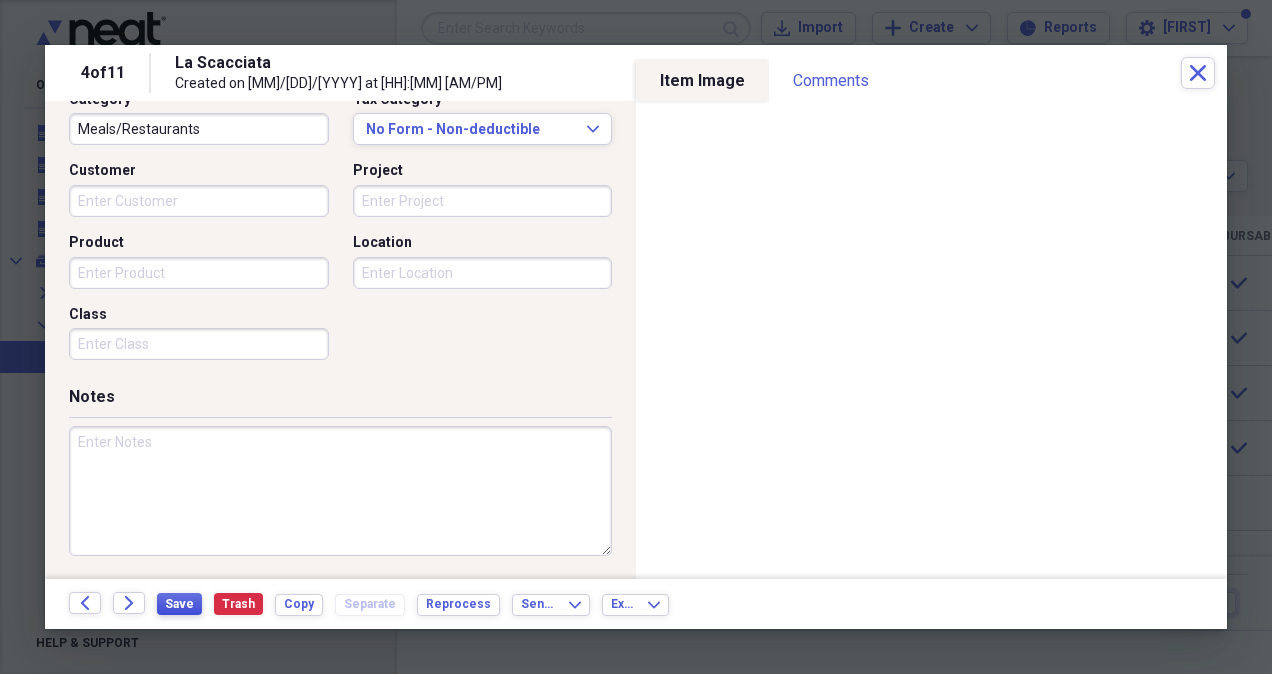 click on "Save" at bounding box center (179, 604) 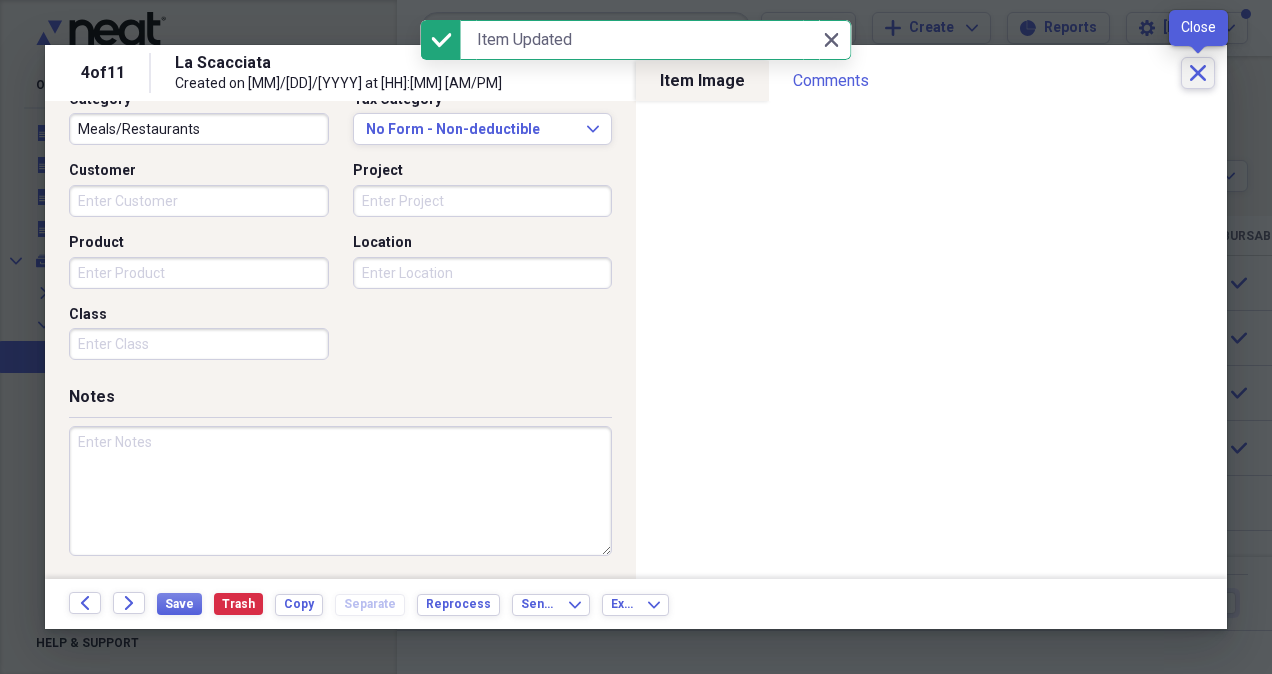 click on "Close" 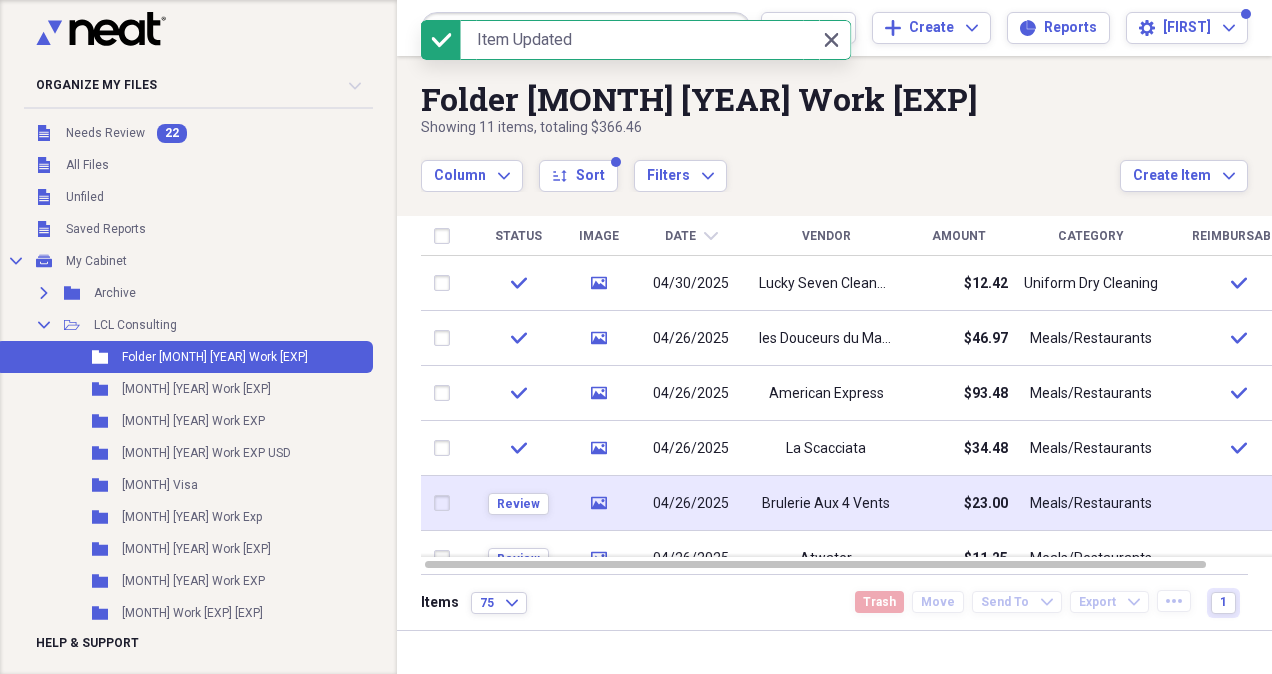 click on "Brulerie Aux 4 Vents" at bounding box center (826, 503) 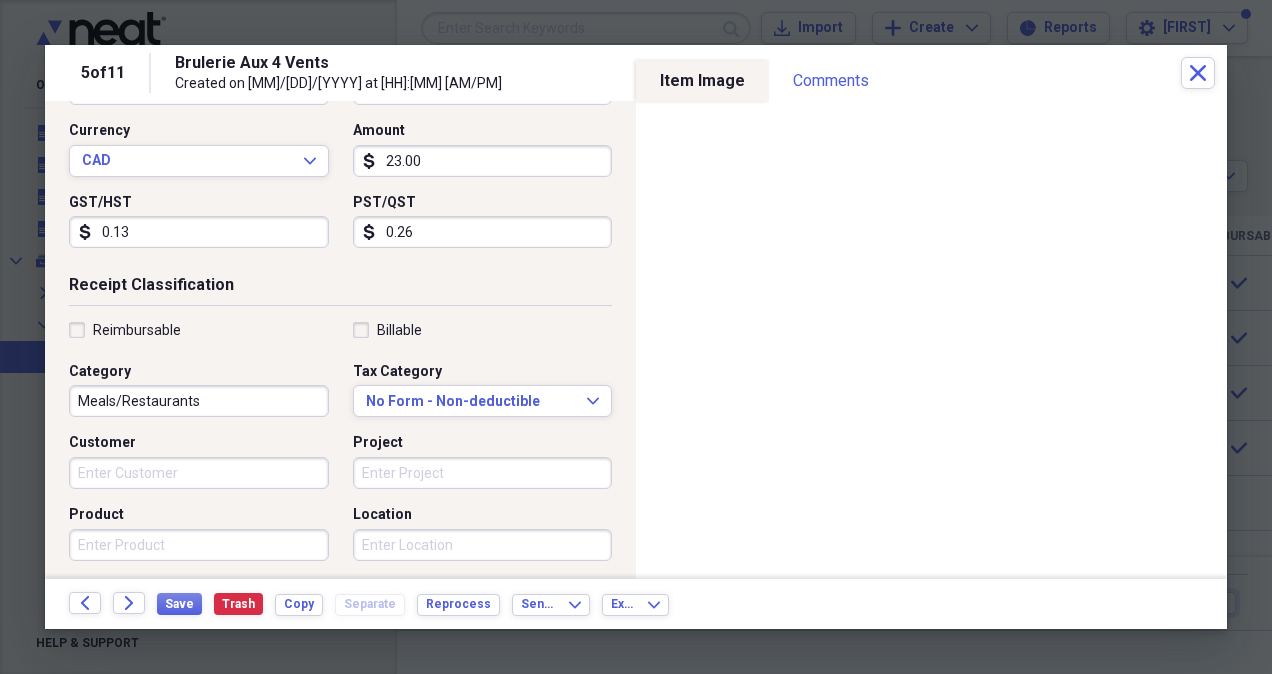 scroll, scrollTop: 400, scrollLeft: 0, axis: vertical 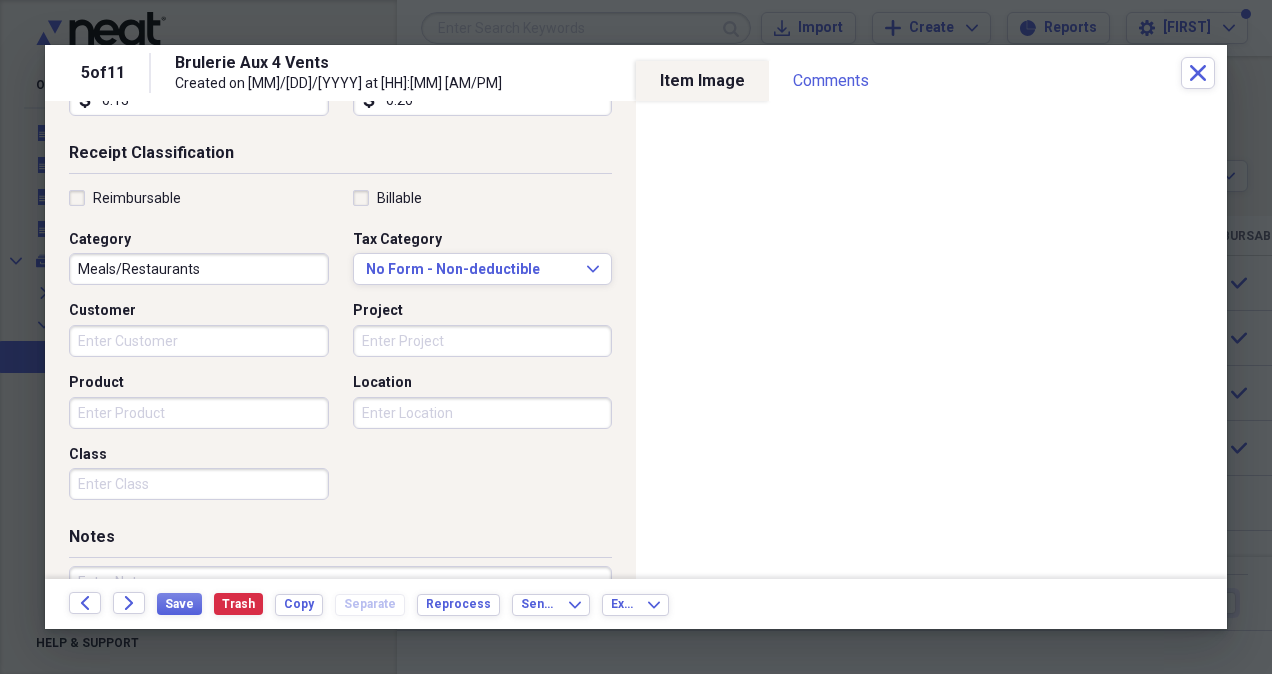 click on "Reimbursable" at bounding box center (125, 198) 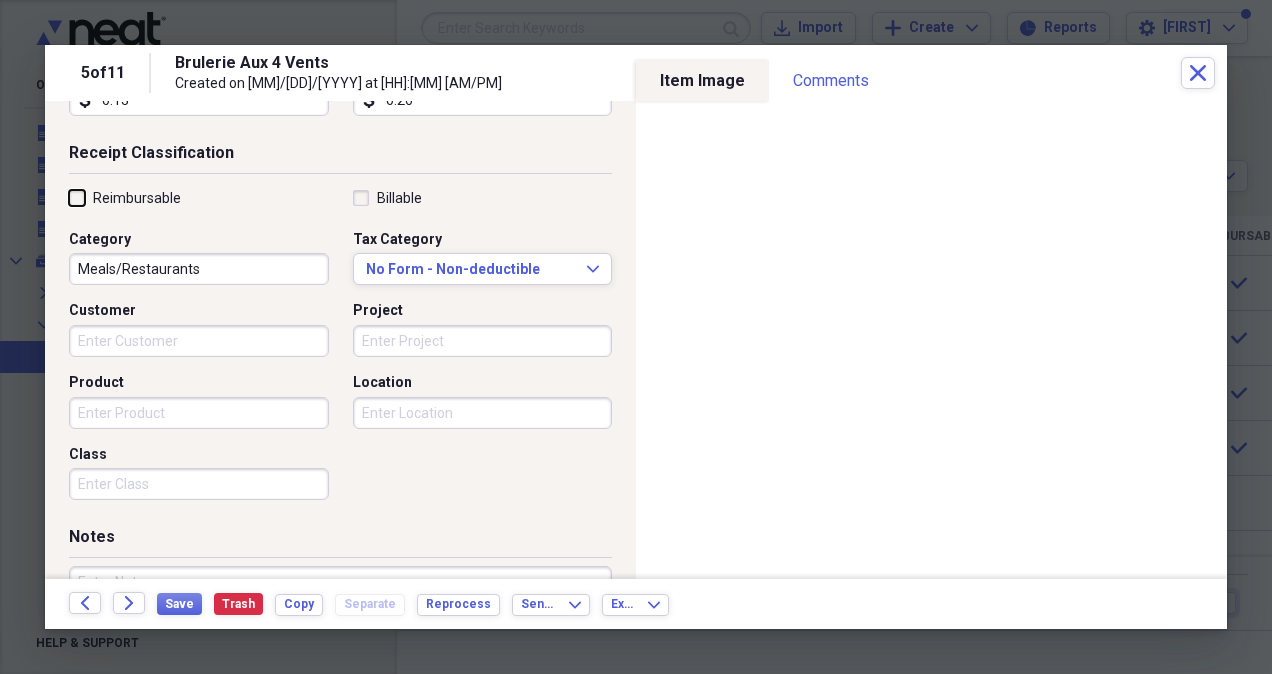 click on "Reimbursable" at bounding box center [69, 197] 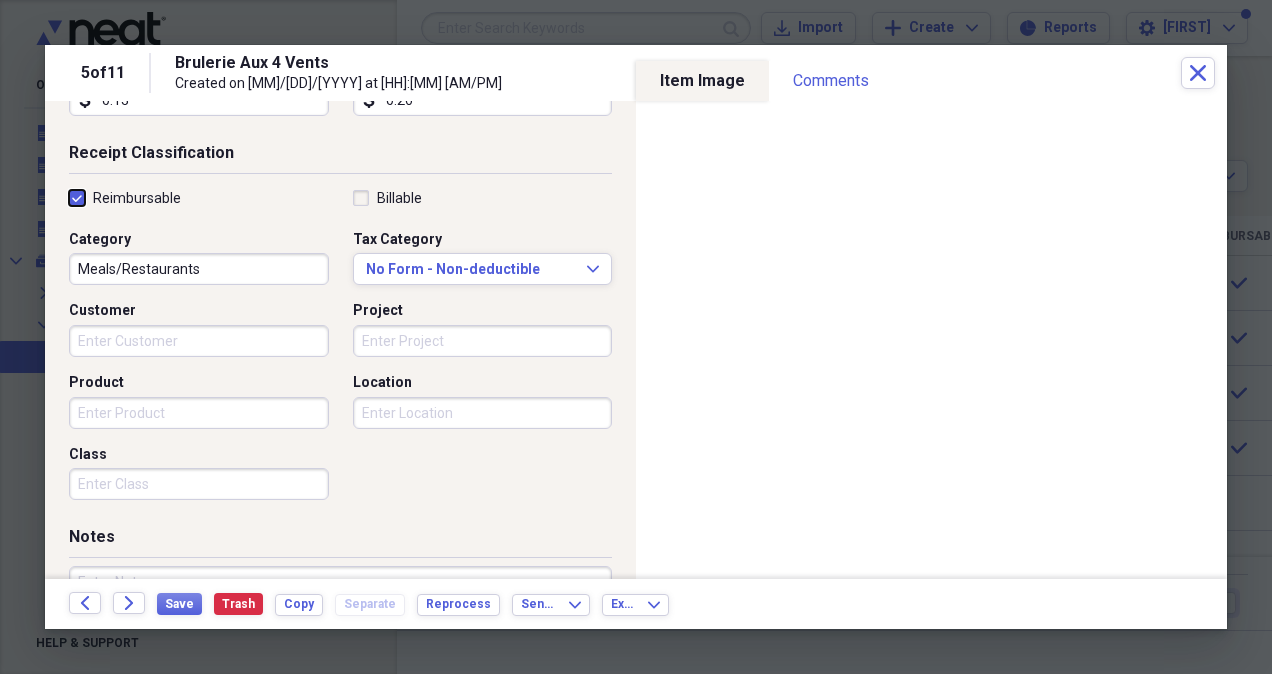 checkbox on "true" 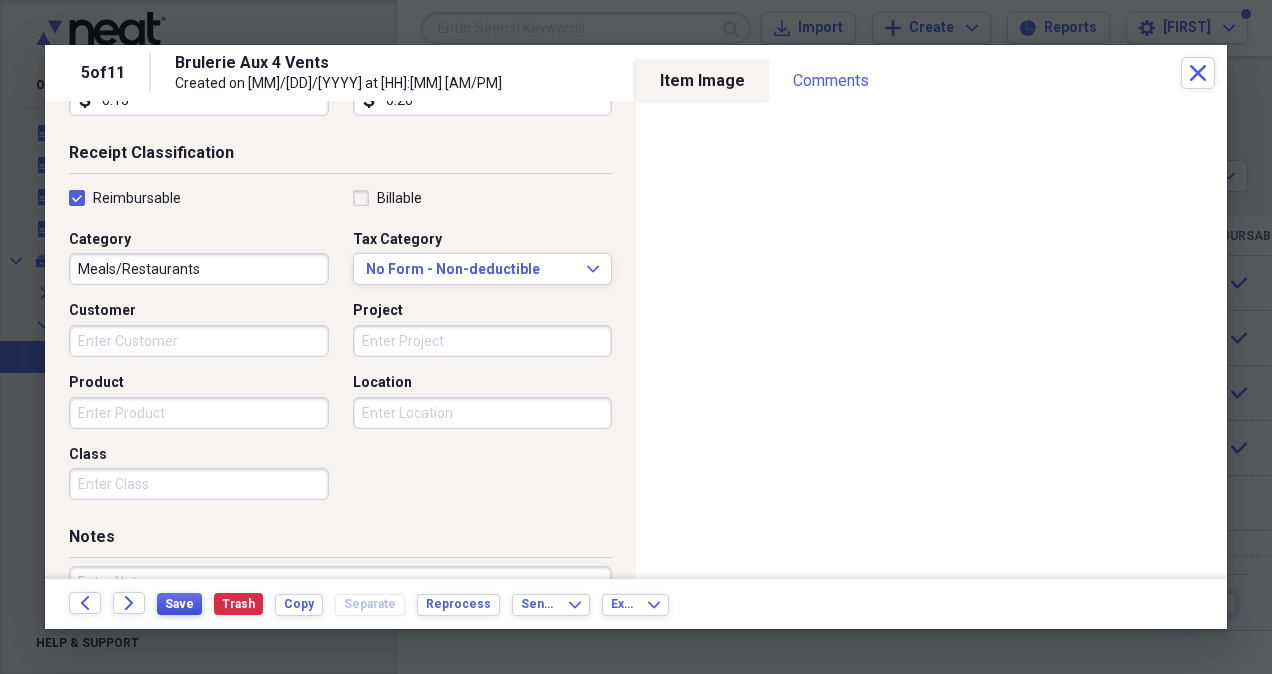 click on "Save" at bounding box center [179, 604] 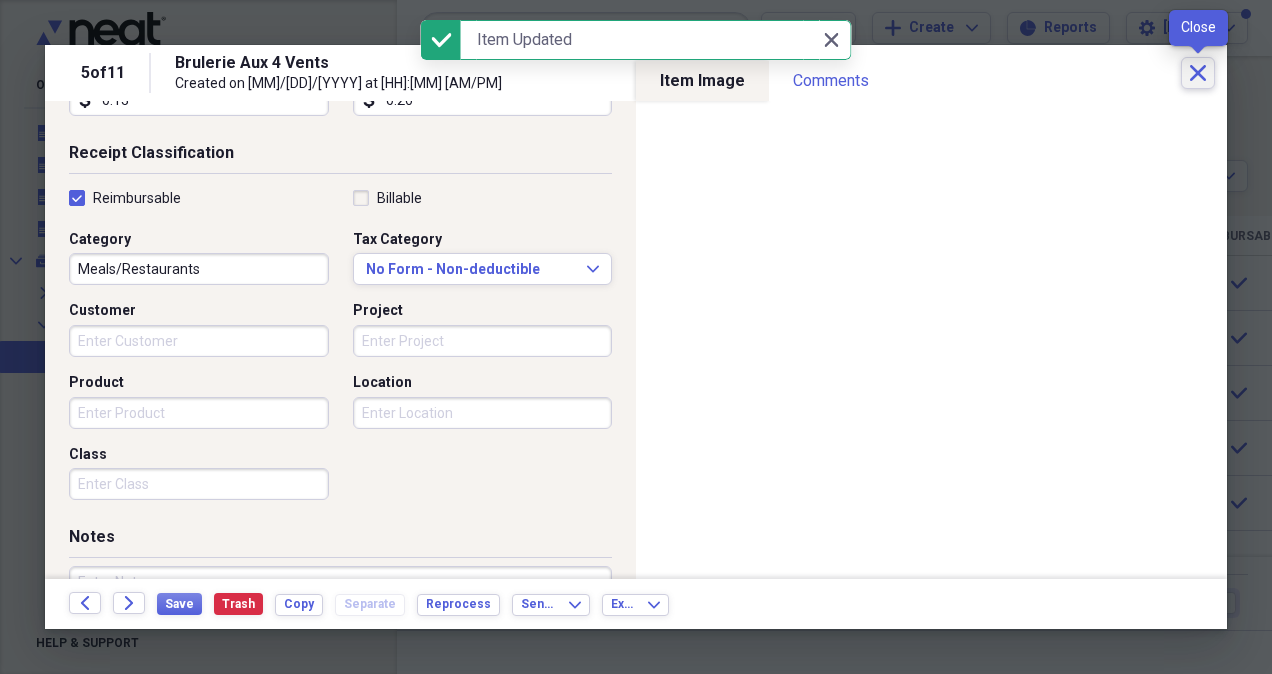 click on "Close" 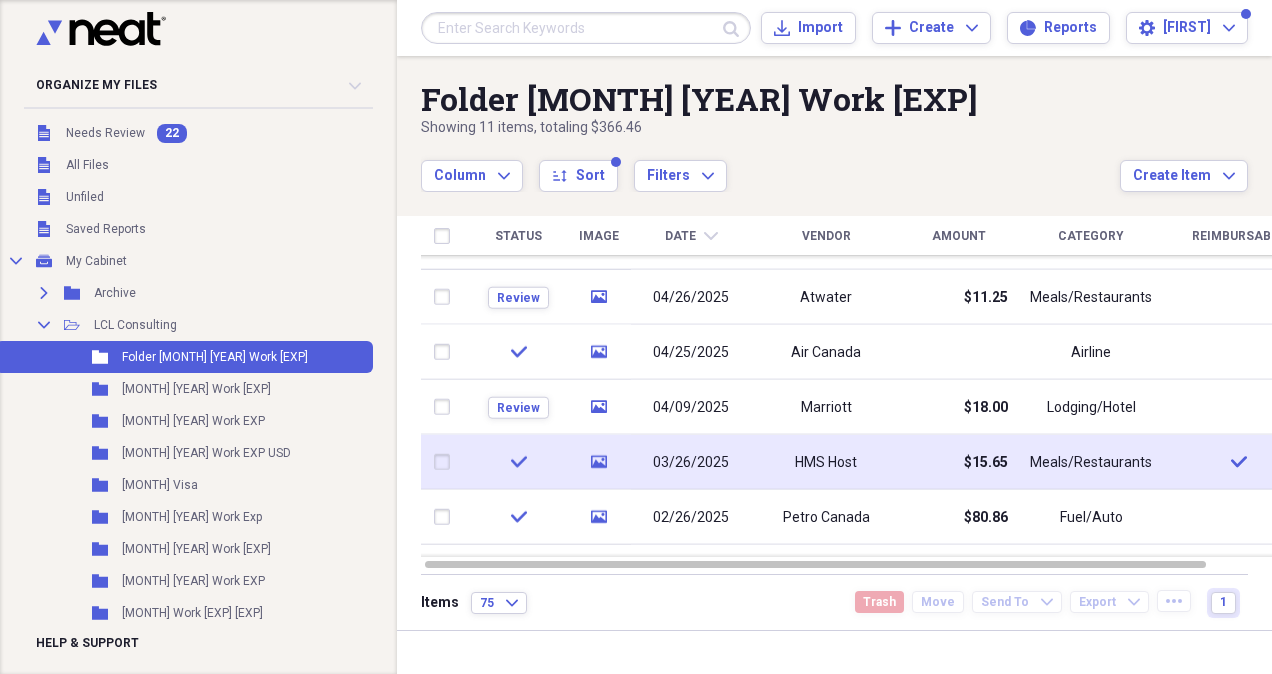 drag, startPoint x: 1264, startPoint y: 335, endPoint x: 1254, endPoint y: 462, distance: 127.39309 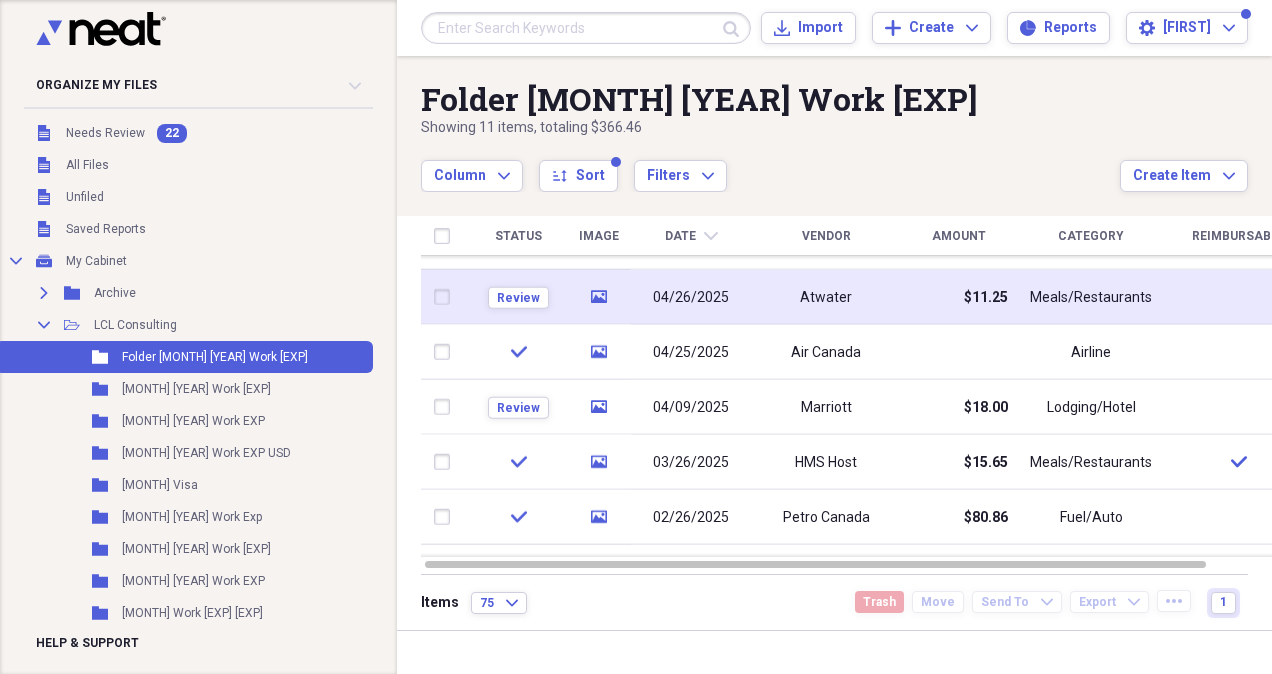 click on "Atwater" at bounding box center [826, 297] 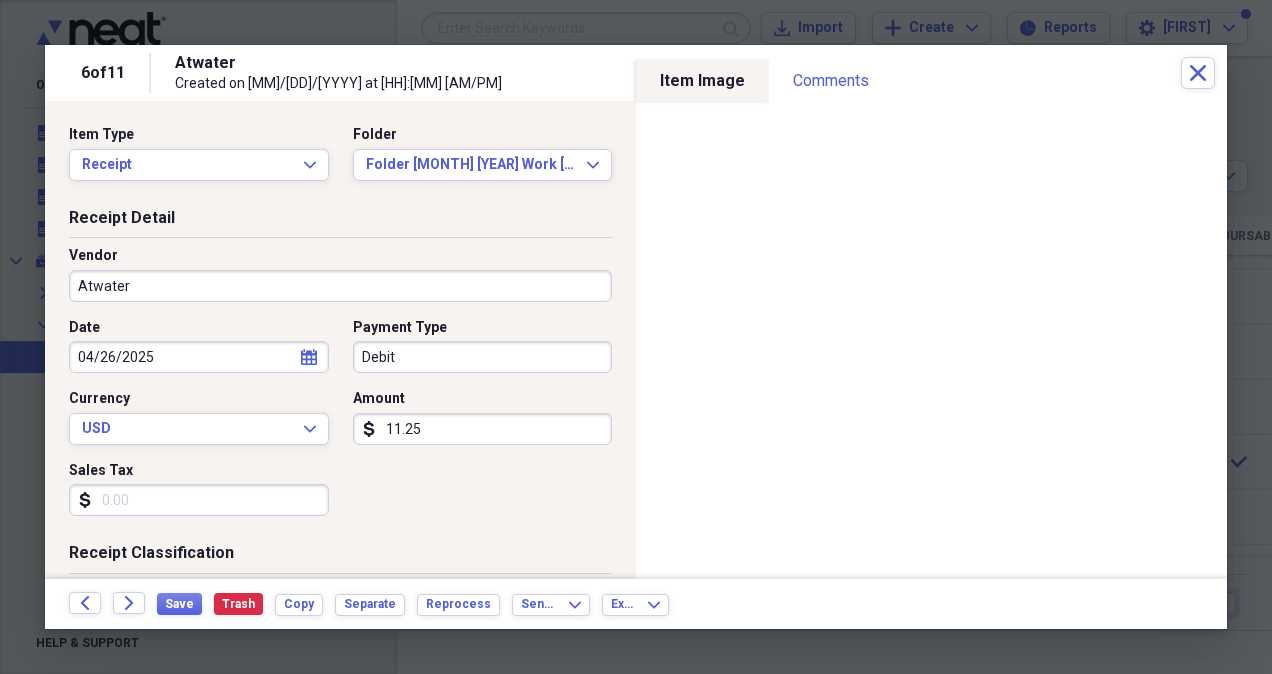 click on "Atwater" at bounding box center (340, 286) 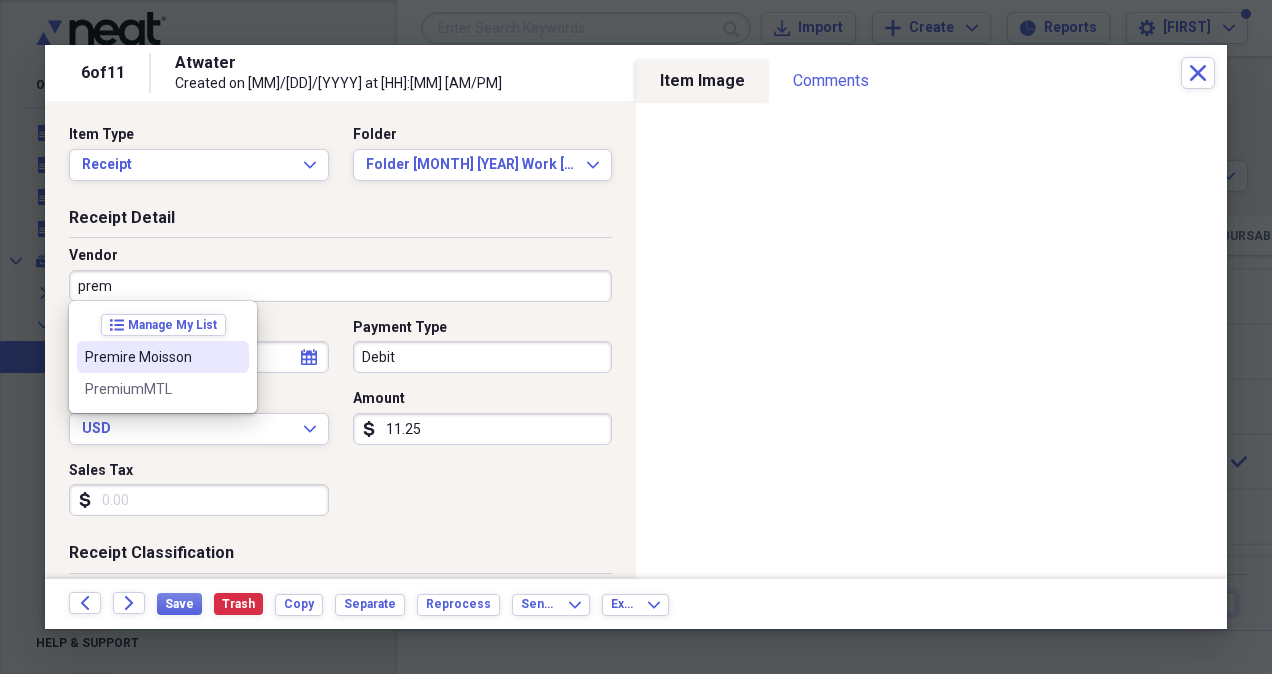 click on "Premire Moisson" at bounding box center [151, 357] 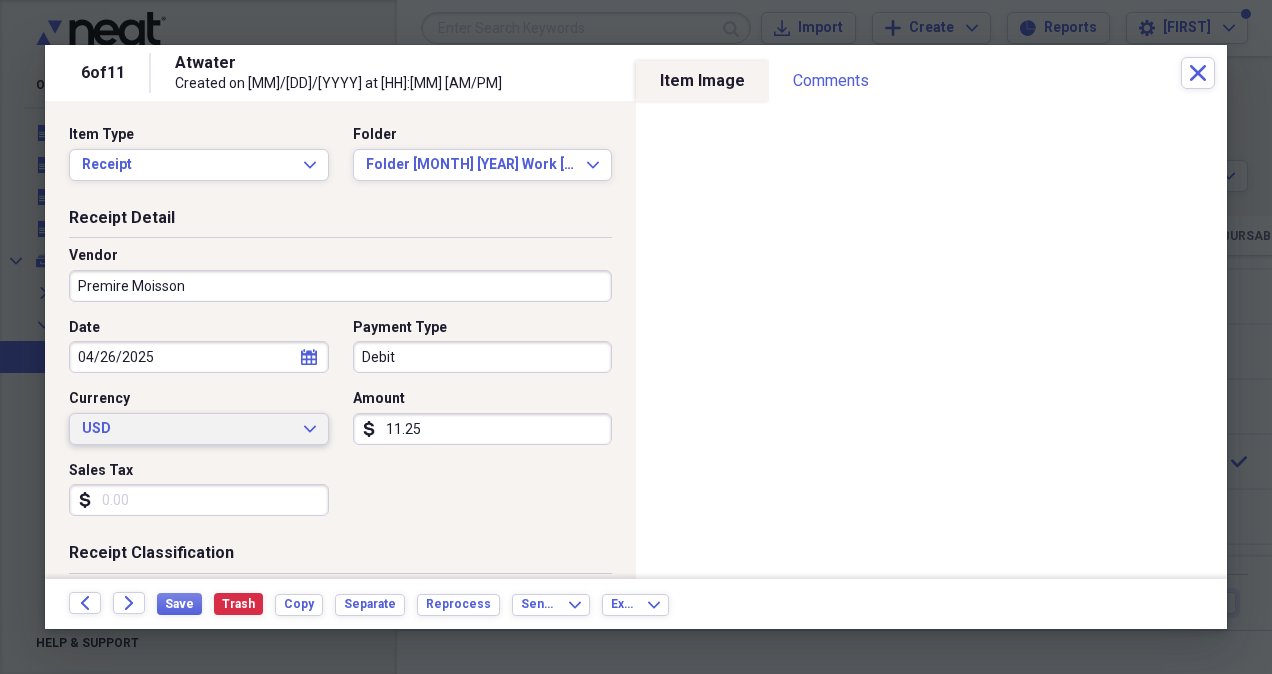 click on "USD Expand" at bounding box center [199, 429] 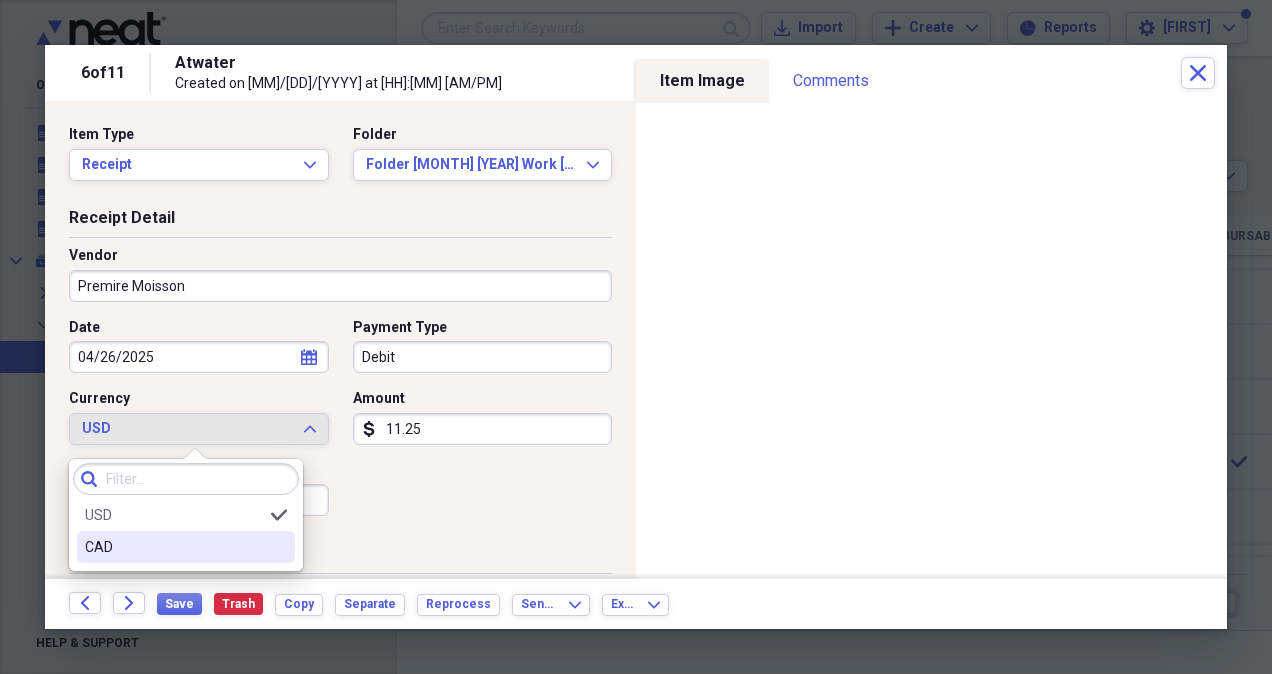 click on "CAD" at bounding box center [186, 547] 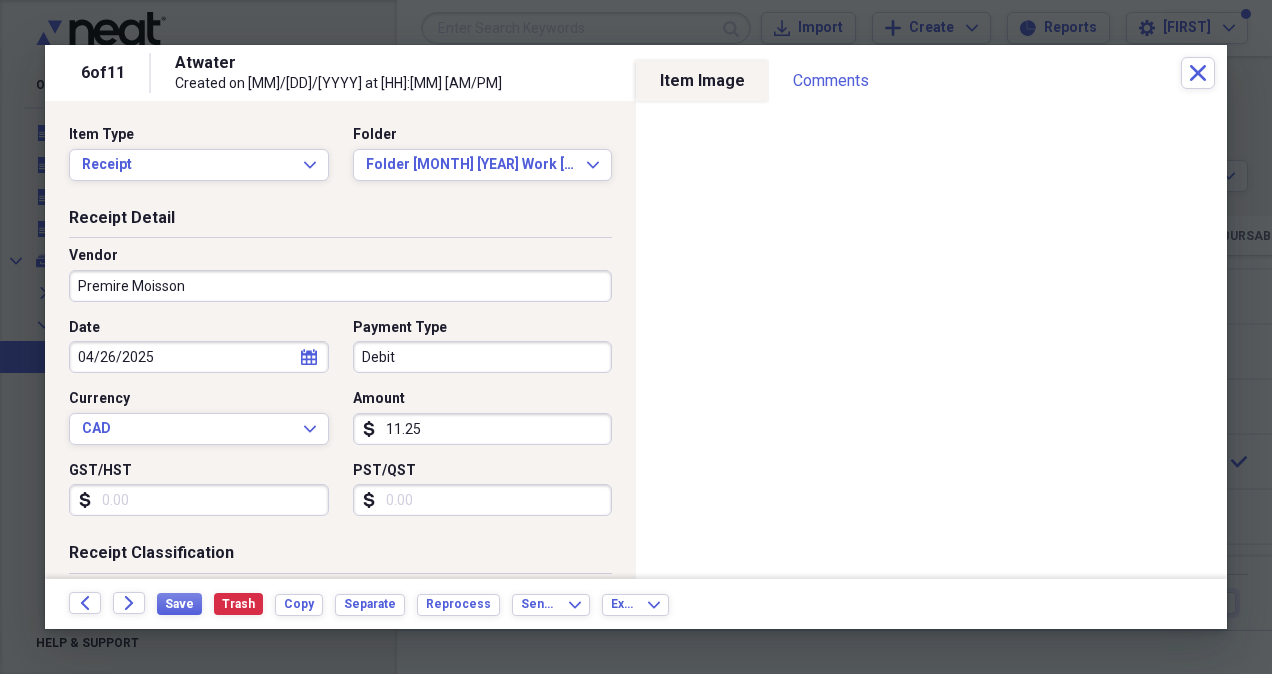 click on "GST/HST" at bounding box center [199, 500] 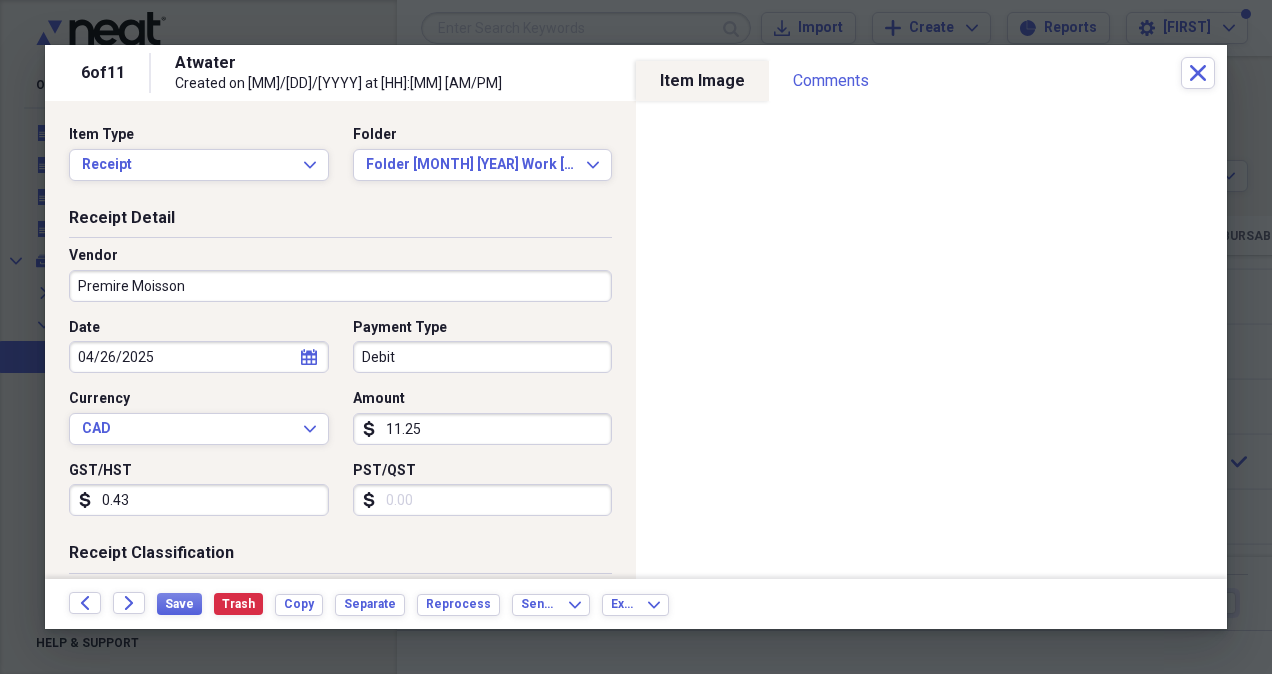 type on "0.43" 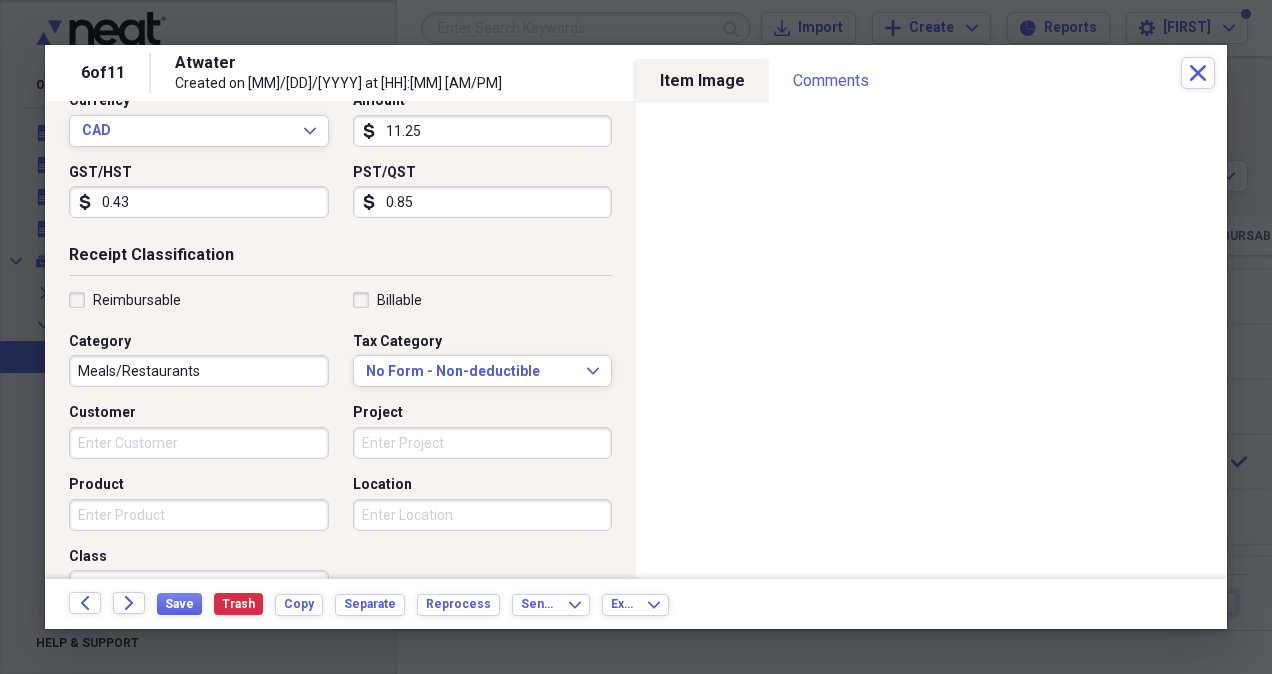 scroll, scrollTop: 300, scrollLeft: 0, axis: vertical 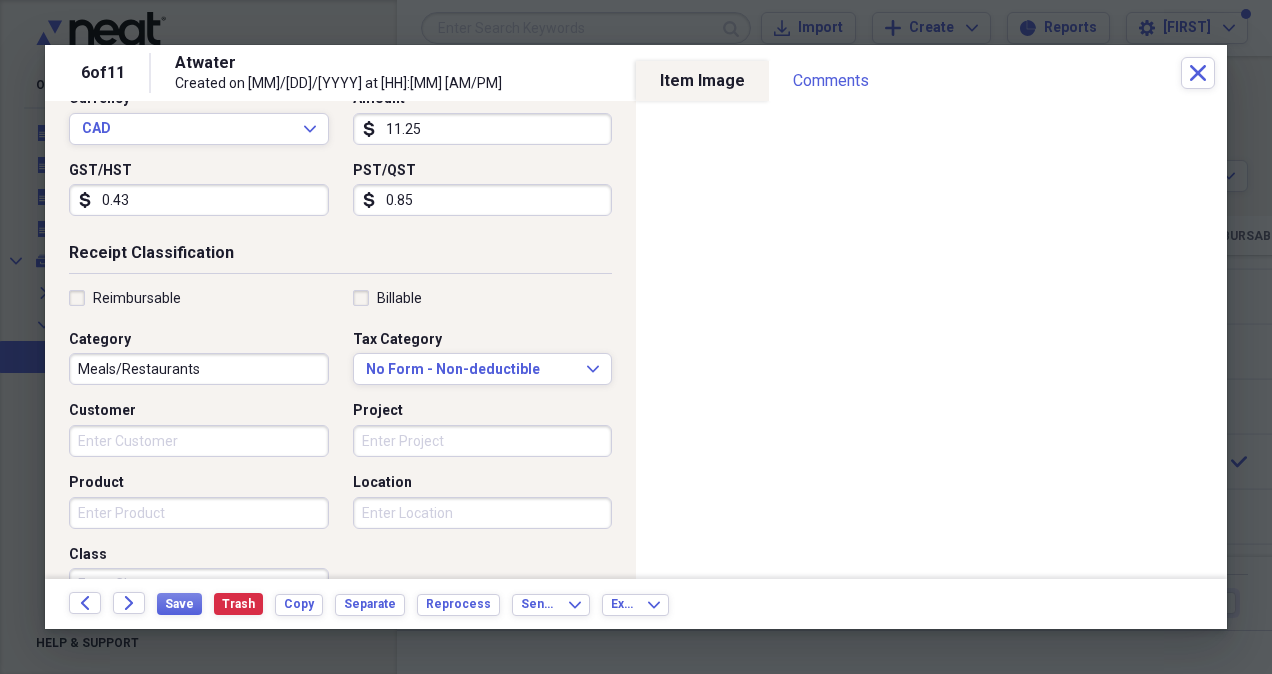 type on "0.85" 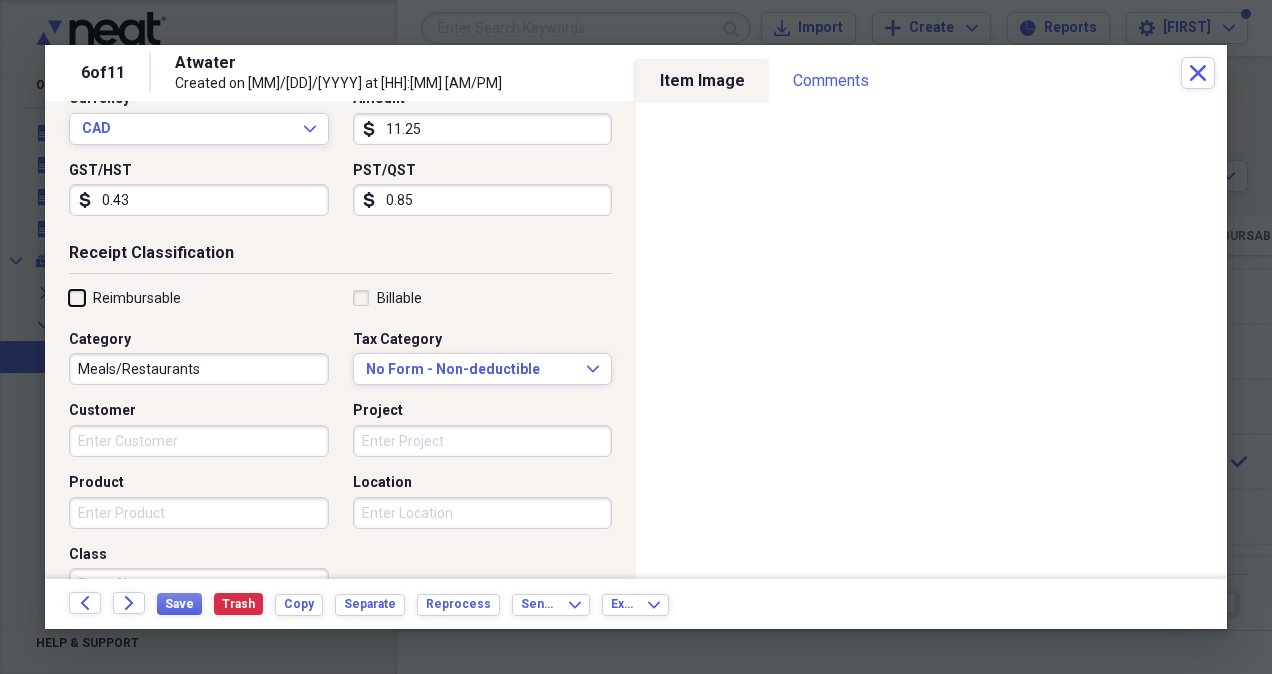 click on "Reimbursable" at bounding box center [69, 297] 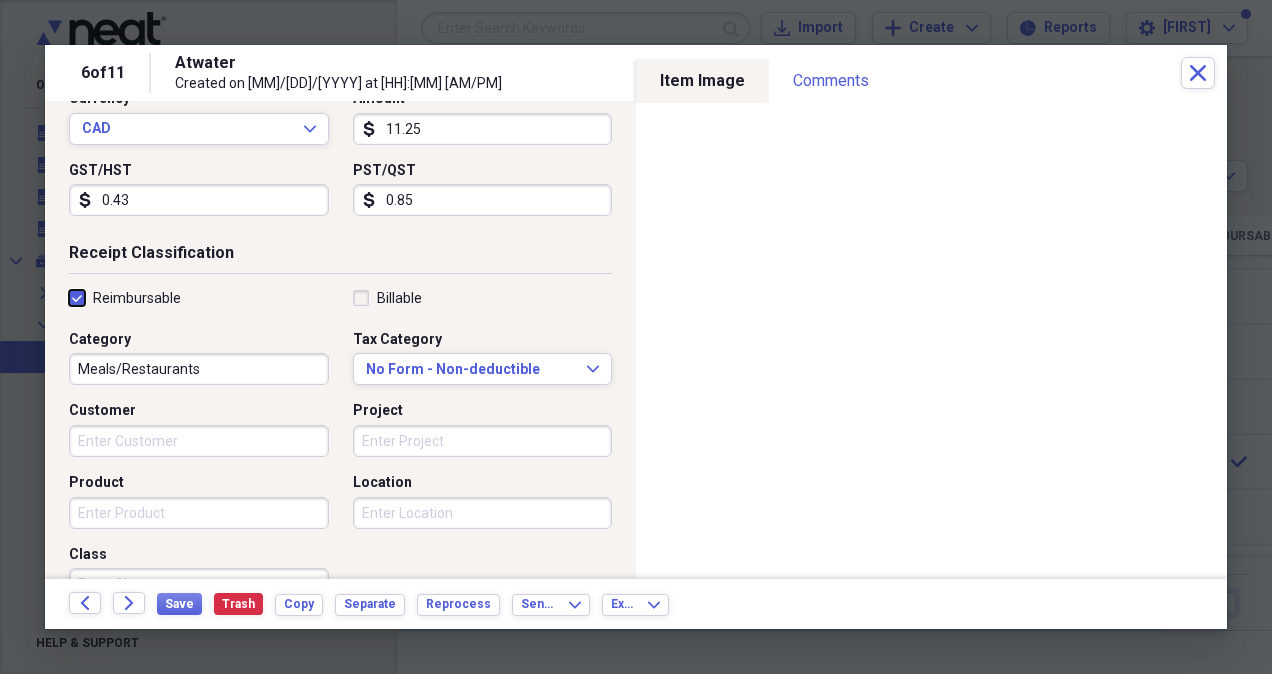 checkbox on "true" 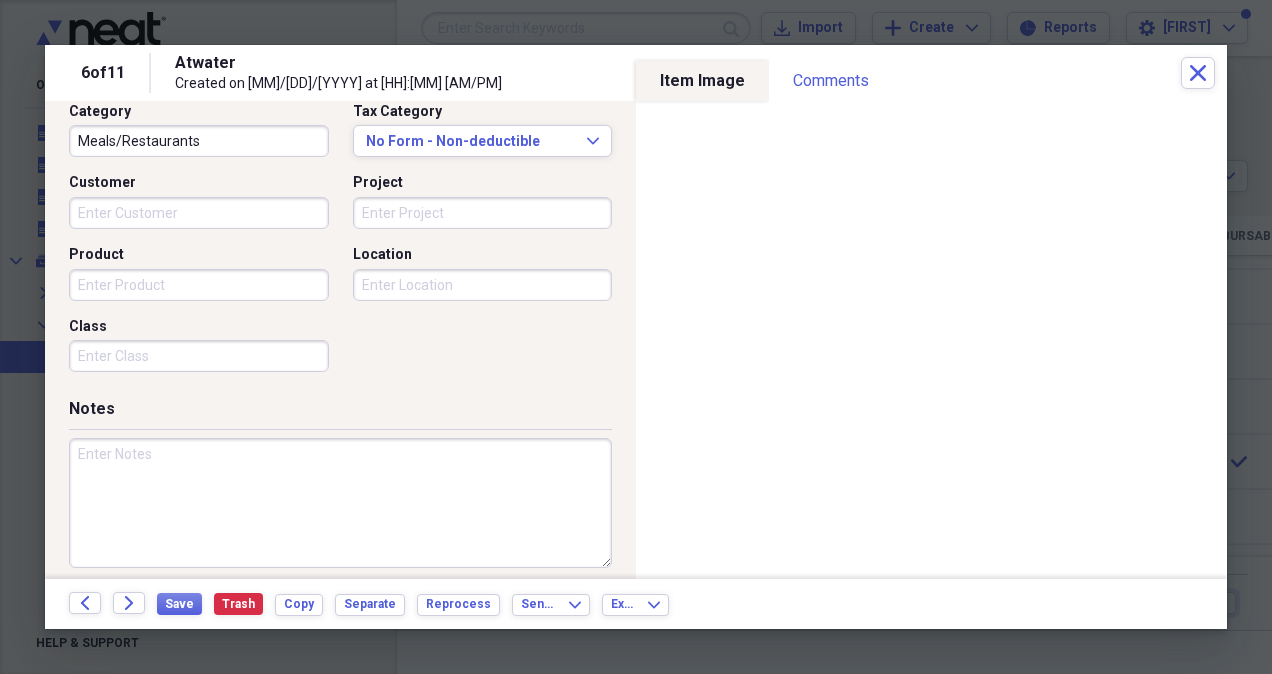 scroll, scrollTop: 540, scrollLeft: 0, axis: vertical 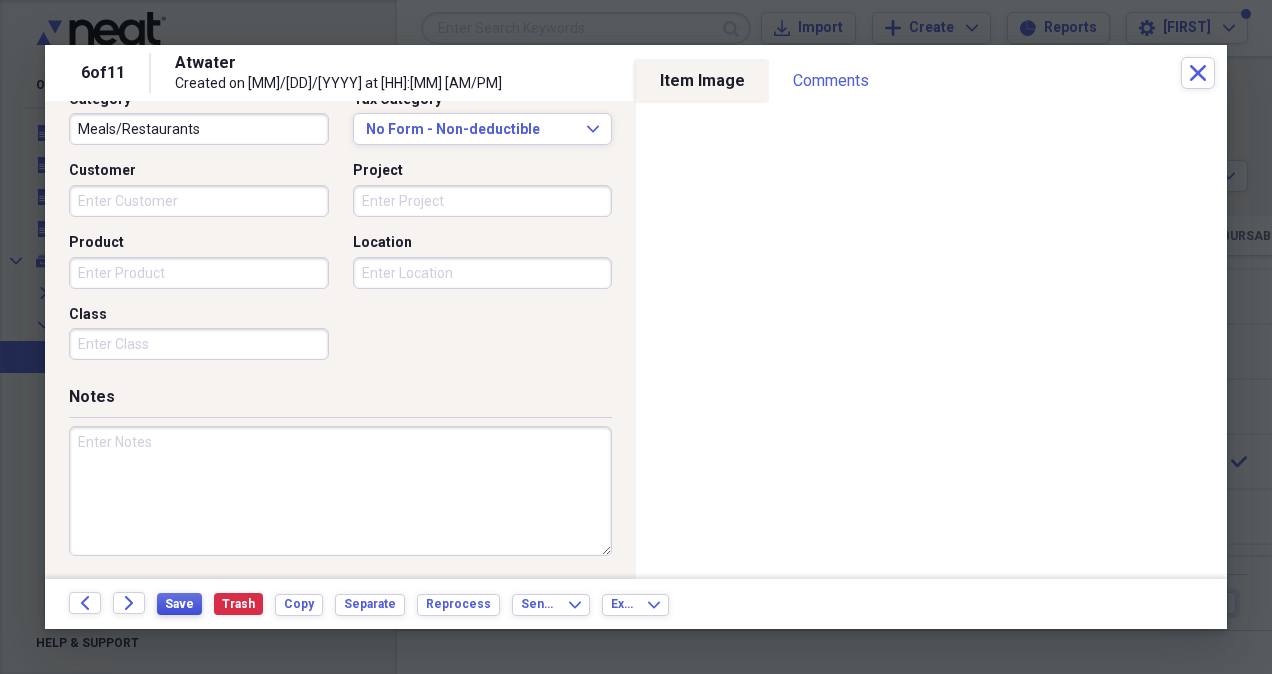 click on "Save" at bounding box center [179, 604] 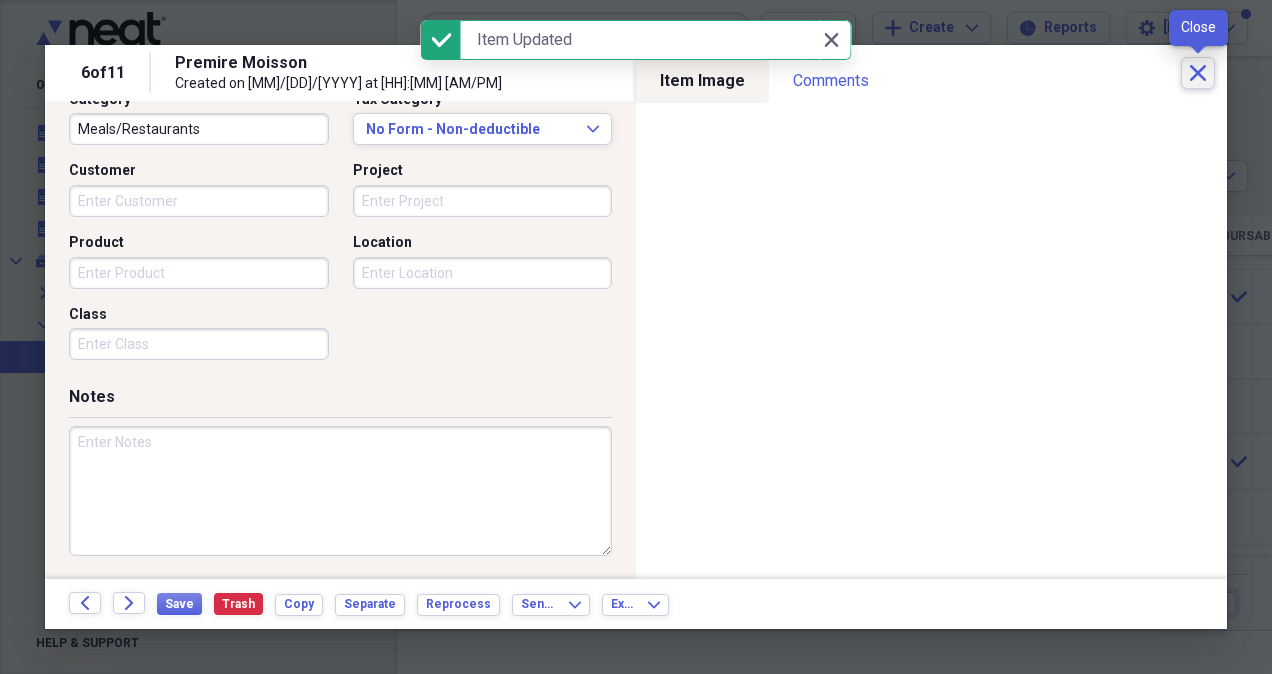 click on "Close" 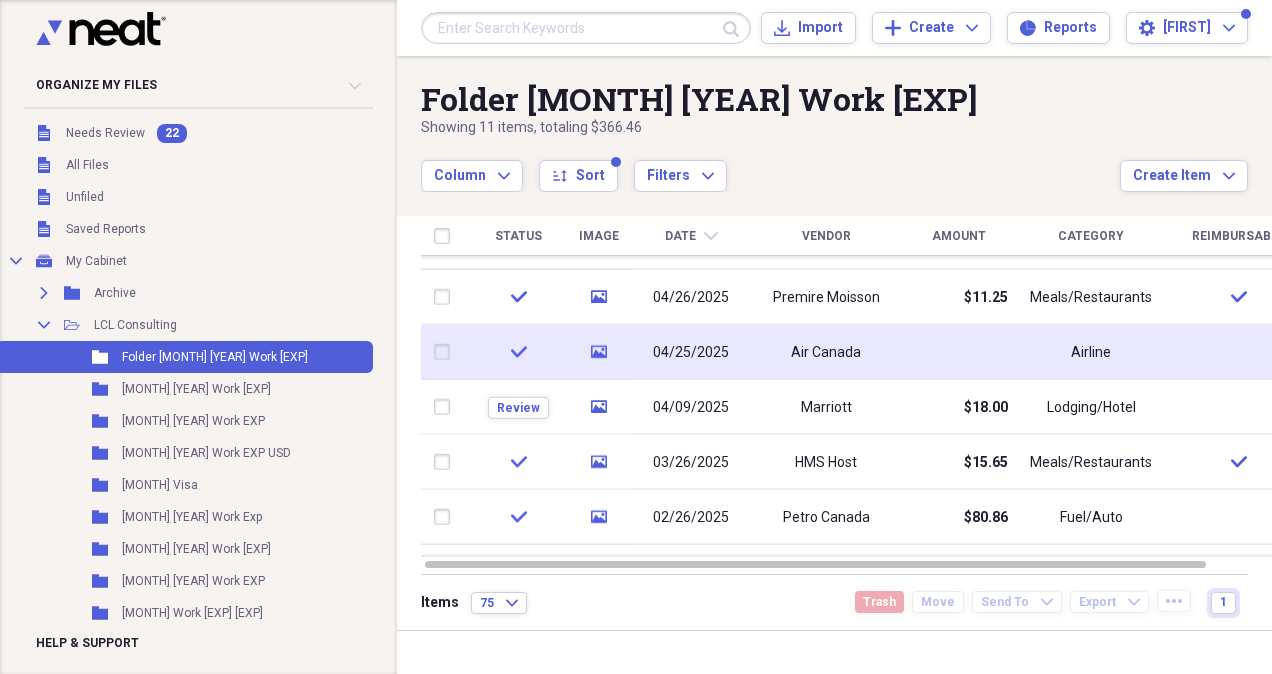 click on "Air Canada" at bounding box center [826, 352] 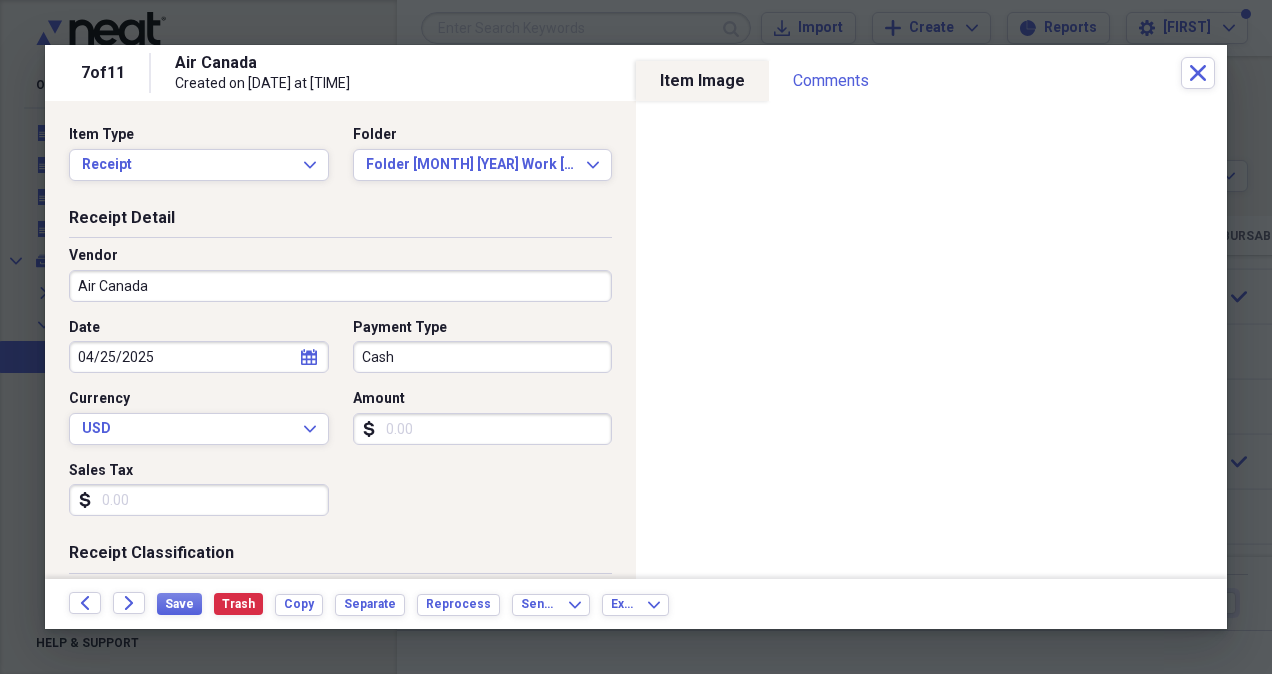 click on "Cash" at bounding box center [483, 357] 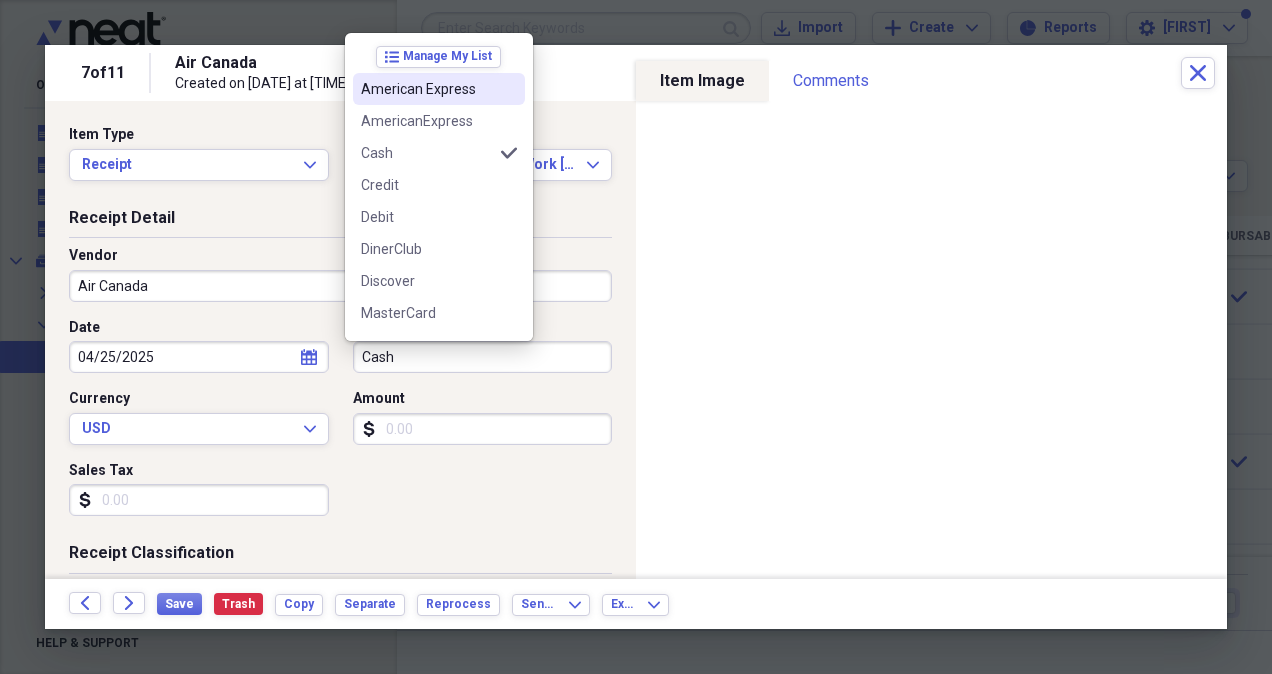 click on "American Express" at bounding box center [427, 89] 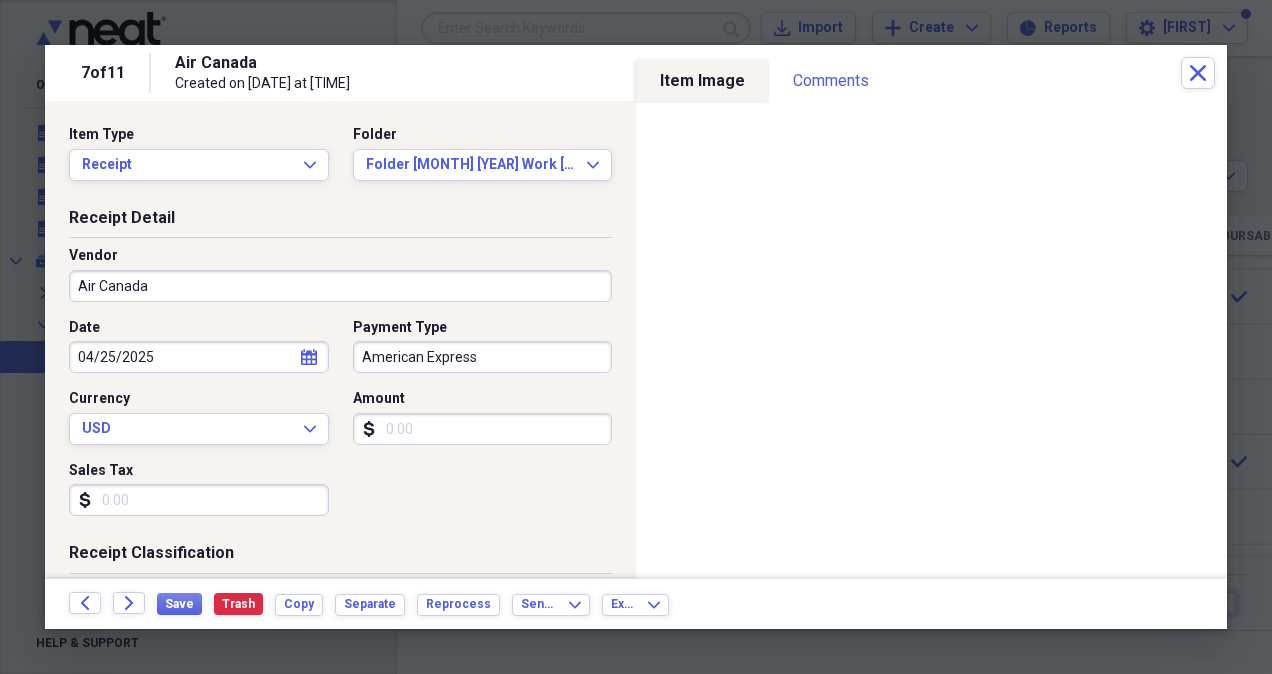 click on "Amount" at bounding box center (483, 429) 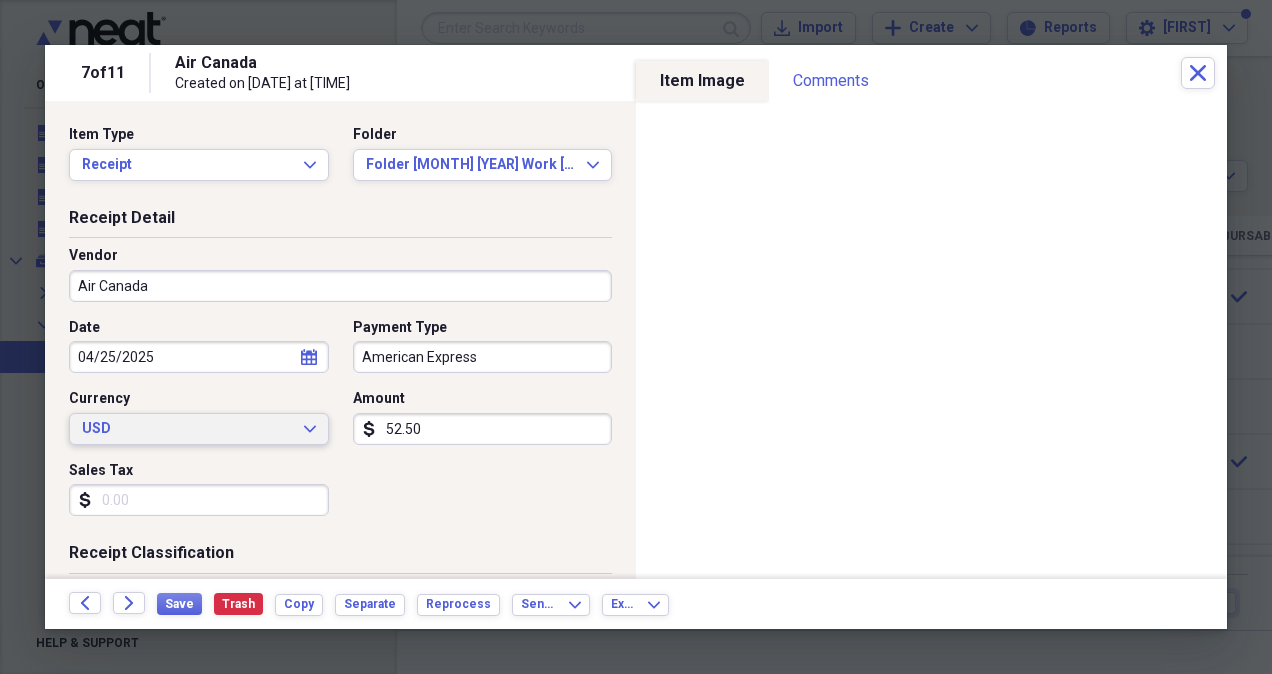 type on "52.50" 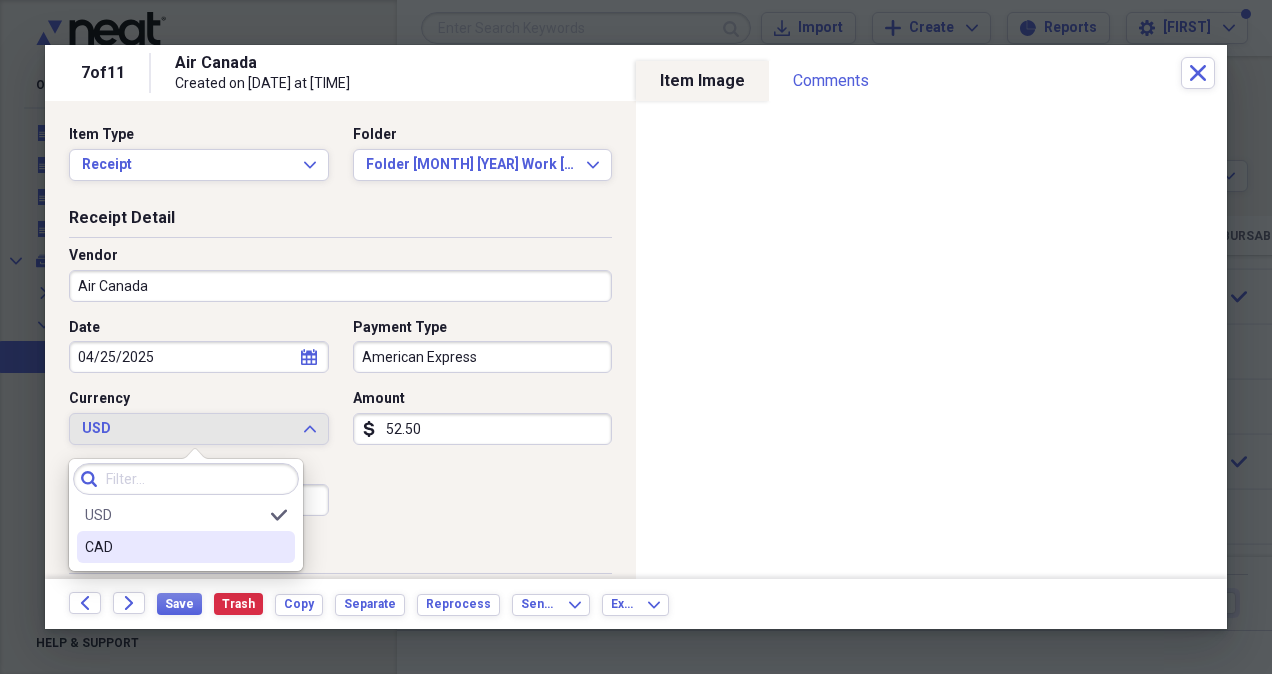 click on "CAD" at bounding box center (174, 547) 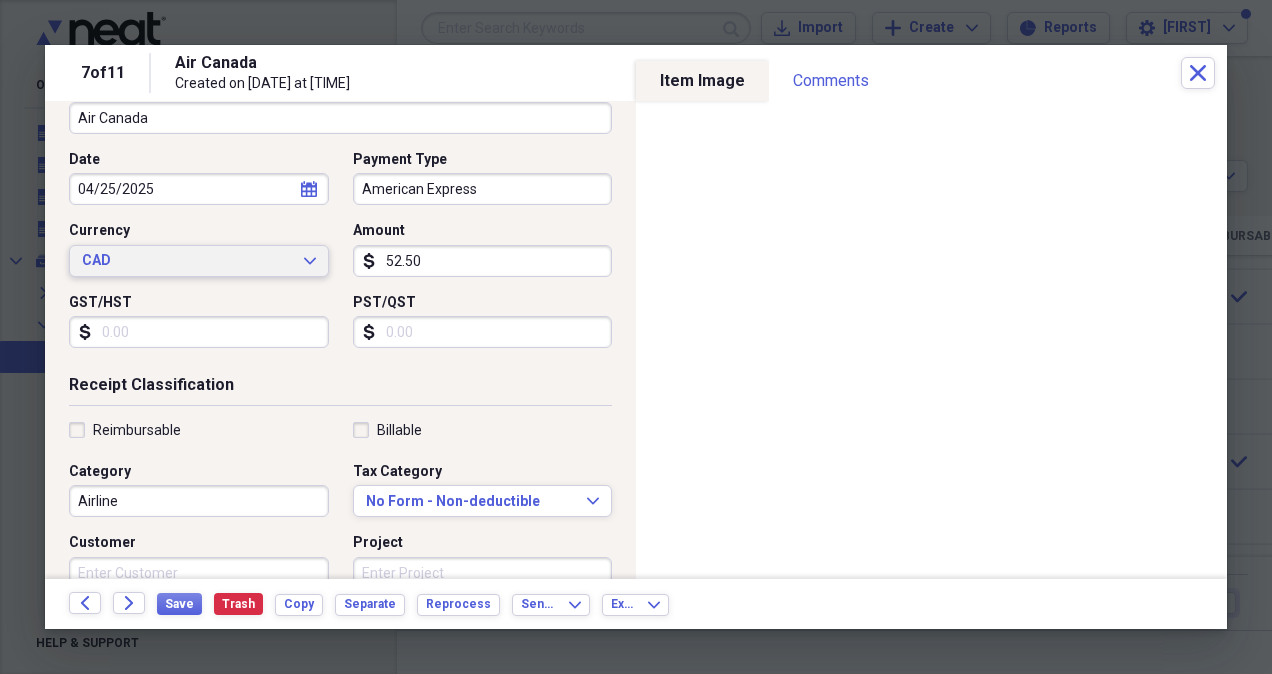 scroll, scrollTop: 300, scrollLeft: 0, axis: vertical 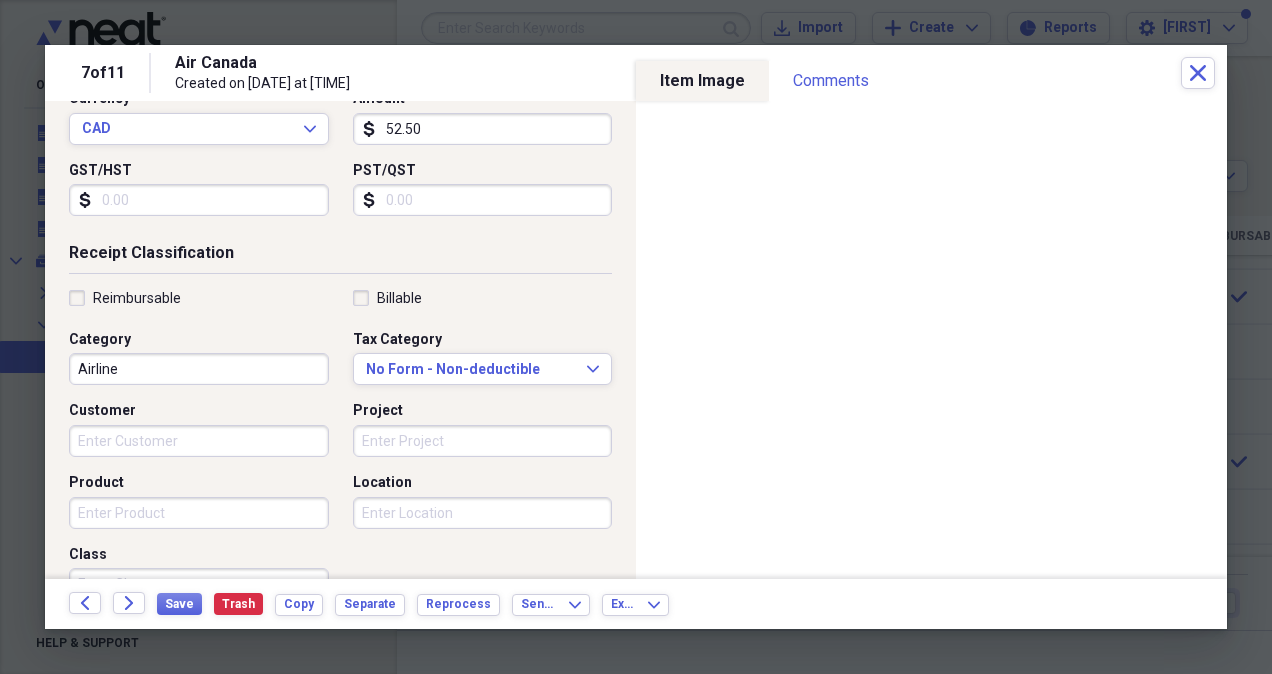 click on "Reimbursable" at bounding box center [125, 298] 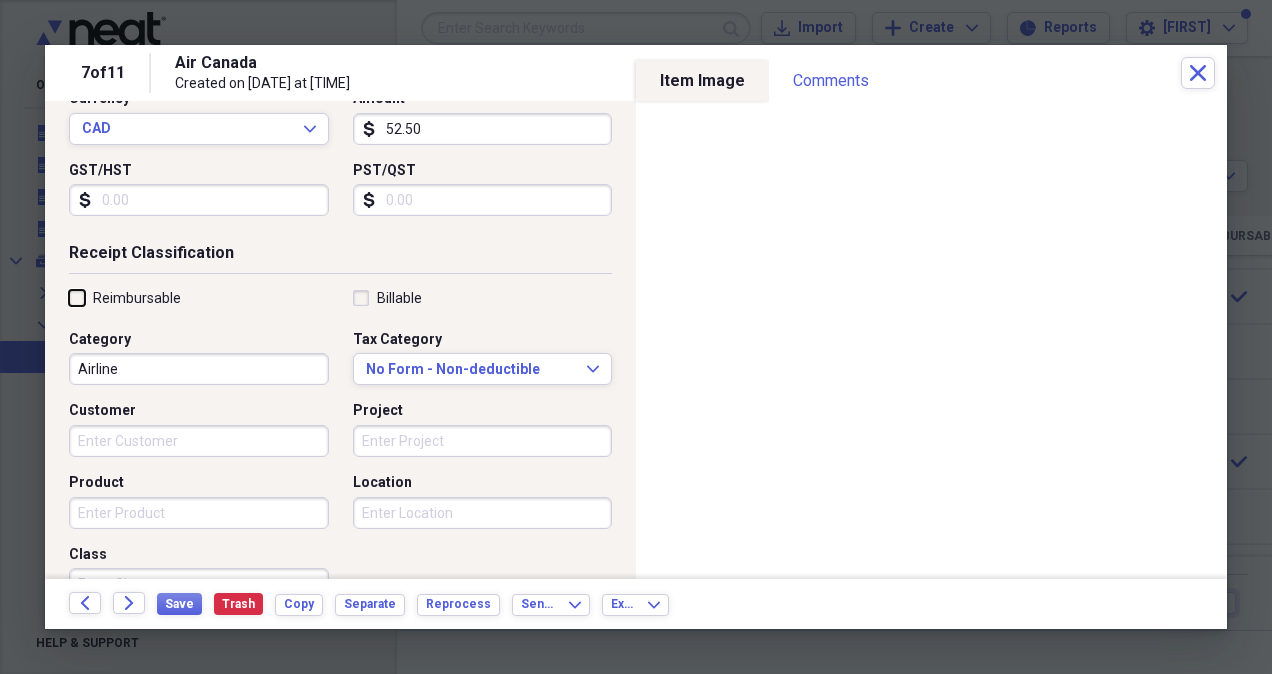 click on "Reimbursable" at bounding box center (69, 297) 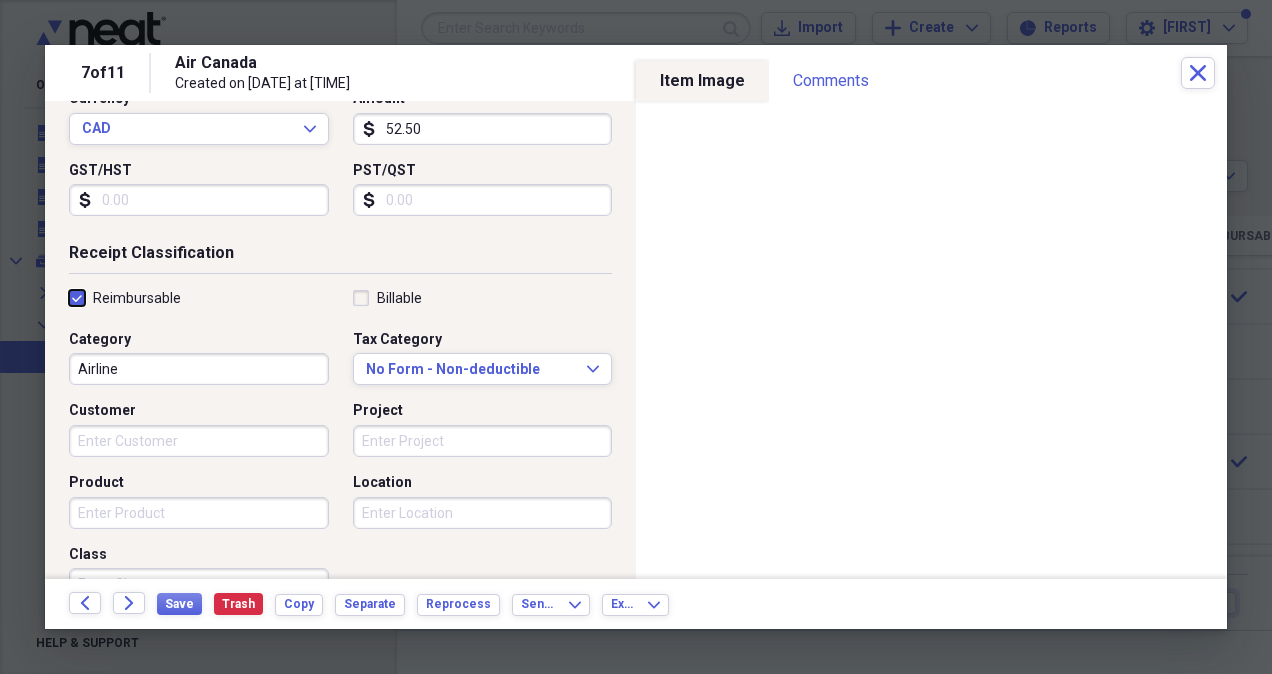 checkbox on "true" 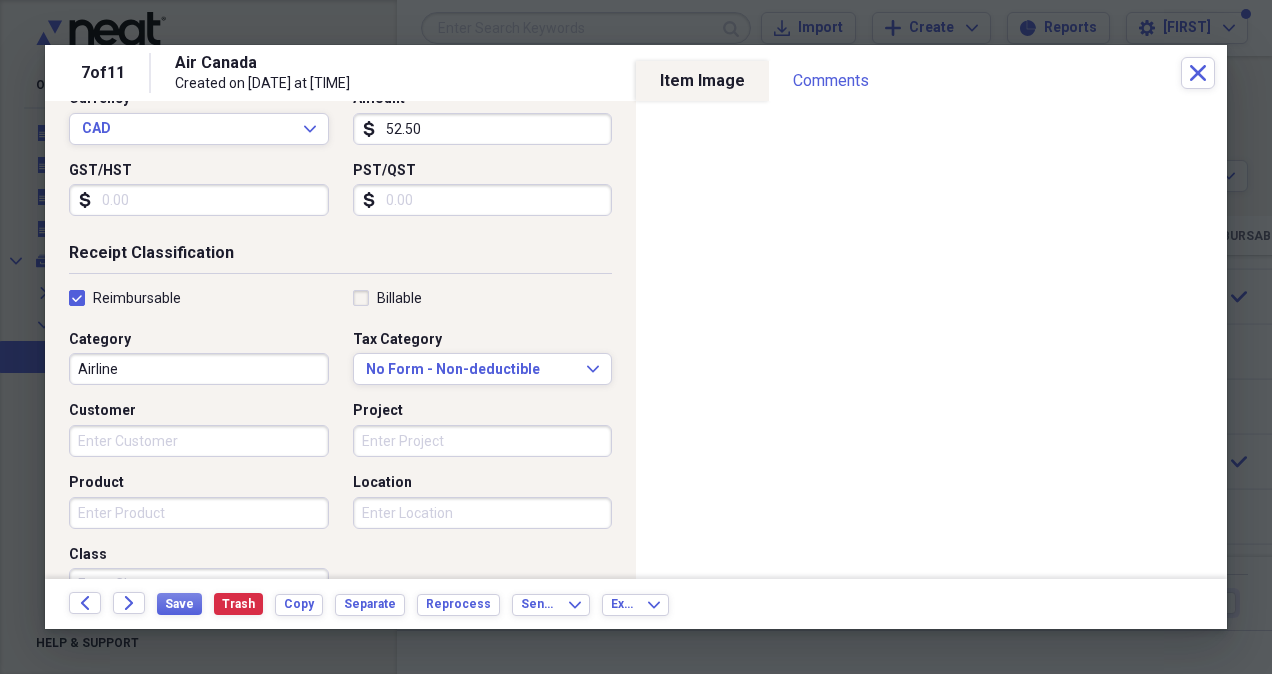 click on "Airline" at bounding box center (199, 369) 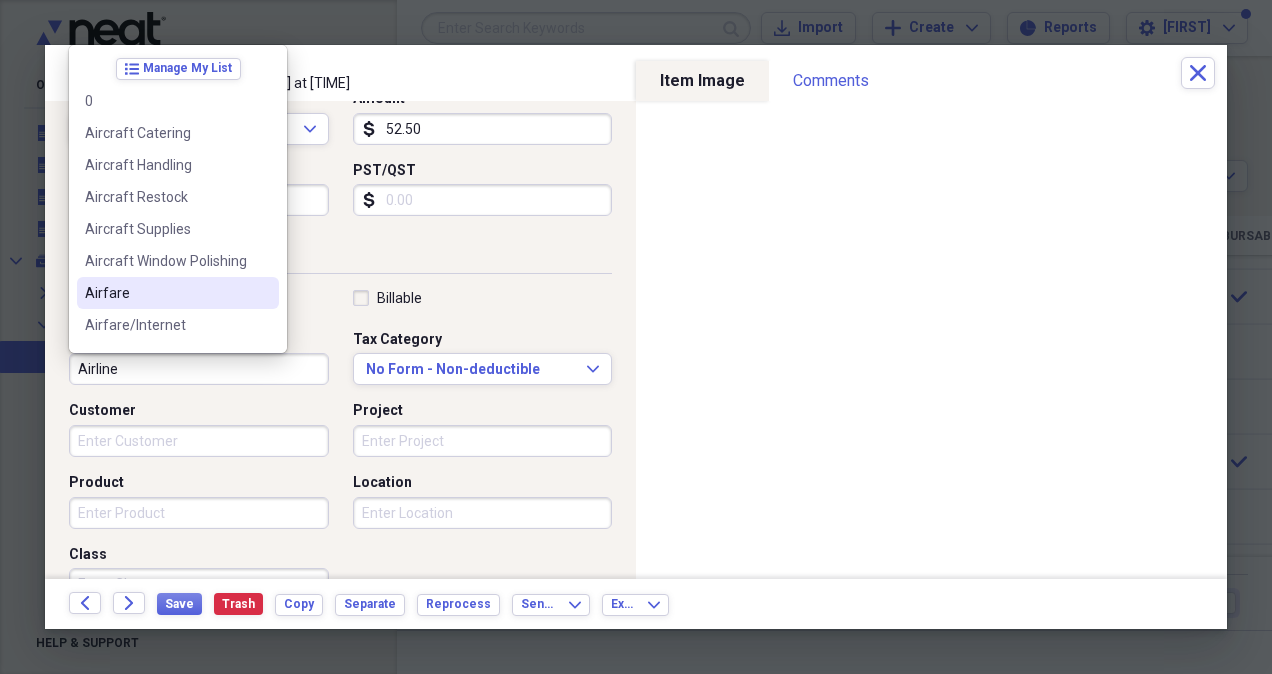 click on "Airfare" at bounding box center (166, 293) 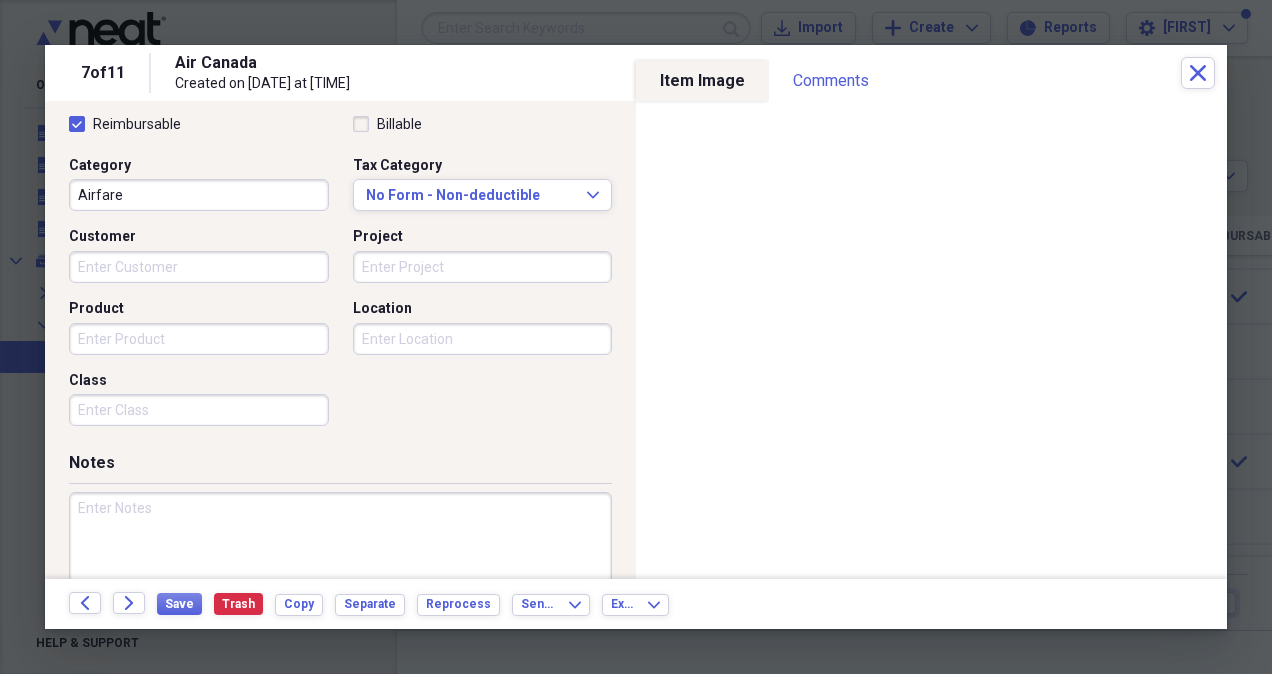 scroll, scrollTop: 540, scrollLeft: 0, axis: vertical 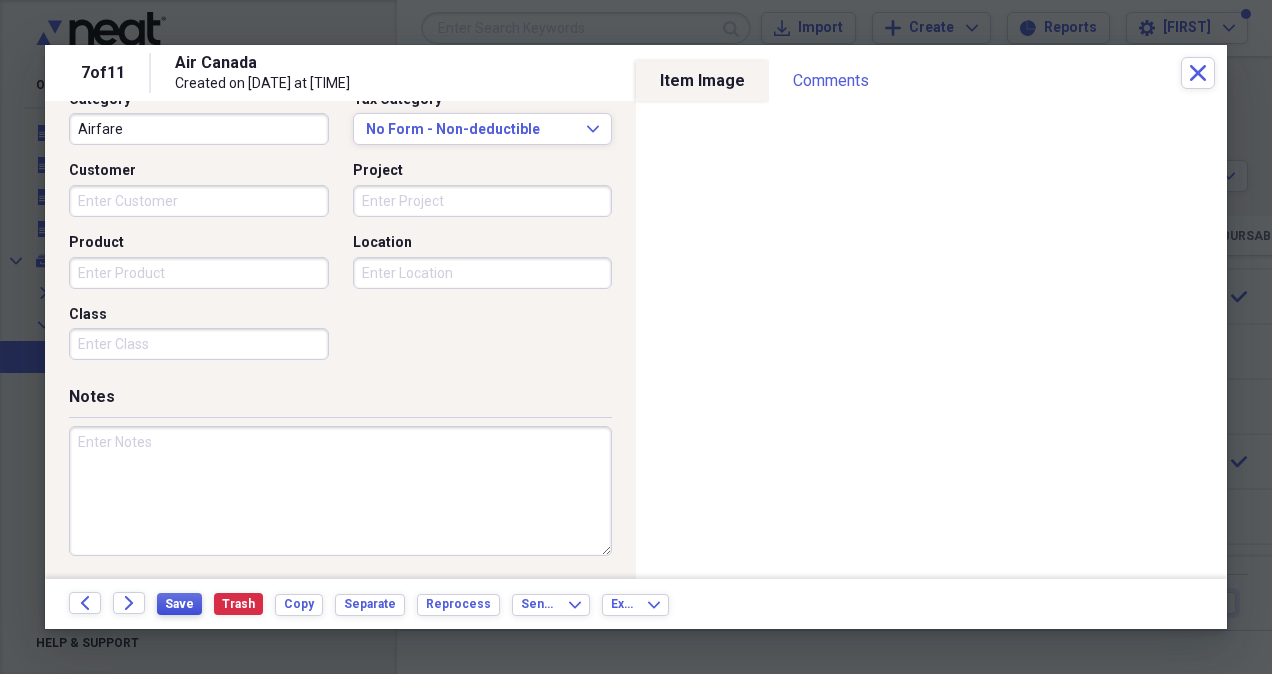 click on "Save" at bounding box center [179, 604] 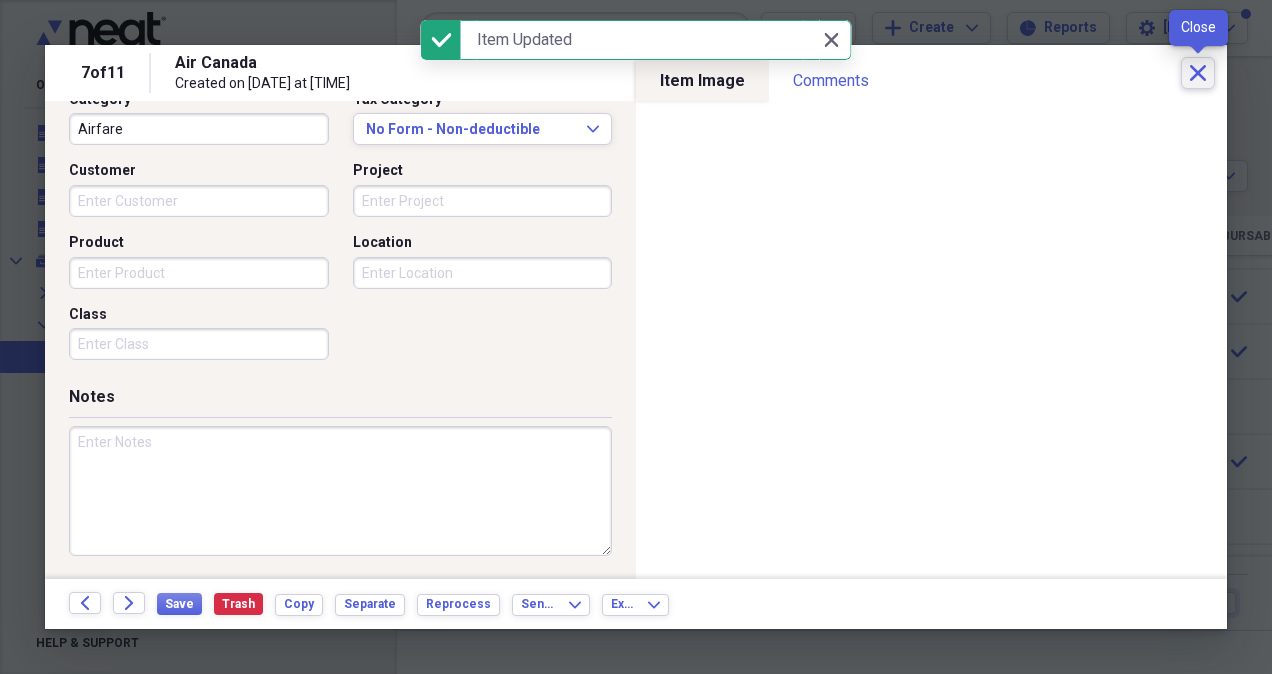 click on "Close" 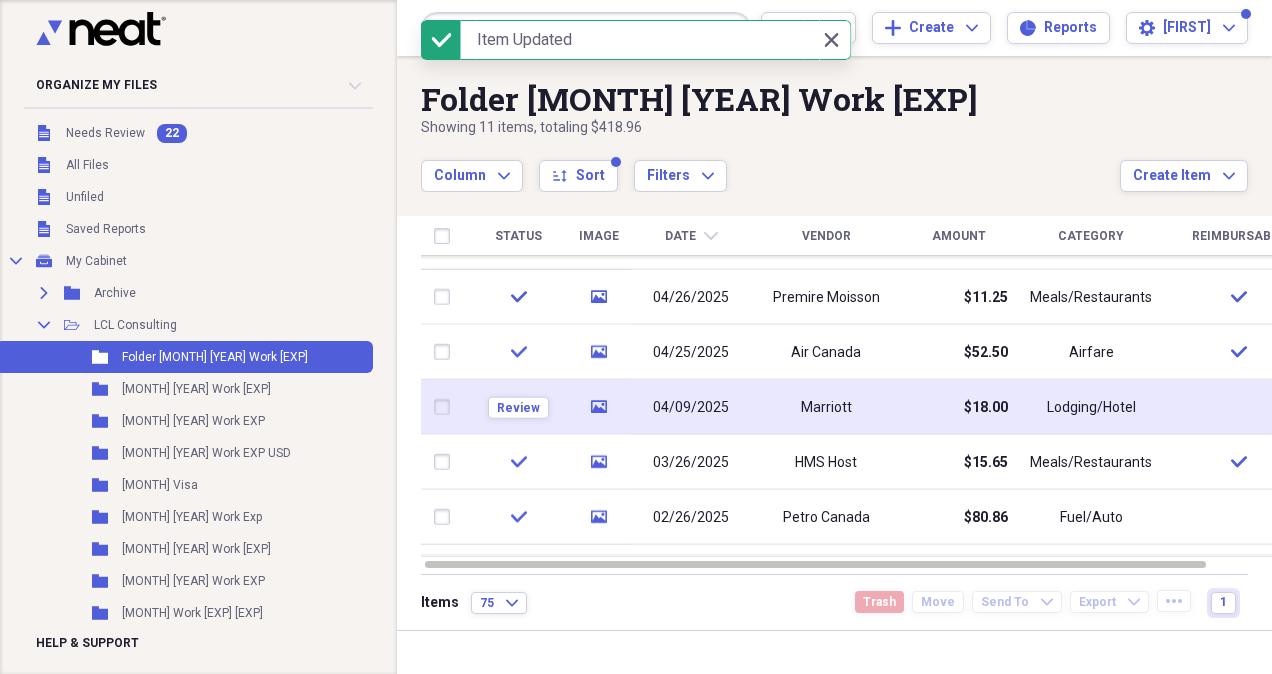 click on "04/09/2025" at bounding box center (691, 407) 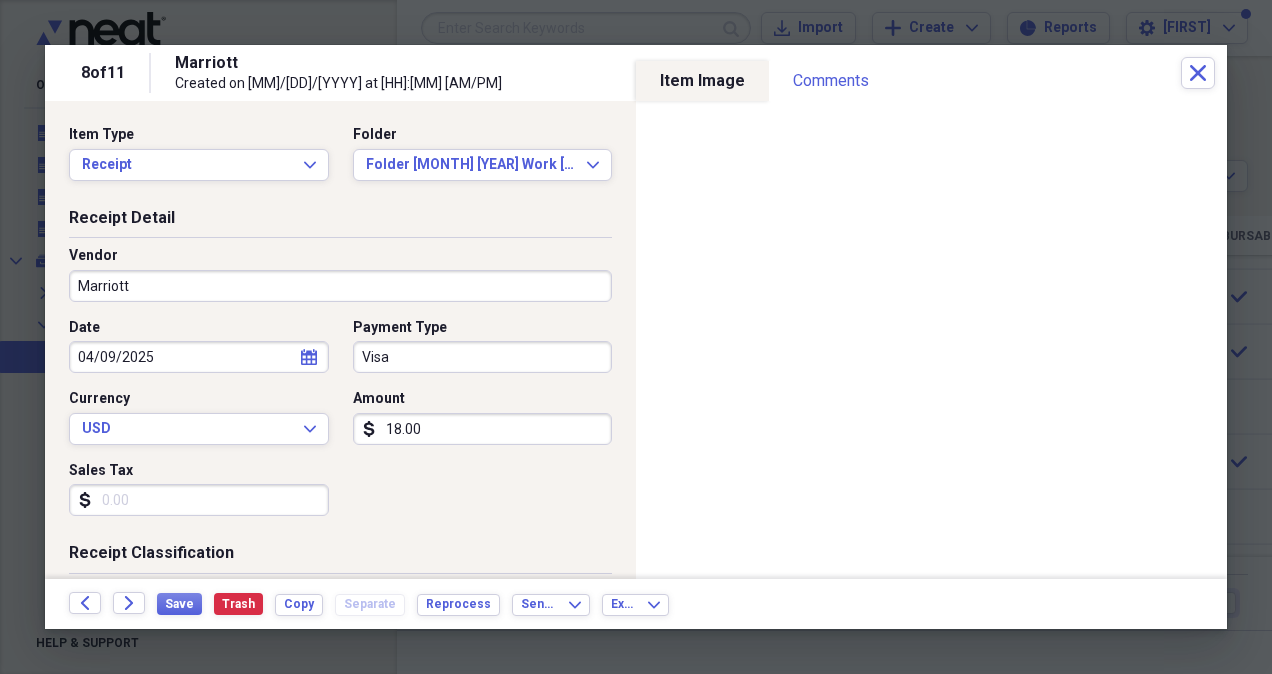 click on "18.00" at bounding box center (483, 429) 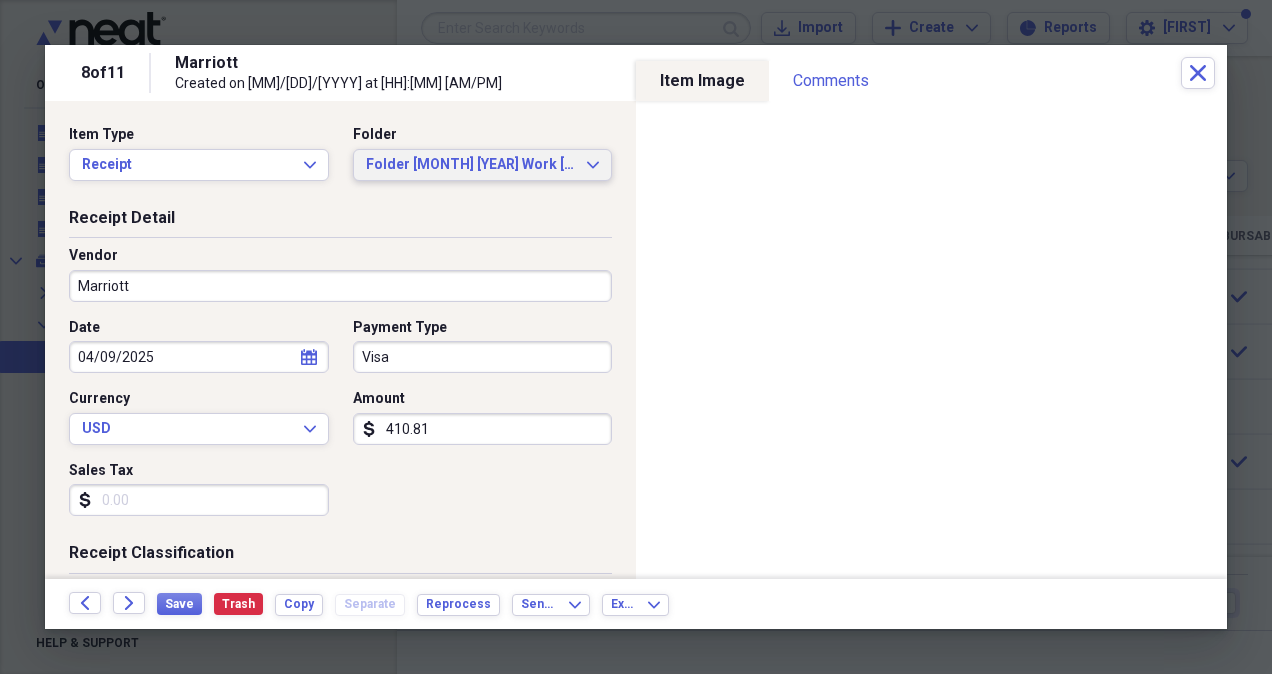 type on "410.81" 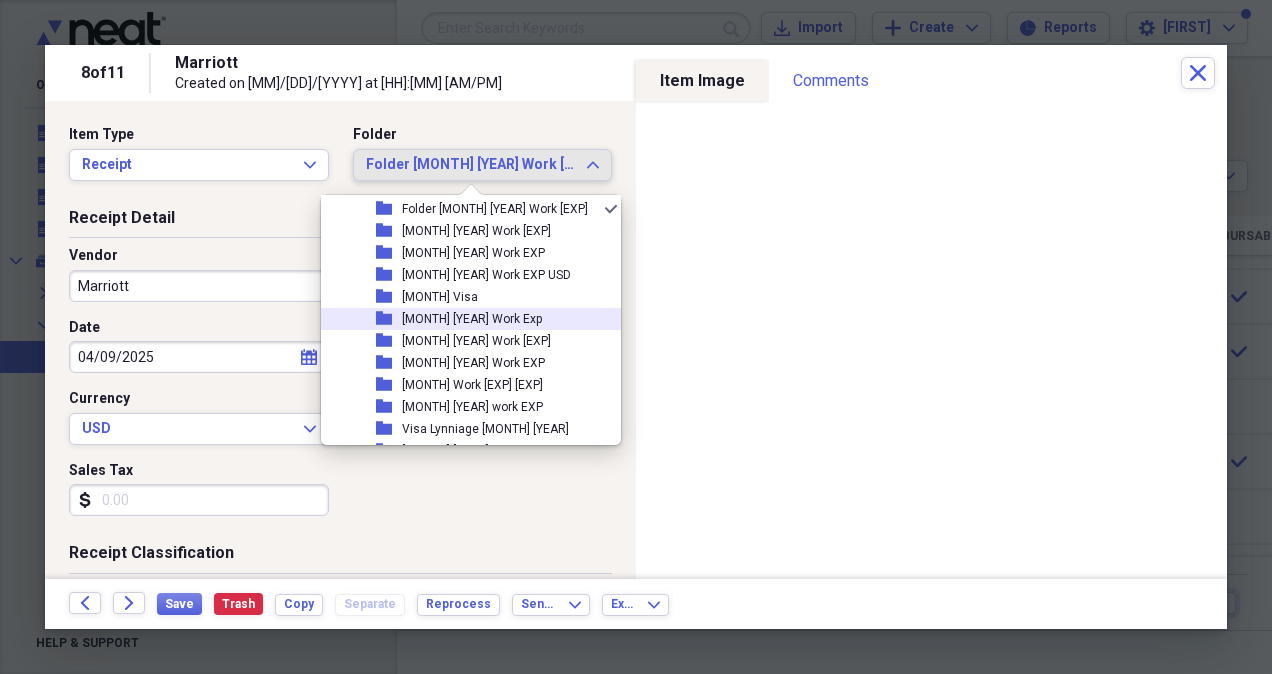 scroll, scrollTop: 0, scrollLeft: 0, axis: both 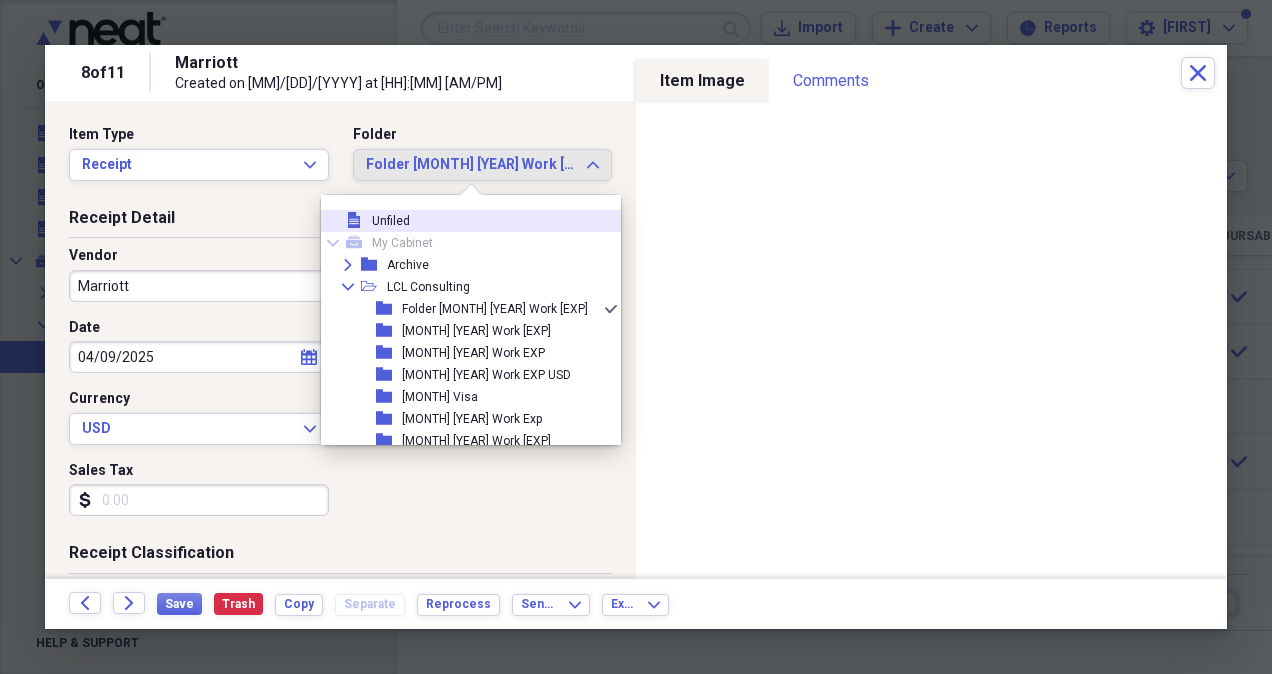 click on "Item Type Receipt Expand Folder [MONTH] [YEAR] Work EXP Expand Receipt Detail Vendor [VENDOR] [DATE] calendar Calendar Payment Type [PAYMENT_TYPE] Currency [CURRENCY] Expand Amount dollar-sign [AMOUNT] Sales Tax dollar-sign Receipt Classification Reimbursable Billable Category [CATEGORY] Tax Category No Form - Non-deductible Expand Customer Project Product Location Class Notes" at bounding box center [340, 340] 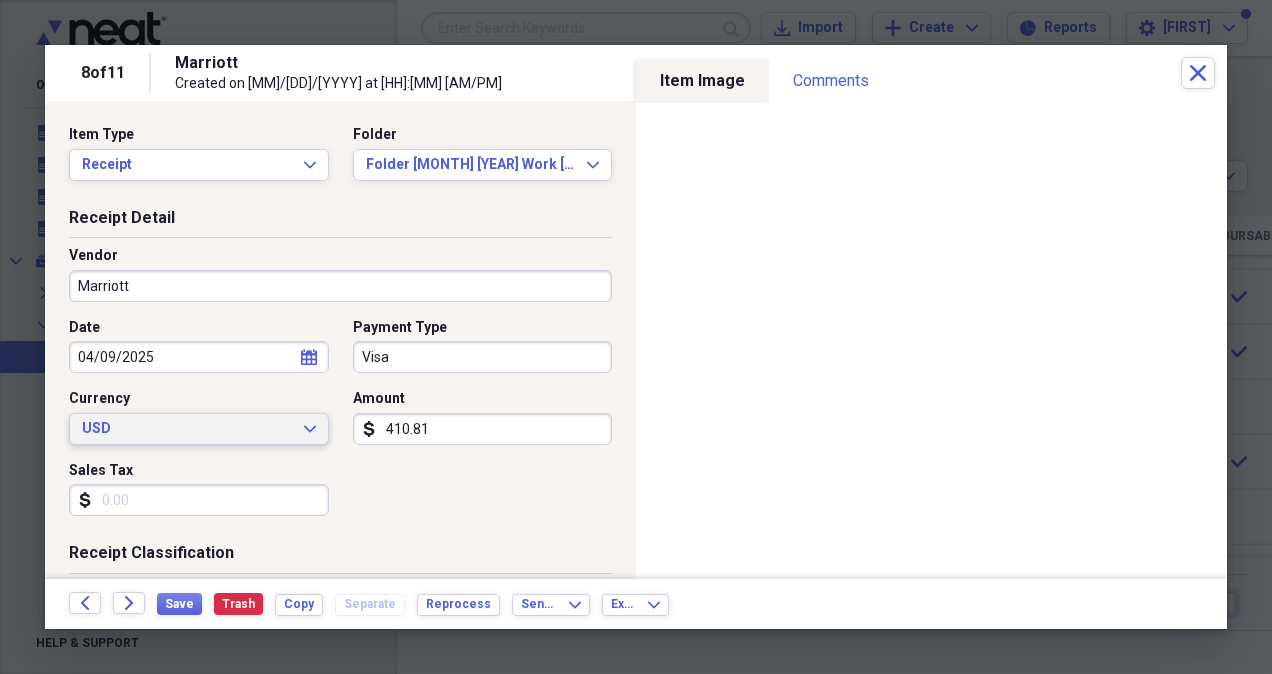 click on "USD Expand" at bounding box center [199, 429] 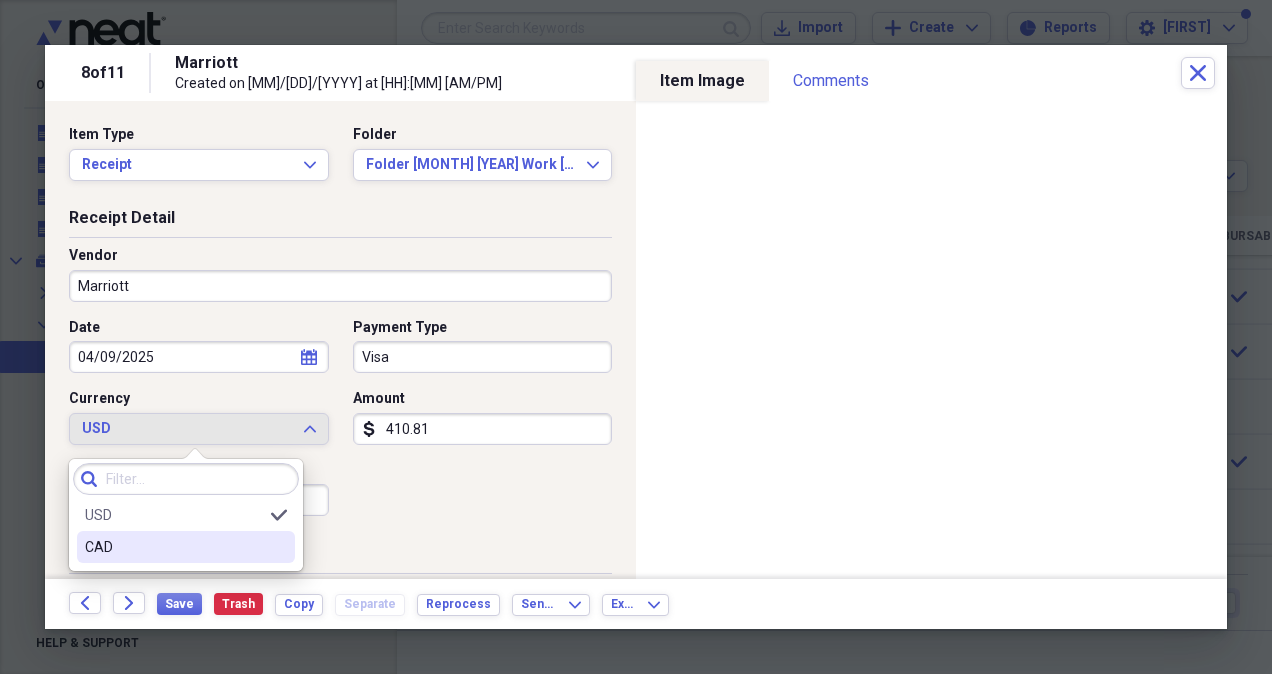click on "CAD" at bounding box center (174, 547) 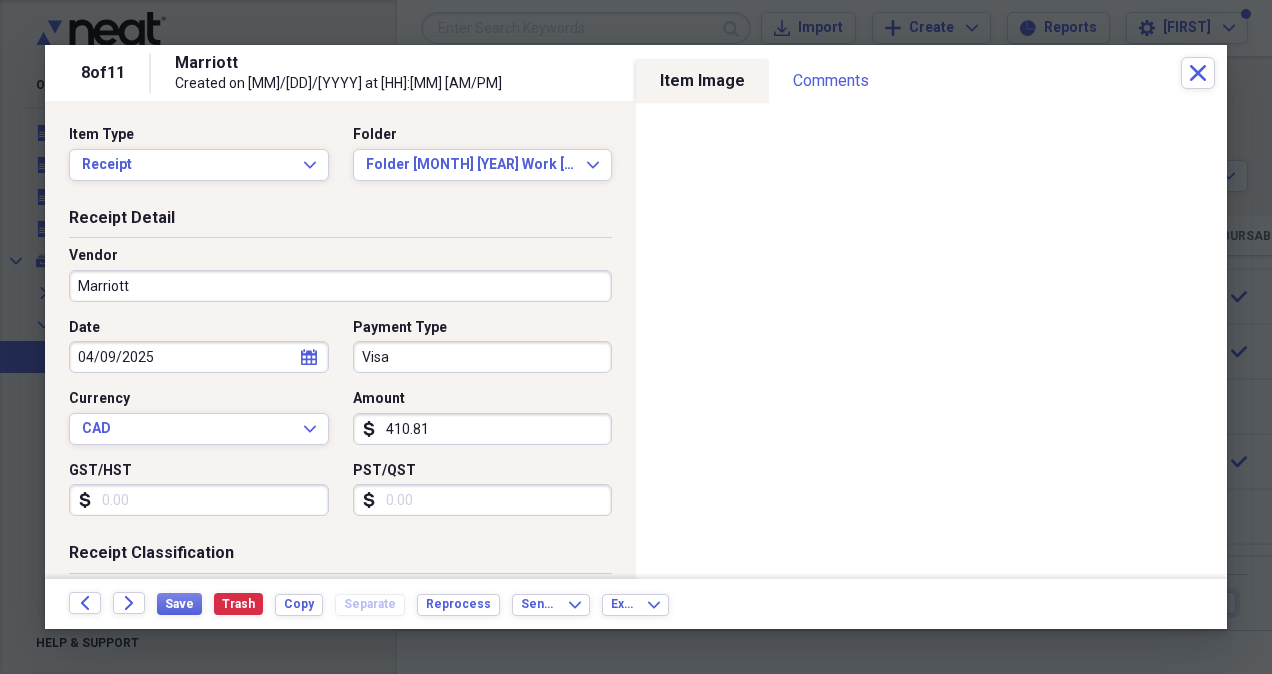 click on "calendar" 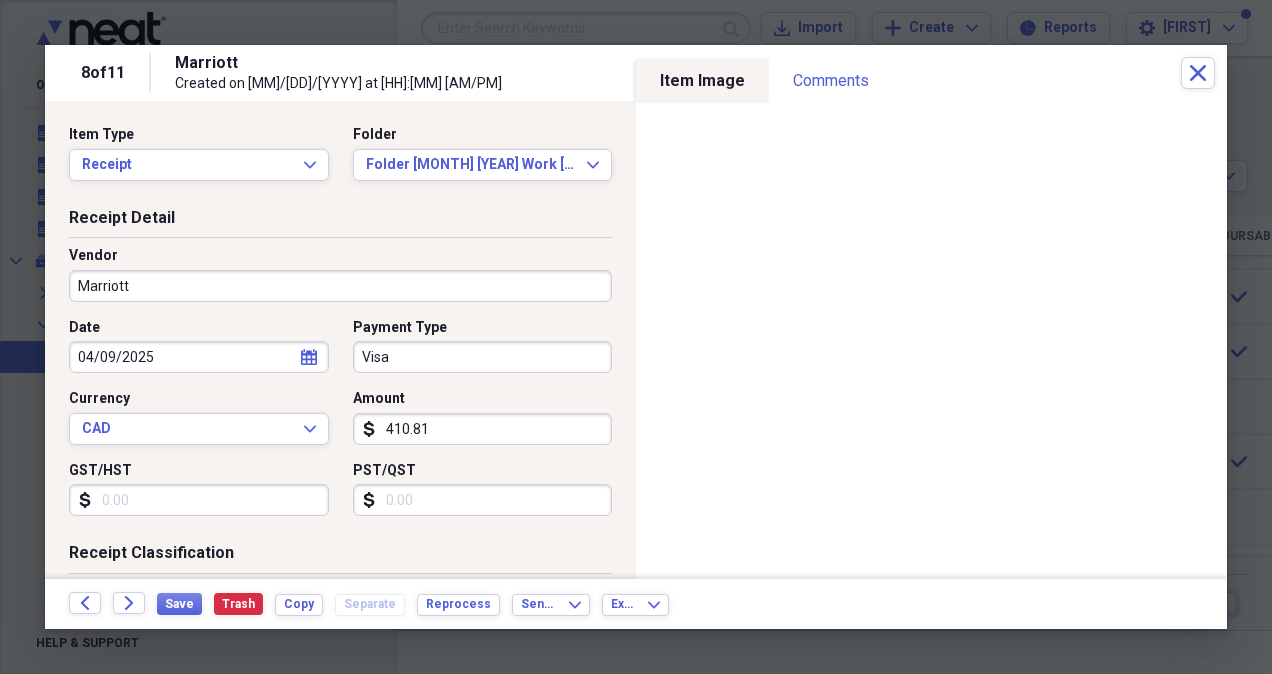 click on "Date [DATE] calendar Calendar Payment Type Visa Currency CAD Expand Amount dollar-sign 410.81 GST/HST dollar-sign PST/QST dollar-sign" at bounding box center [340, 425] 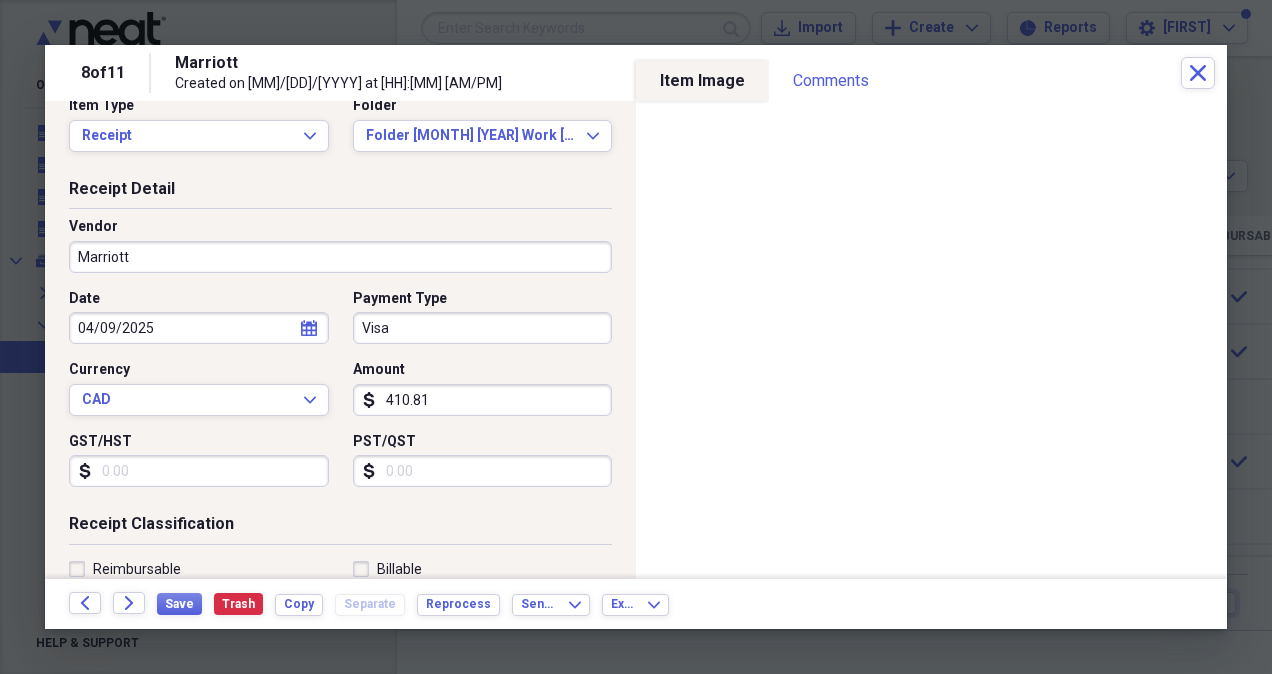 scroll, scrollTop: 0, scrollLeft: 0, axis: both 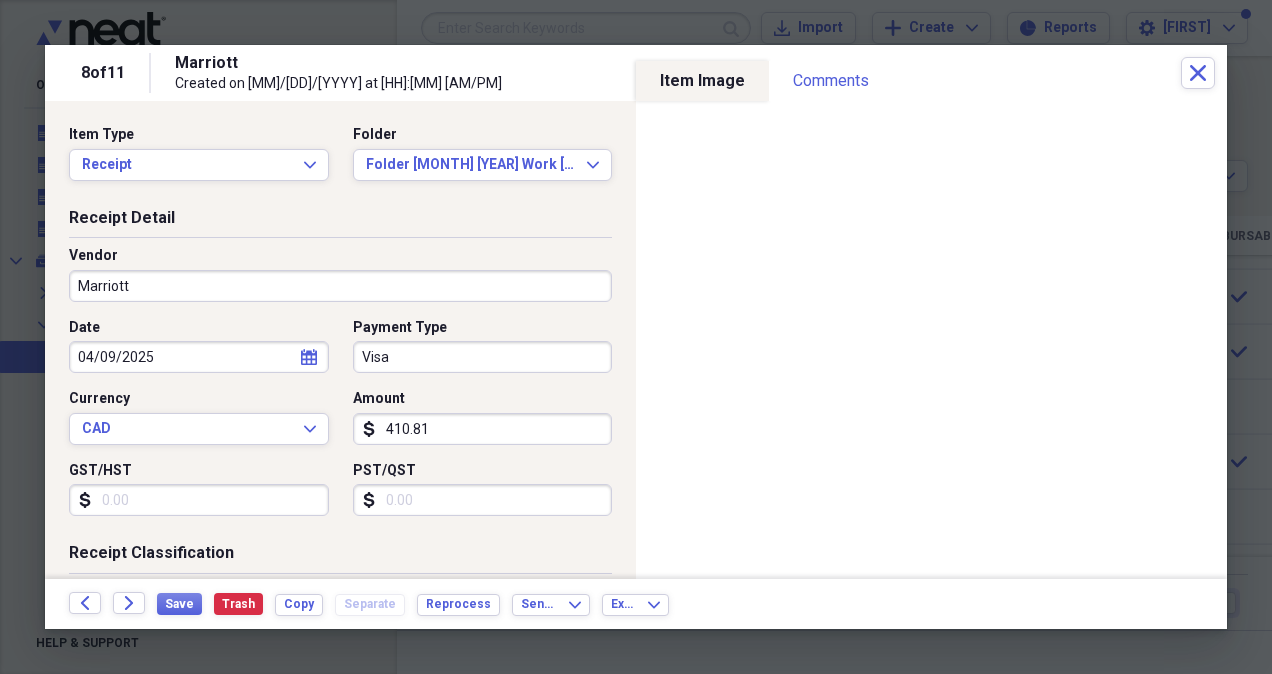 click on "Visa" at bounding box center (483, 357) 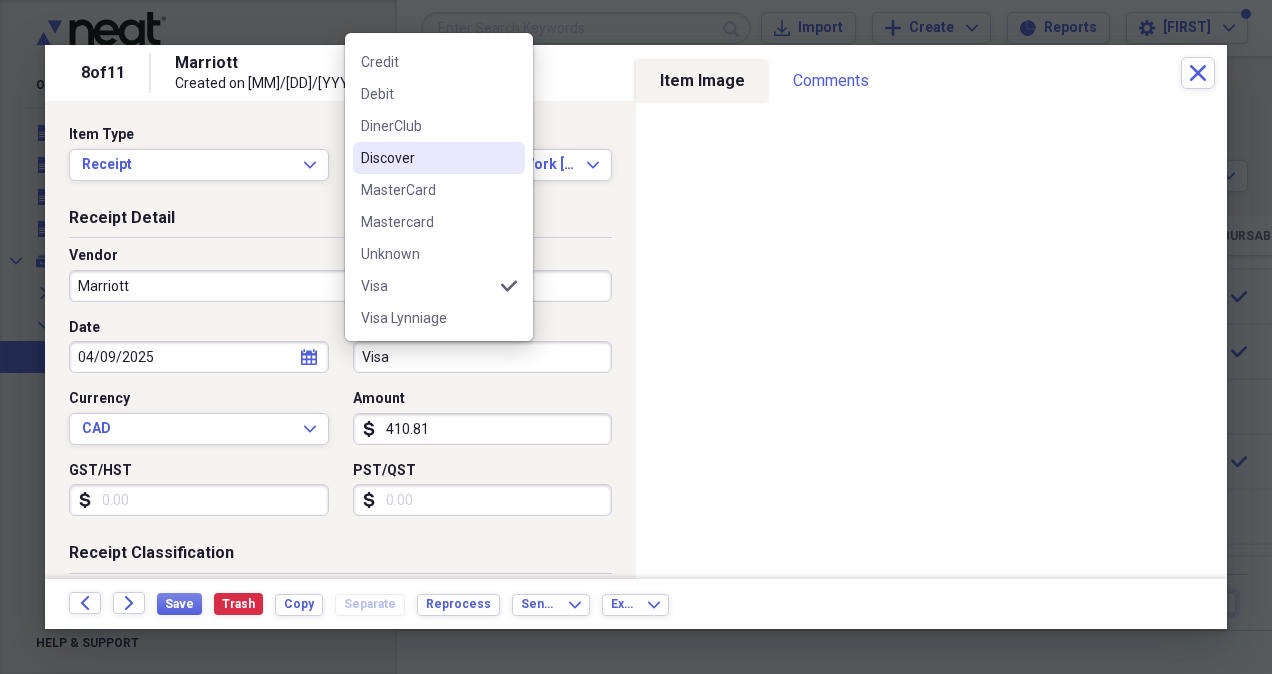 scroll, scrollTop: 188, scrollLeft: 0, axis: vertical 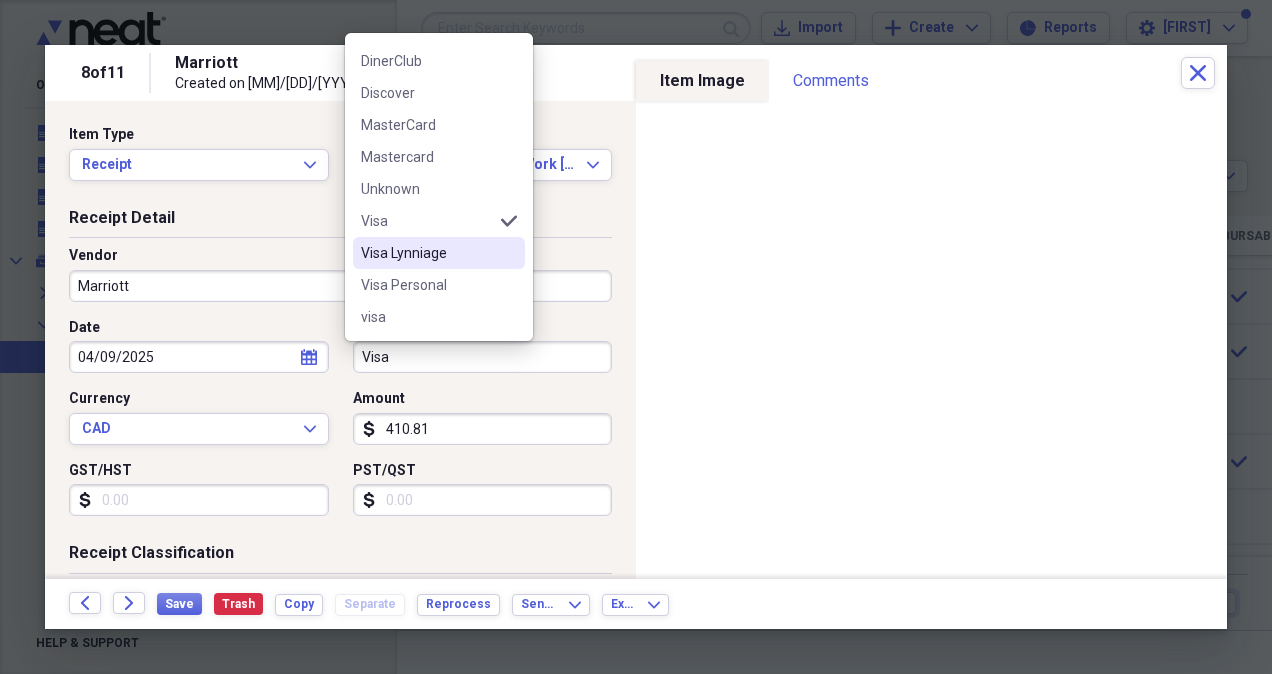 click on "Visa Lynniage" at bounding box center (427, 253) 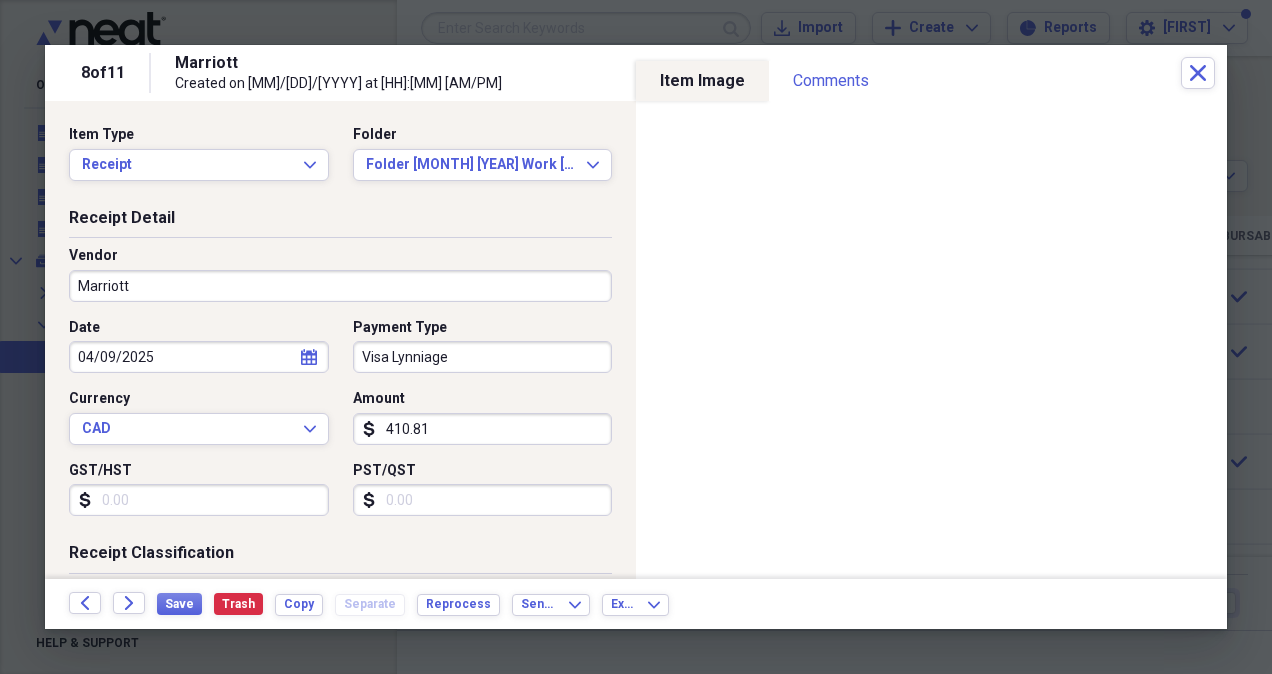 click on "PST/QST" at bounding box center [483, 500] 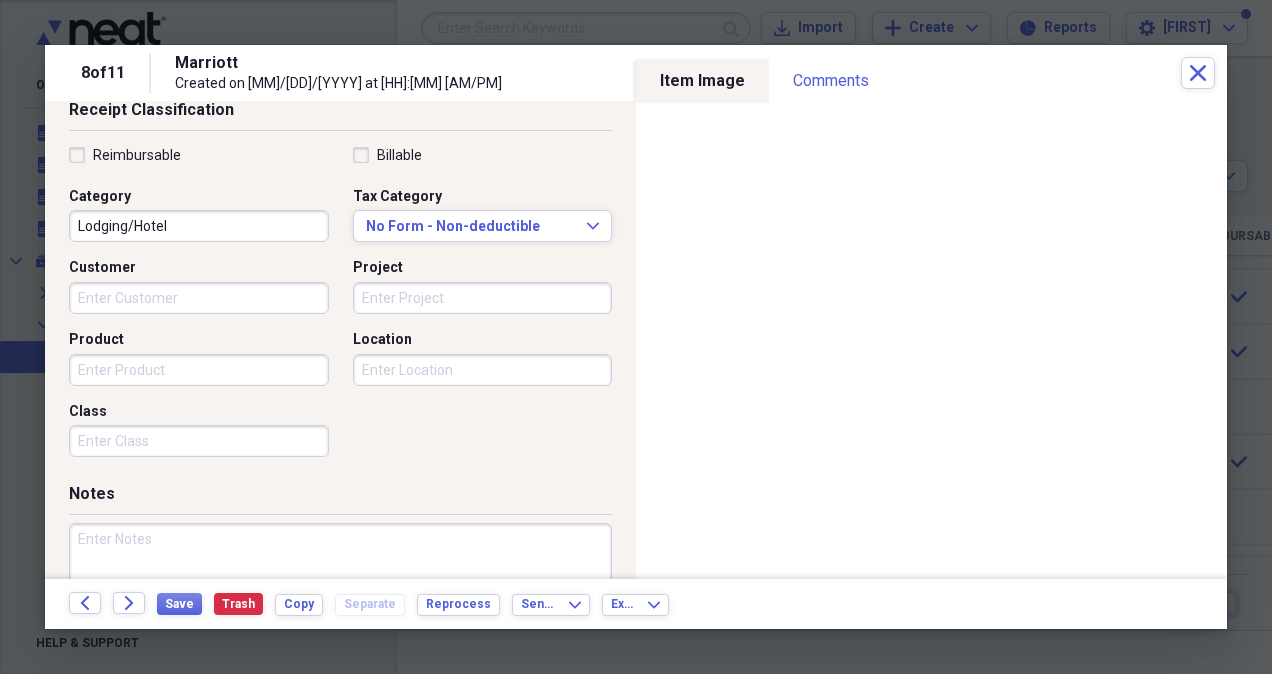 scroll, scrollTop: 540, scrollLeft: 0, axis: vertical 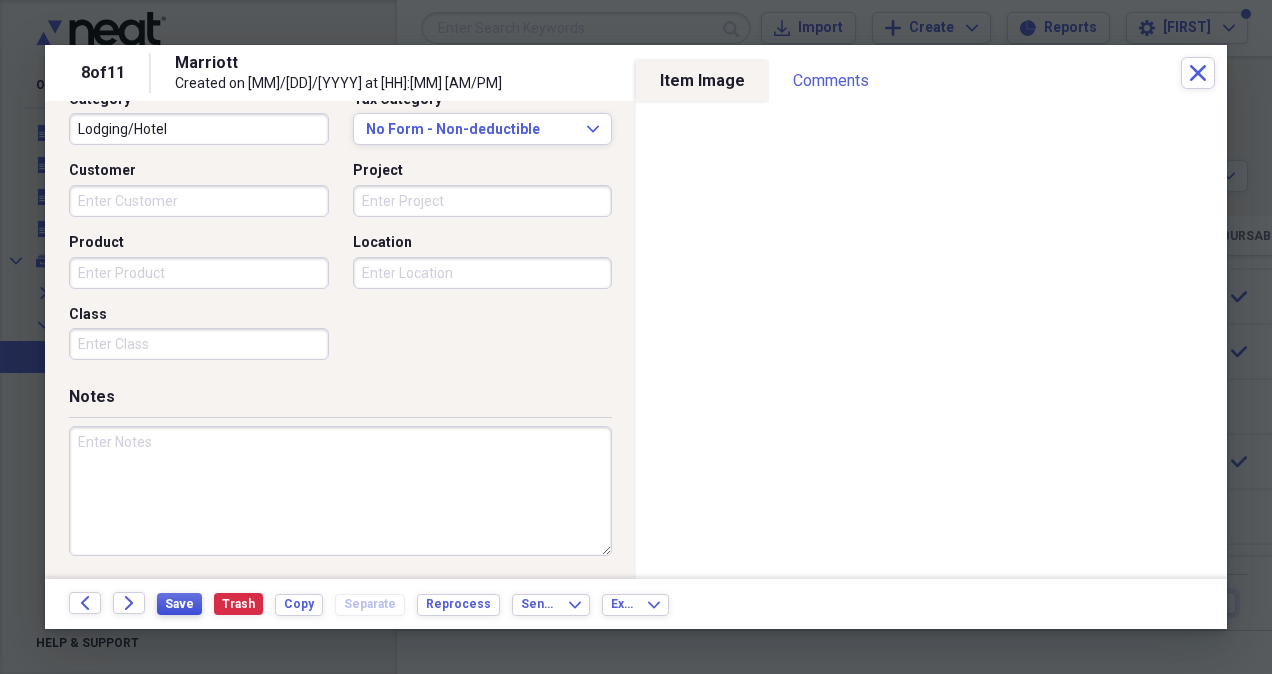 click on "Save" at bounding box center [179, 604] 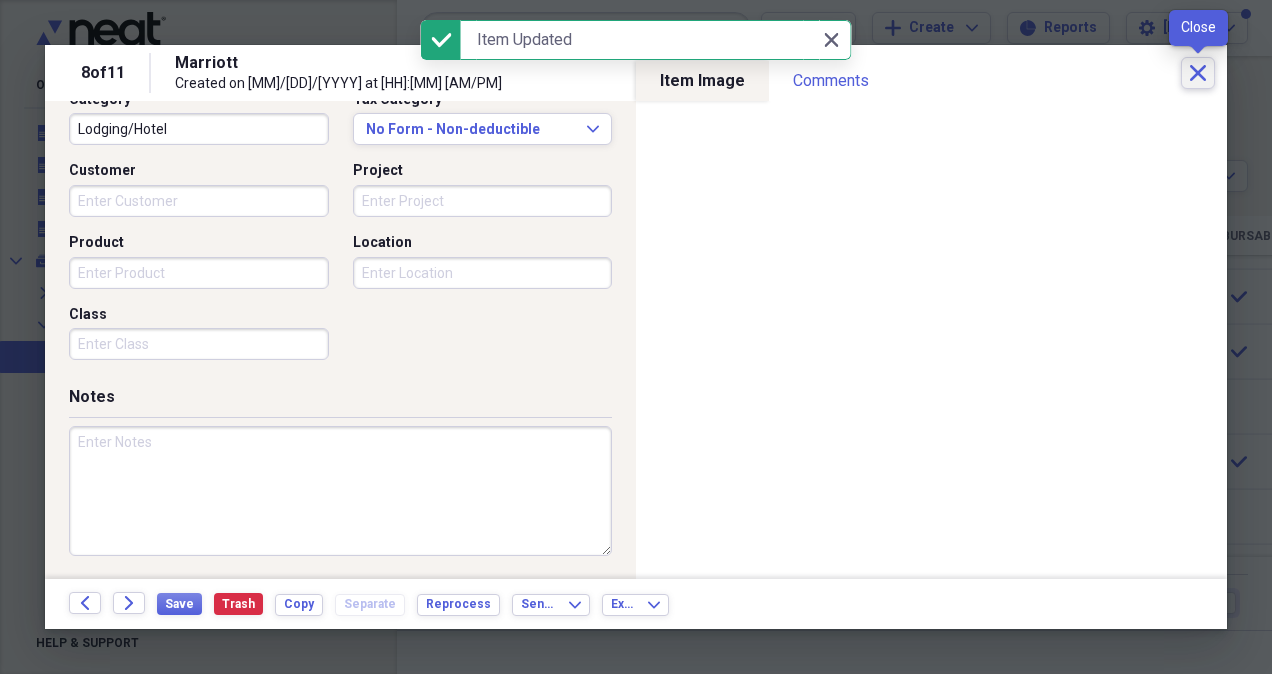 click 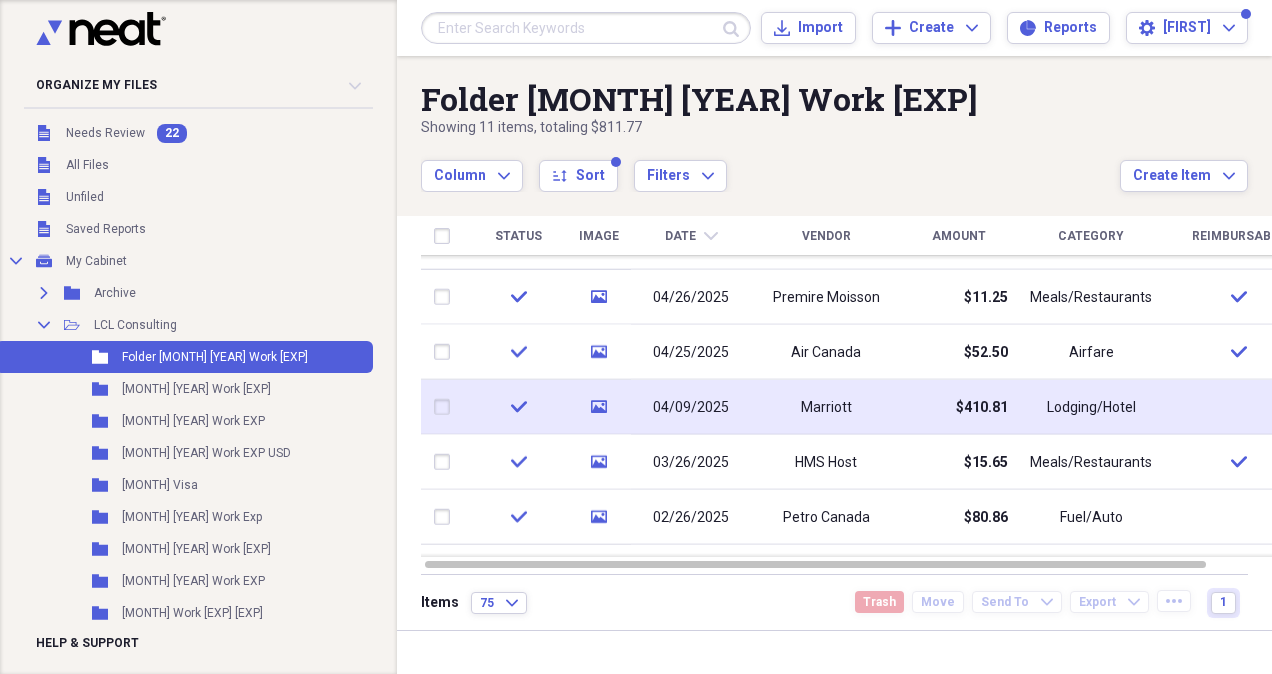 click on "Lodging/Hotel" at bounding box center [1091, 407] 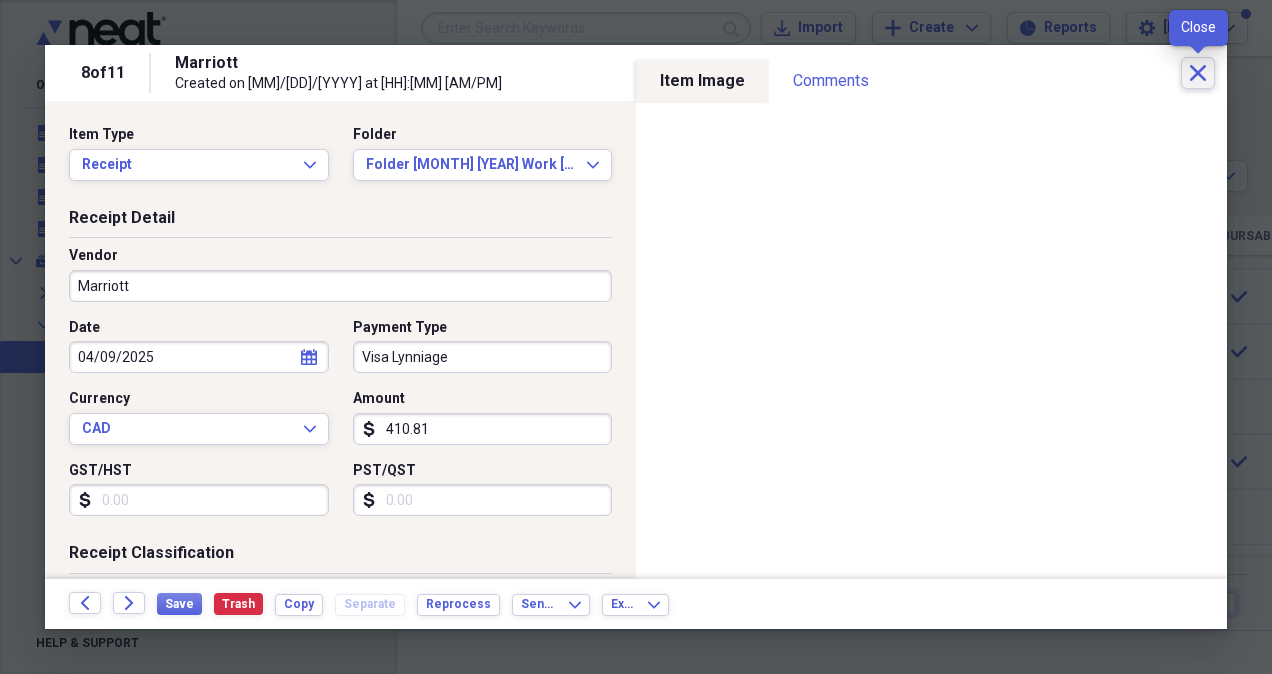 click 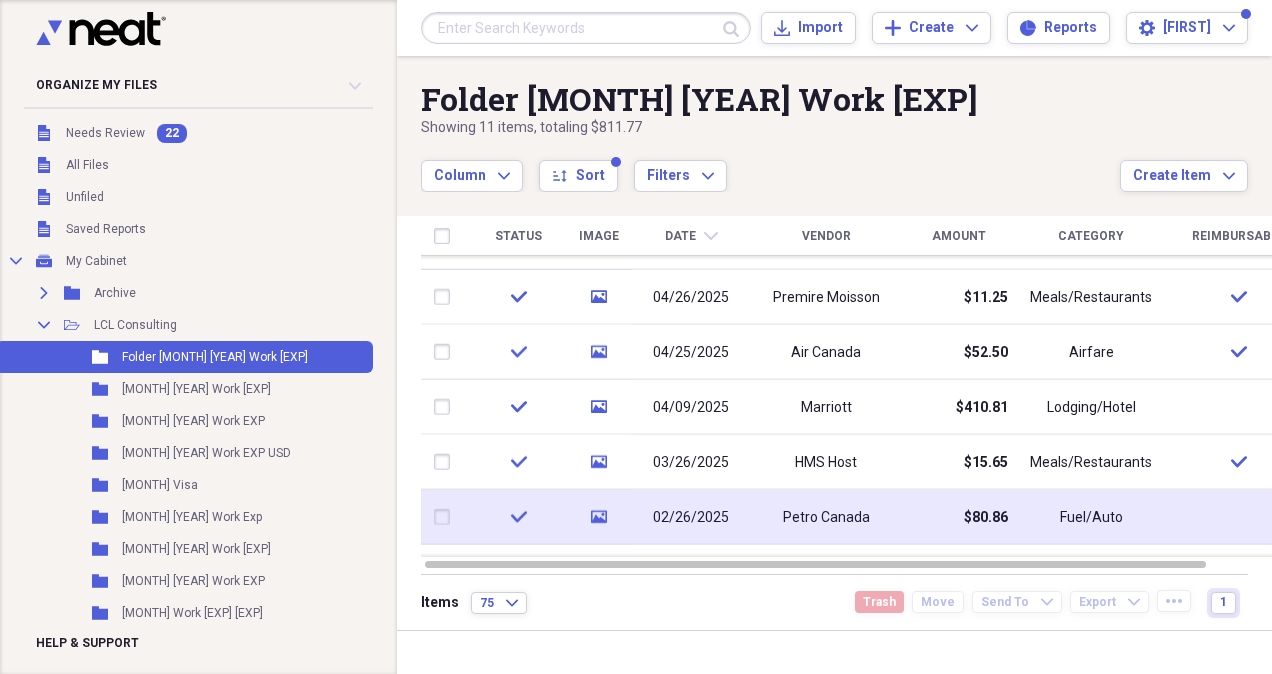 click on "$80.86" at bounding box center [958, 517] 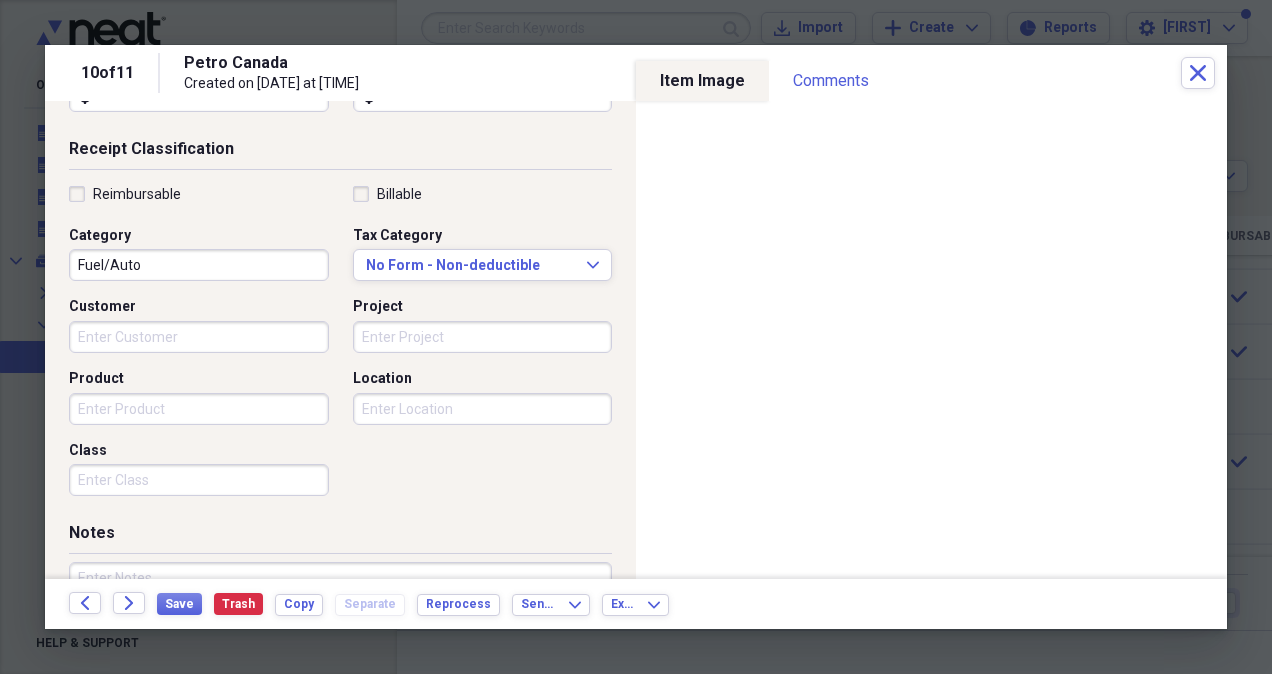 scroll, scrollTop: 500, scrollLeft: 0, axis: vertical 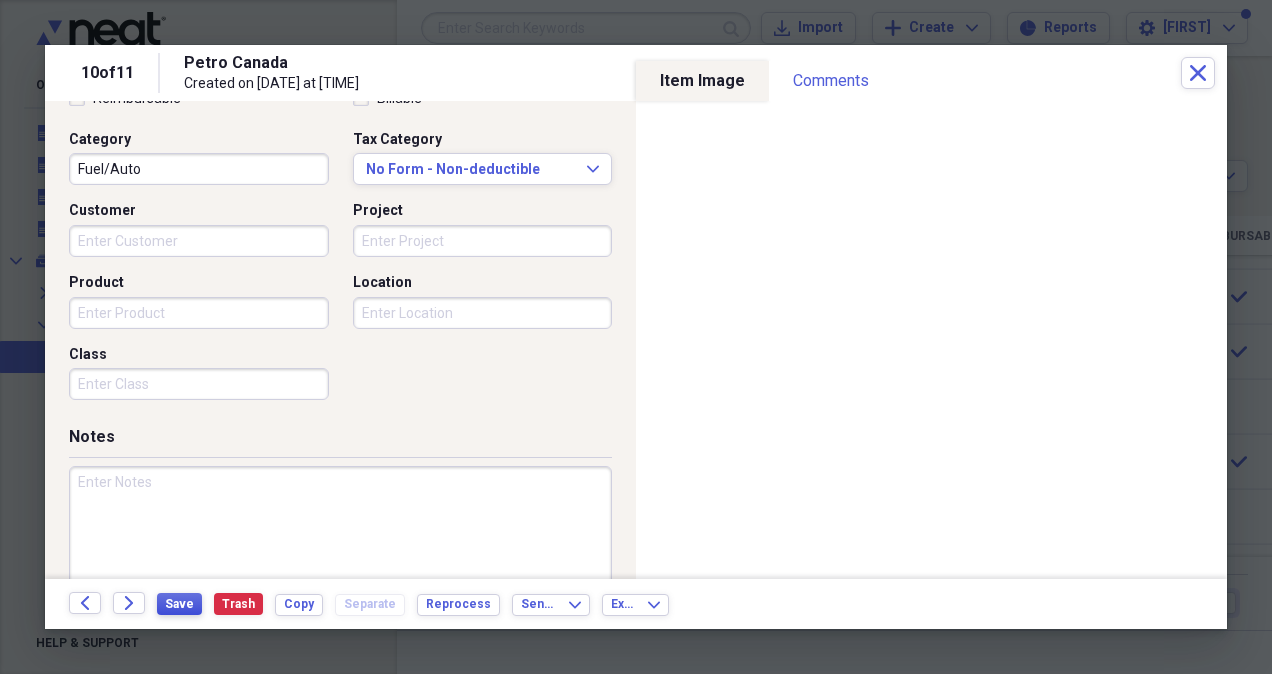 click on "Save" at bounding box center (179, 604) 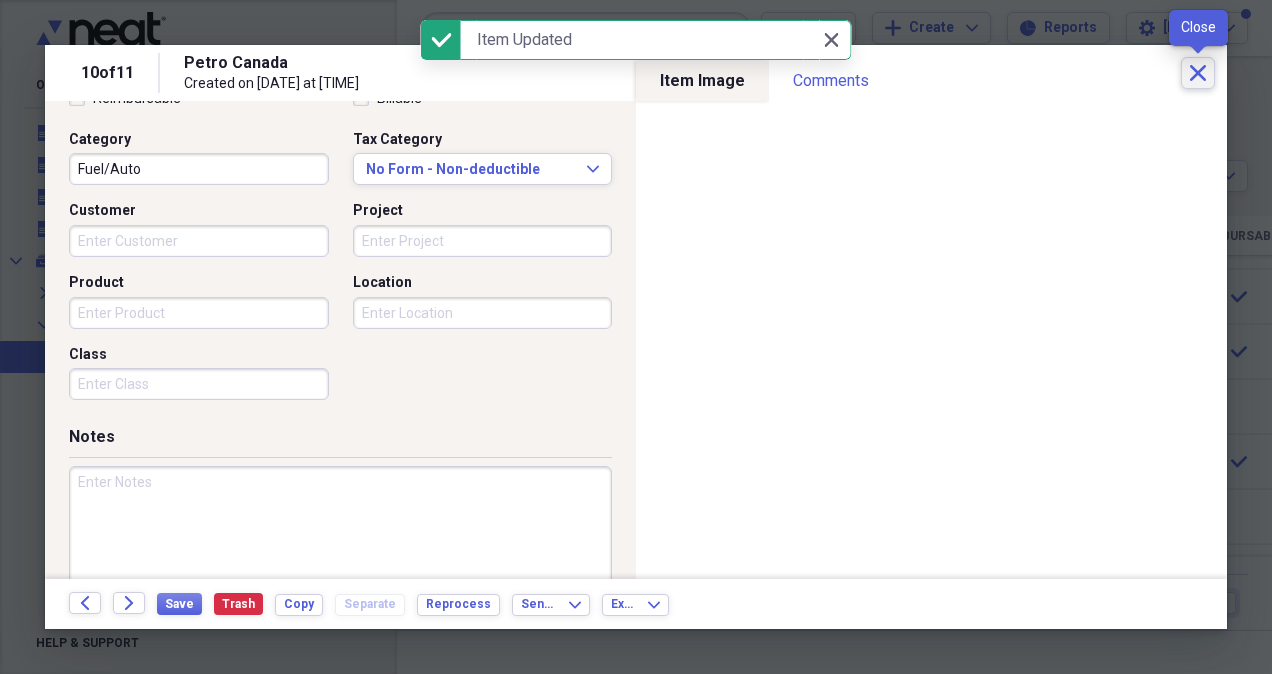 click on "Close" 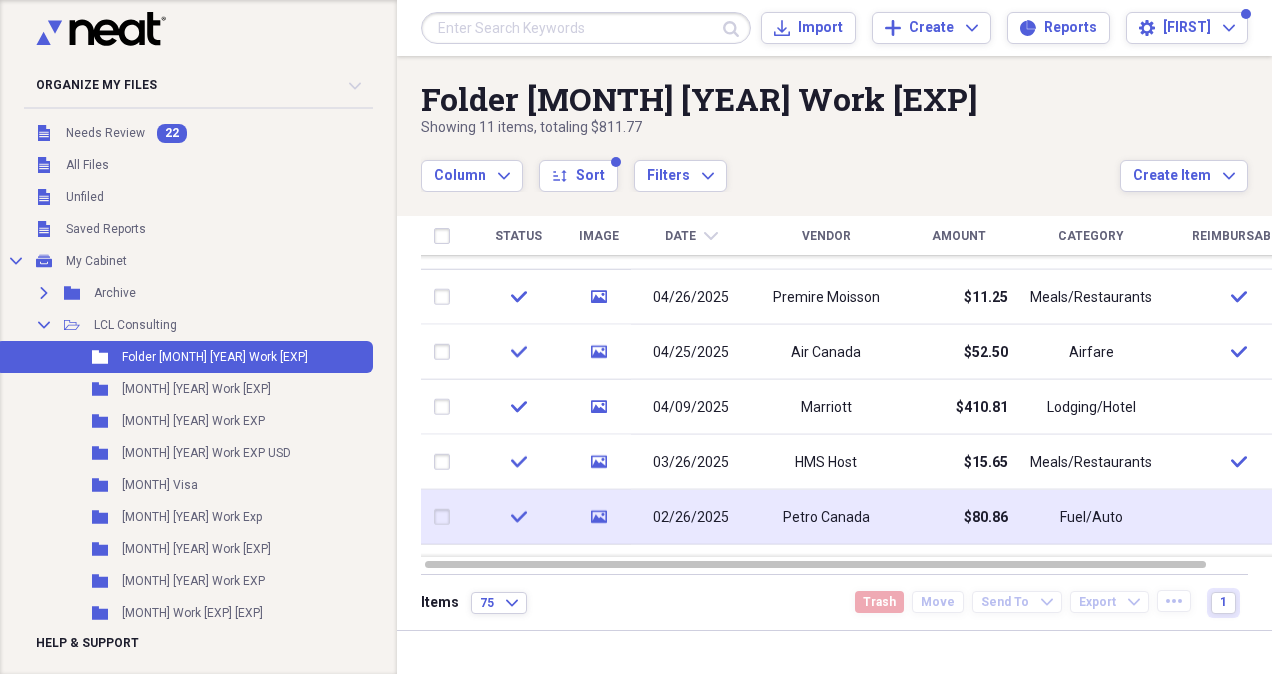 click on "Fuel/Auto" at bounding box center [1091, 517] 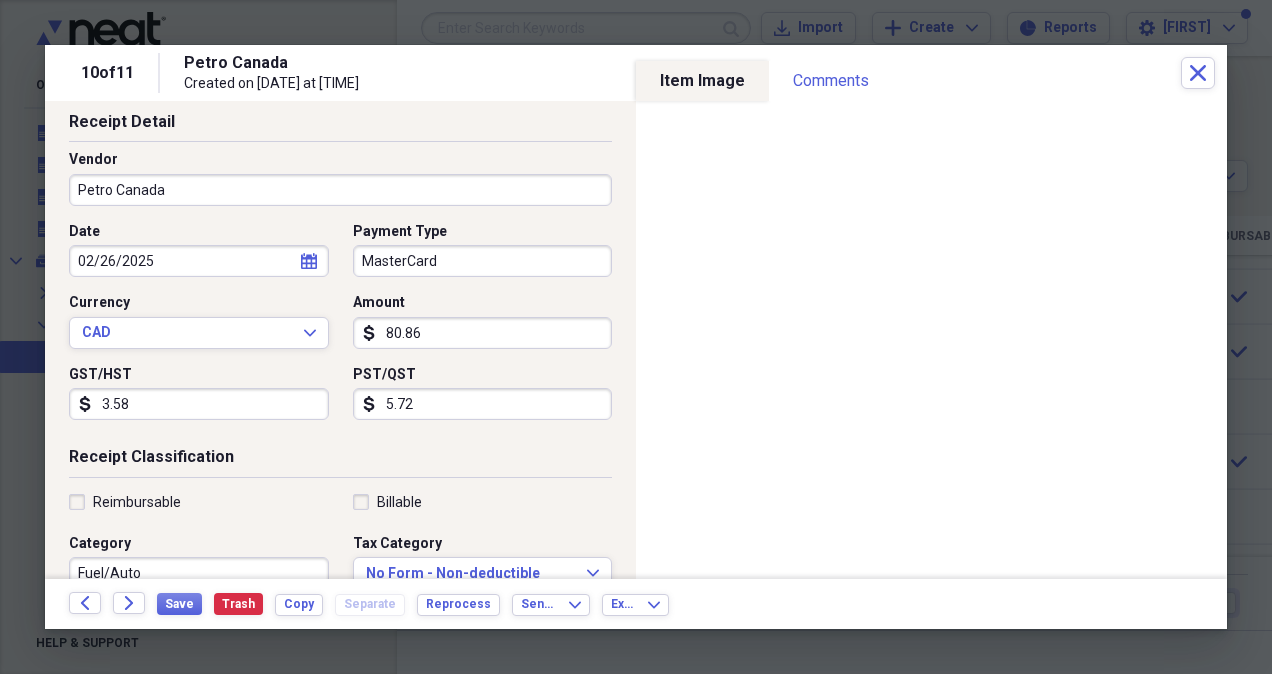 scroll, scrollTop: 200, scrollLeft: 0, axis: vertical 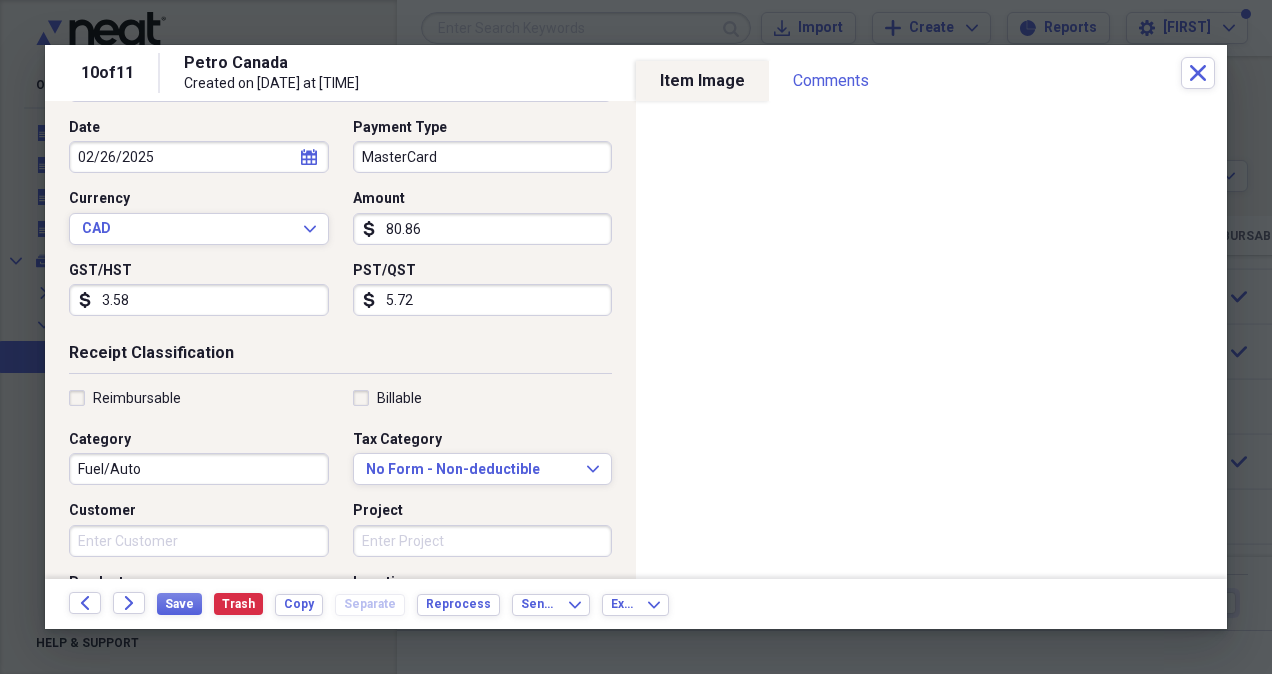 click on "Reimbursable" at bounding box center (125, 398) 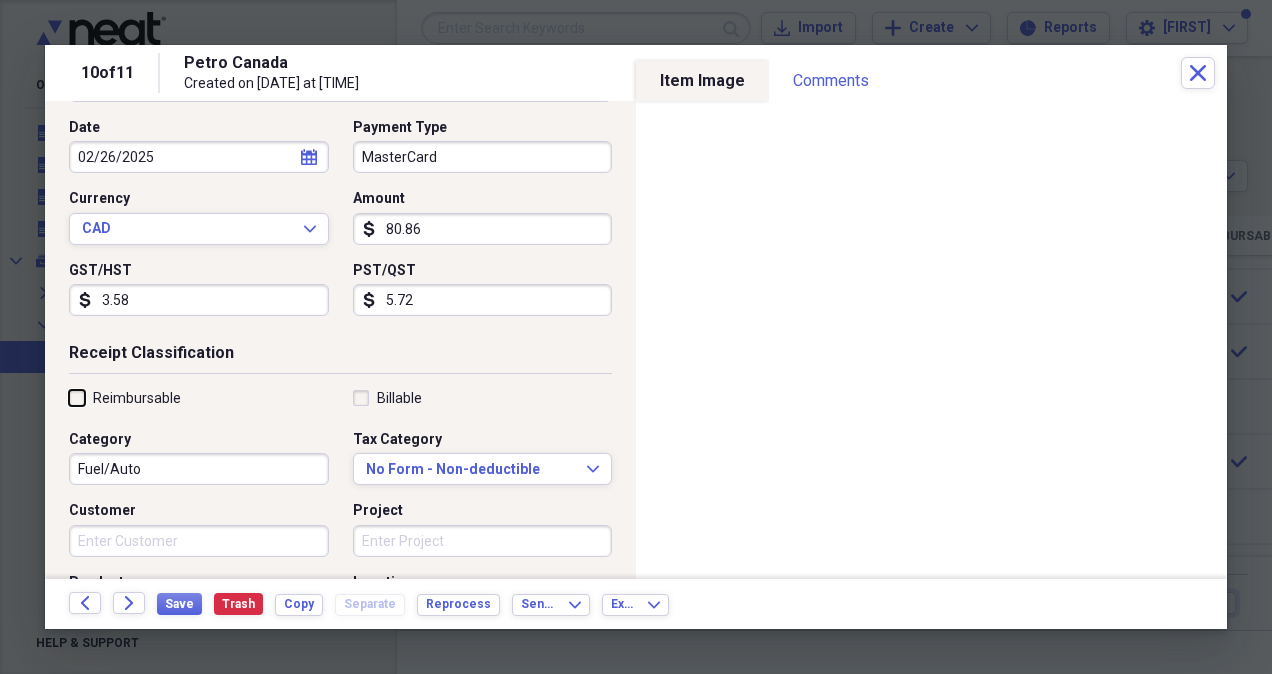 click on "Reimbursable" at bounding box center [69, 397] 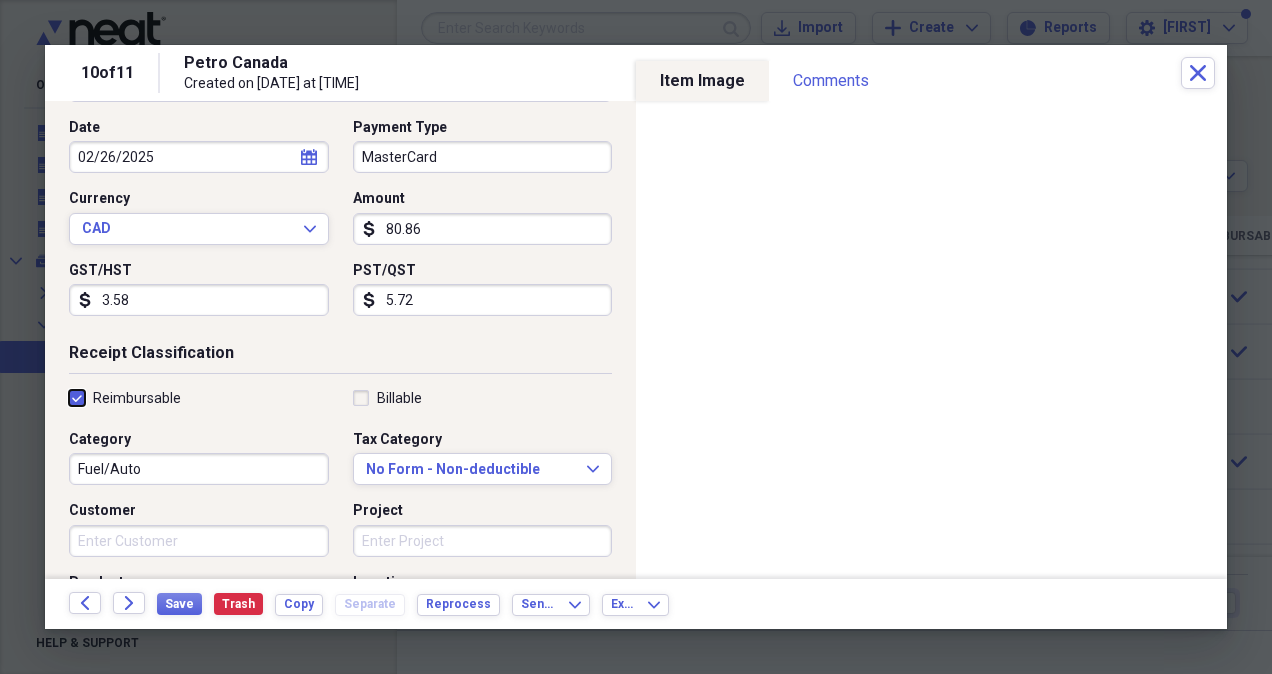 checkbox on "true" 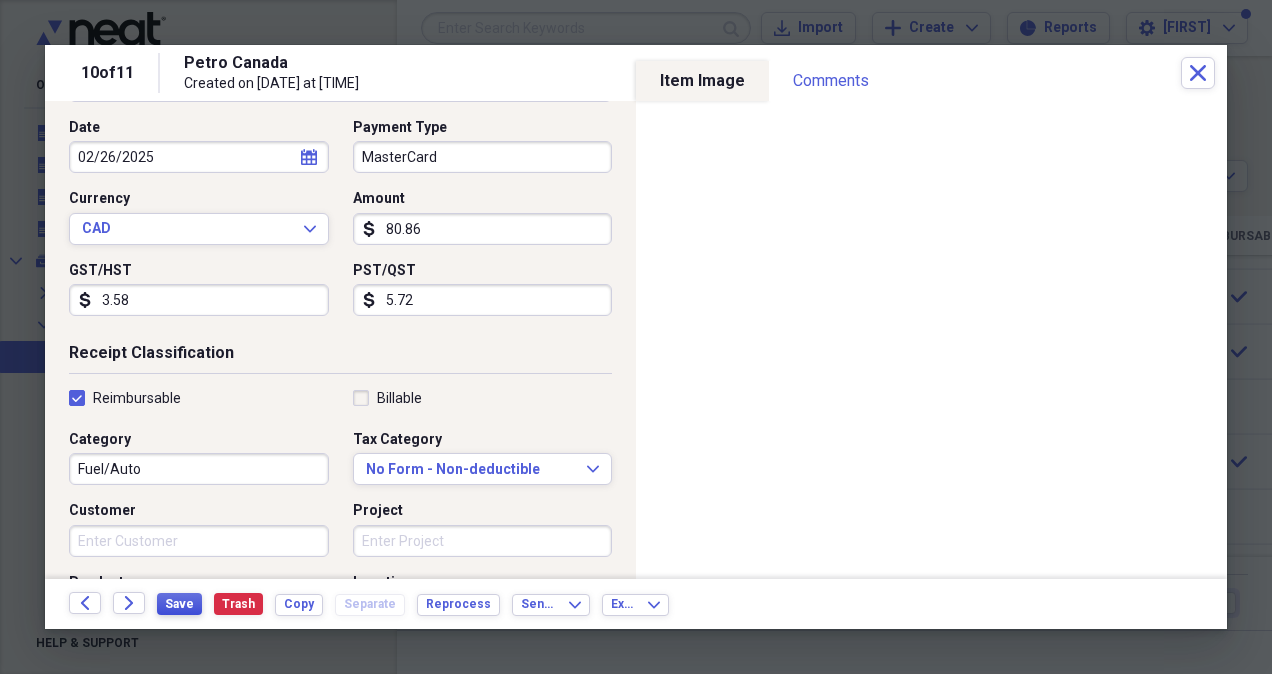 click on "Save" at bounding box center [179, 604] 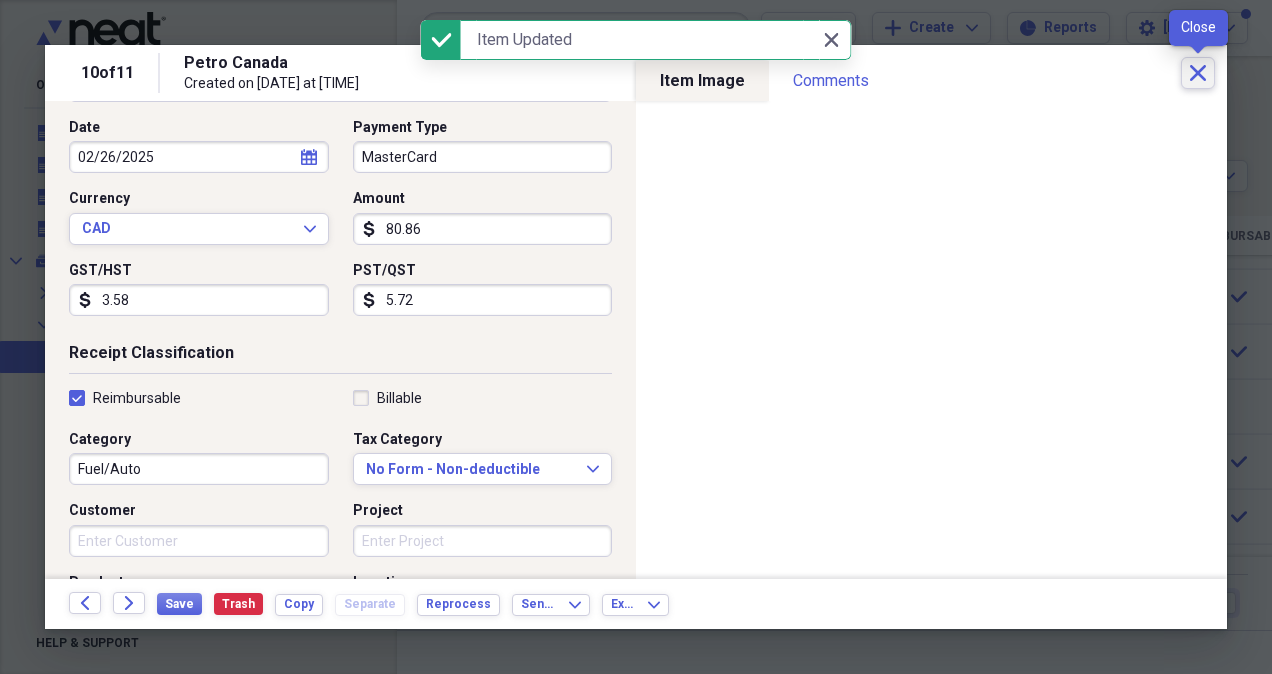 click 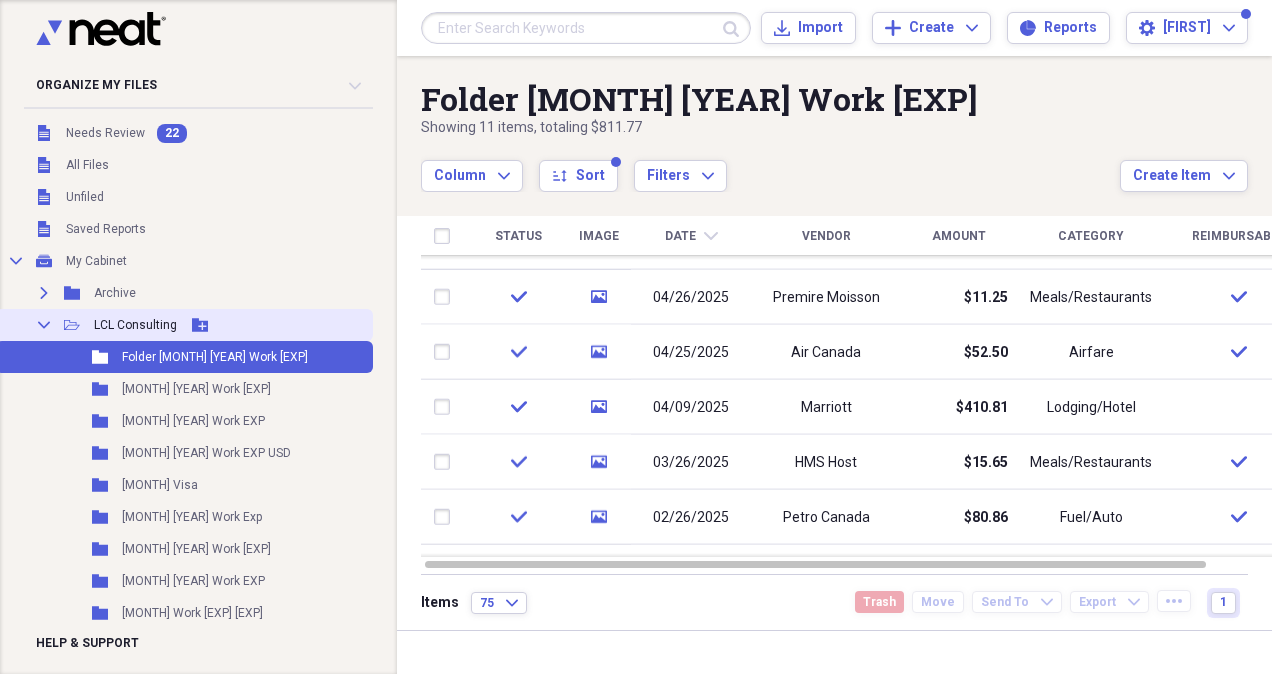 click 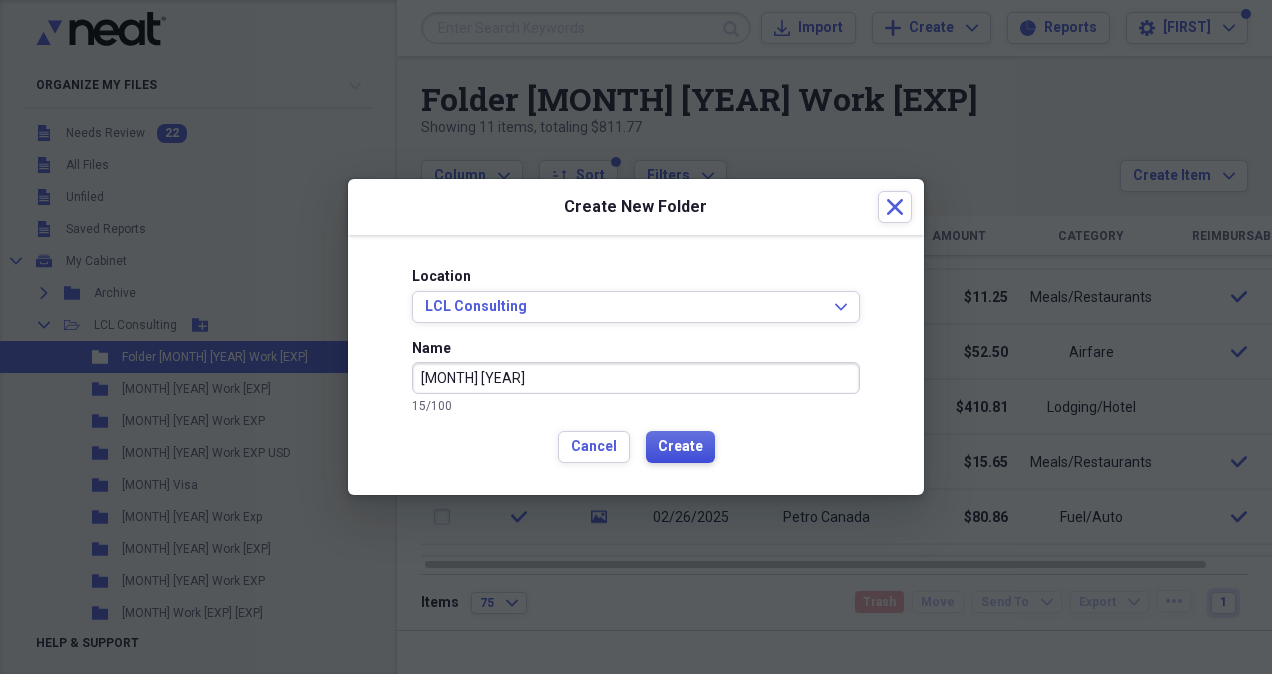 type on "[MONTH] [YEAR]" 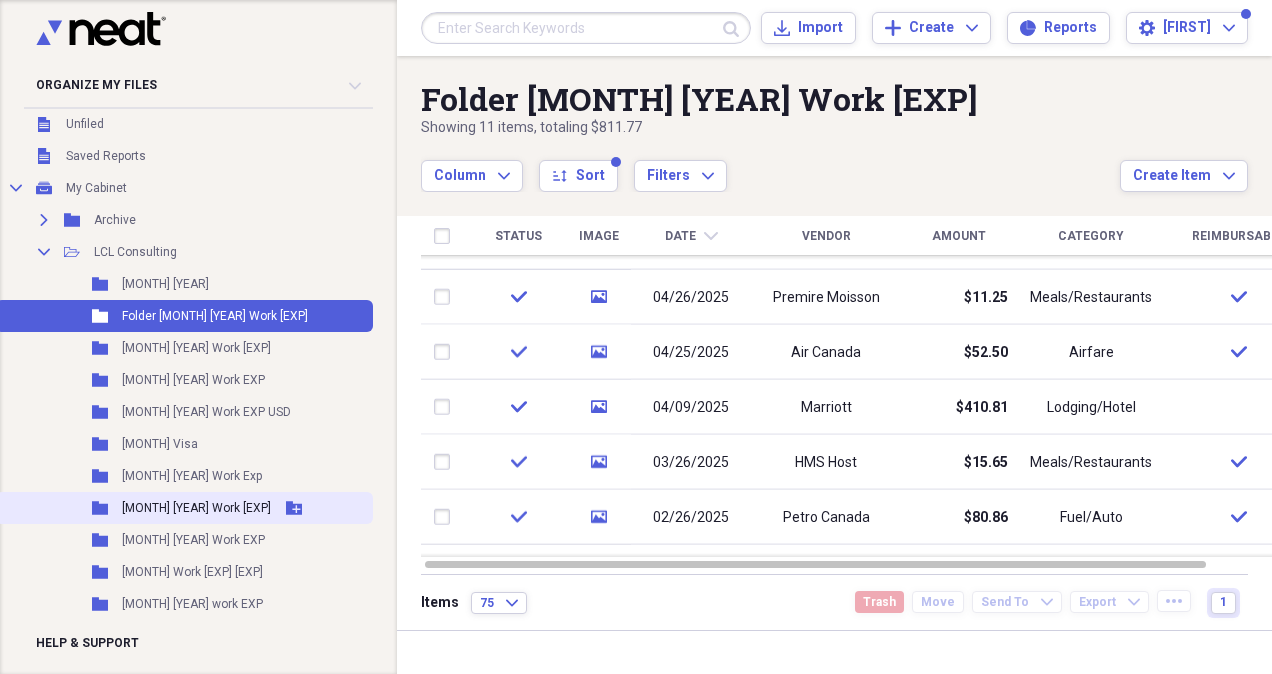 scroll, scrollTop: 100, scrollLeft: 0, axis: vertical 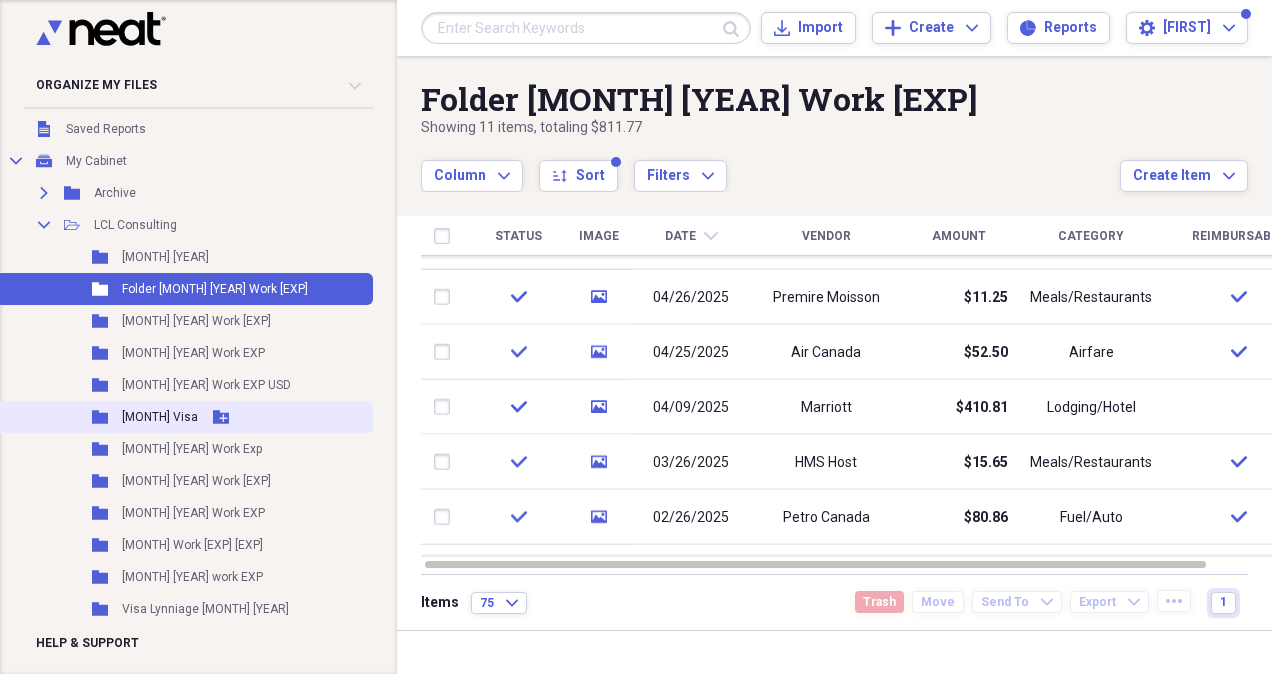 click on "[MONTH] Visa" at bounding box center (160, 417) 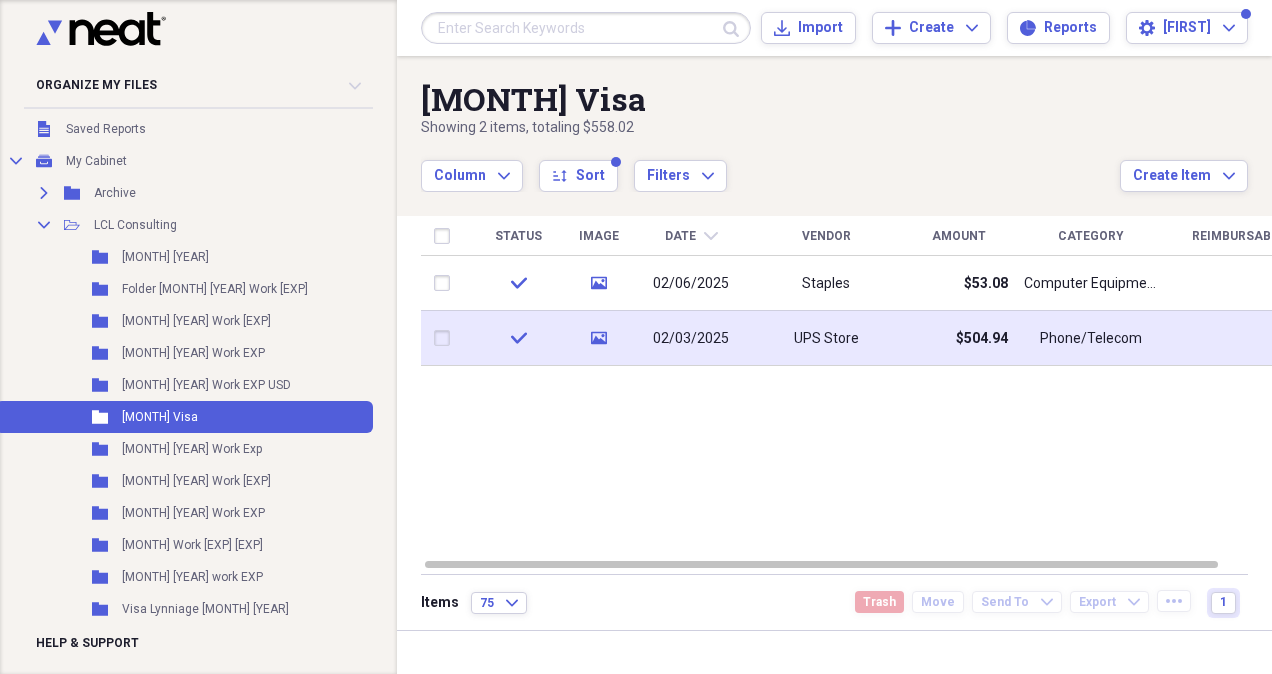 click on "$504.94" at bounding box center [958, 338] 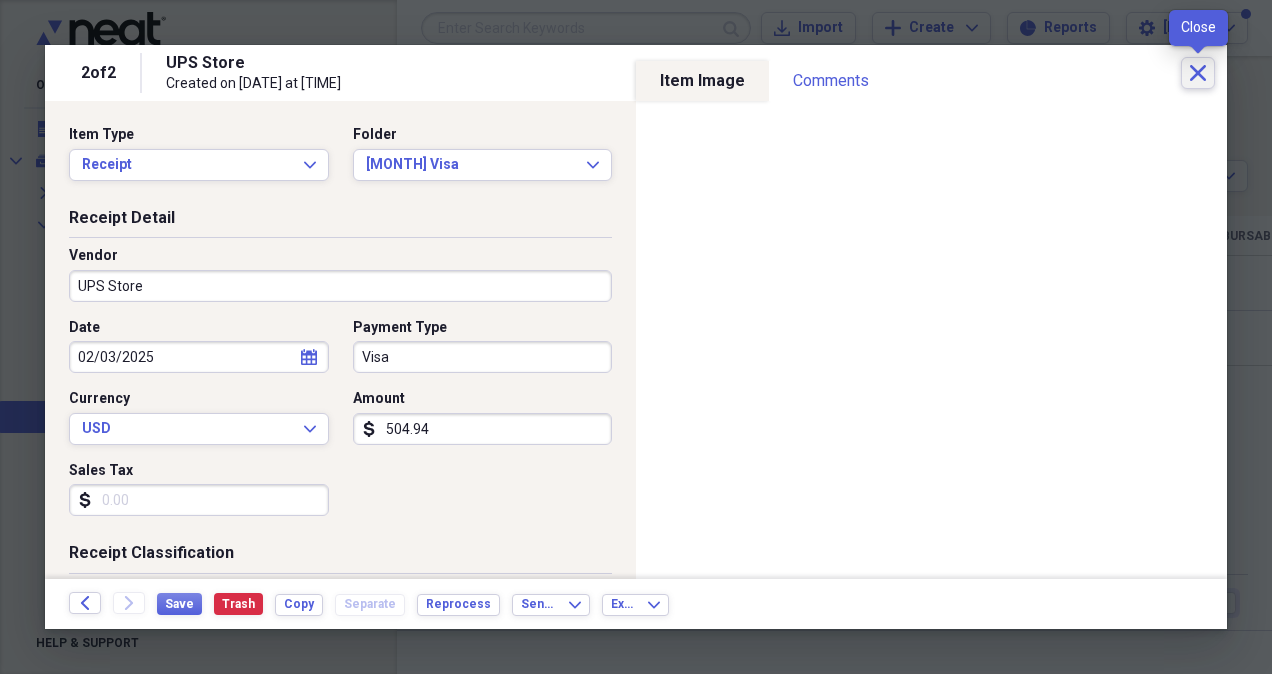click on "Close" 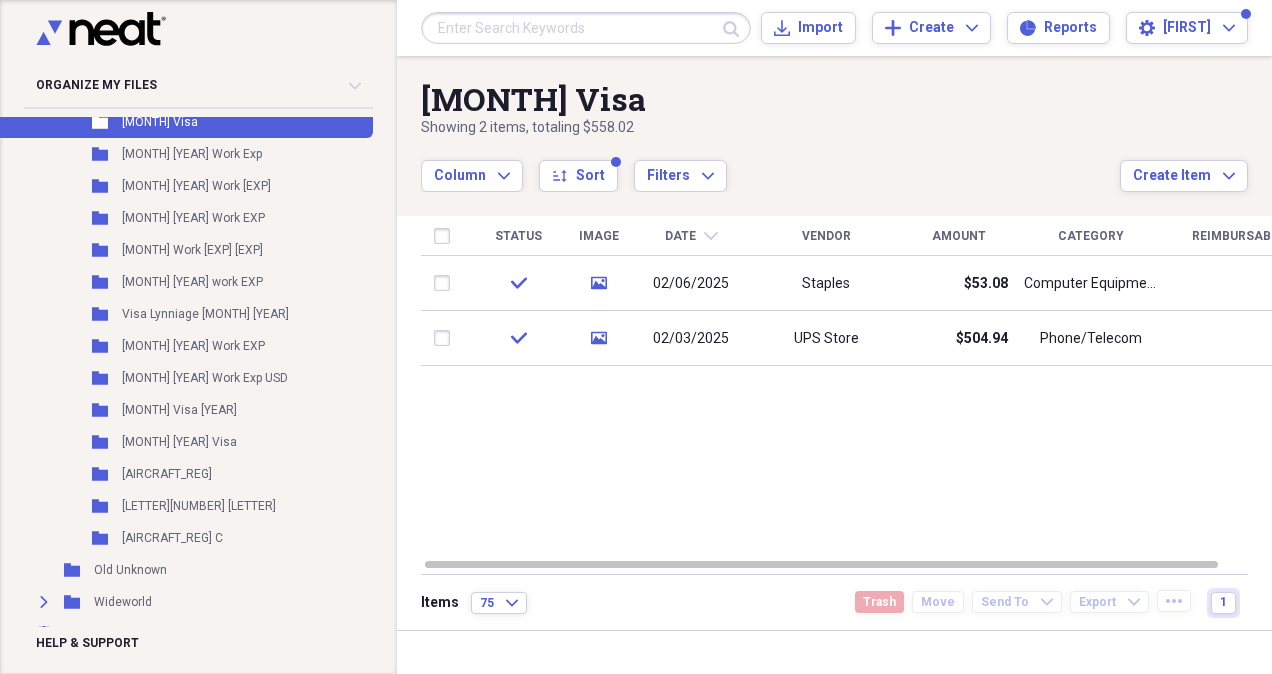 scroll, scrollTop: 396, scrollLeft: 0, axis: vertical 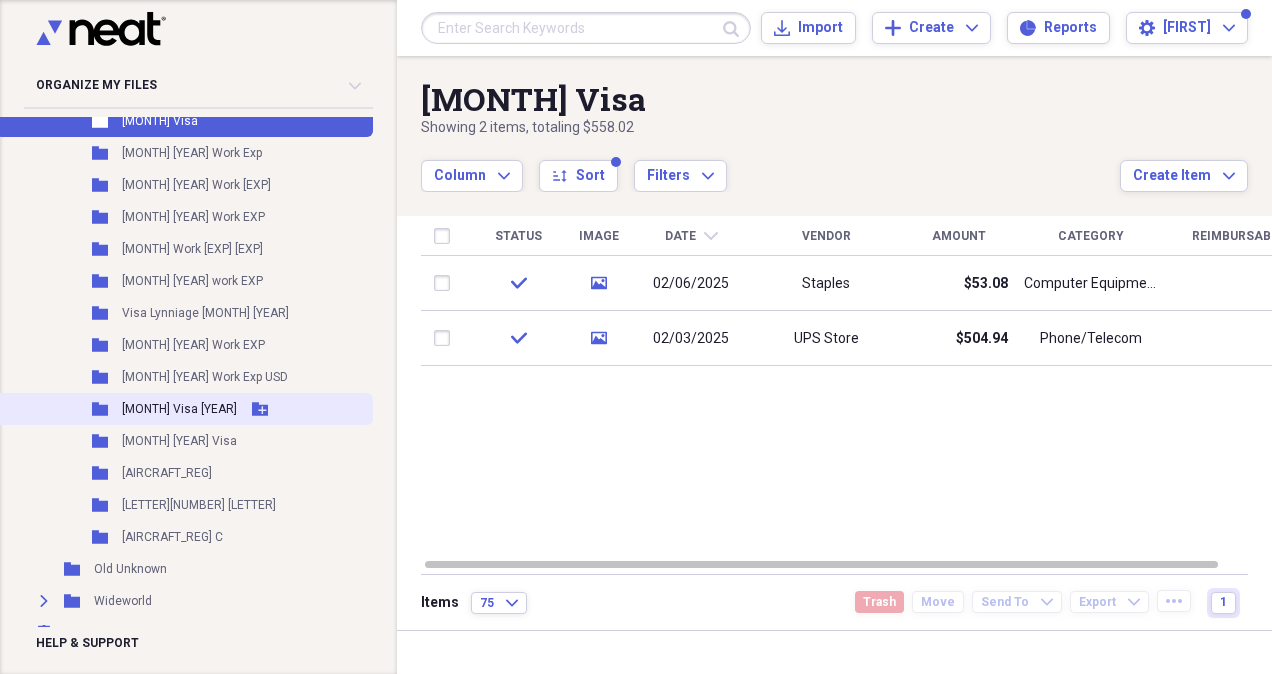 click on "Folder [MONTH] [EXP] [YEAR] Add Folder" at bounding box center (184, 409) 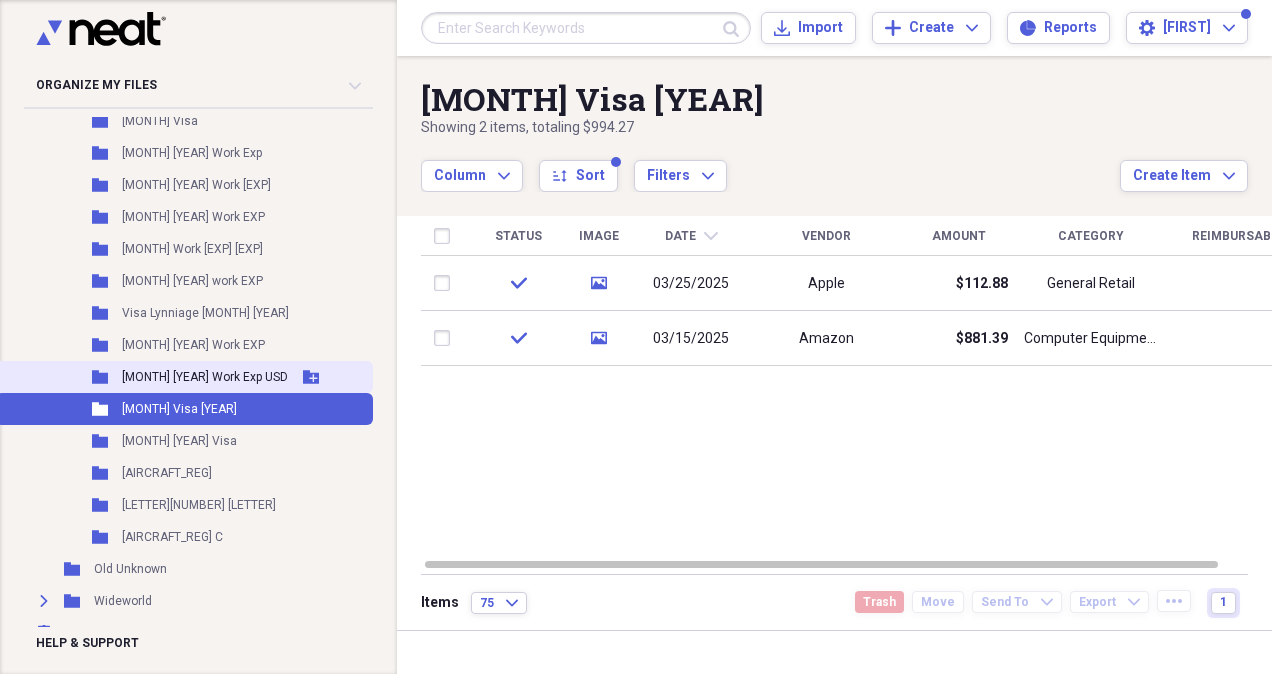 click on "[MONTH] [YEAR] Work Exp USD" at bounding box center (205, 377) 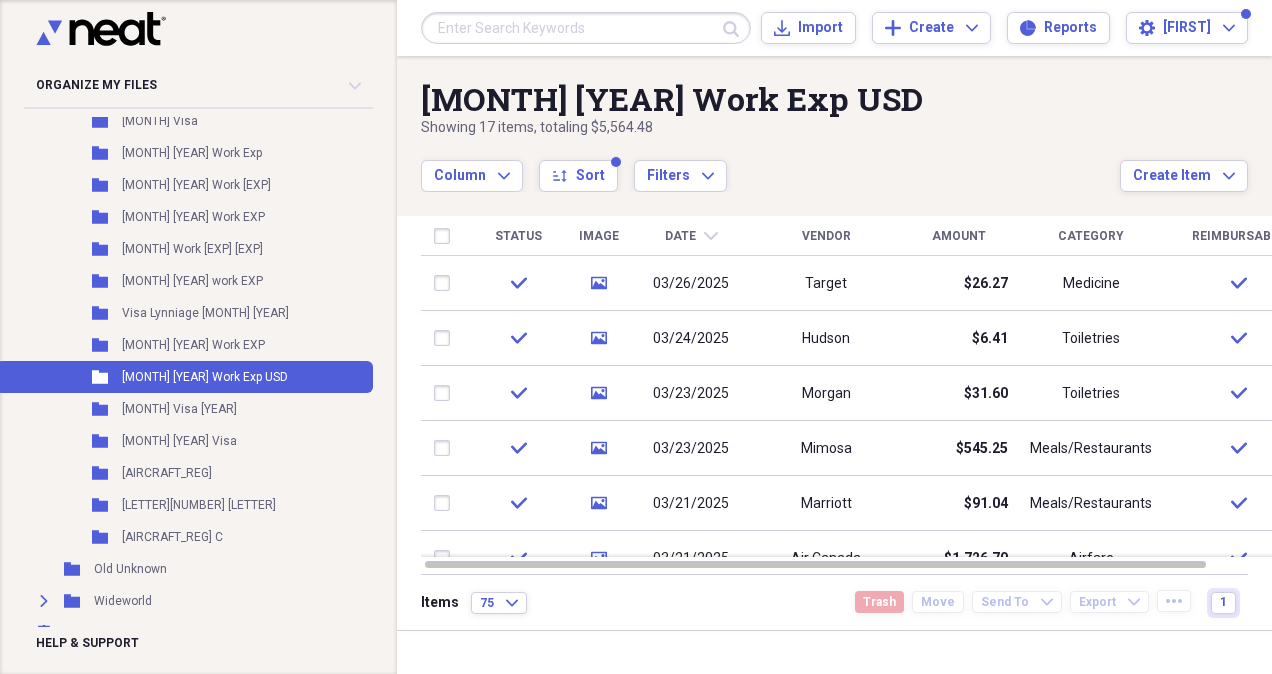 drag, startPoint x: 1265, startPoint y: 357, endPoint x: 1262, endPoint y: 270, distance: 87.05171 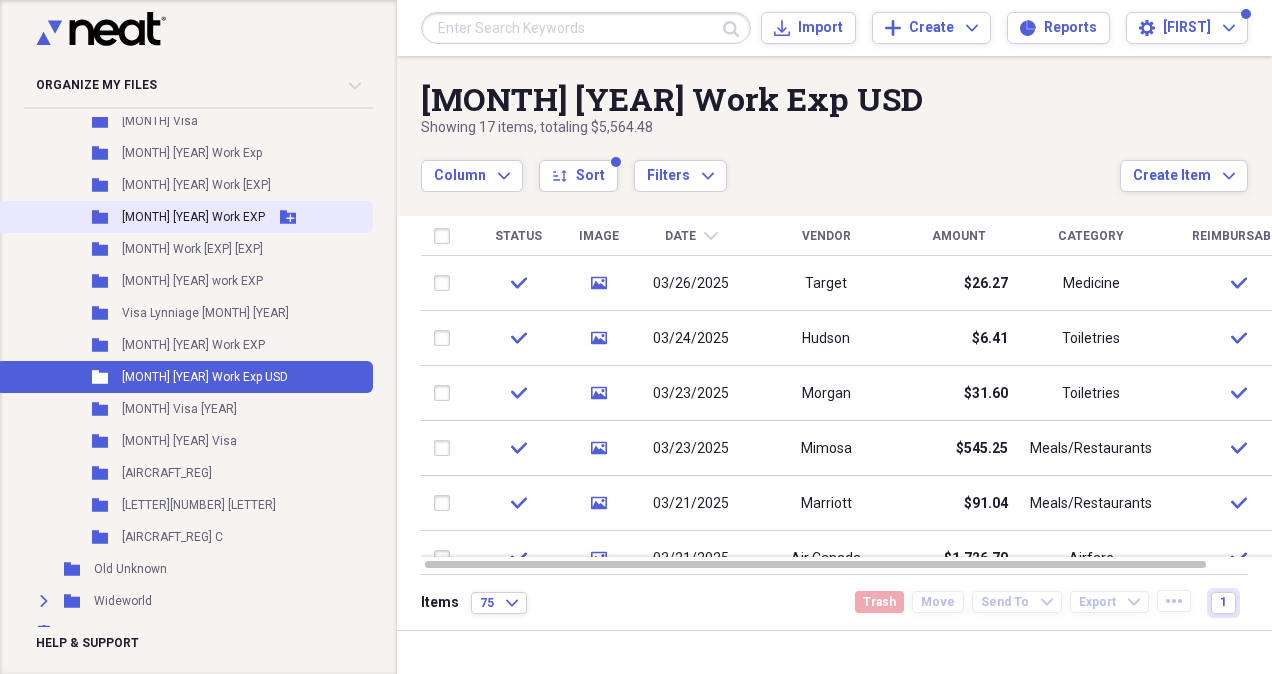 click on "Folder [MONTH] [YEAR] Work EXP Add Folder" at bounding box center (184, 217) 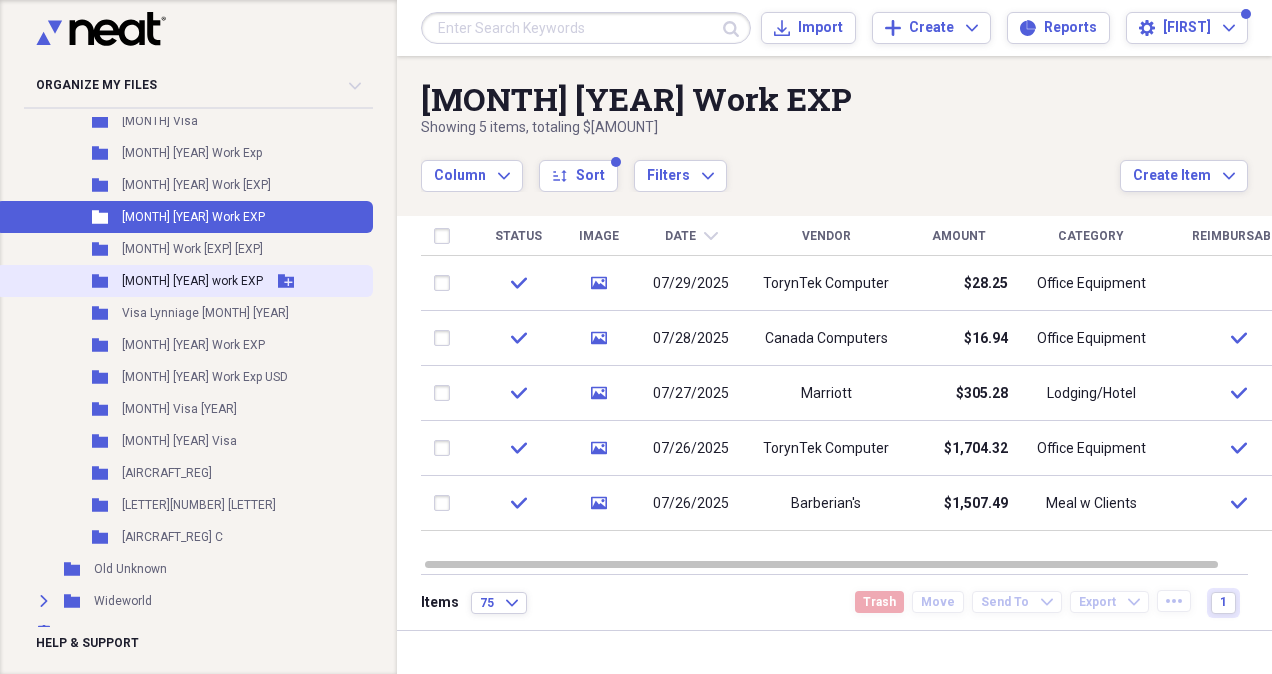 scroll, scrollTop: 0, scrollLeft: 0, axis: both 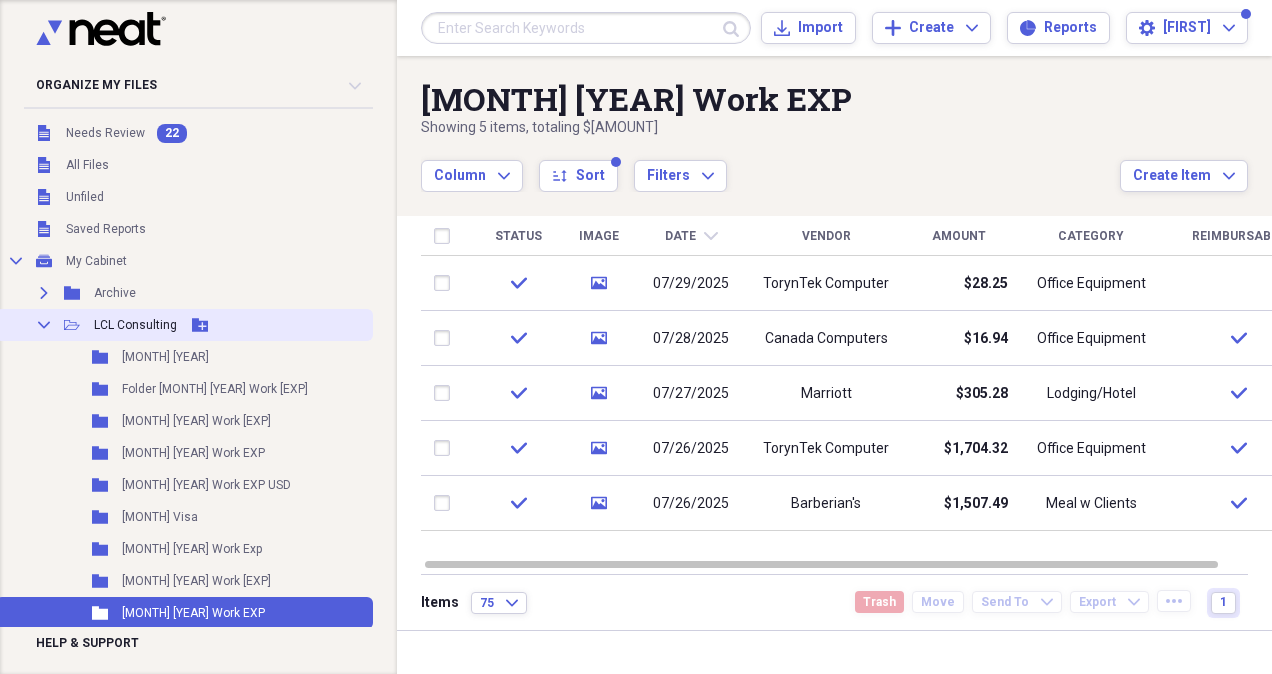 click 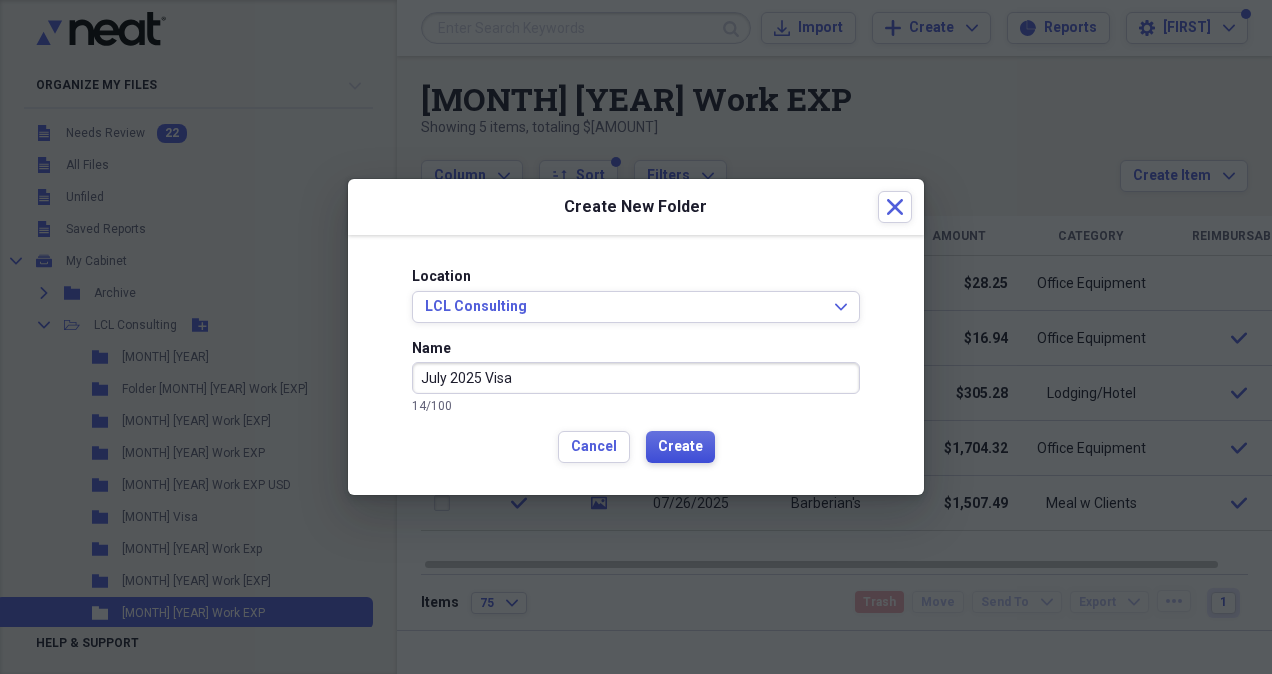 type on "July 2025 Visa" 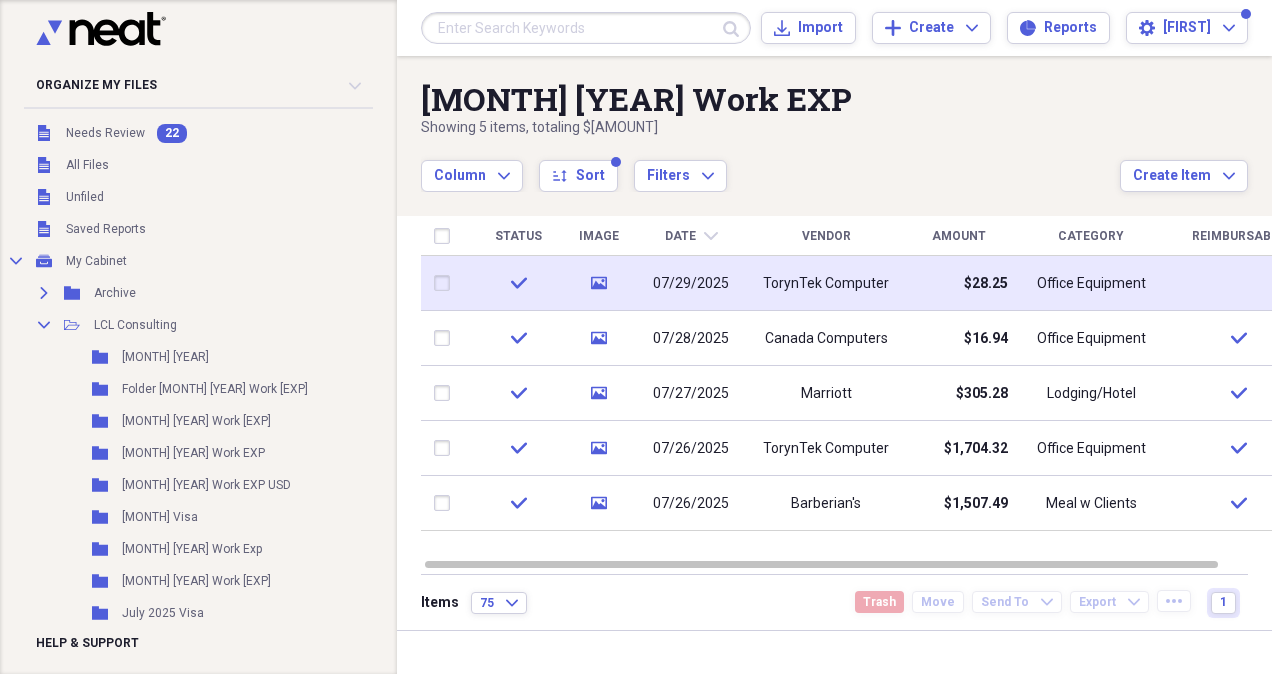 click on "TorynTek Computer" at bounding box center [826, 284] 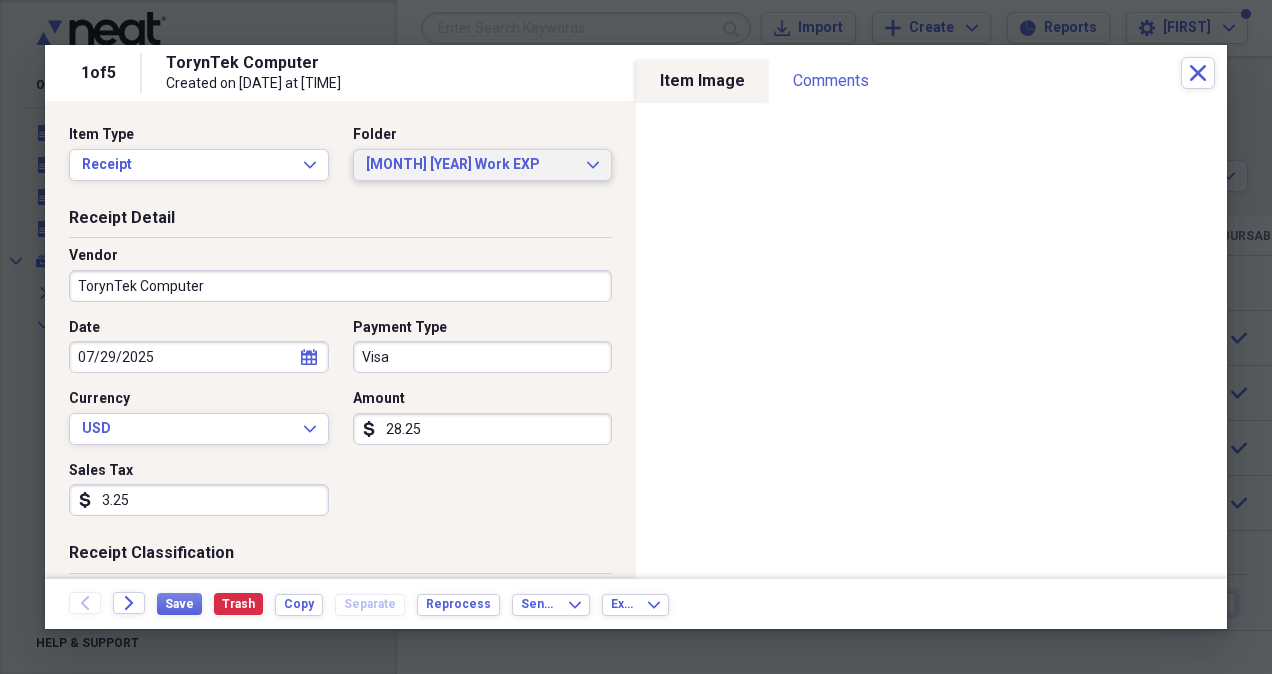 click on "[MONTH] [YEAR] Work [EXP] Expand" at bounding box center [483, 165] 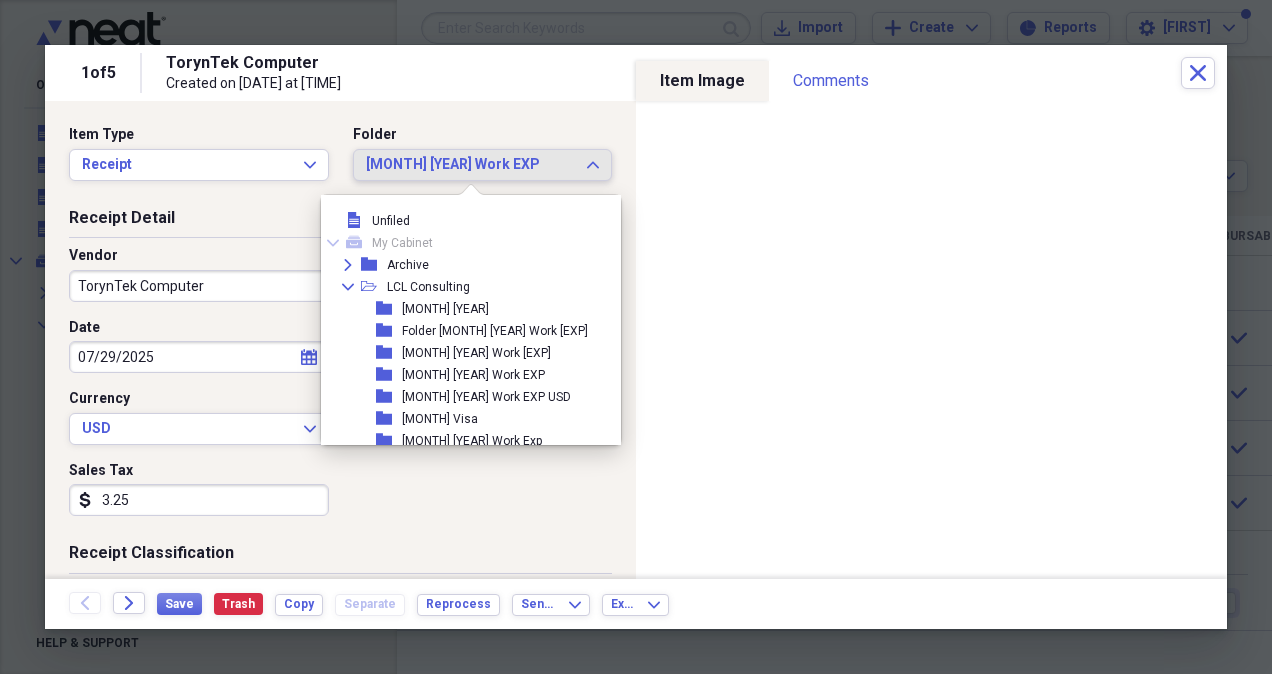 scroll, scrollTop: 187, scrollLeft: 0, axis: vertical 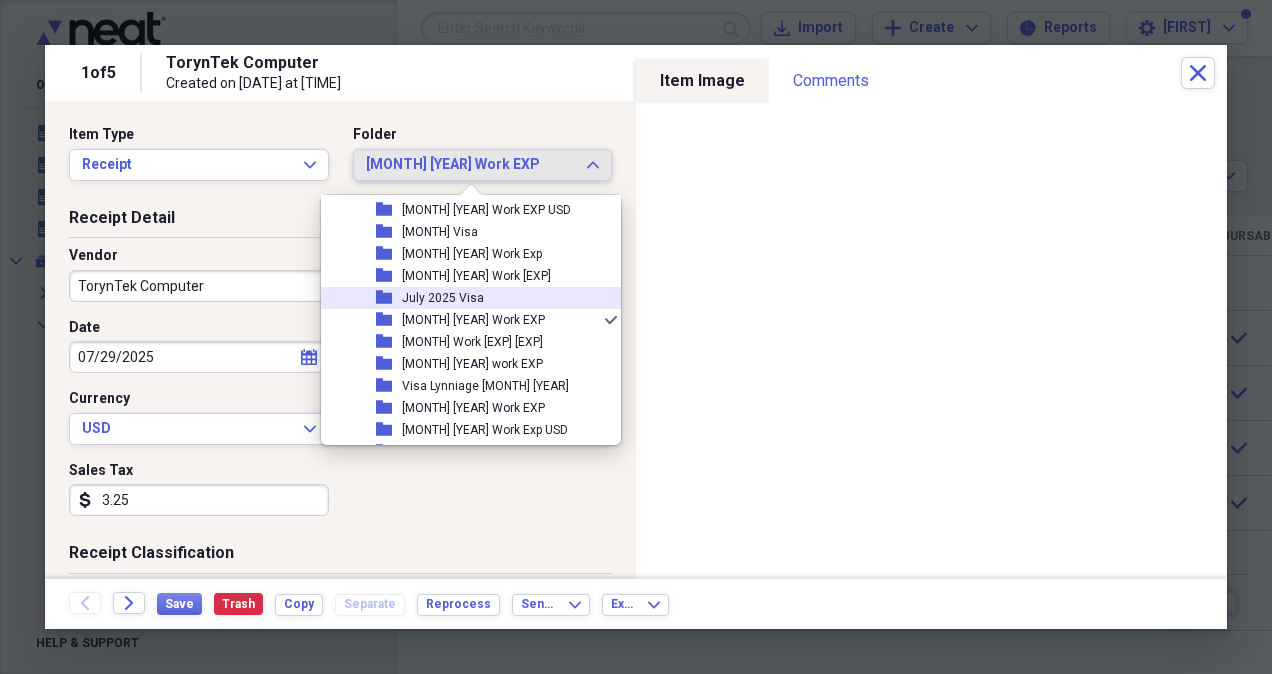 click on "July 2025 Visa" at bounding box center (443, 298) 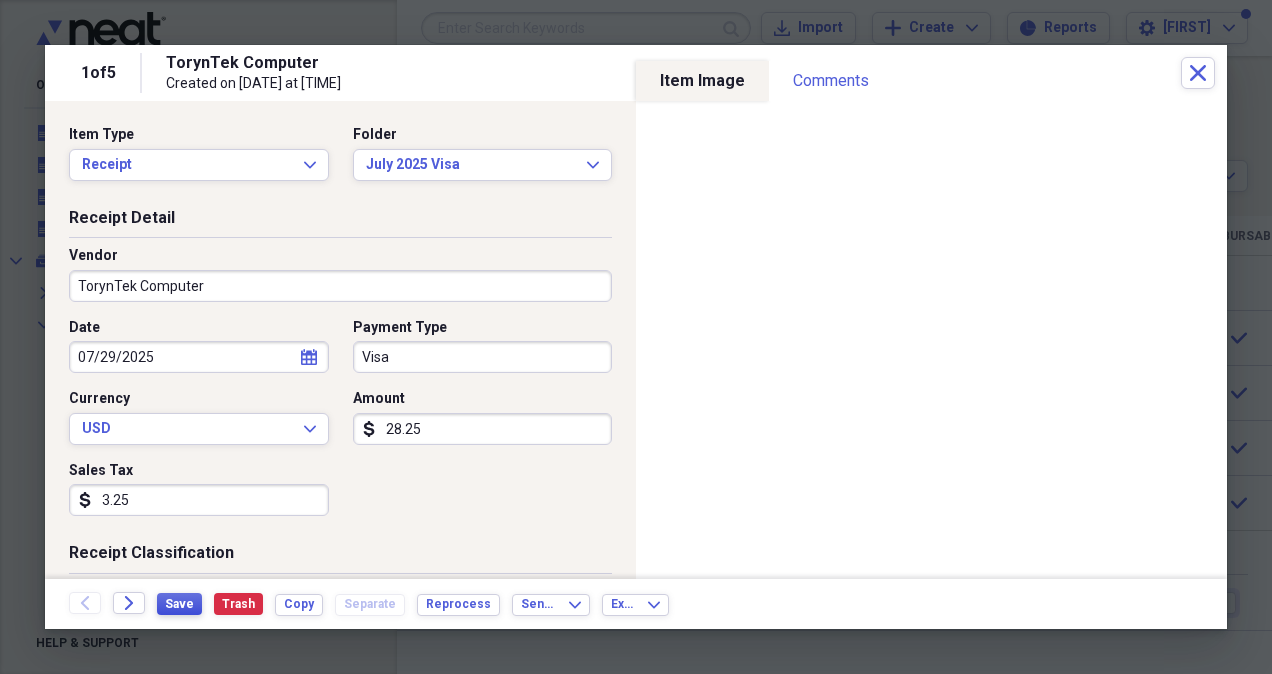 click on "Save" at bounding box center [179, 604] 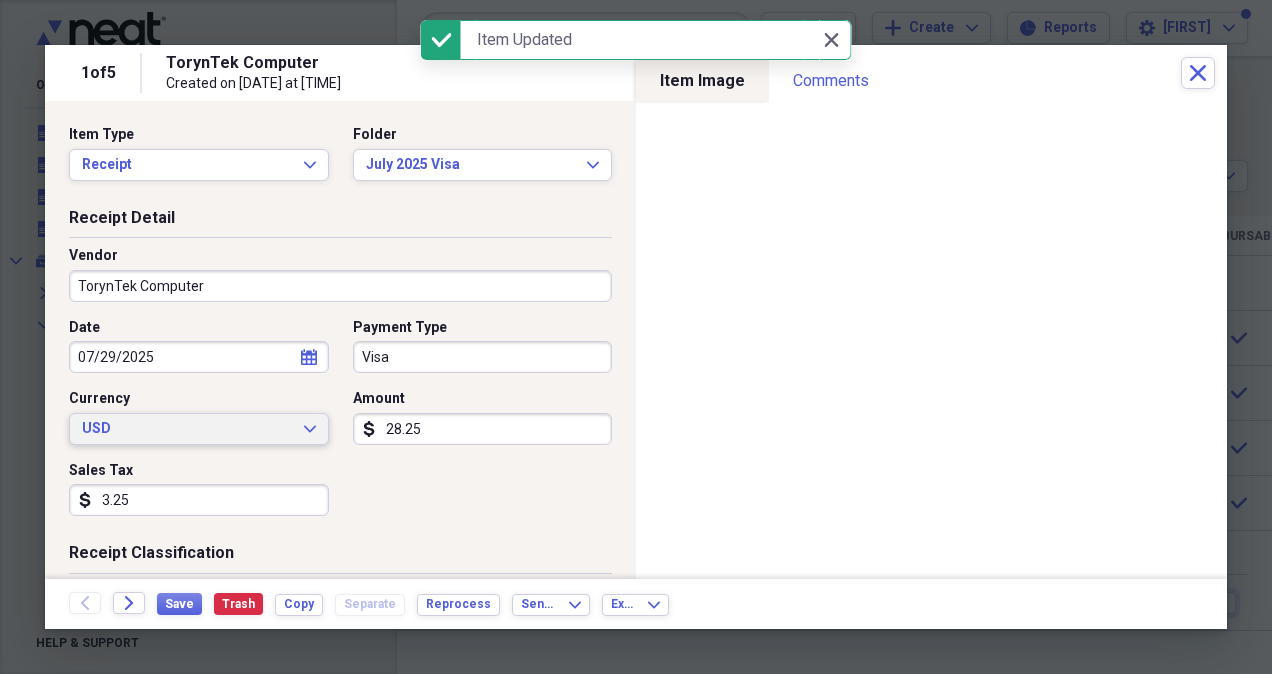click on "Expand" 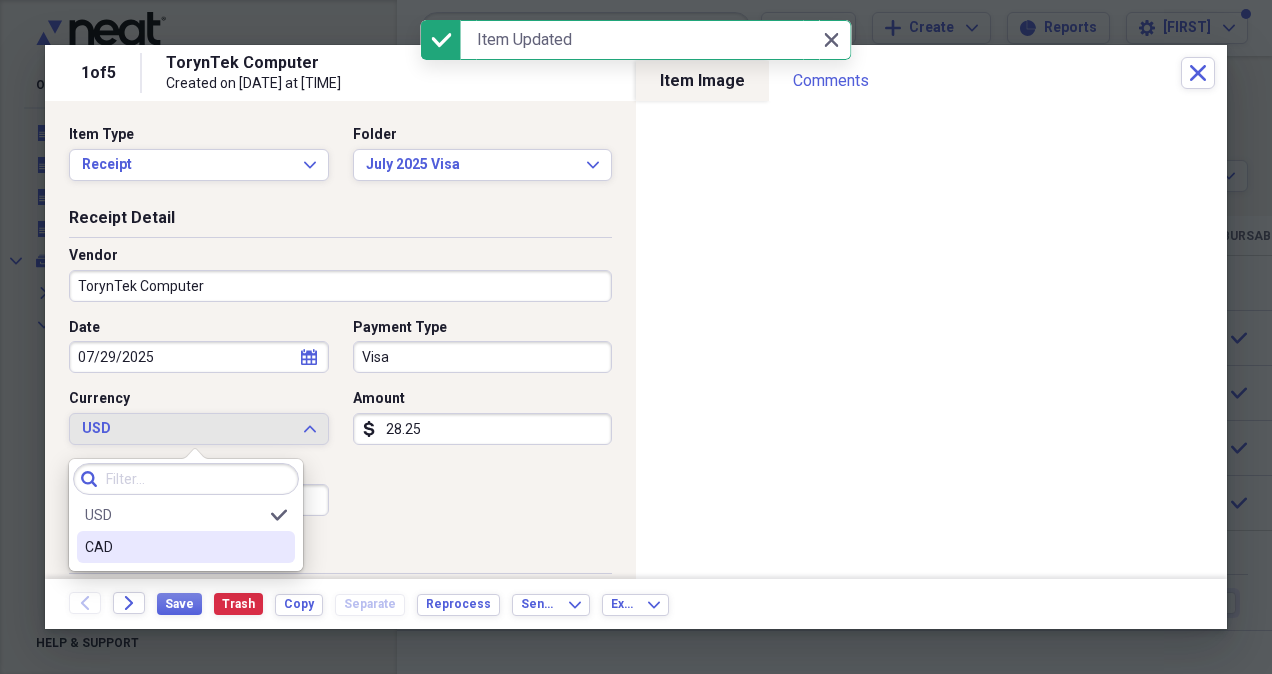 click on "CAD" at bounding box center [174, 547] 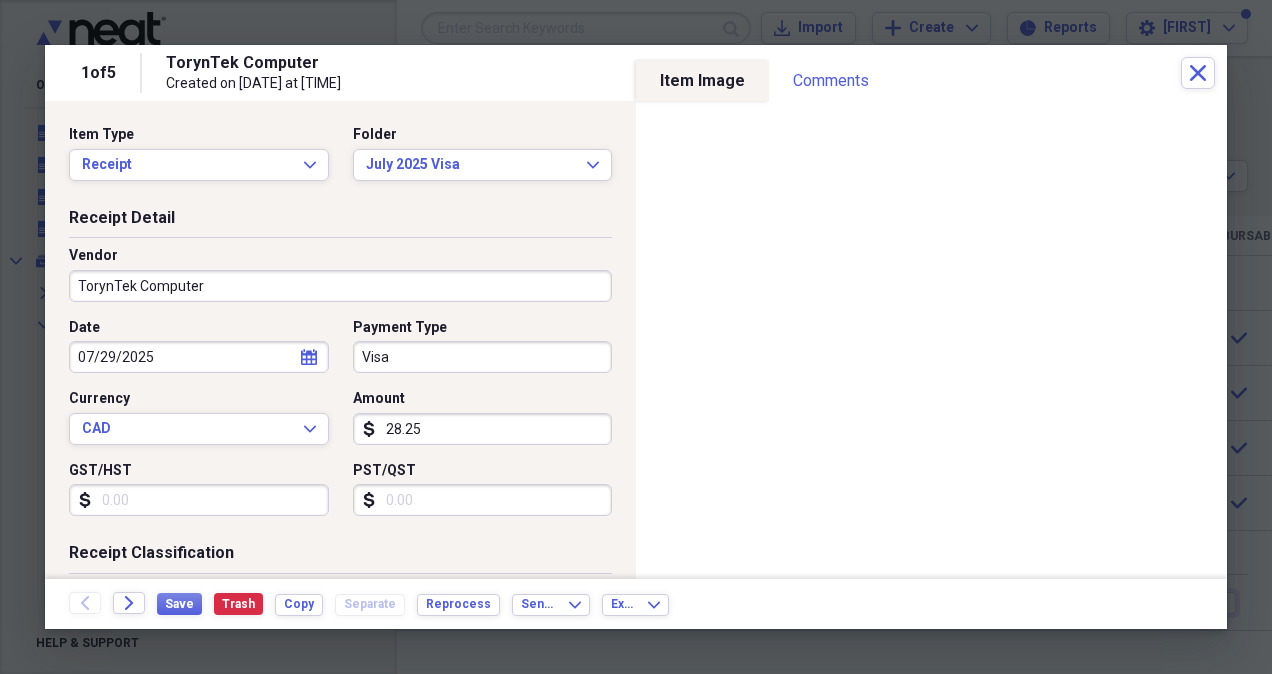 click on "GST/HST" at bounding box center (199, 500) 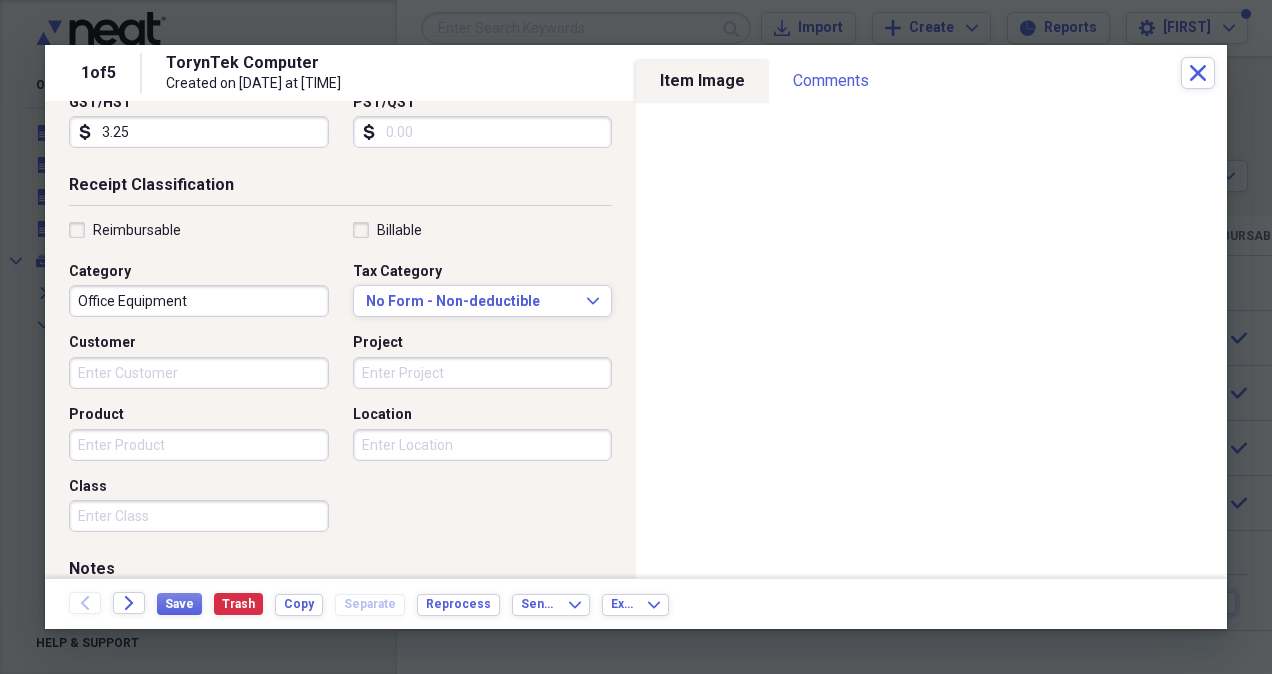 scroll, scrollTop: 400, scrollLeft: 0, axis: vertical 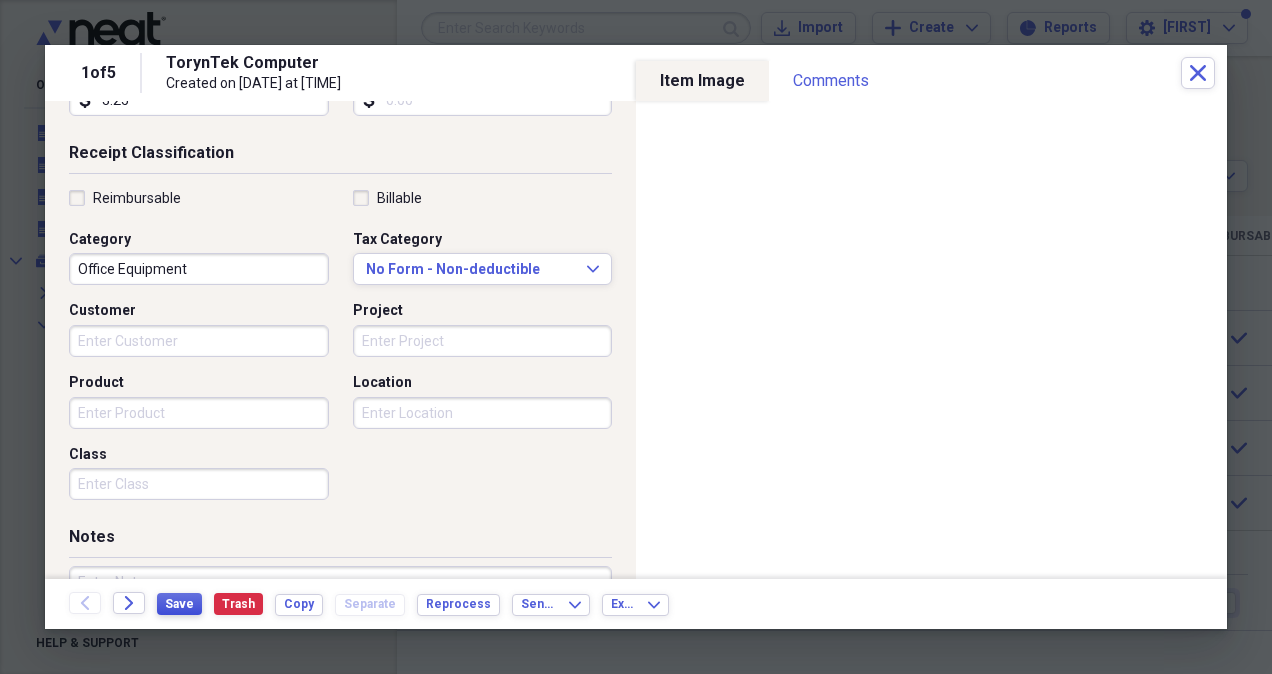 type on "3.25" 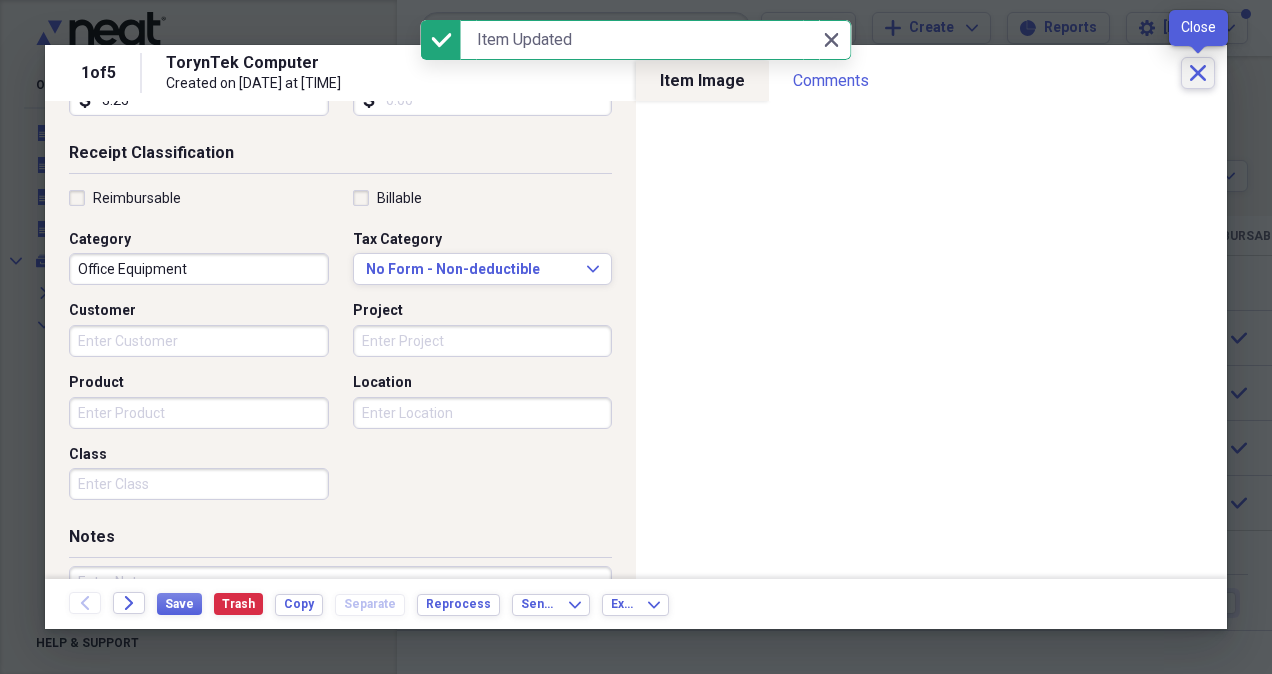 click 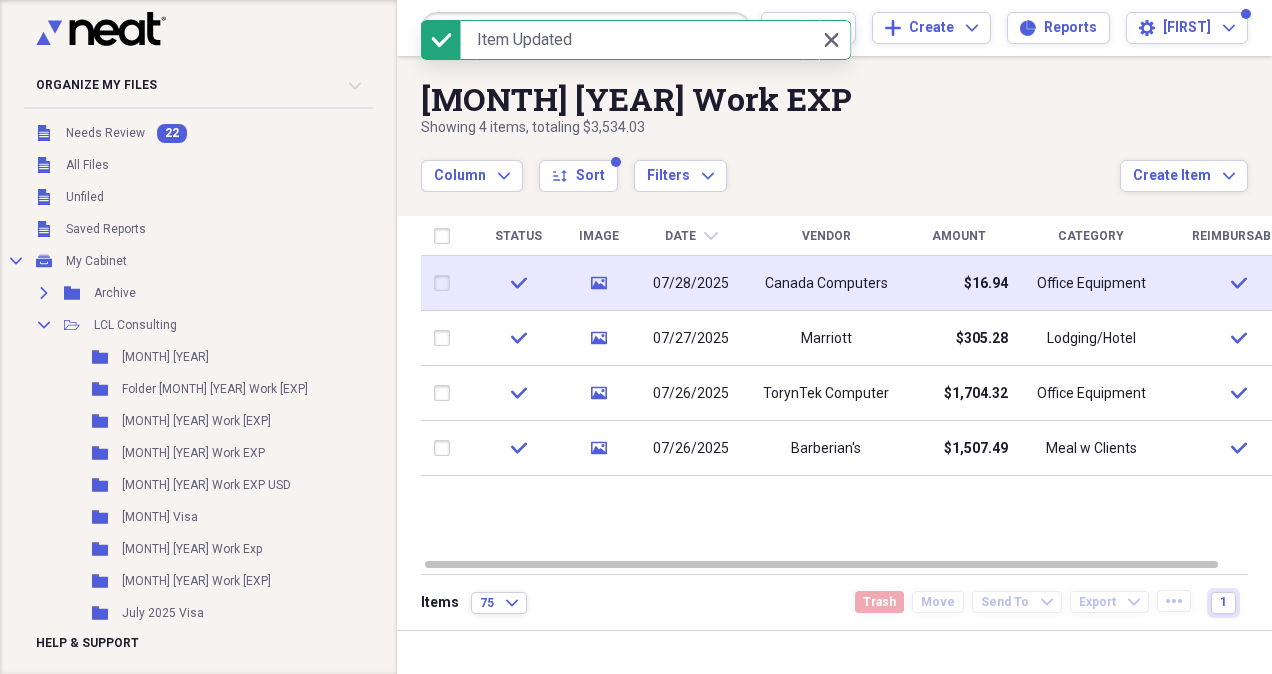 click on "Canada Computers" at bounding box center [826, 284] 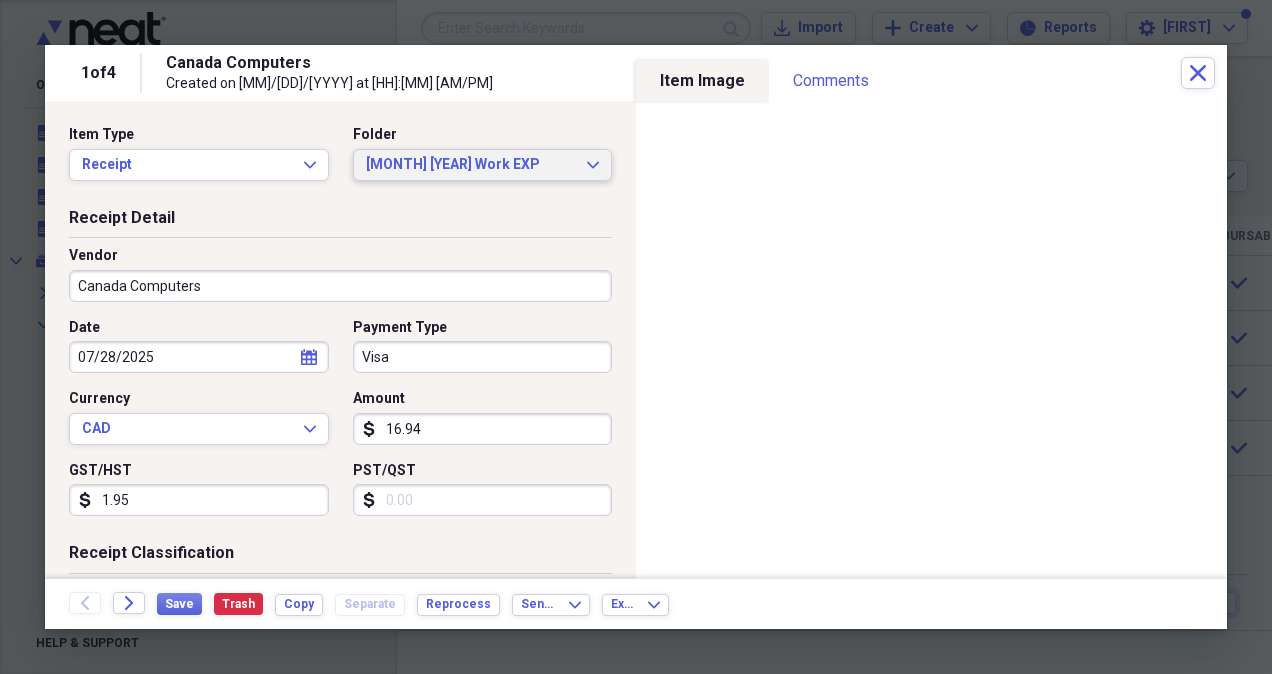 click on "Expand" 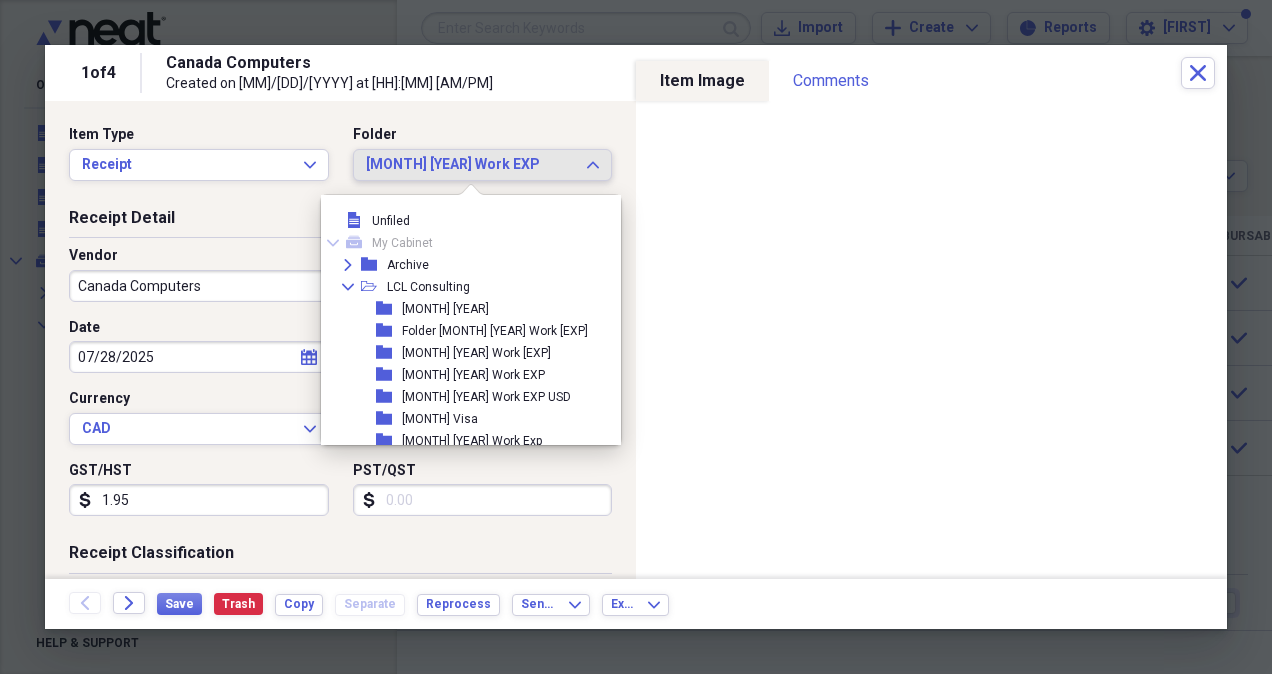scroll, scrollTop: 187, scrollLeft: 0, axis: vertical 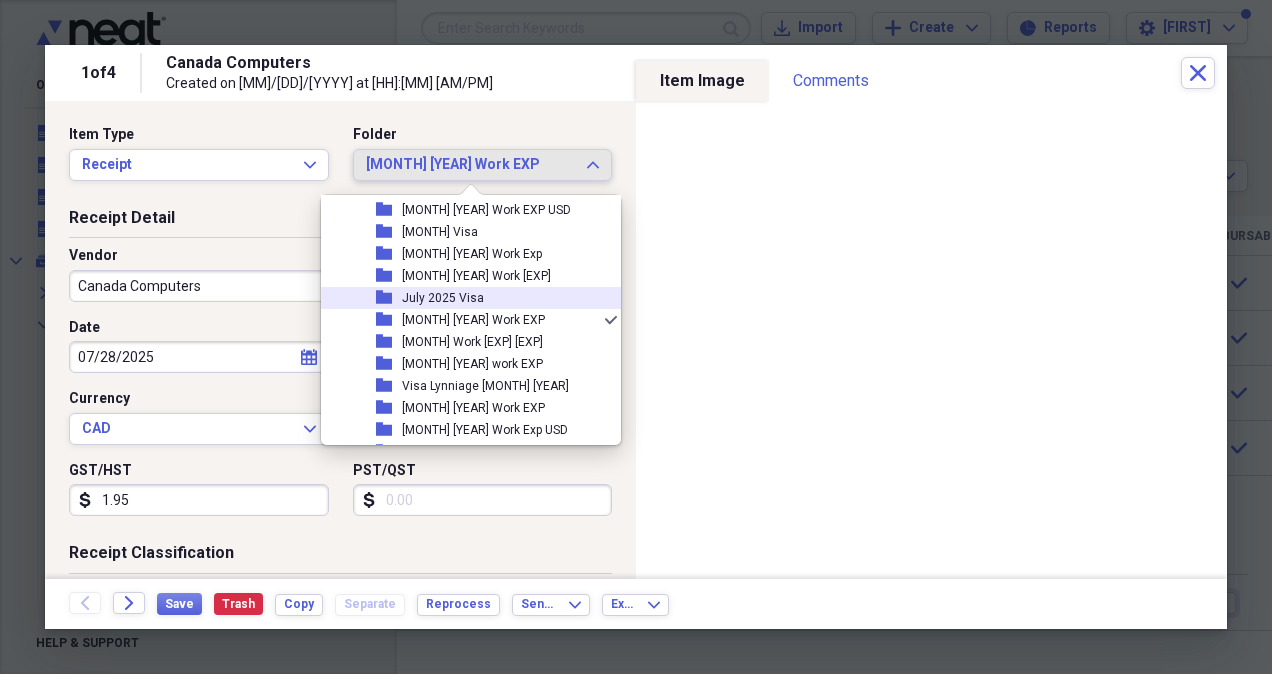 click on "July 2025 Visa" at bounding box center [443, 298] 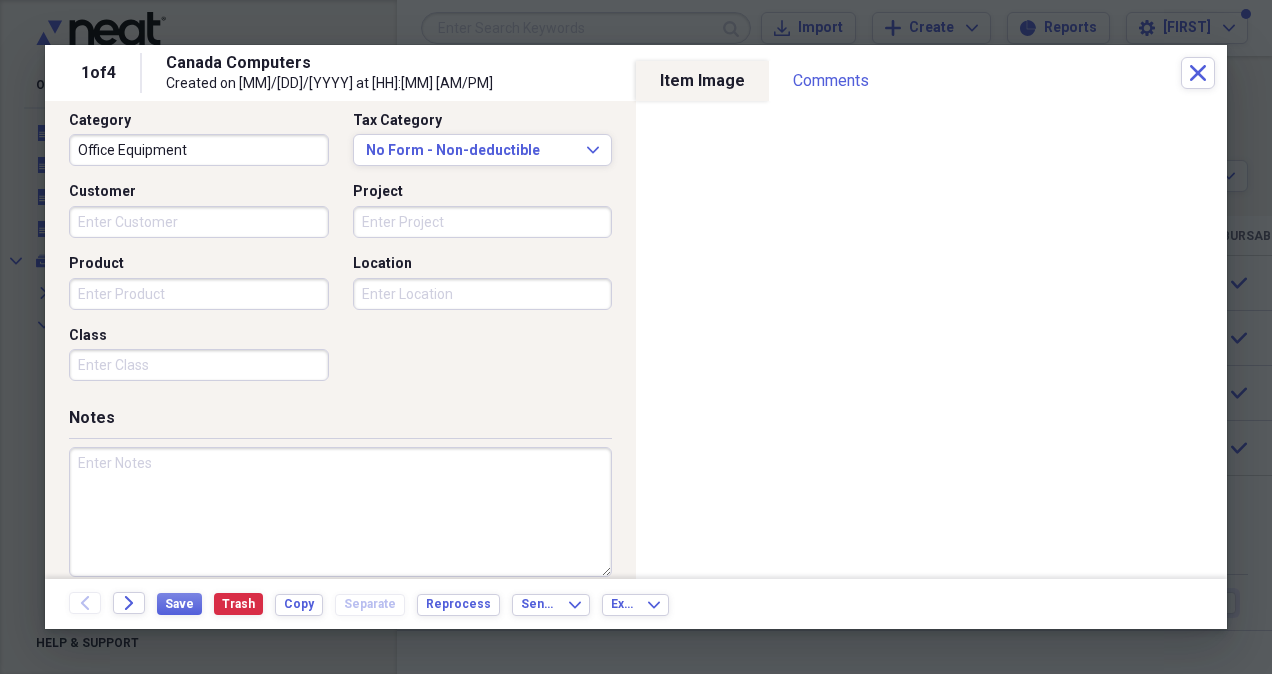 scroll, scrollTop: 540, scrollLeft: 0, axis: vertical 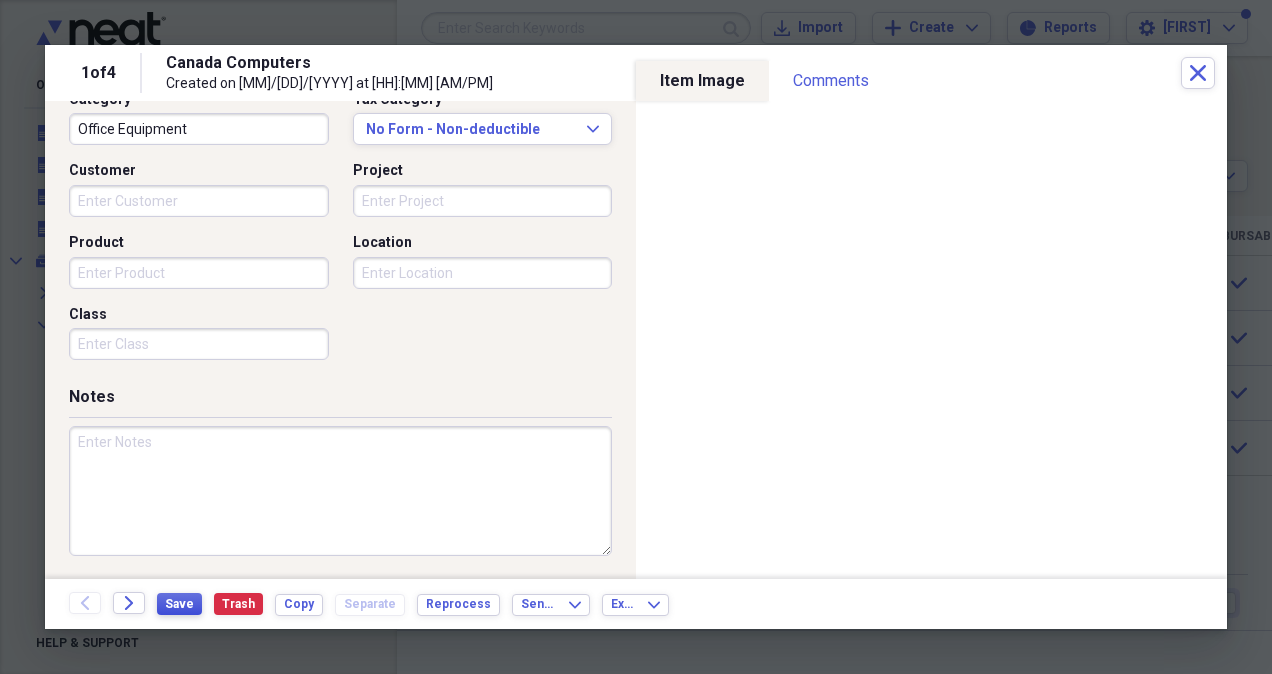 click on "Save" at bounding box center (179, 604) 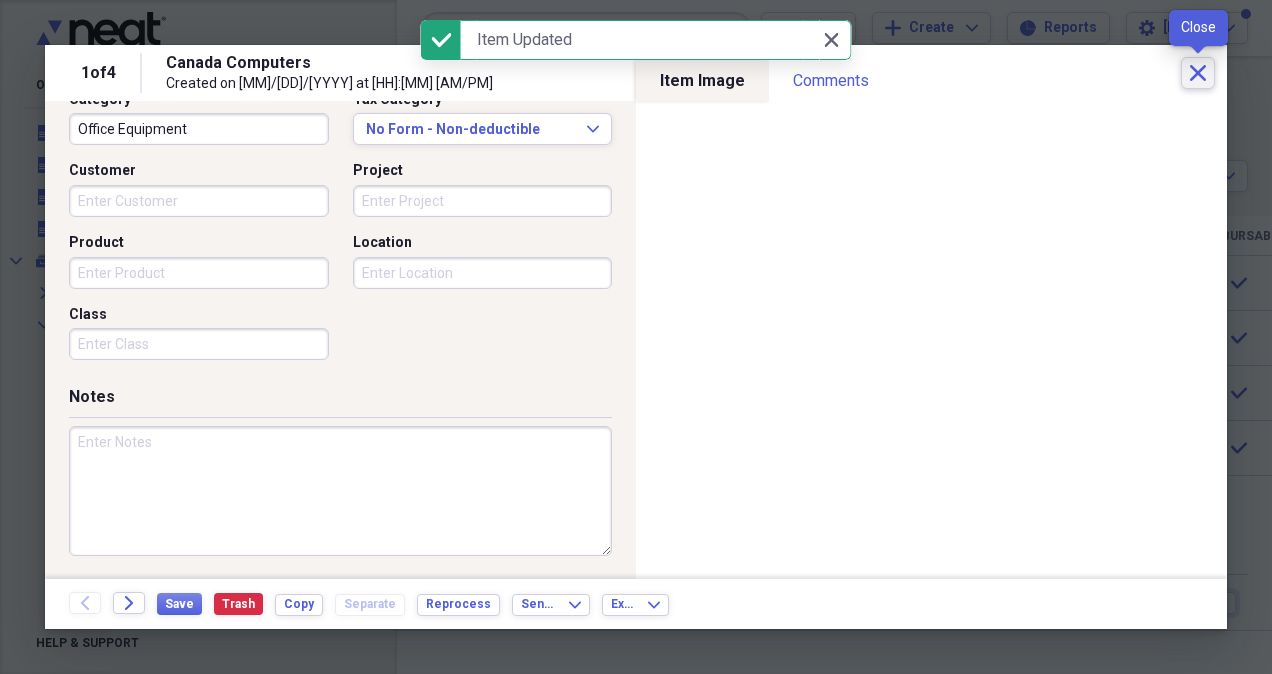 click on "Close" 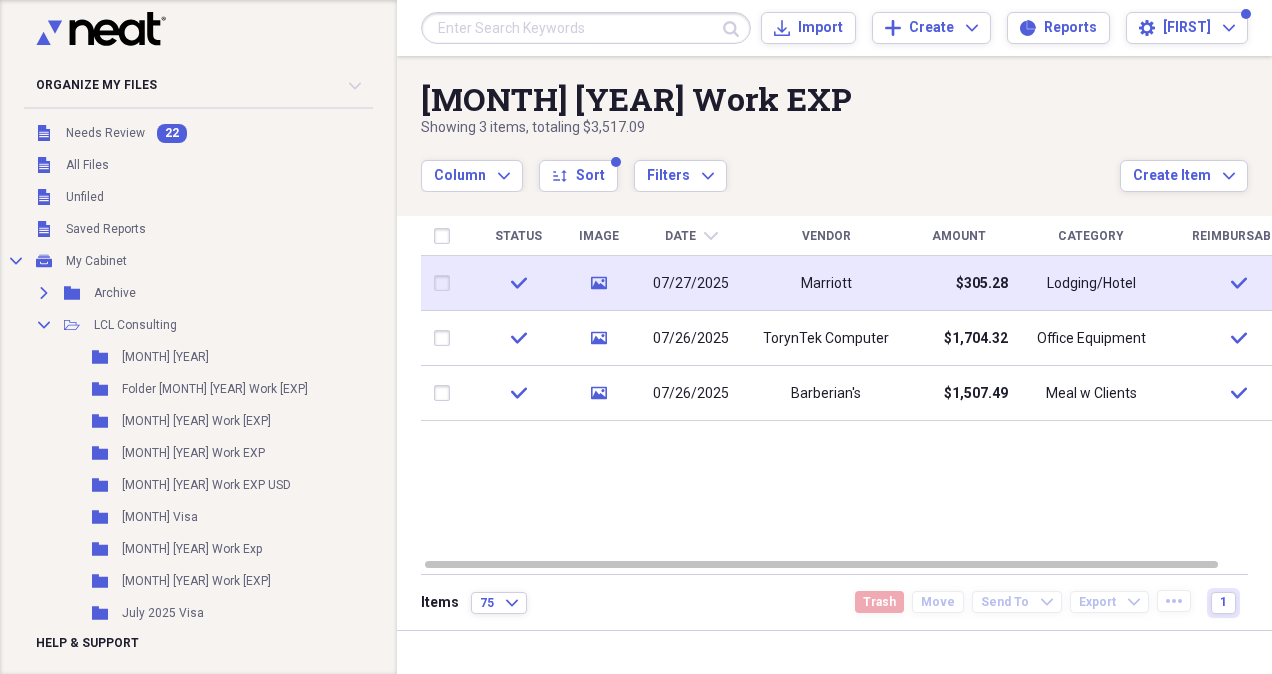 click on "Marriott" at bounding box center (826, 283) 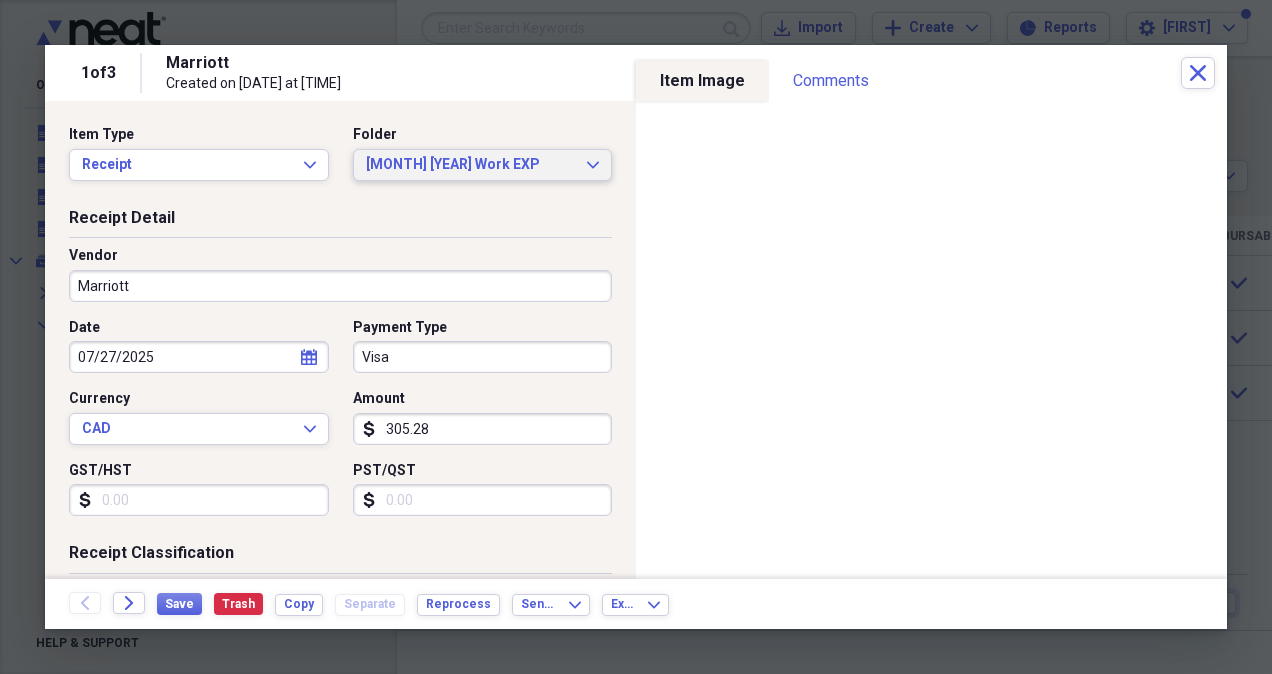 click on "Expand" 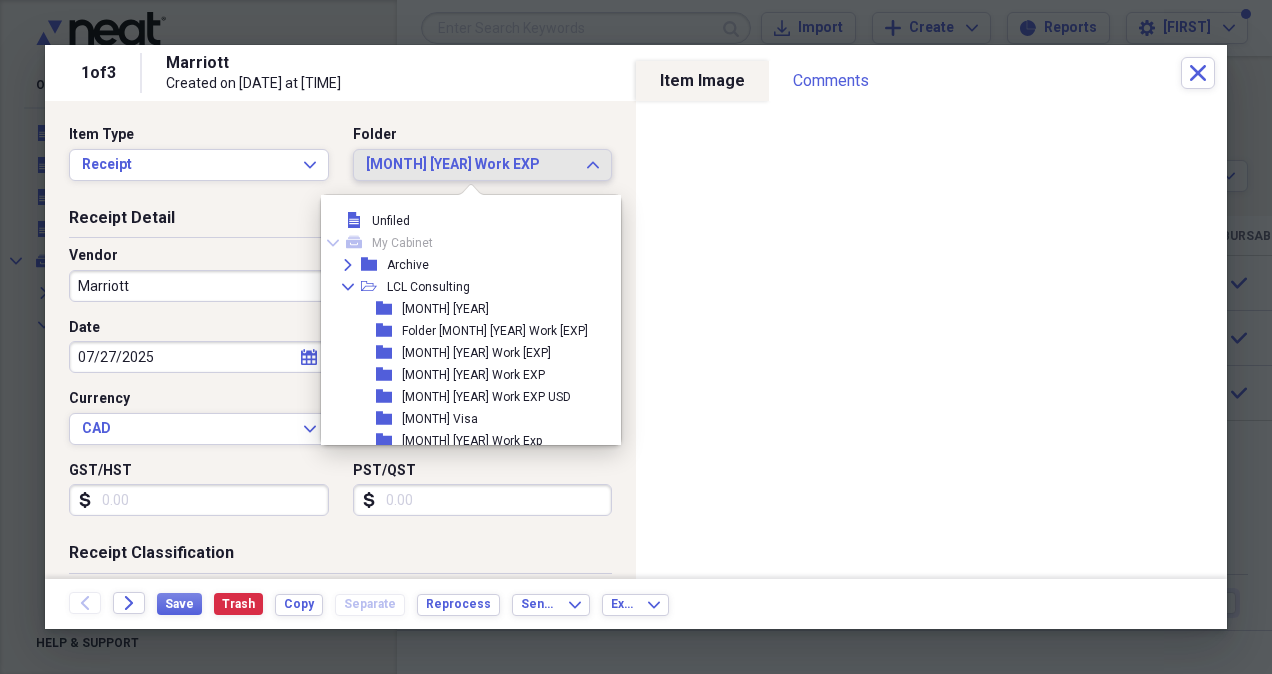 scroll, scrollTop: 187, scrollLeft: 0, axis: vertical 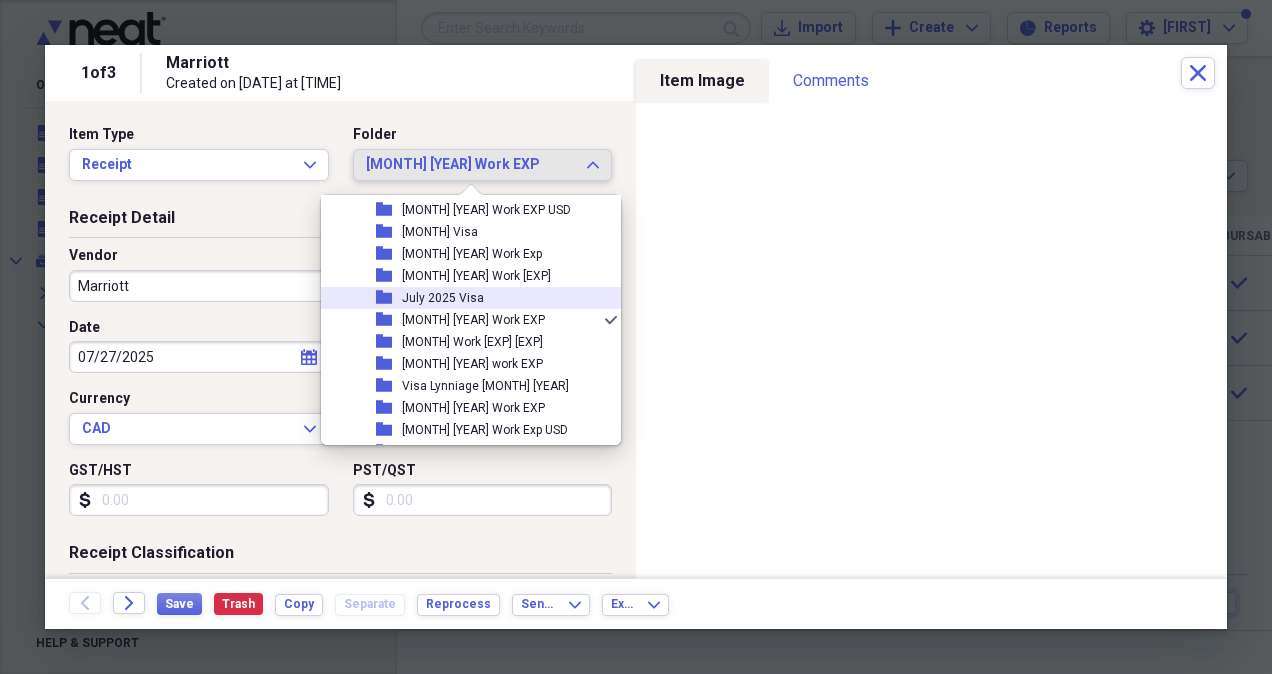 click on "July 2025 Visa" at bounding box center (443, 298) 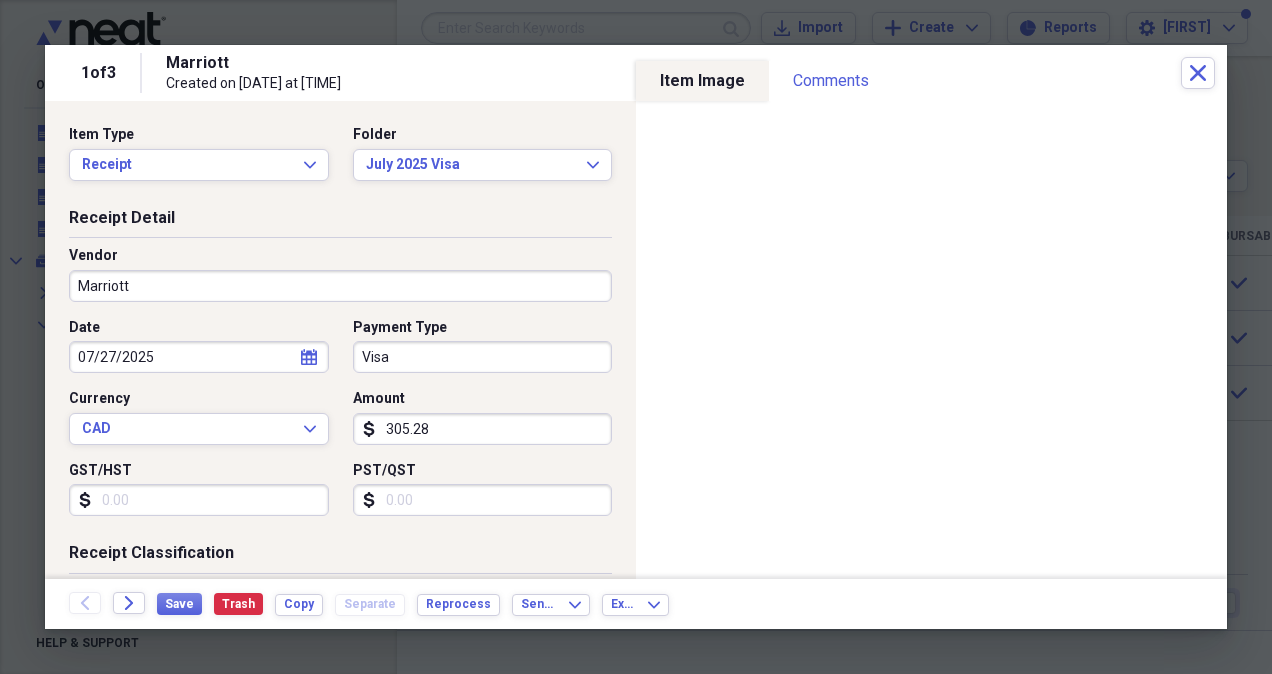 click on "GST/HST" at bounding box center (199, 500) 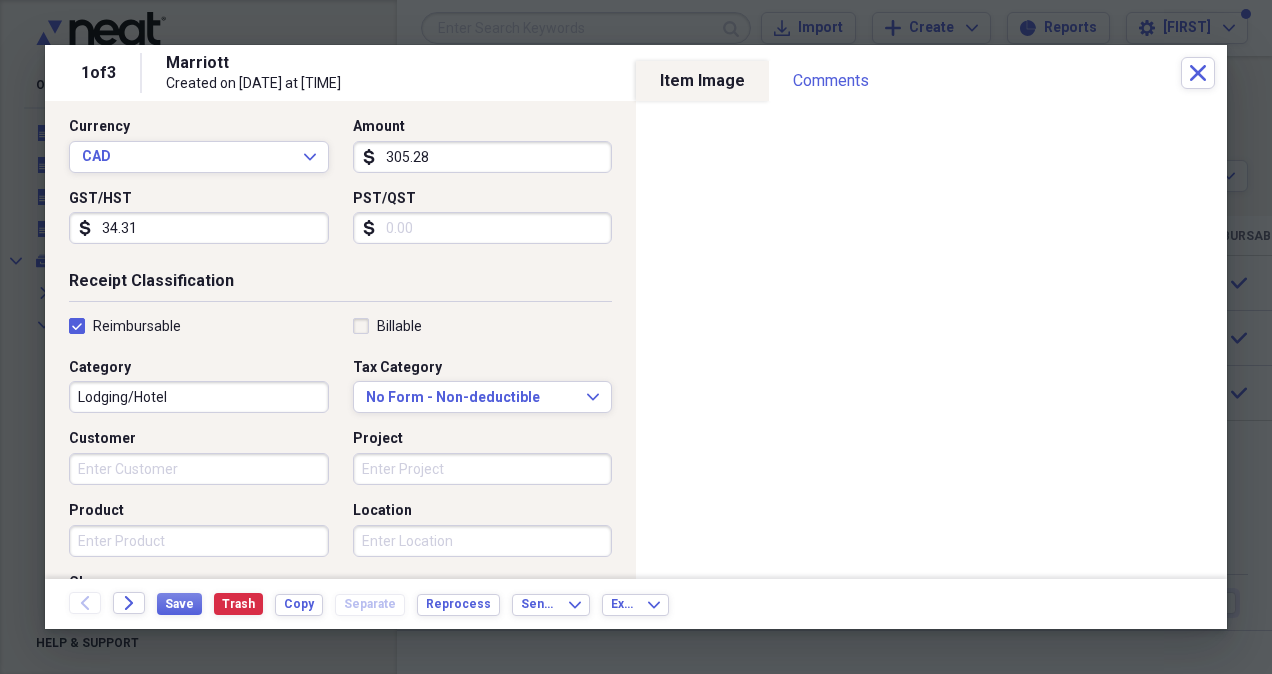 scroll, scrollTop: 300, scrollLeft: 0, axis: vertical 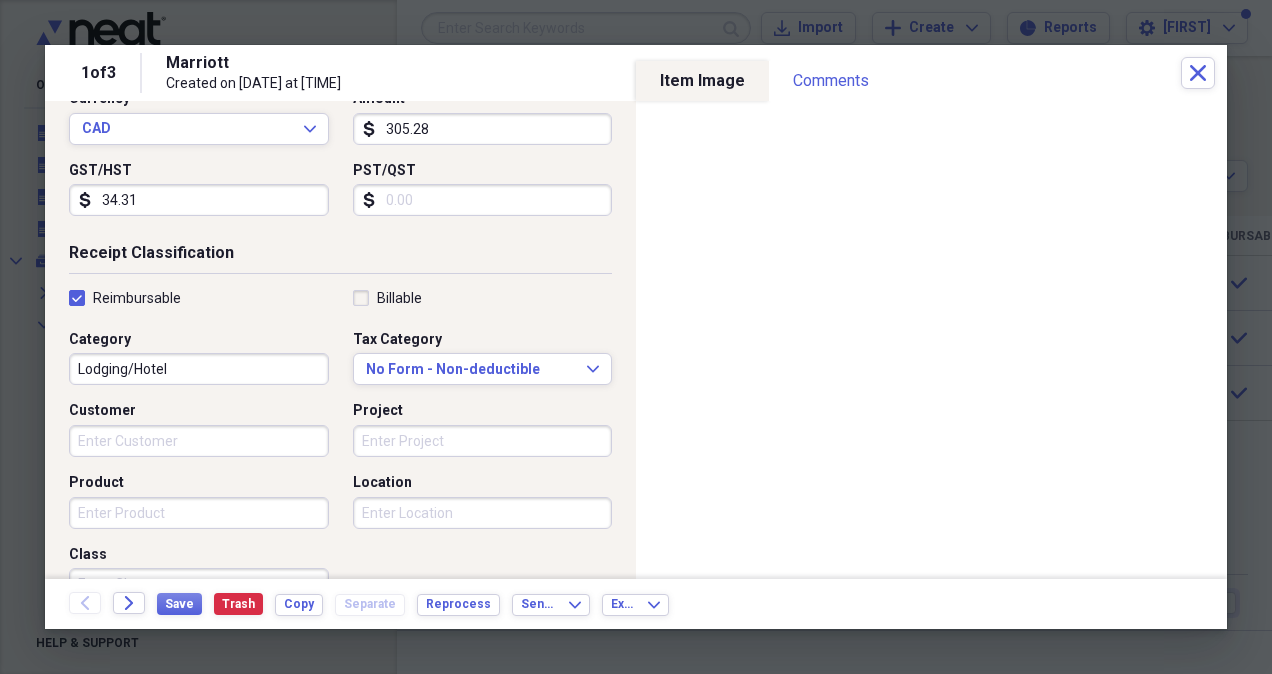 type on "34.31" 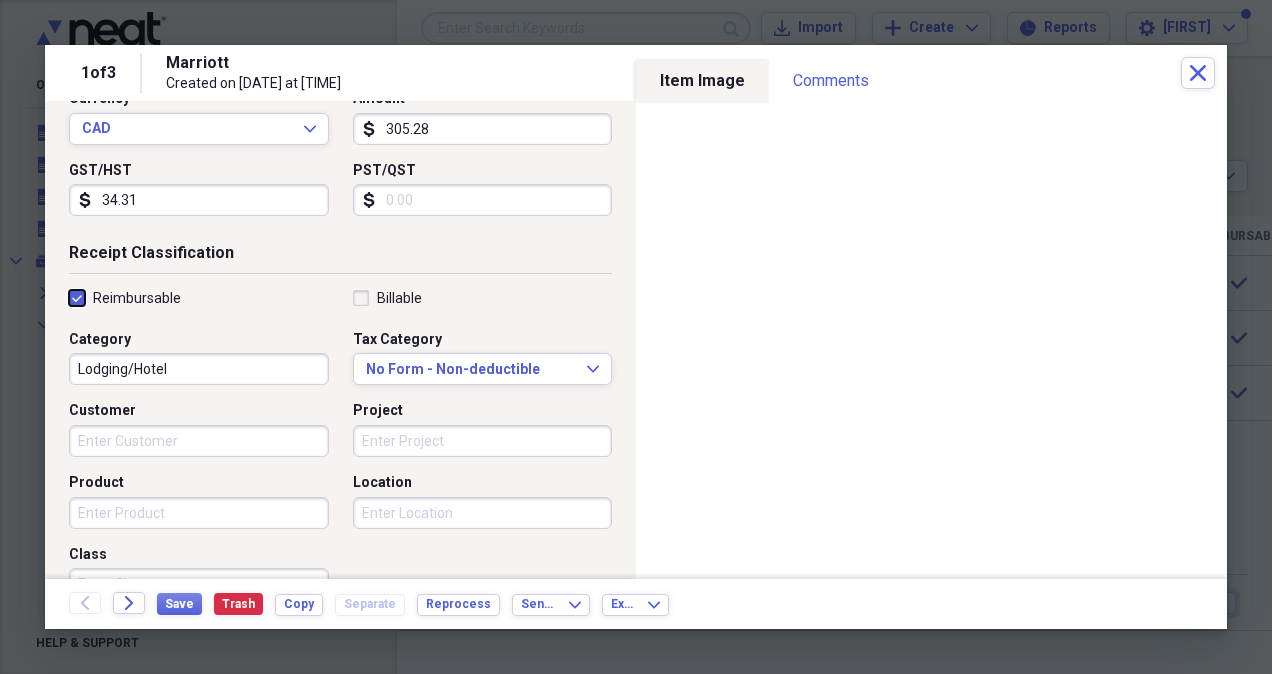 click on "Reimbursable" at bounding box center (69, 297) 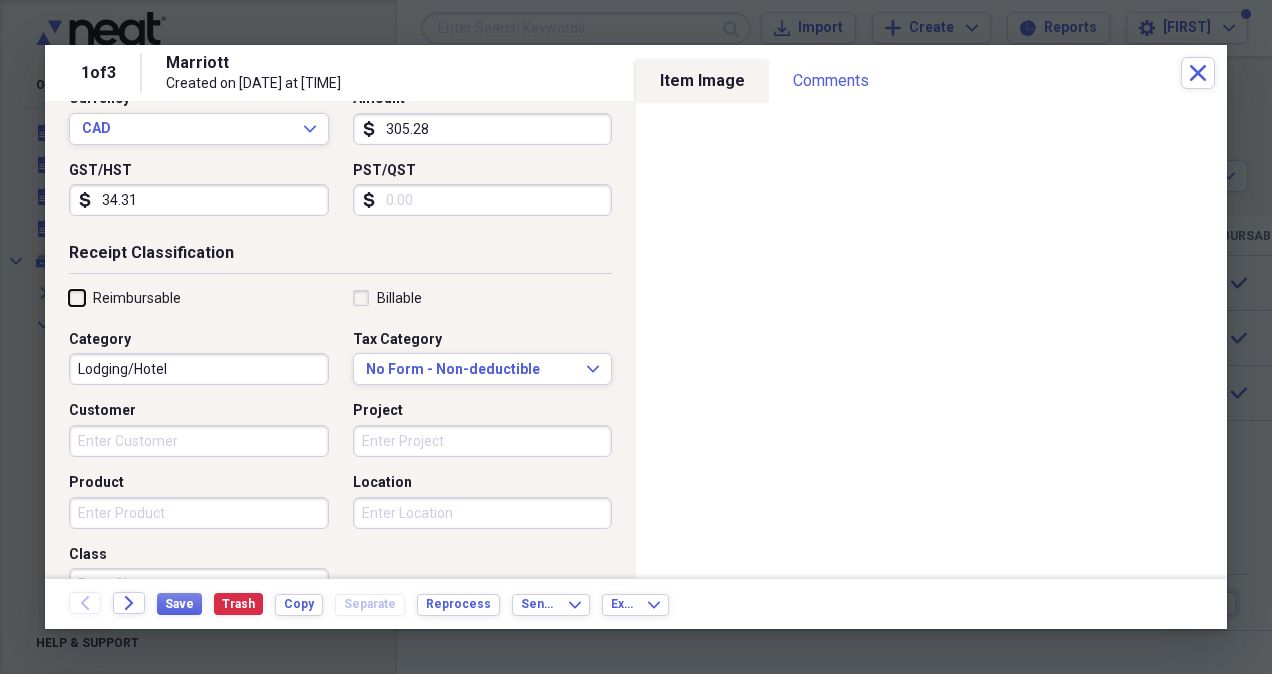 checkbox on "false" 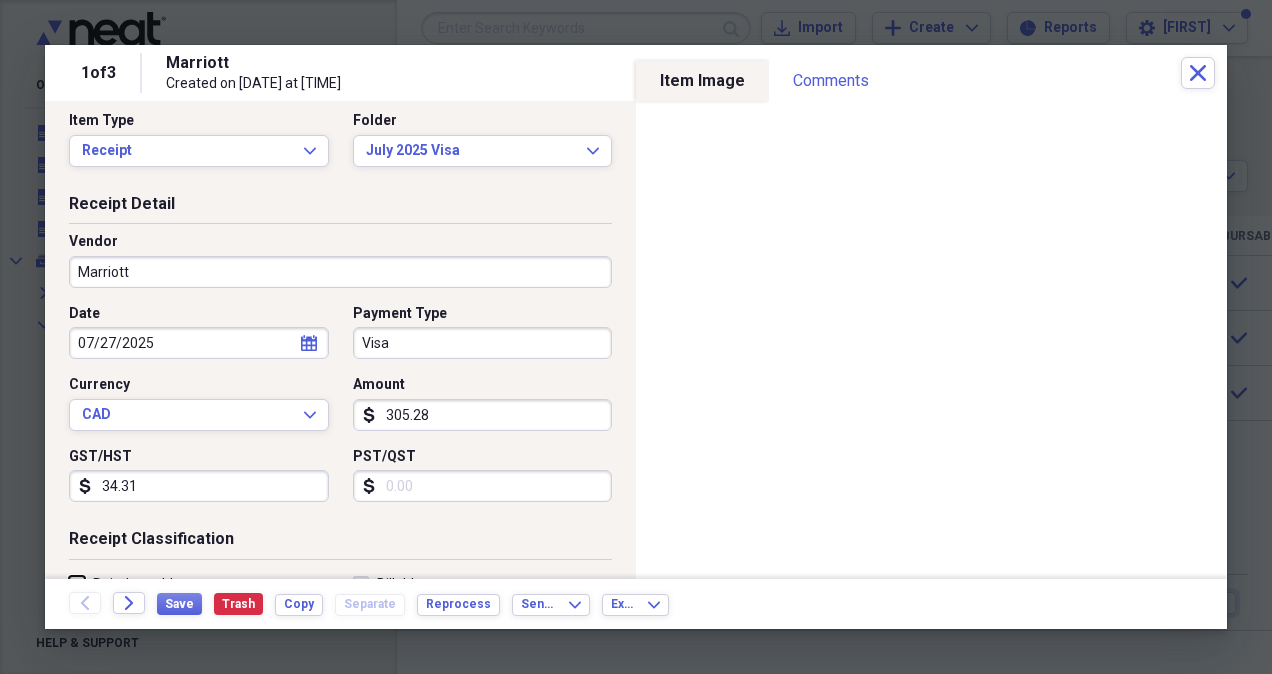 scroll, scrollTop: 0, scrollLeft: 0, axis: both 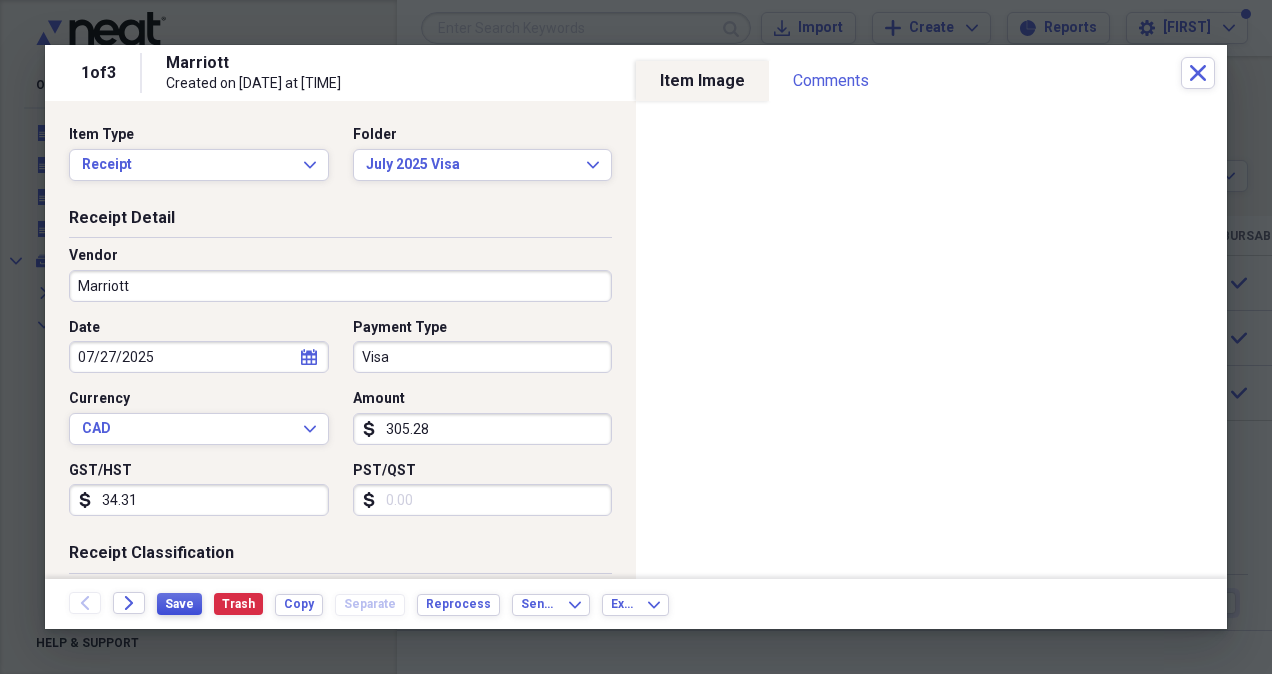 click on "Save" at bounding box center [179, 604] 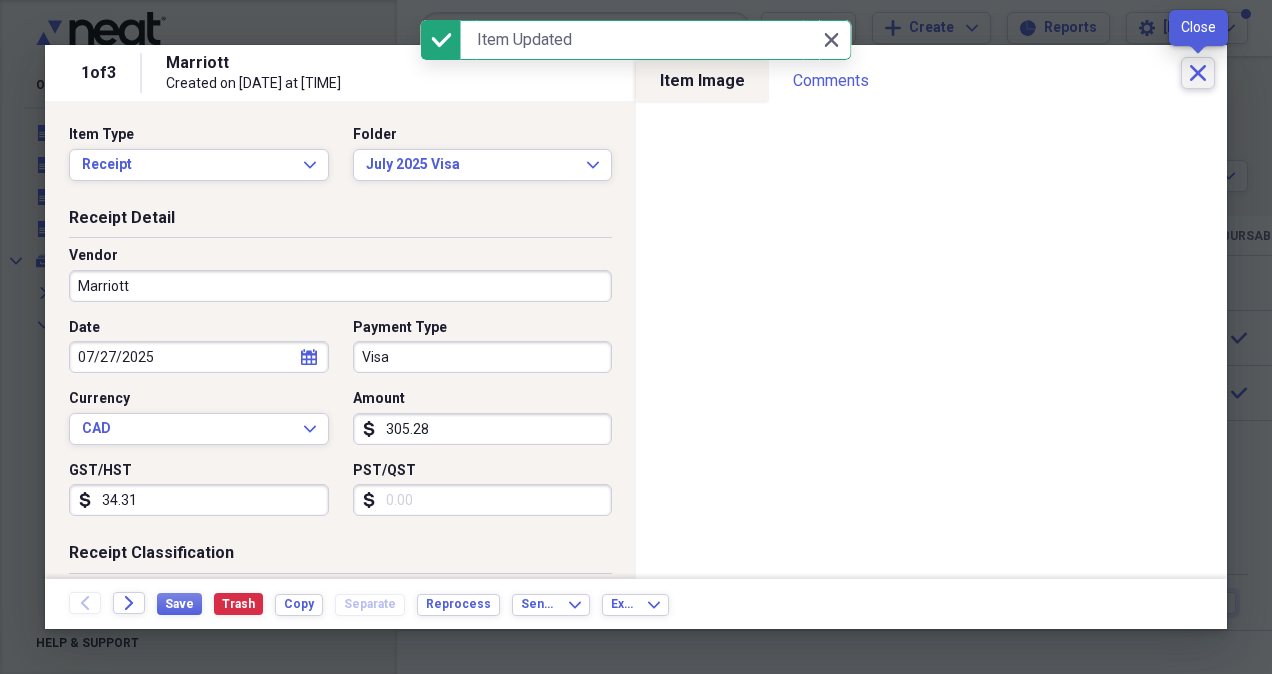 click on "Close" 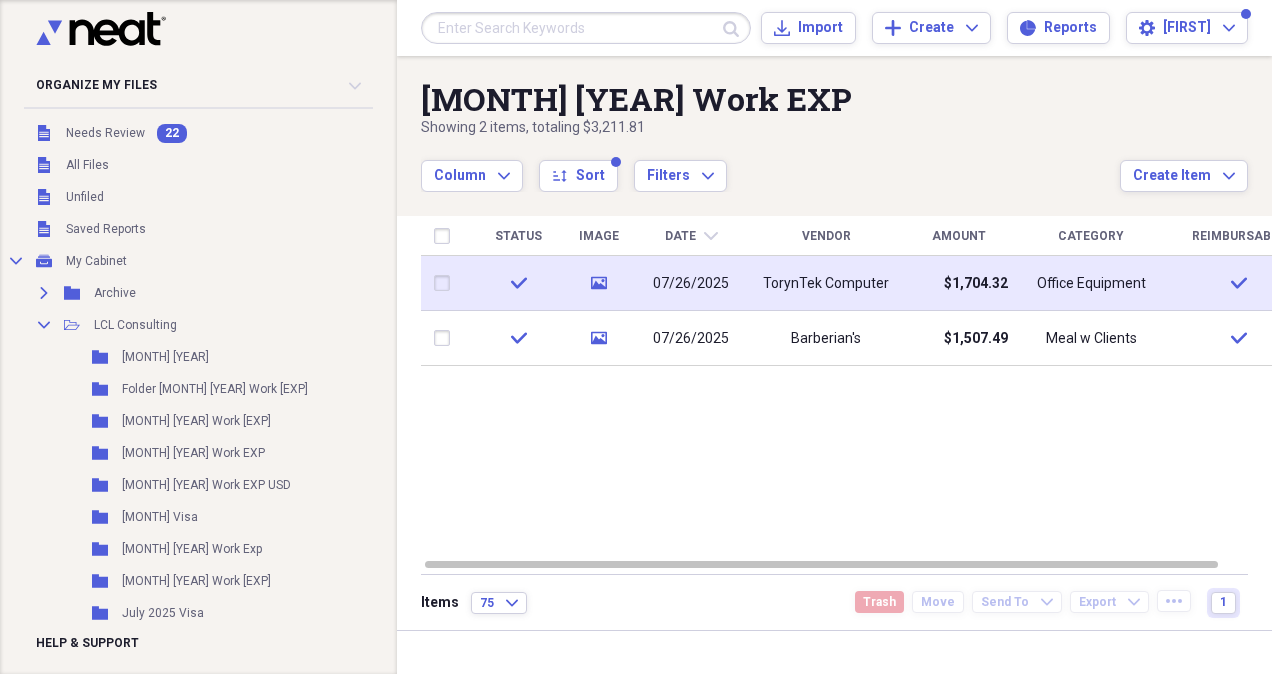 click on "TorynTek Computer" at bounding box center [826, 284] 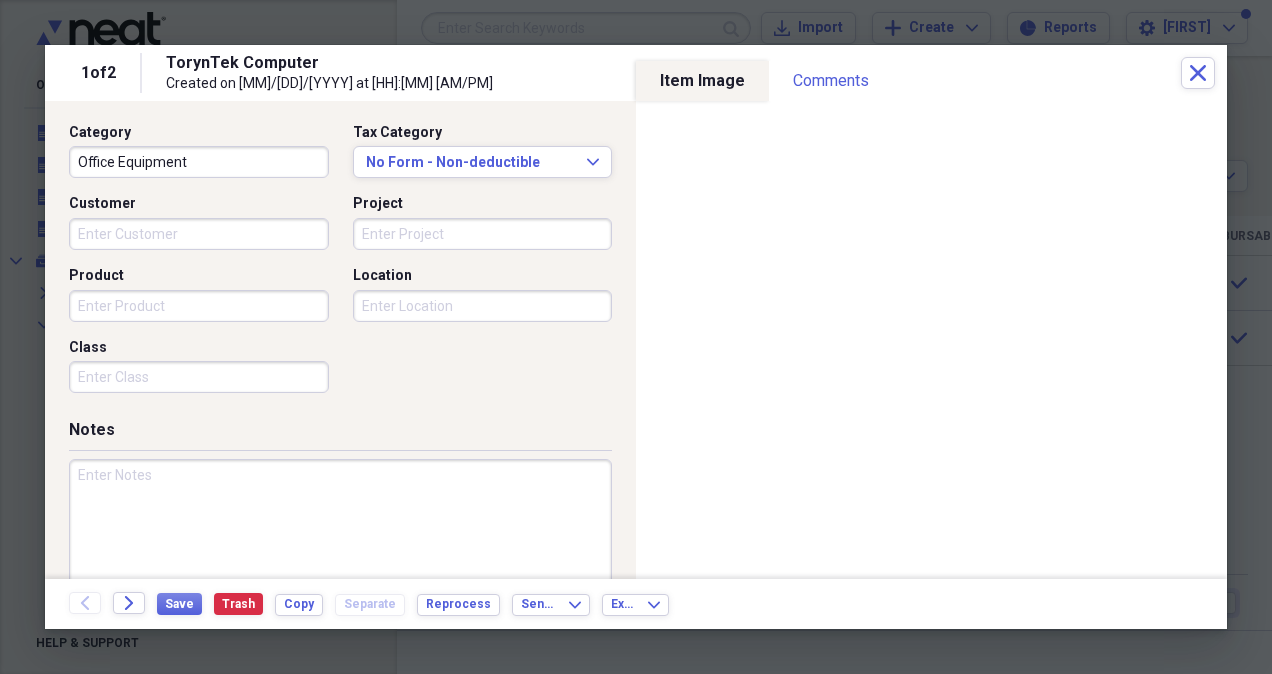 scroll, scrollTop: 540, scrollLeft: 0, axis: vertical 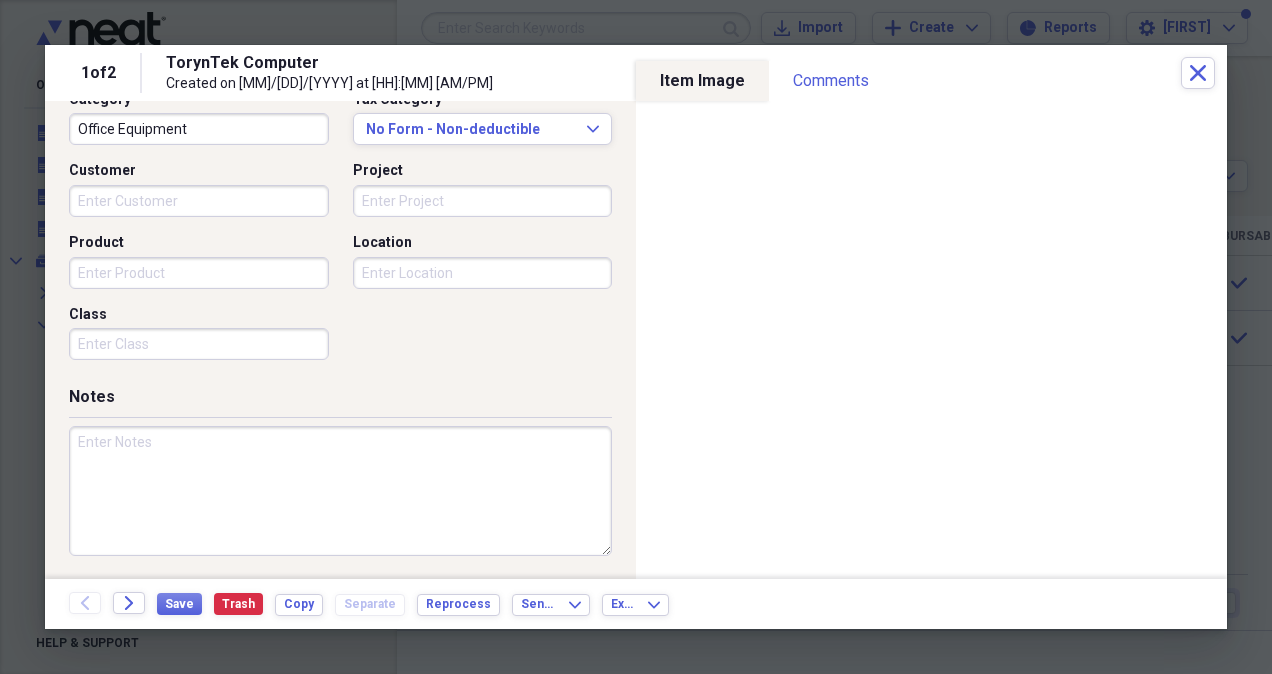 click at bounding box center (340, 491) 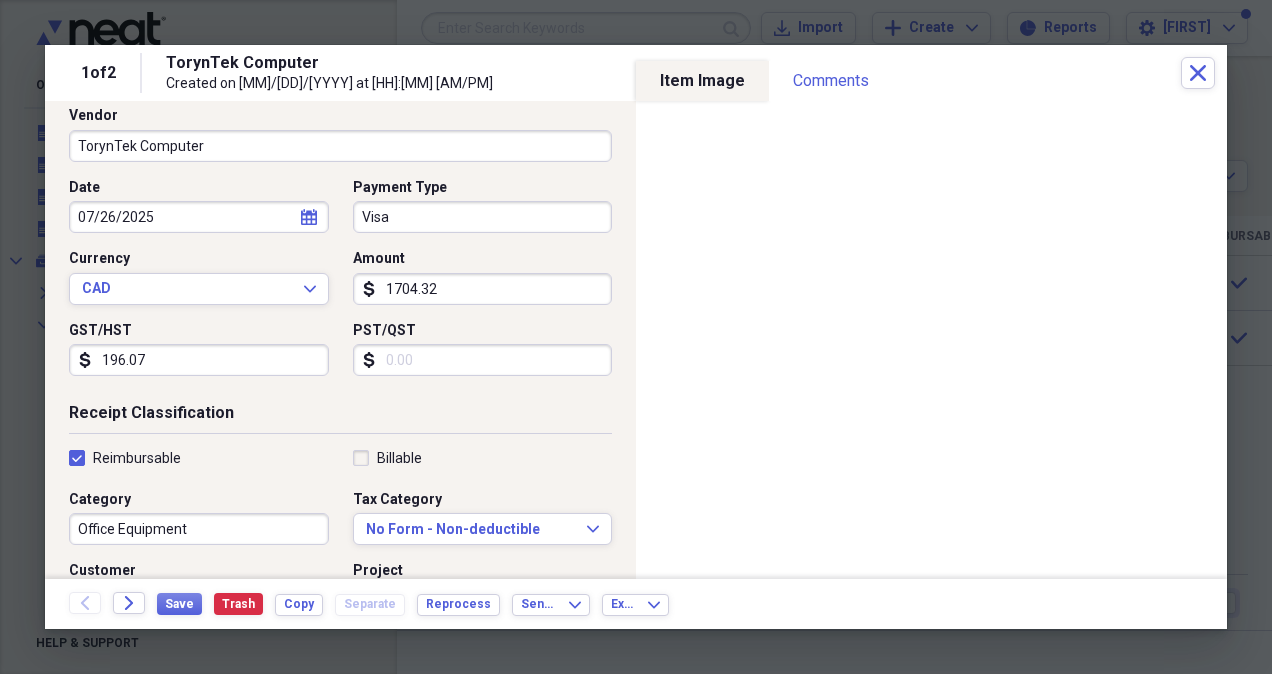scroll, scrollTop: 0, scrollLeft: 0, axis: both 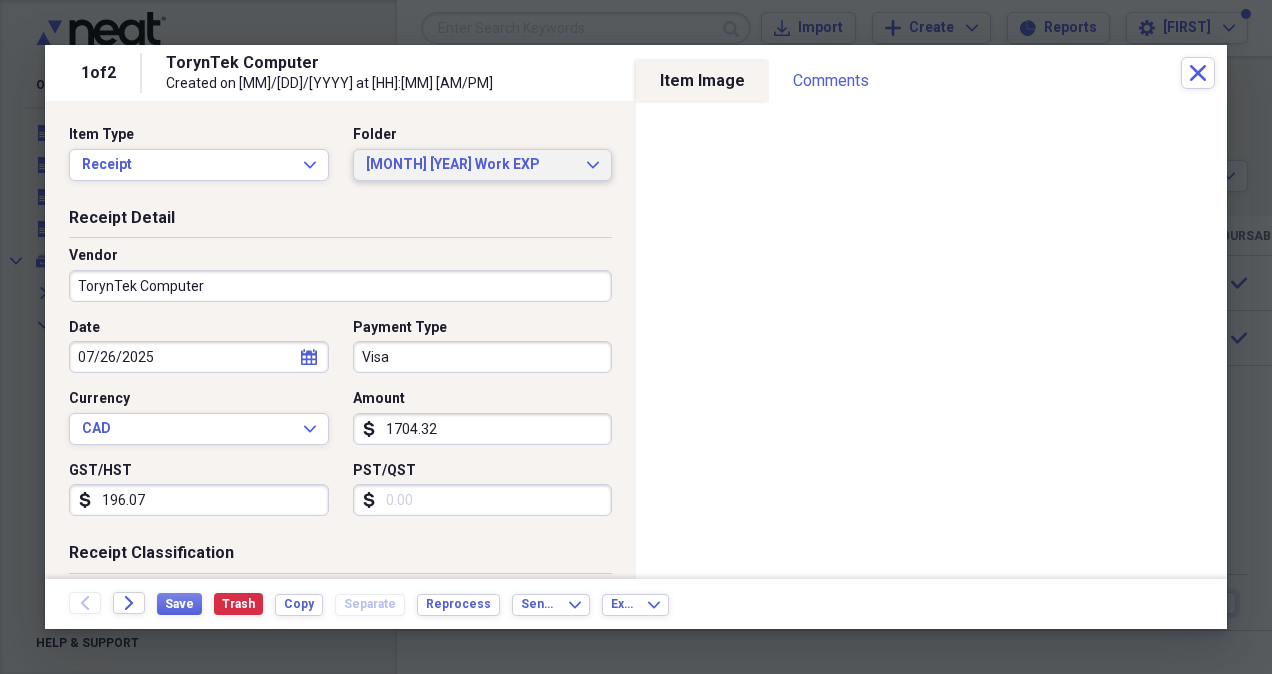type on "[NUMBER] deposit on personal card" 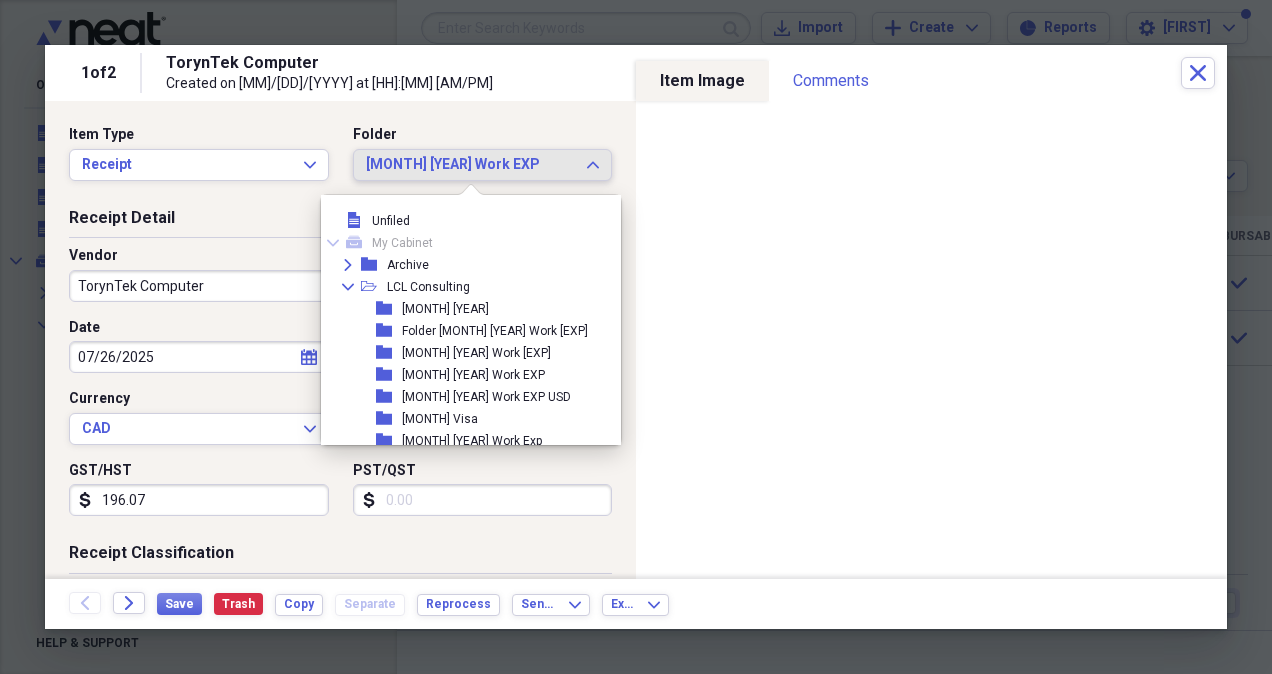 scroll, scrollTop: 187, scrollLeft: 0, axis: vertical 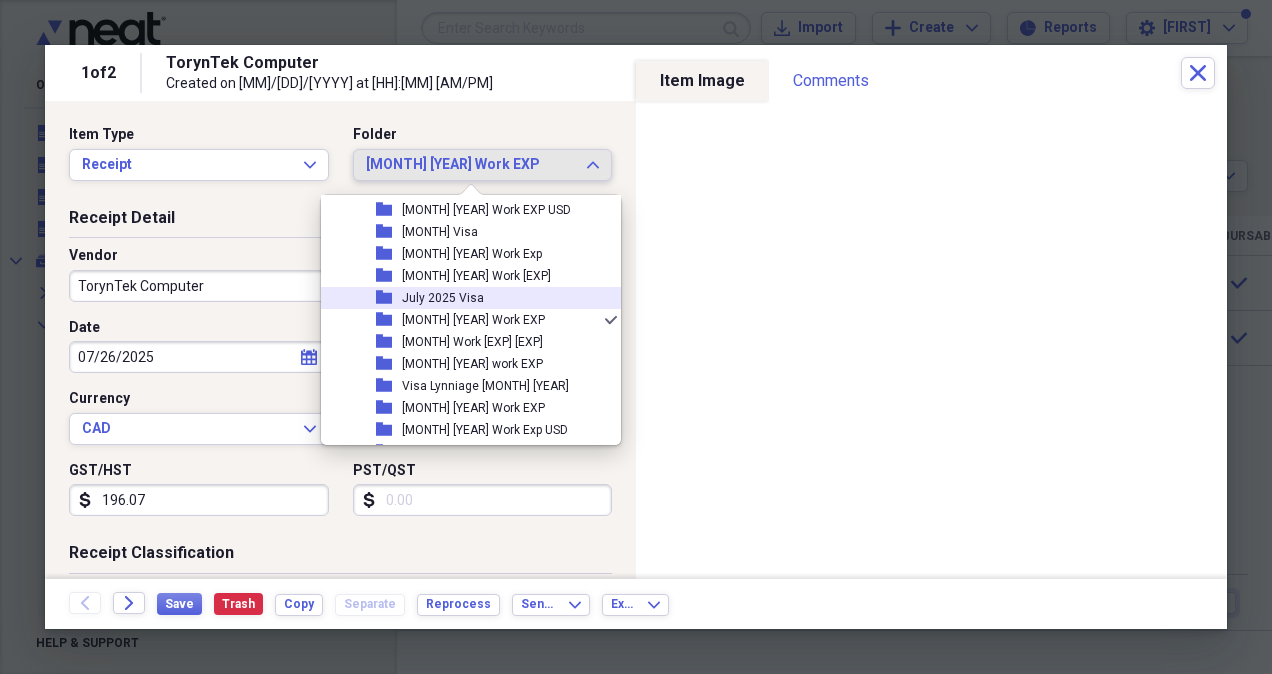 click on "July 2025 Visa" at bounding box center (443, 298) 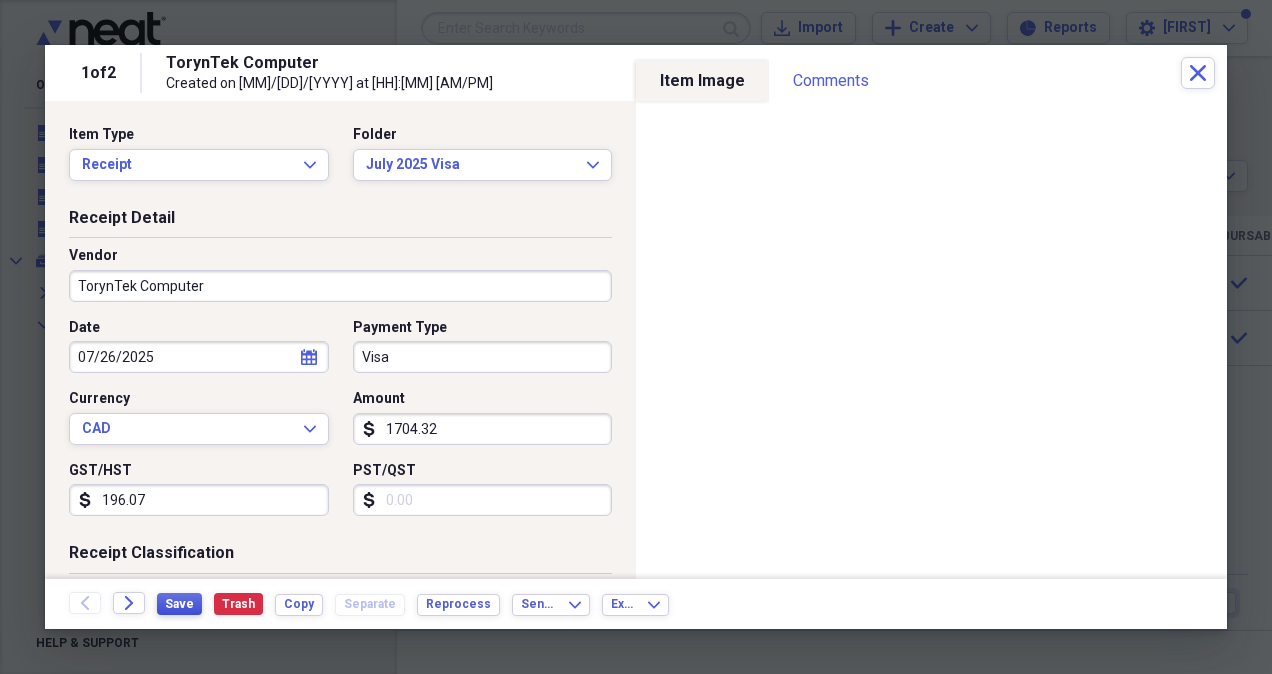 click on "Save" at bounding box center (179, 604) 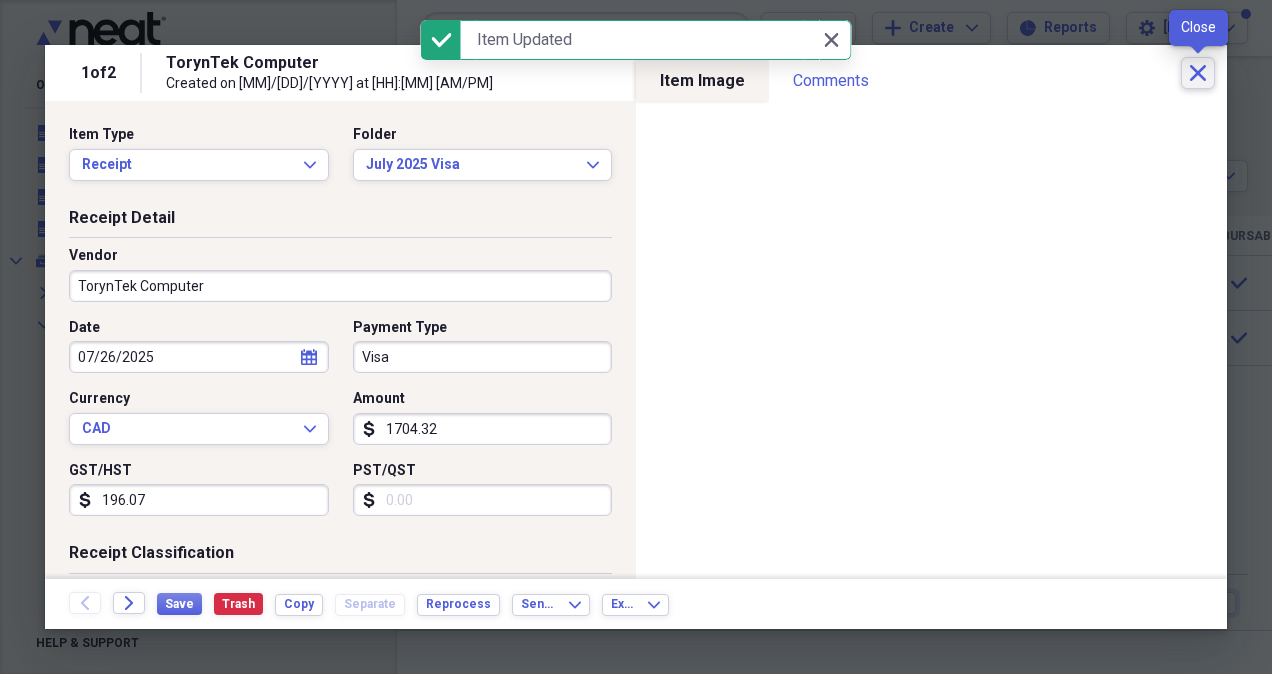 click on "Close" 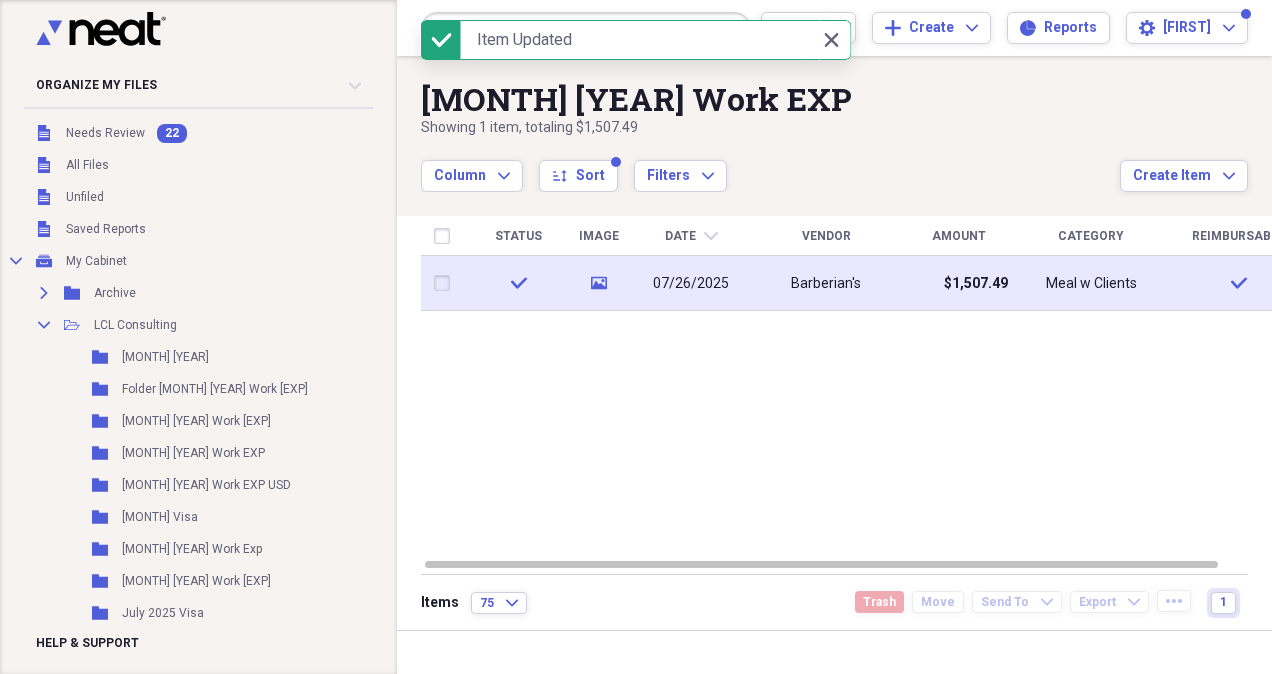 click on "Barberian's" at bounding box center [826, 284] 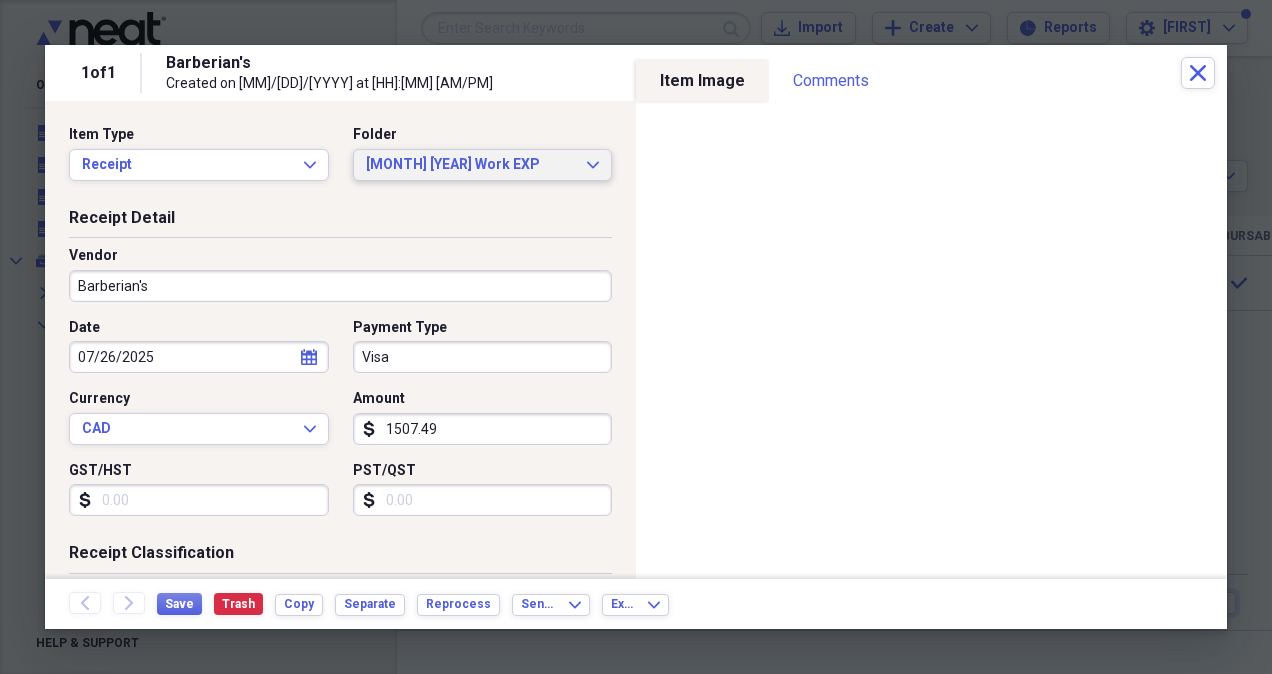 click on "[MONTH] [YEAR] Work [EXP] Expand" at bounding box center [483, 165] 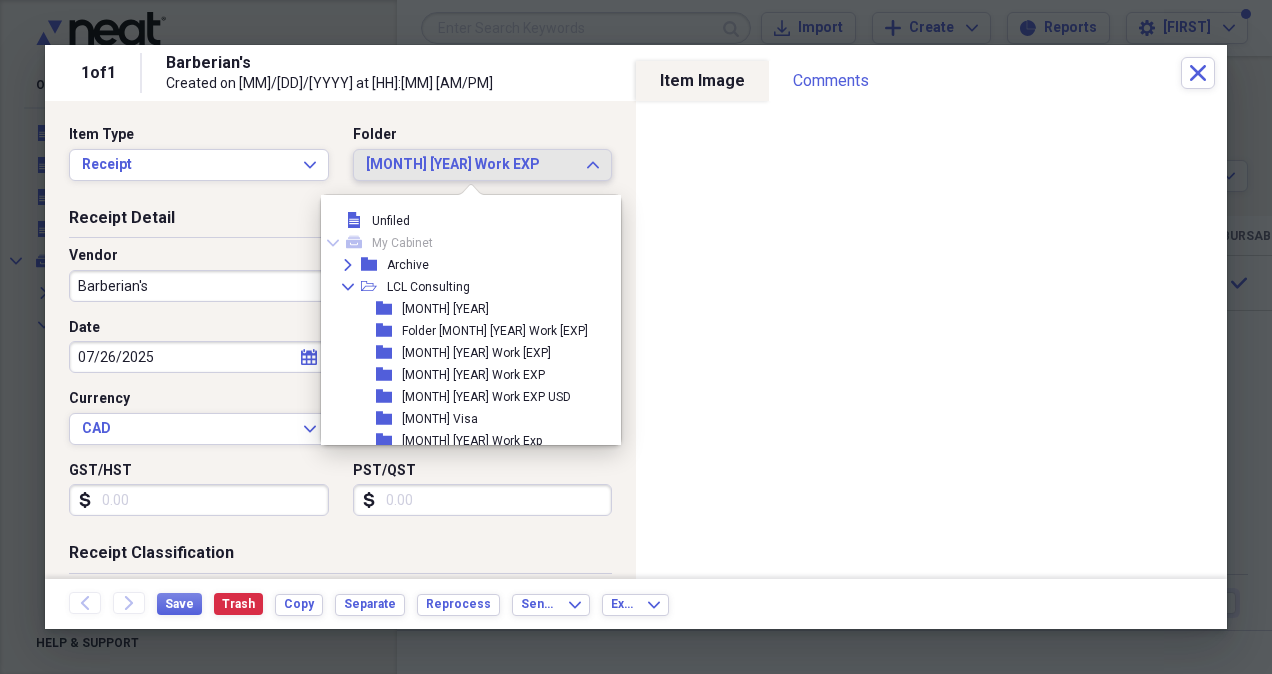 scroll, scrollTop: 187, scrollLeft: 0, axis: vertical 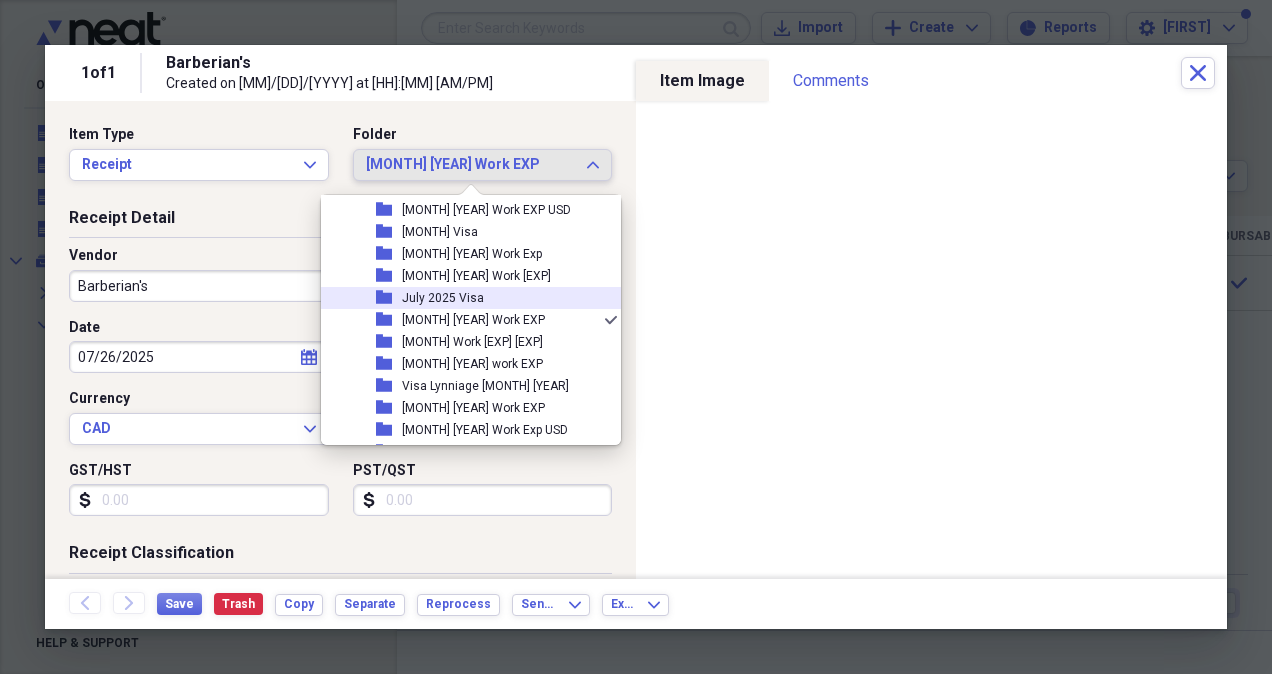 click on "July 2025 Visa" at bounding box center (443, 298) 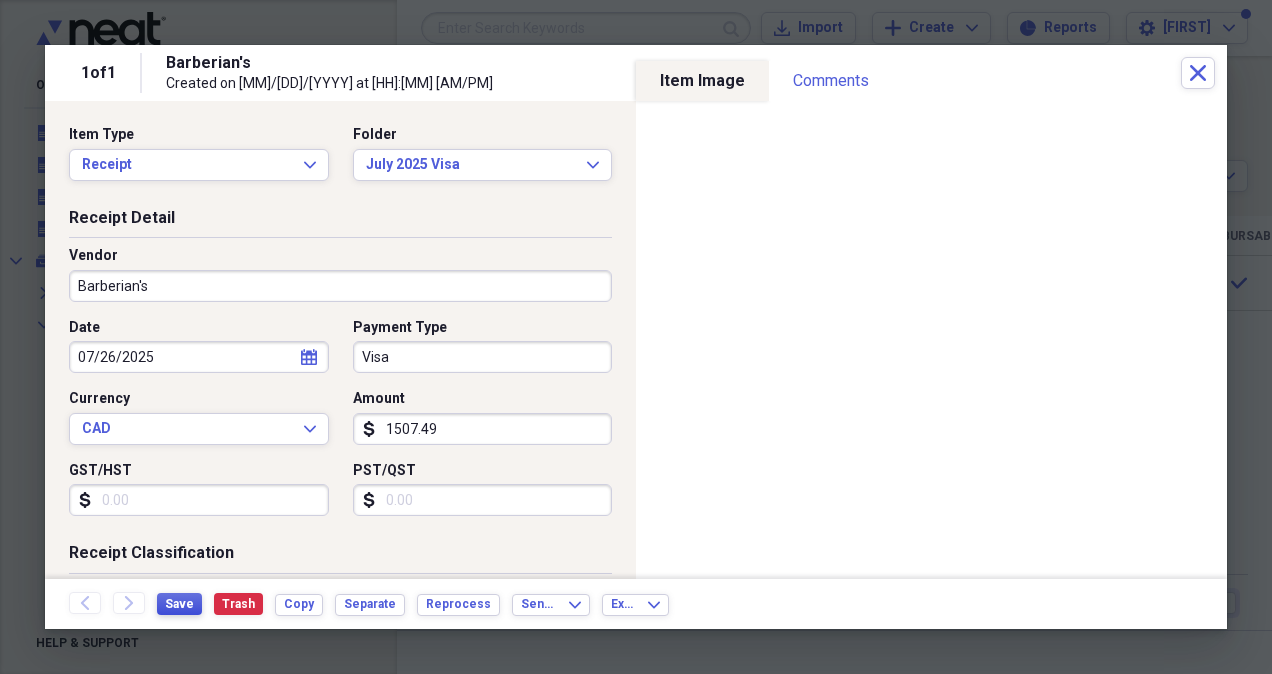 click on "Save" at bounding box center (179, 604) 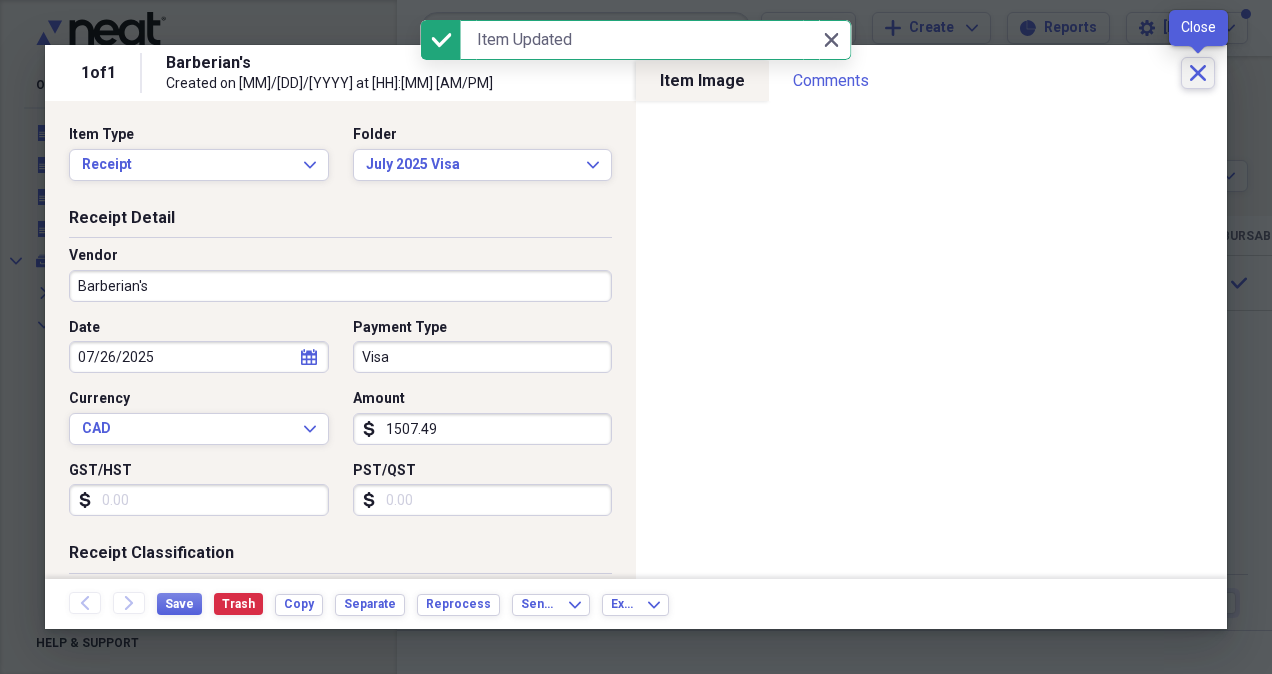 click on "Close" 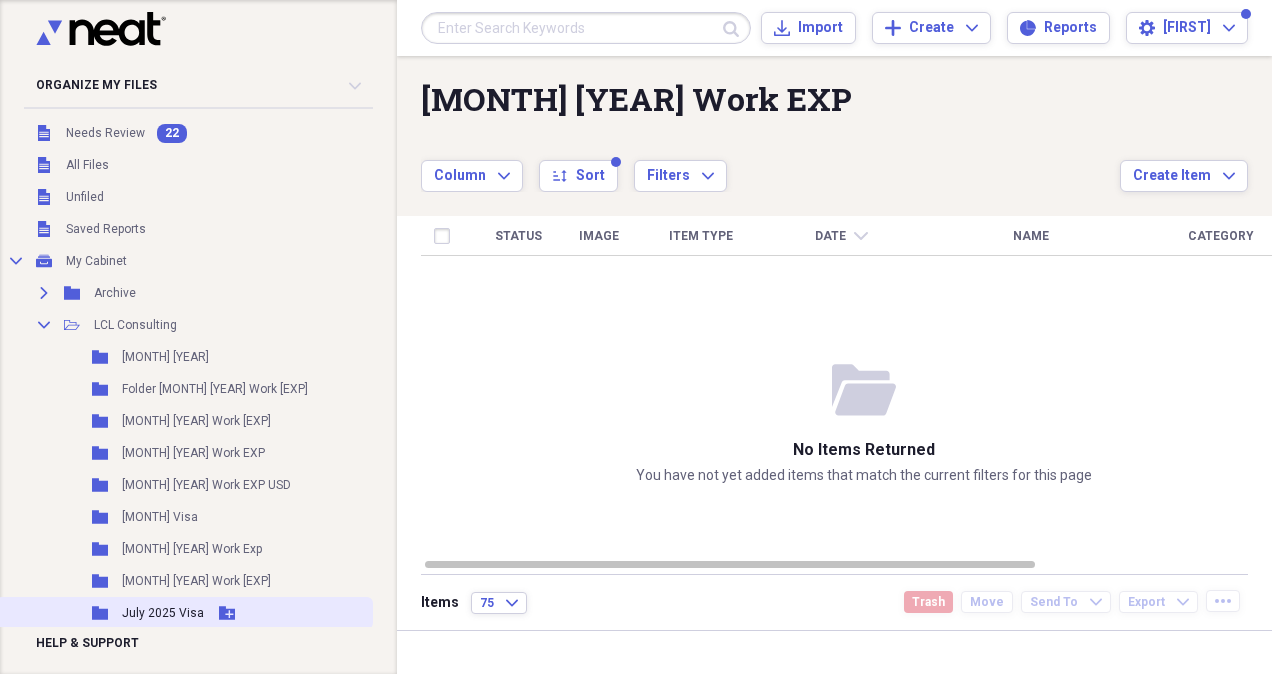 click on "Folder [MONTH] [YEAR] Visa Add Folder" at bounding box center (184, 613) 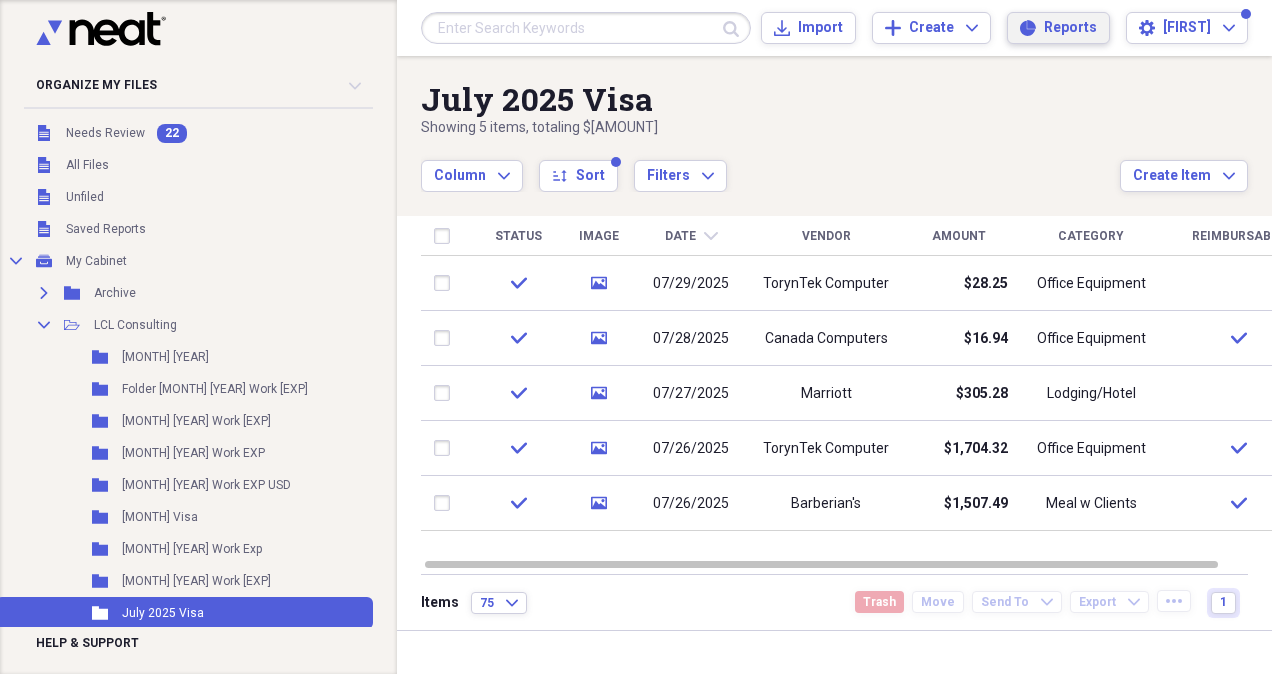 click on "Reports Reports" at bounding box center (1058, 28) 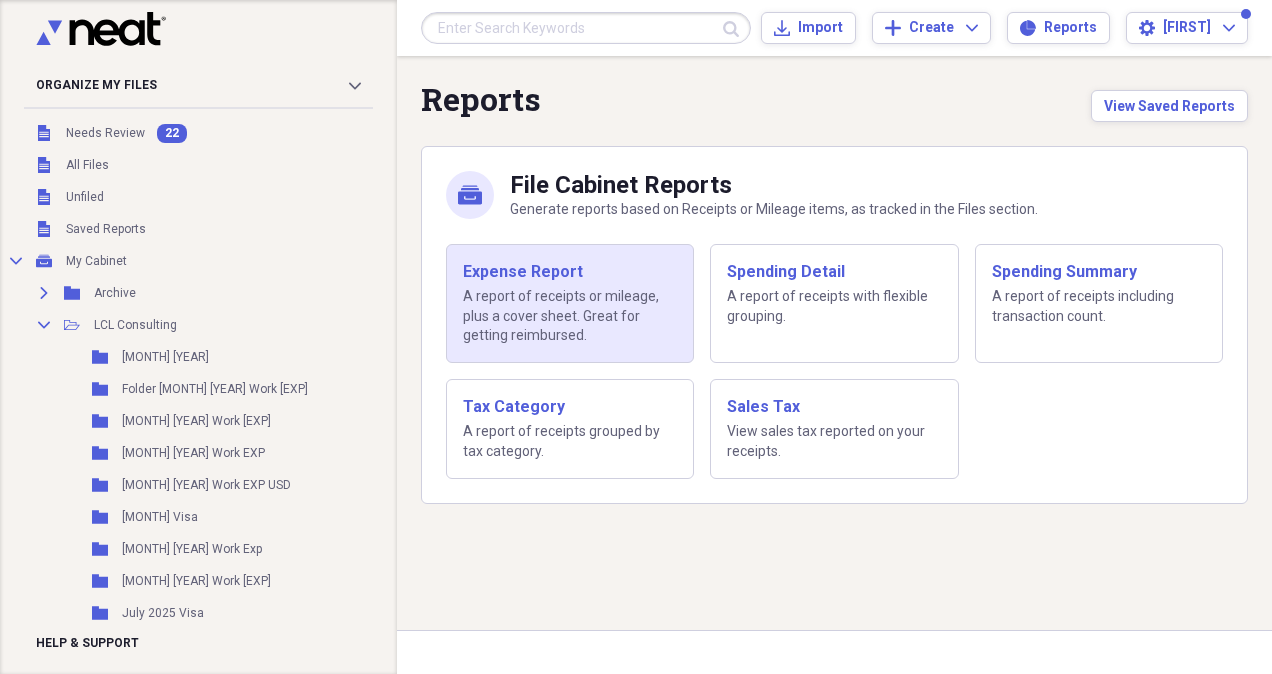 click on "Expense Report" at bounding box center (570, 272) 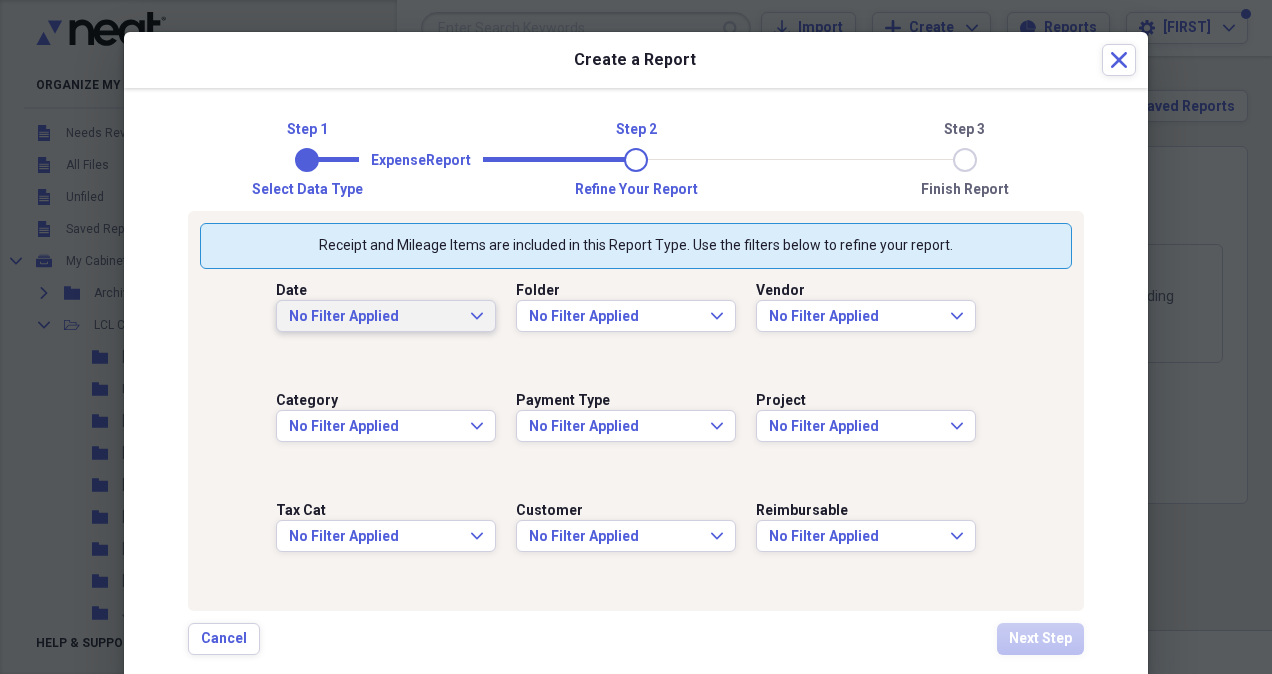 click on "No Filter Applied Expand" at bounding box center [386, 317] 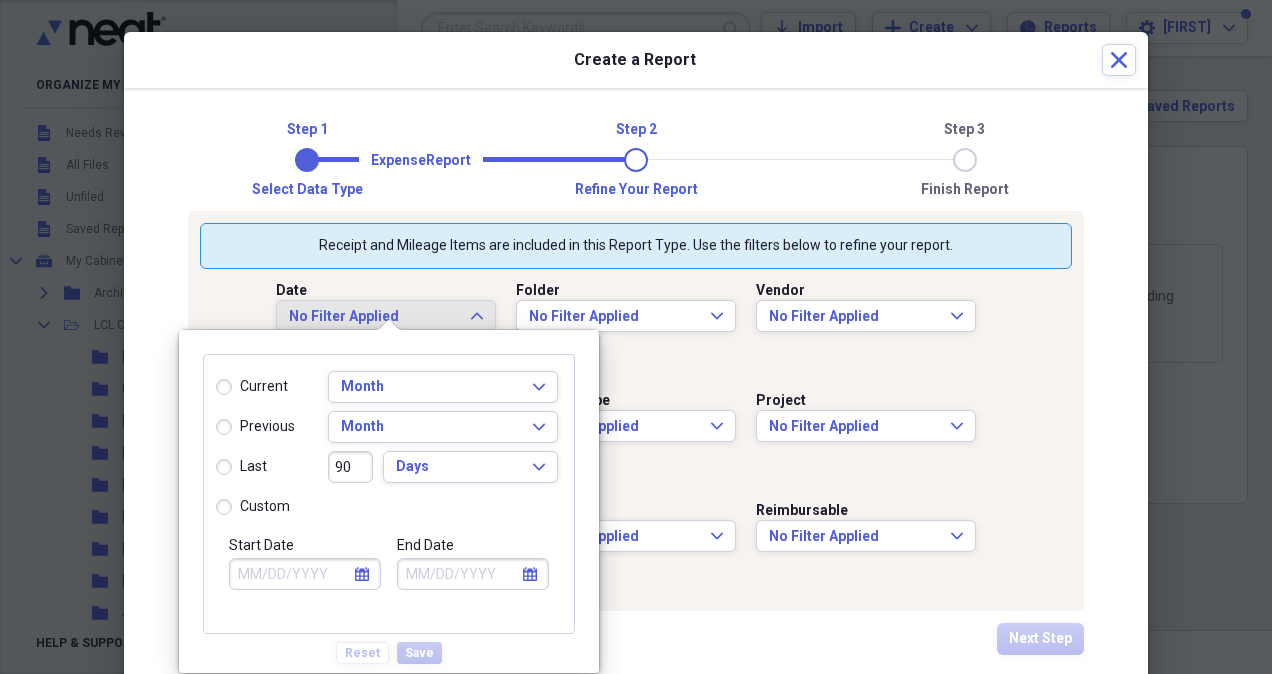 click on "calendar" 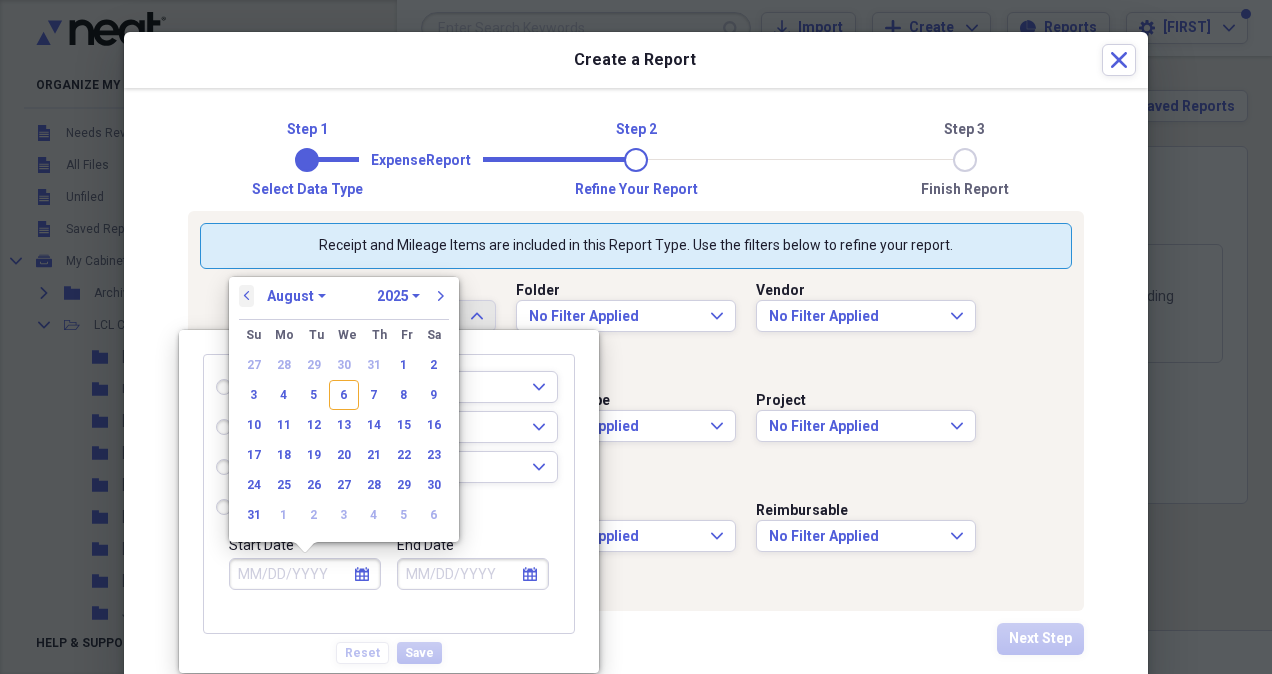 click on "previous" at bounding box center (247, 296) 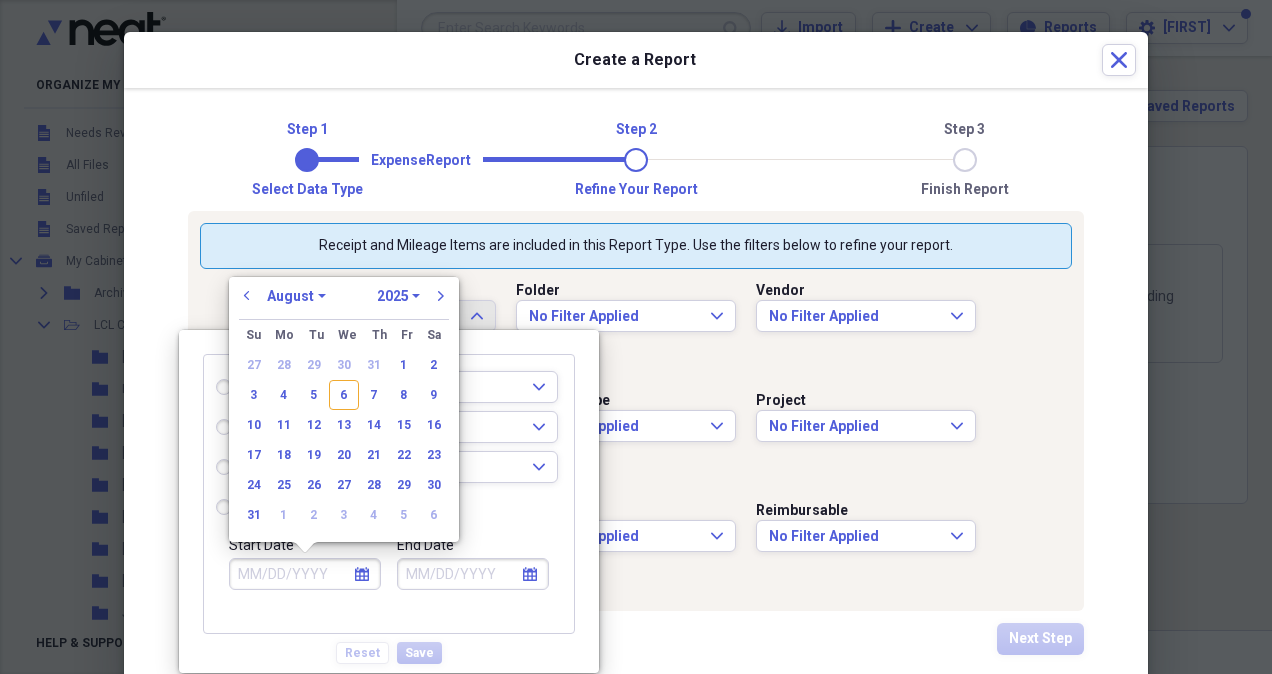 select on "6" 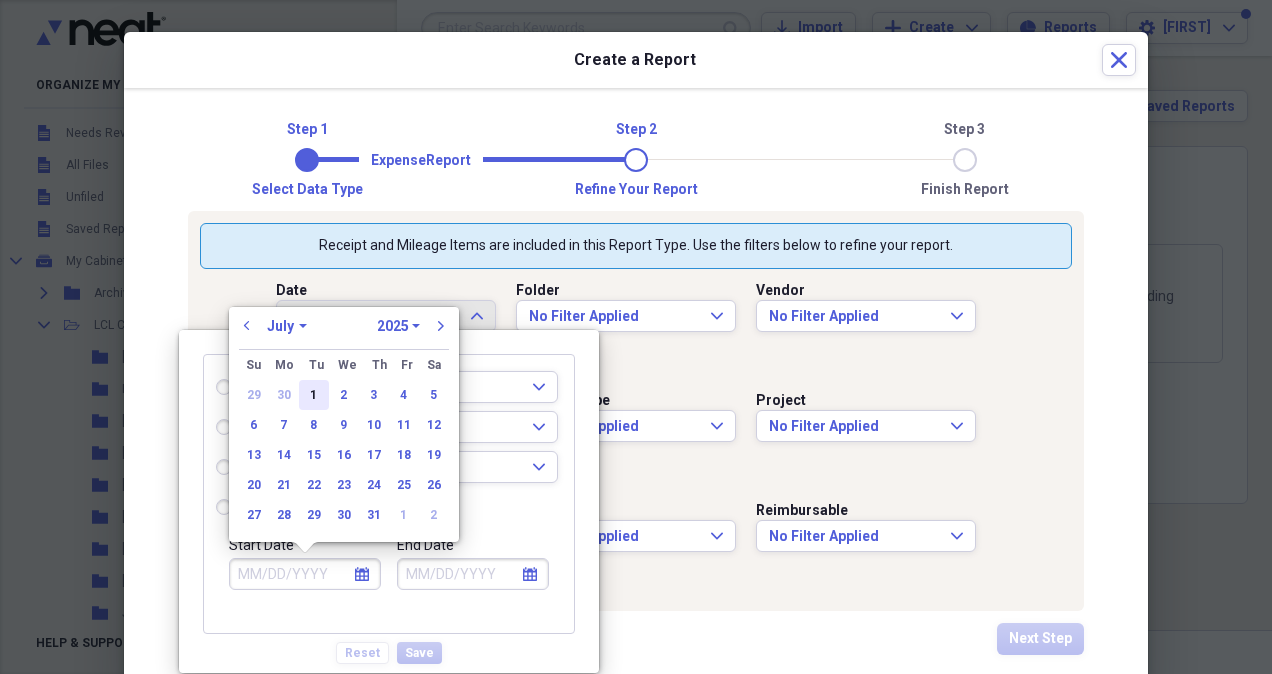 click on "1" at bounding box center [314, 395] 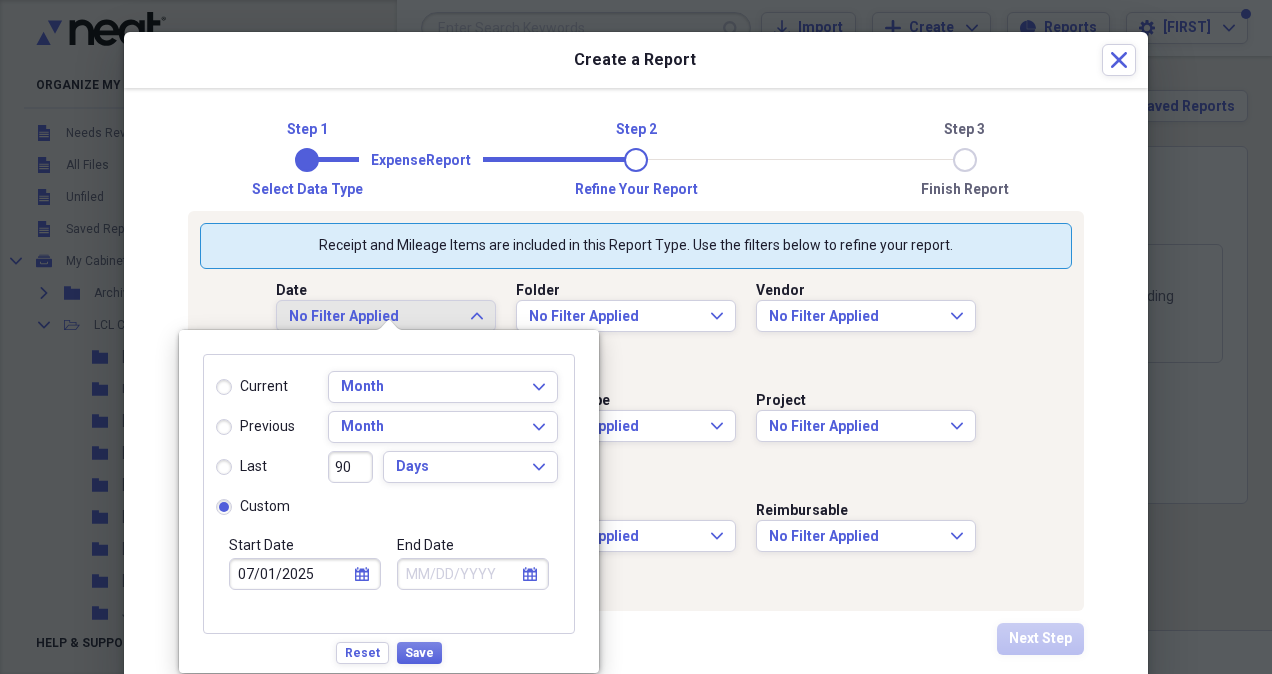 click on "calendar Calendar" at bounding box center [530, 574] 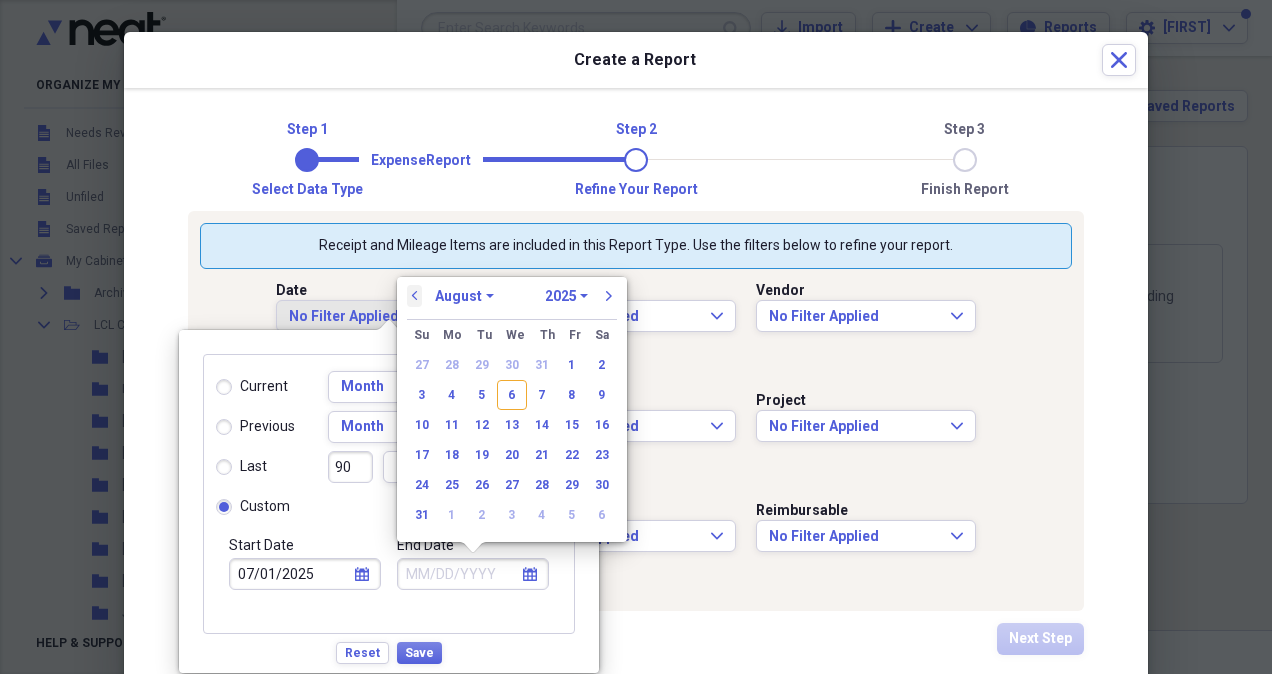click on "previous" at bounding box center (415, 296) 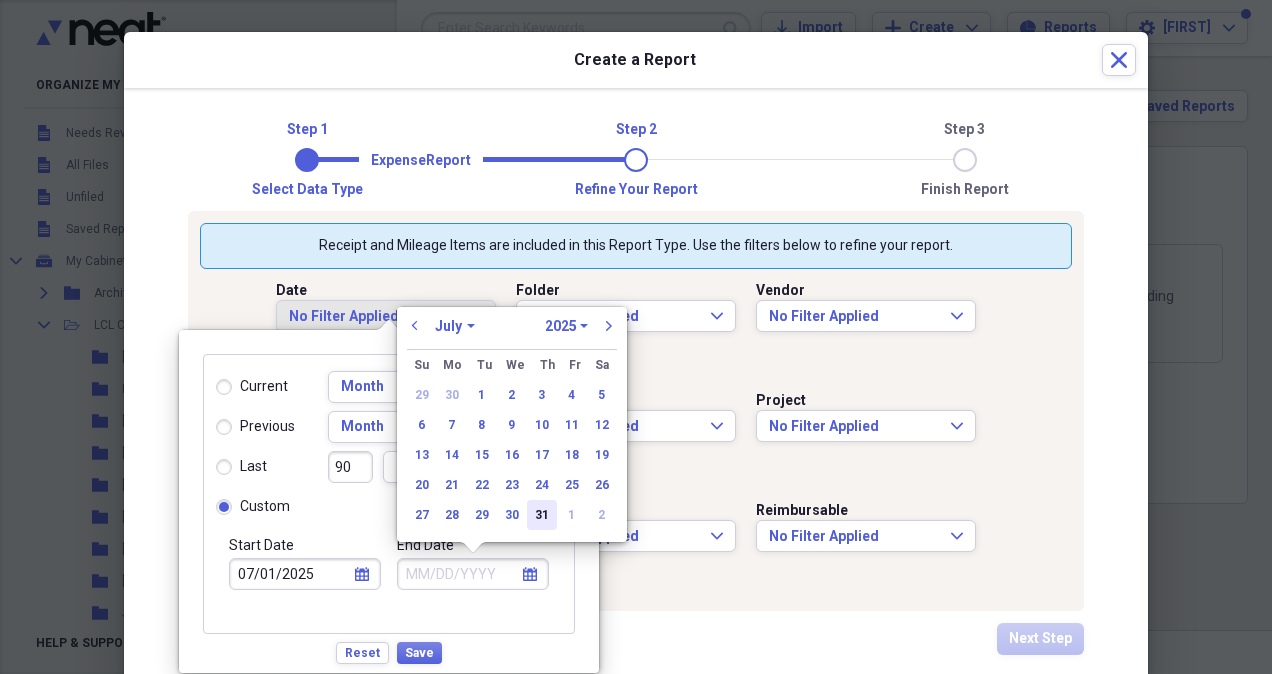click on "31" at bounding box center [542, 515] 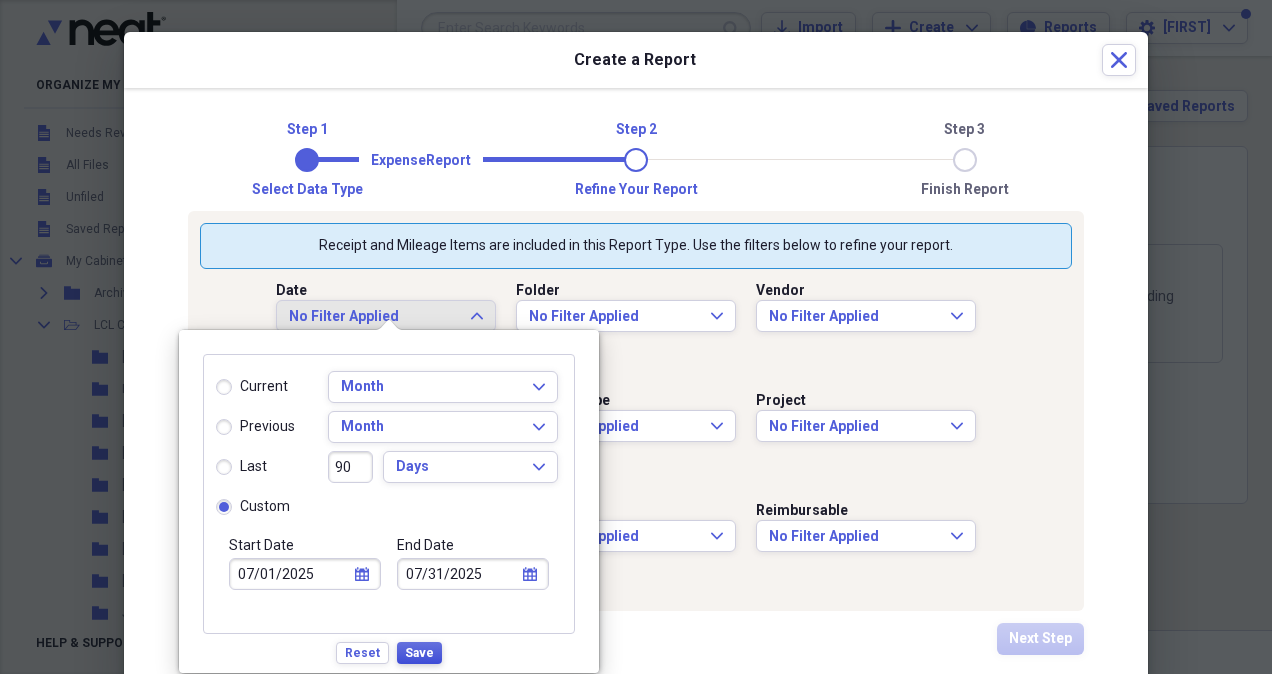 click on "Save" at bounding box center (419, 653) 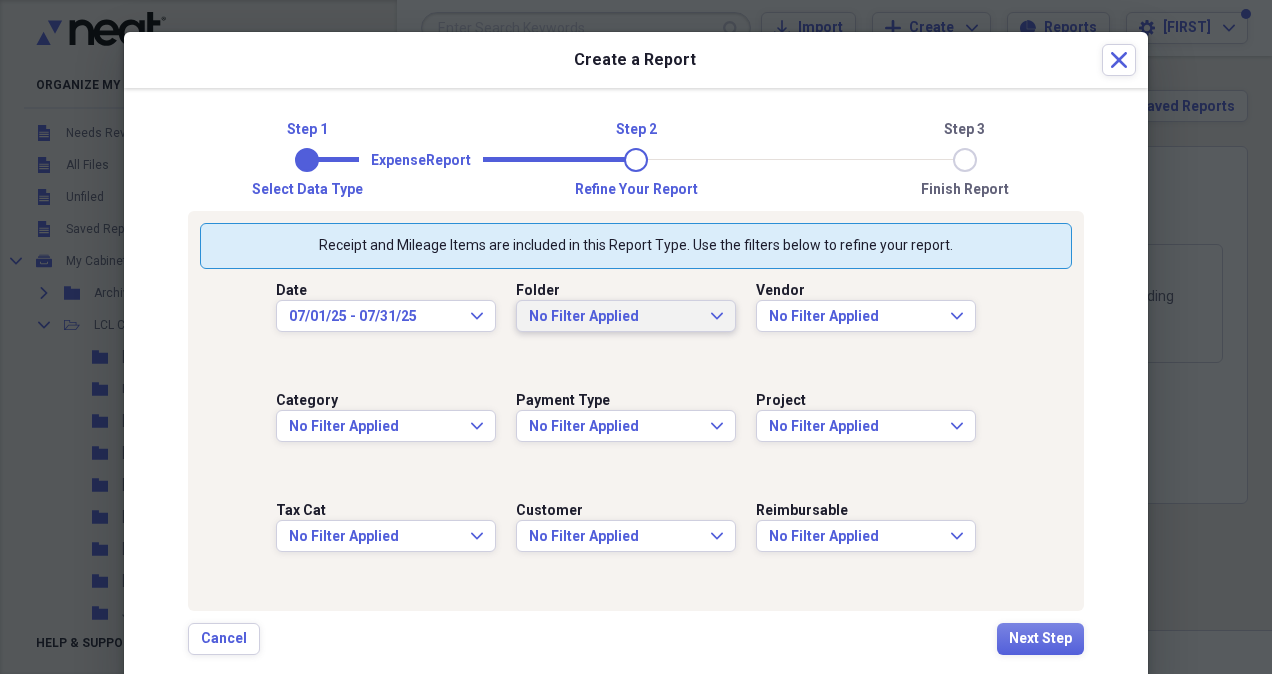click on "Expand" 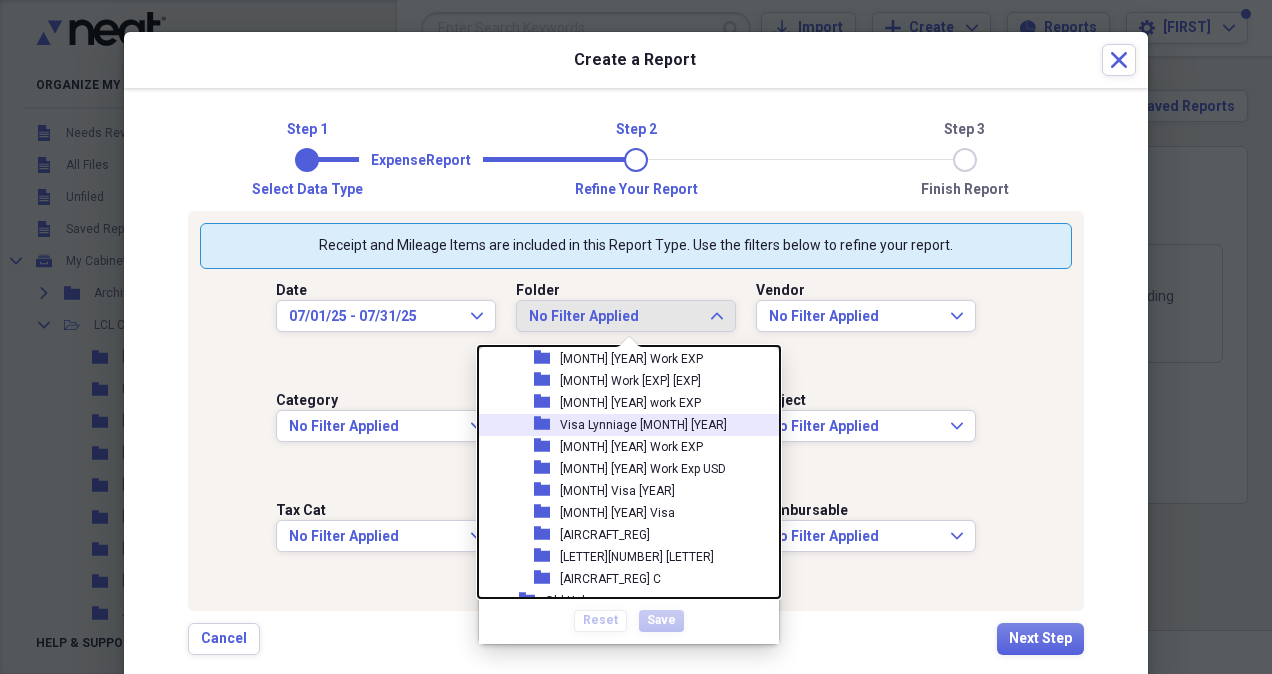scroll, scrollTop: 200, scrollLeft: 0, axis: vertical 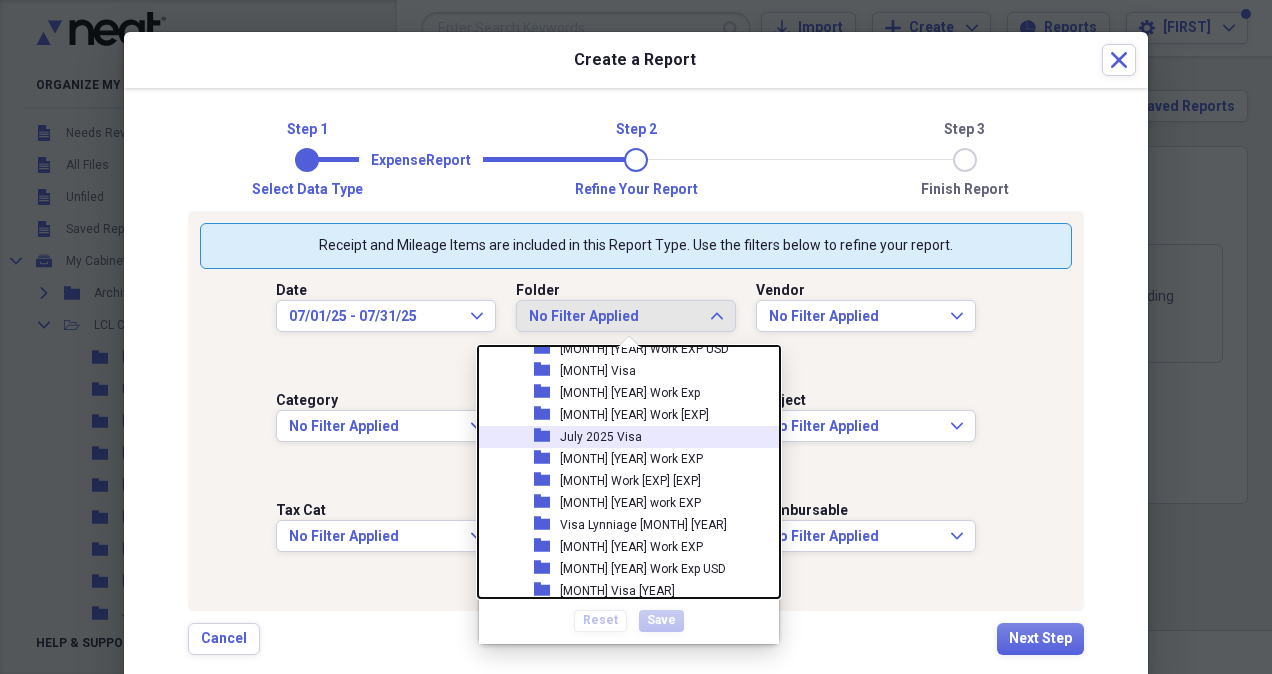 click on "July 2025 Visa" at bounding box center [601, 437] 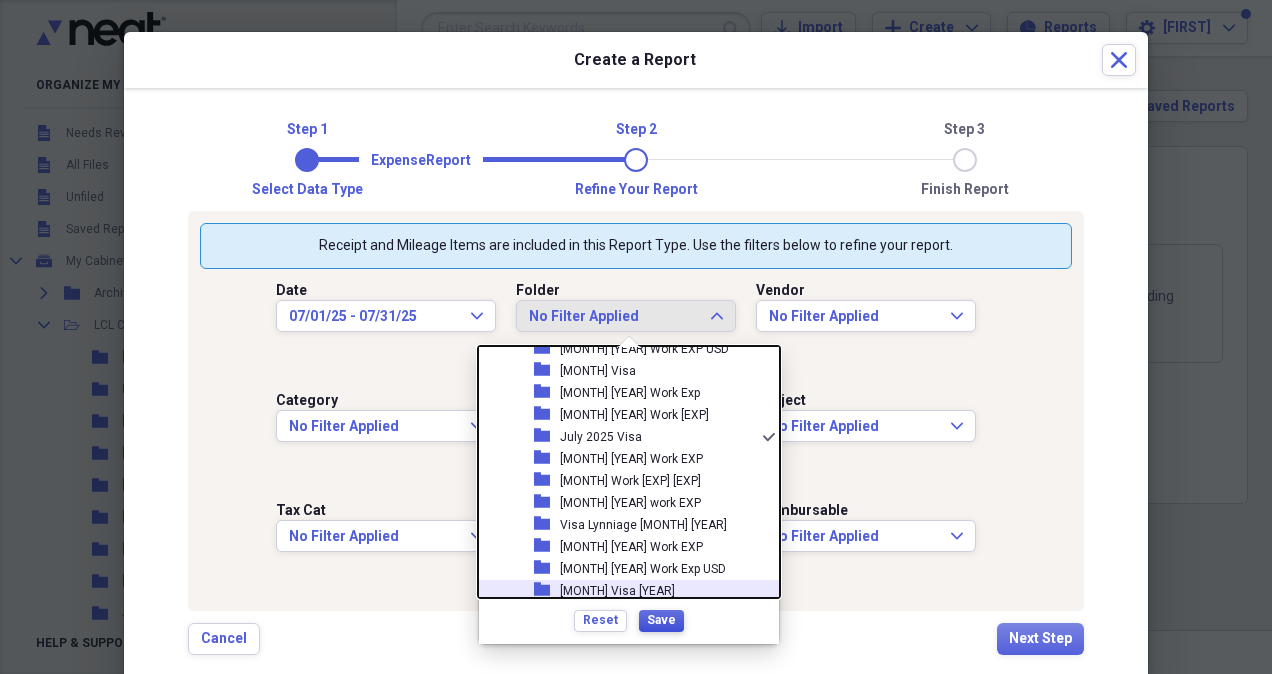 click on "Save" at bounding box center (661, 620) 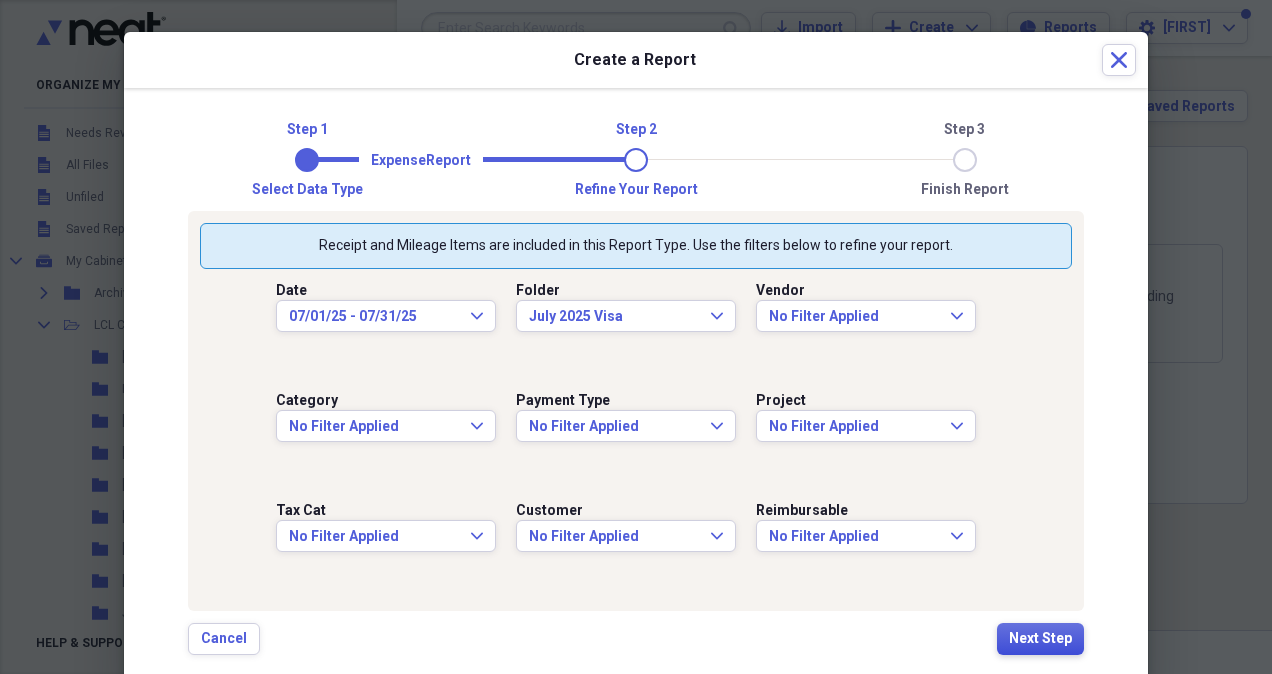 click on "Next Step" at bounding box center (1040, 639) 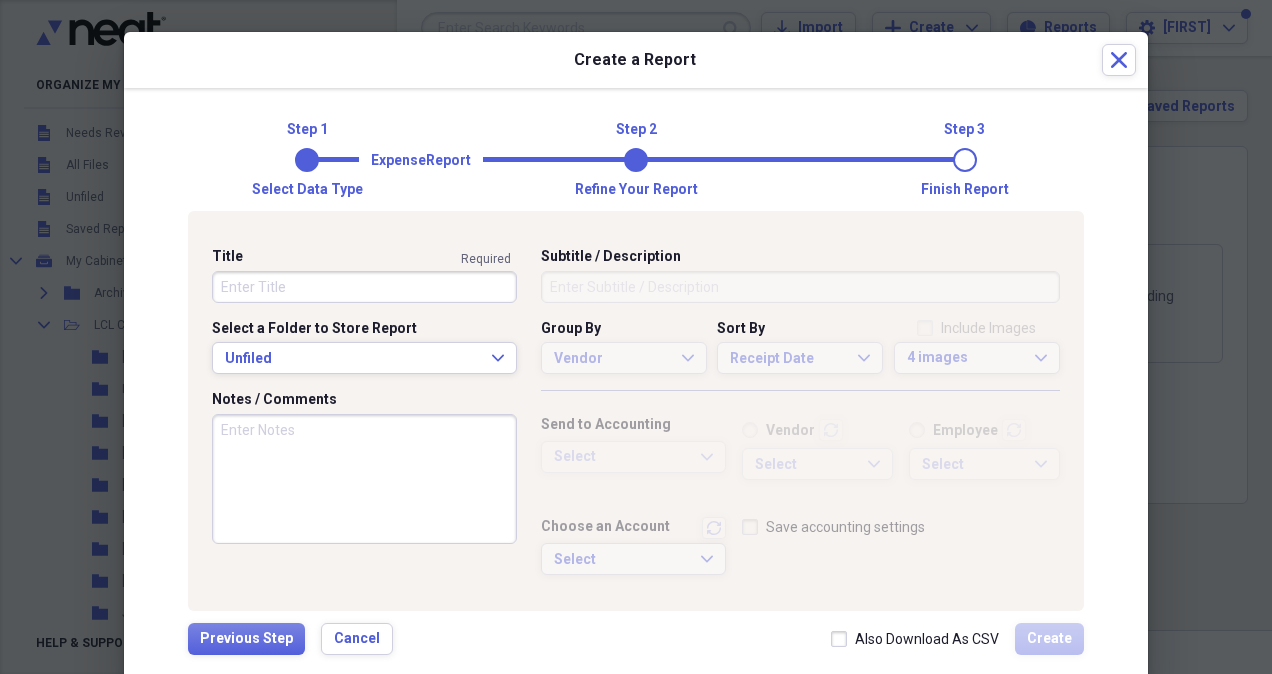 click on "Title" at bounding box center [364, 287] 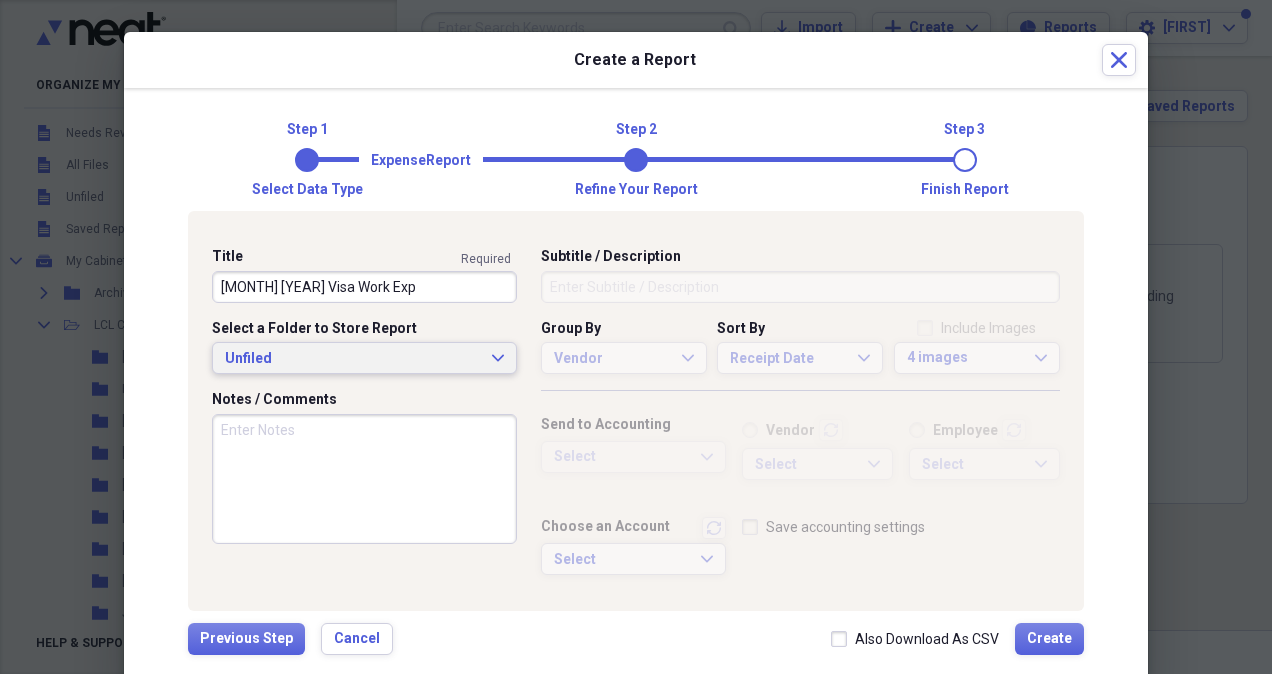 type on "[MONTH] [YEAR] Visa Work Exp" 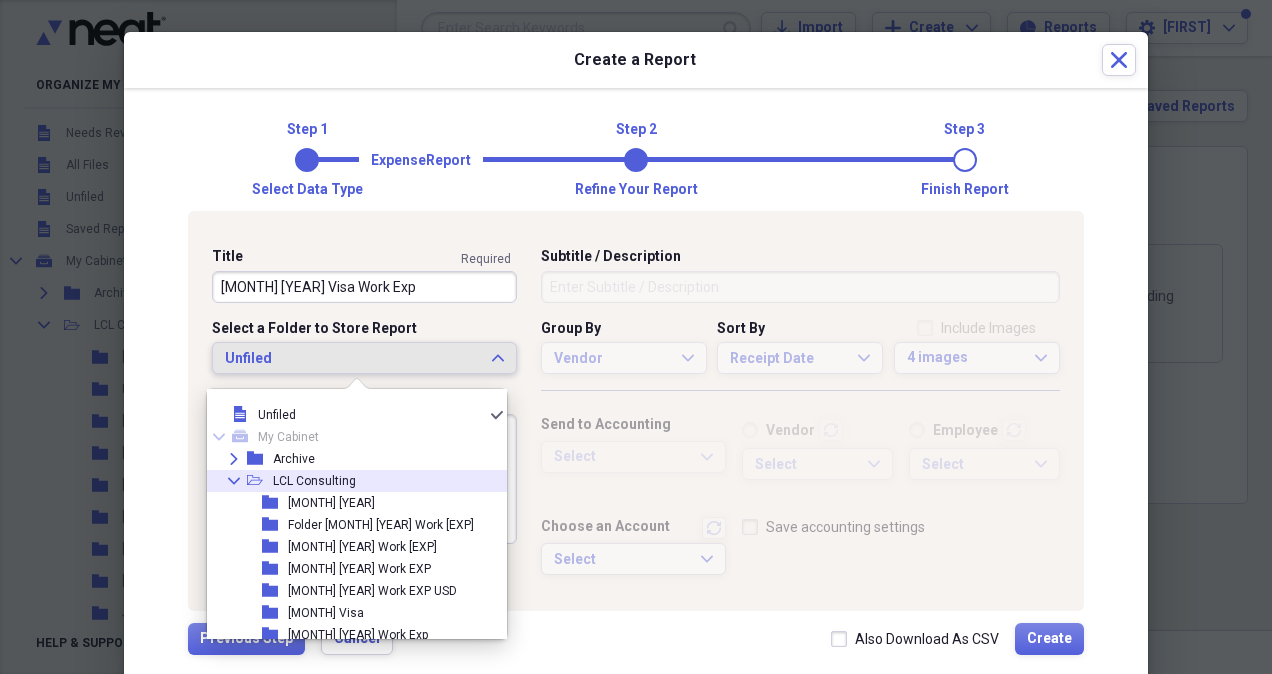 click on "LCL Consulting" at bounding box center (314, 481) 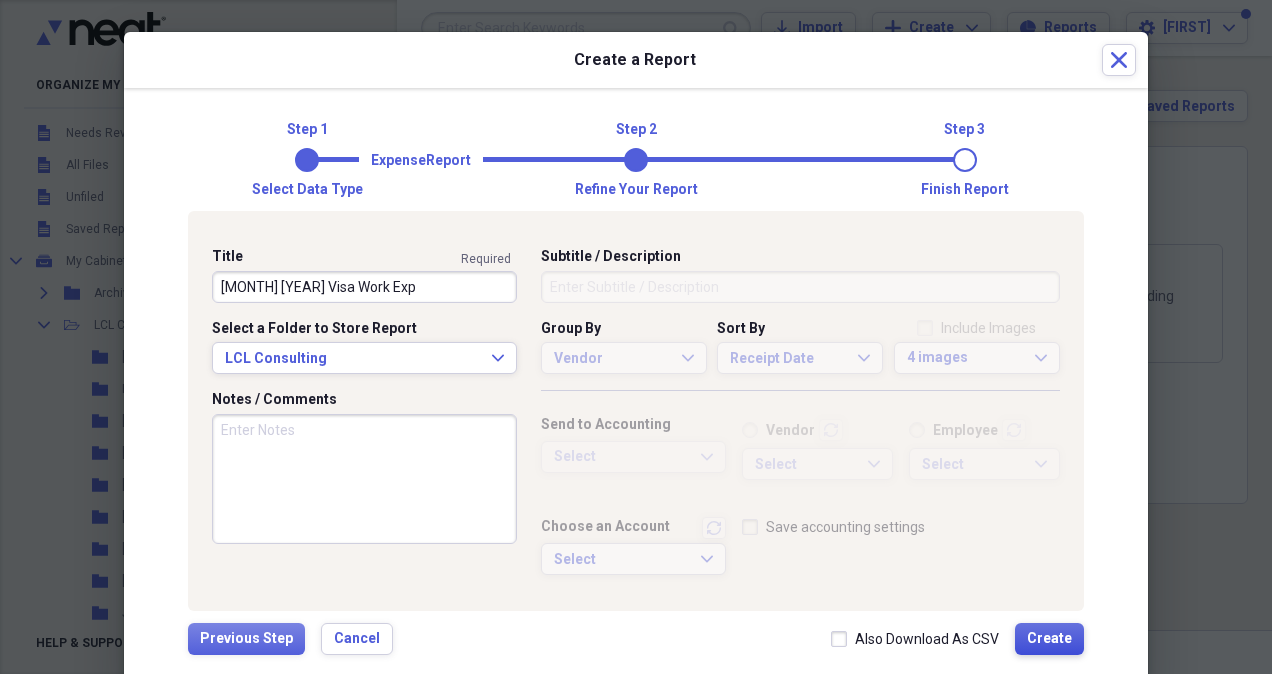 click on "Create" at bounding box center (1049, 639) 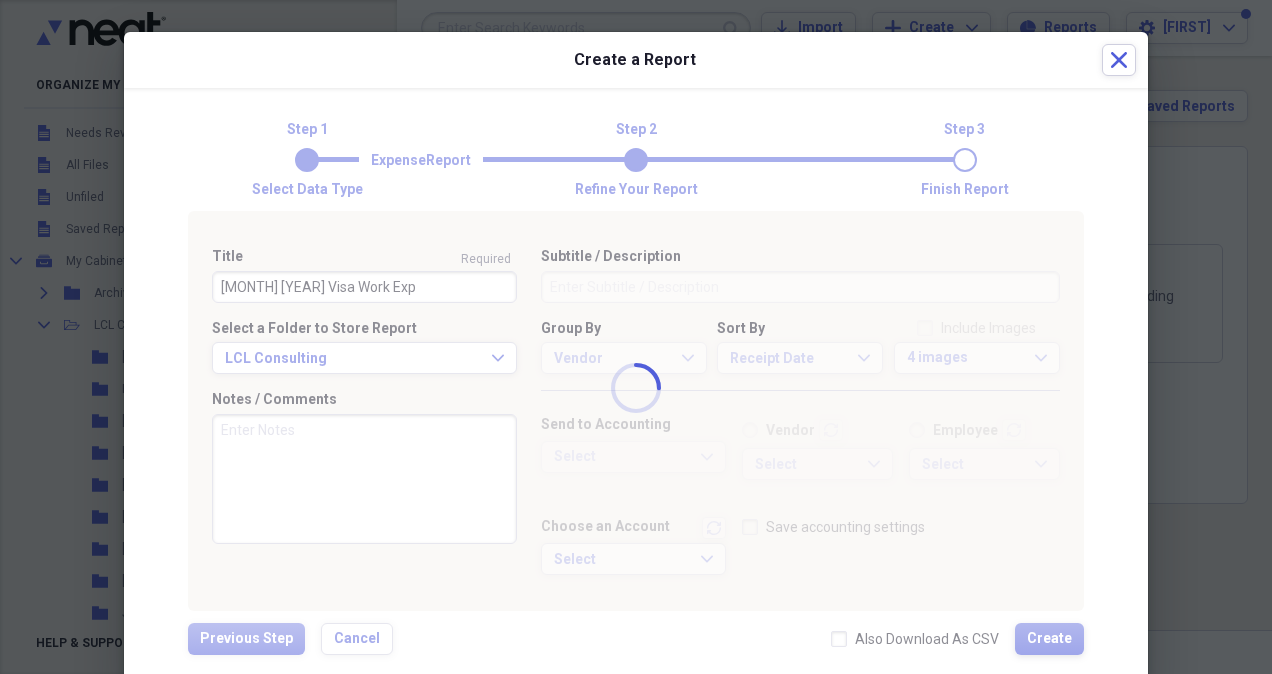type 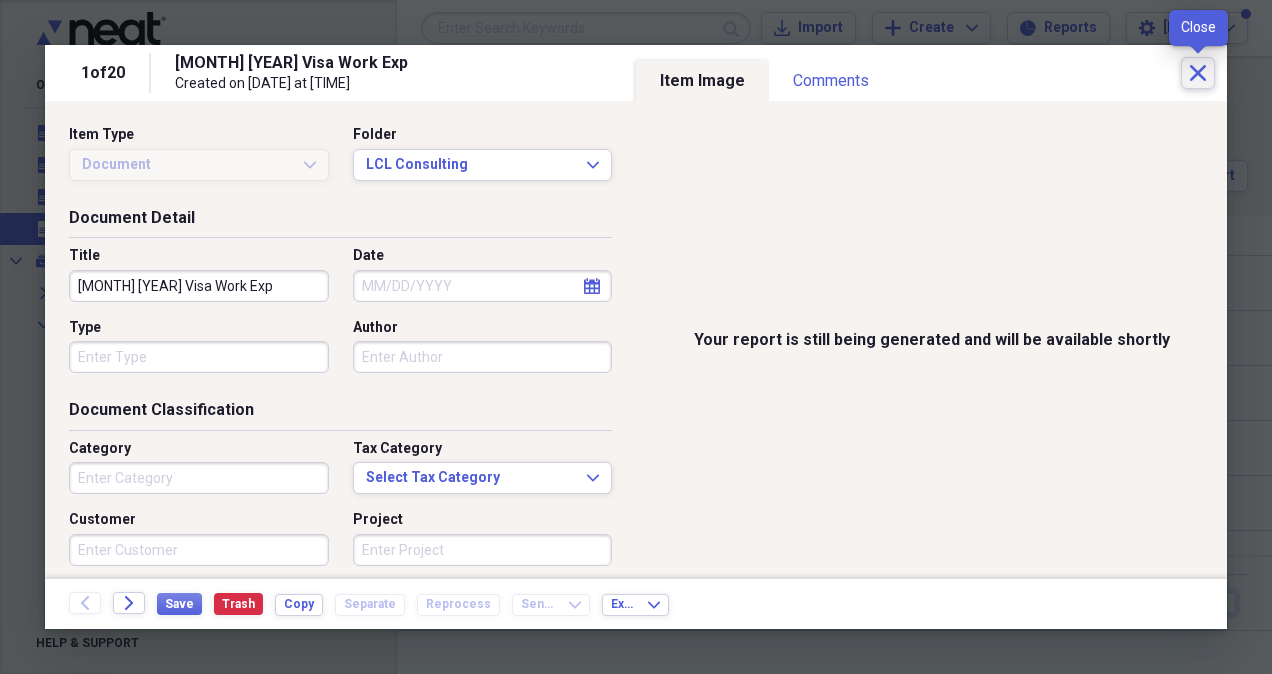 click on "Close" 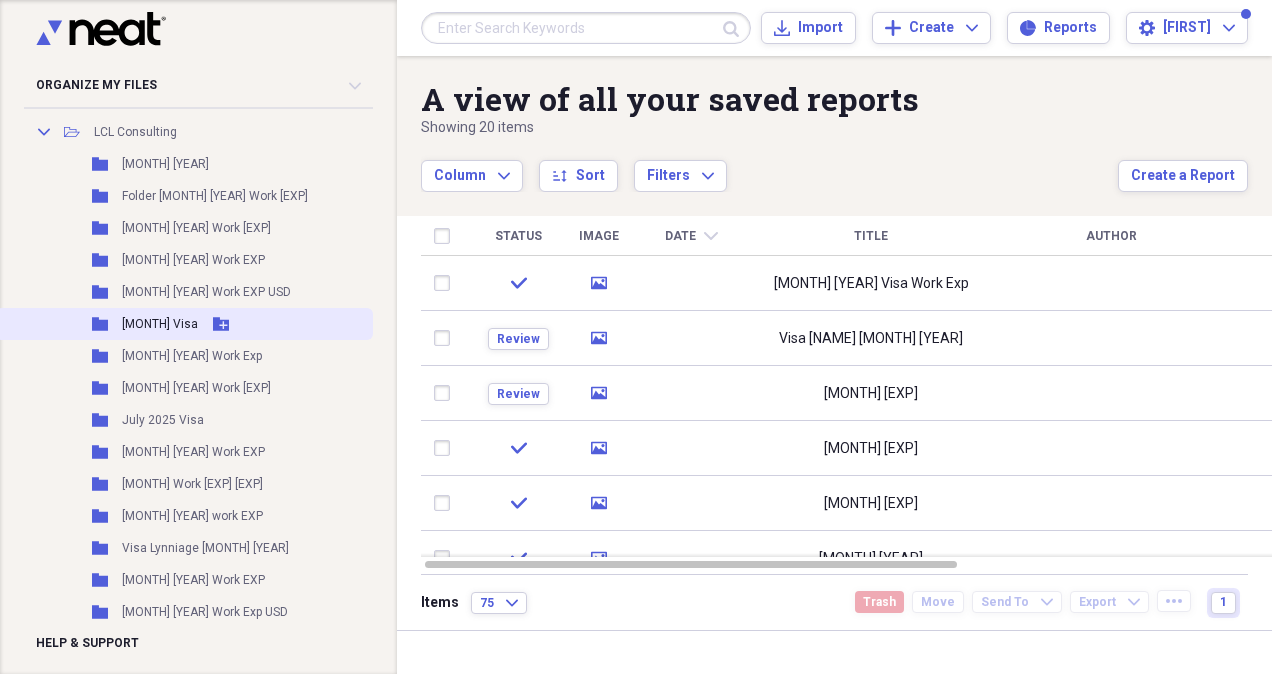 scroll, scrollTop: 200, scrollLeft: 0, axis: vertical 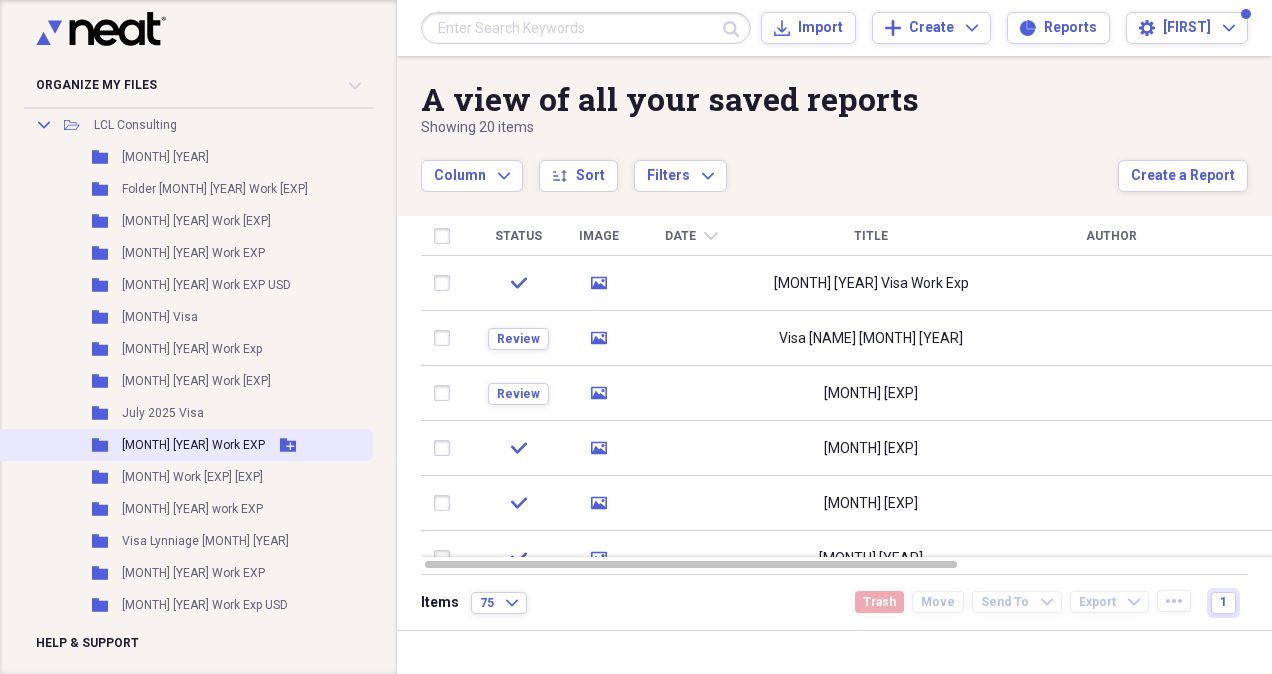 click on "[MONTH] [YEAR] Work EXP" at bounding box center [193, 445] 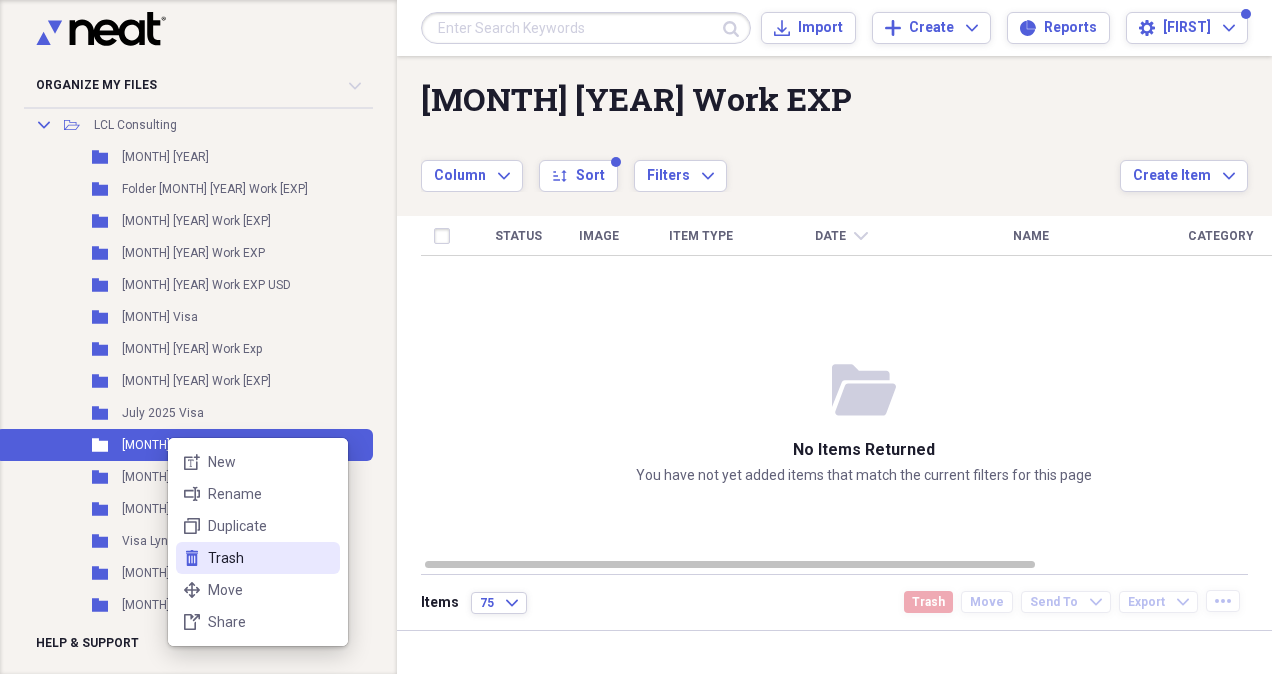 click on "Trash" at bounding box center [270, 558] 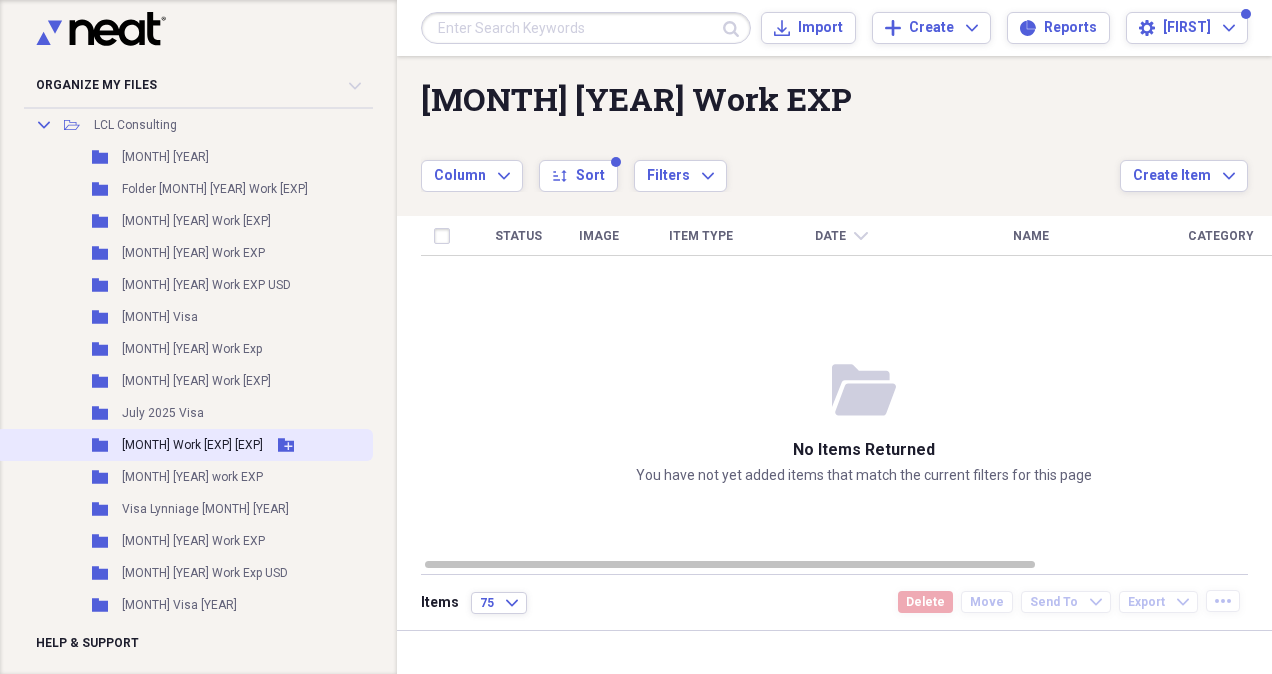 click on "Folder [MONTH] Work EXP USD Add Folder" at bounding box center [184, 445] 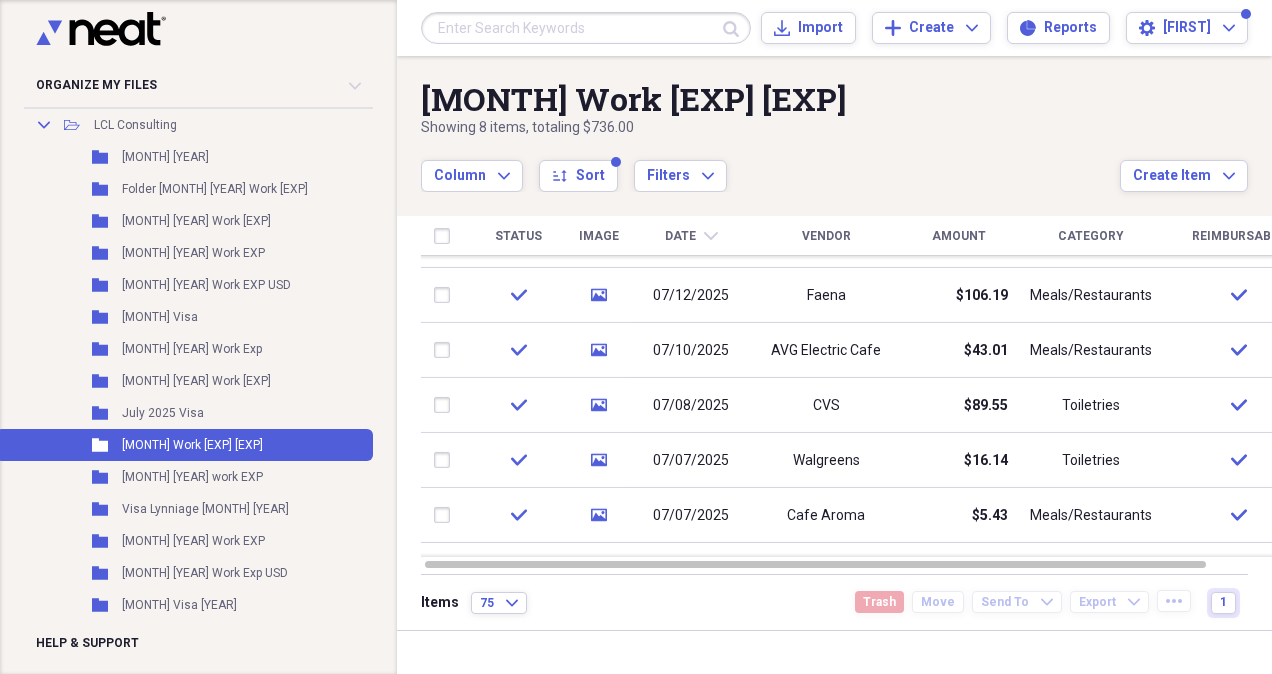 drag, startPoint x: 1265, startPoint y: 368, endPoint x: 1257, endPoint y: 334, distance: 34.928497 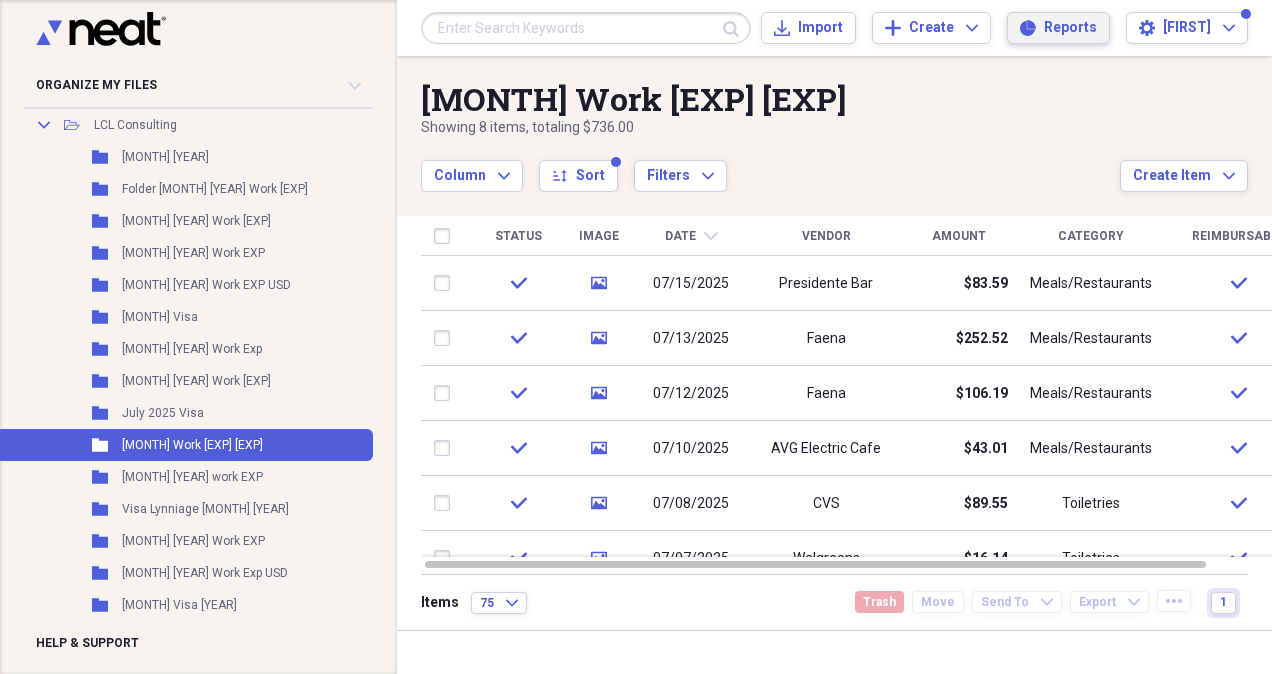click on "Reports" at bounding box center (1070, 28) 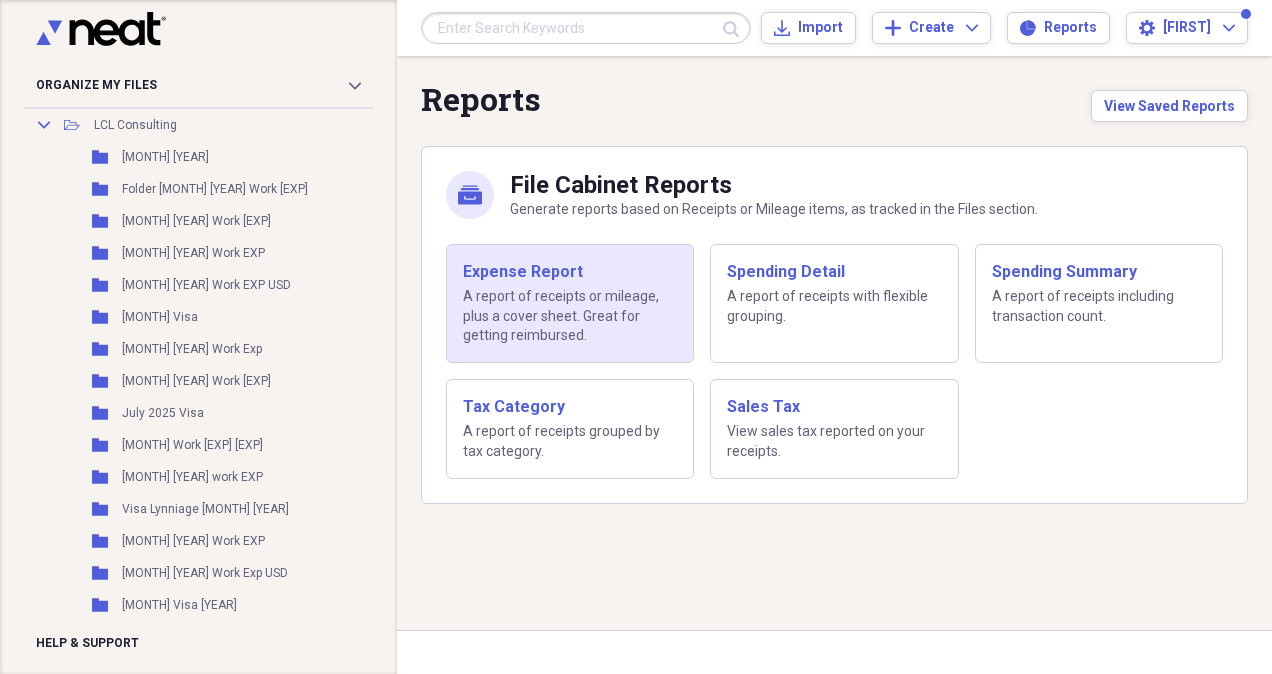 click on "Expense Report" at bounding box center [570, 272] 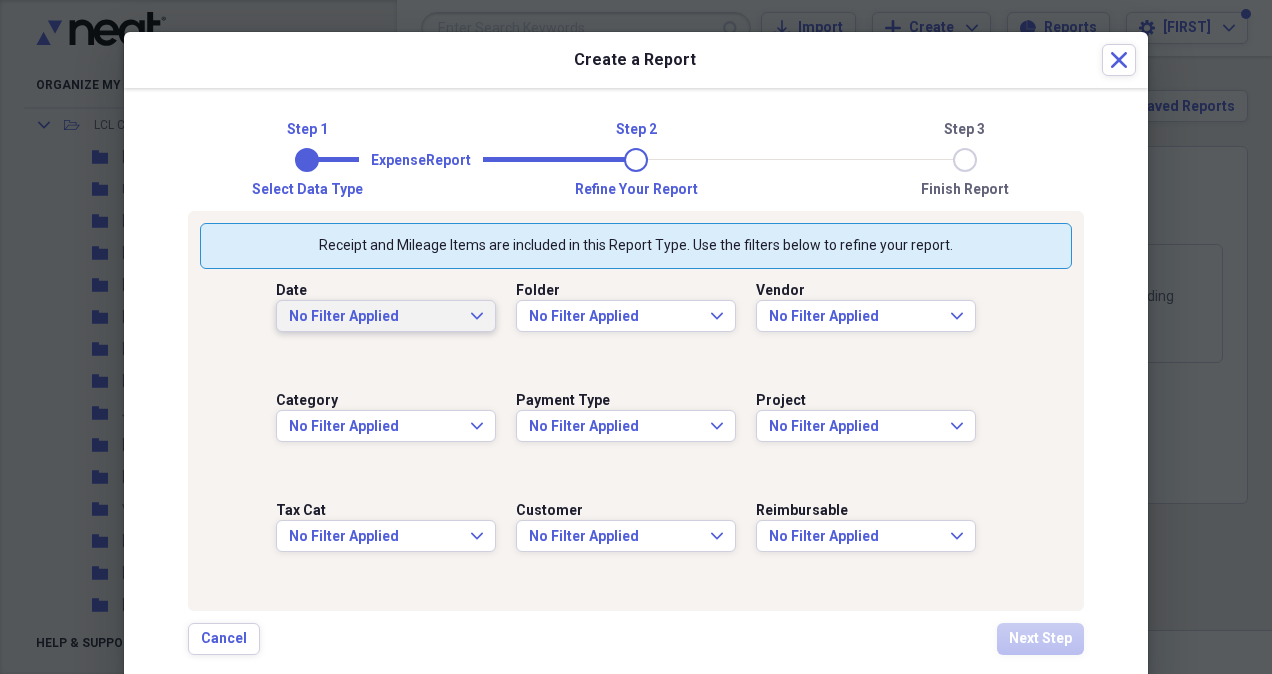 click on "Expand" 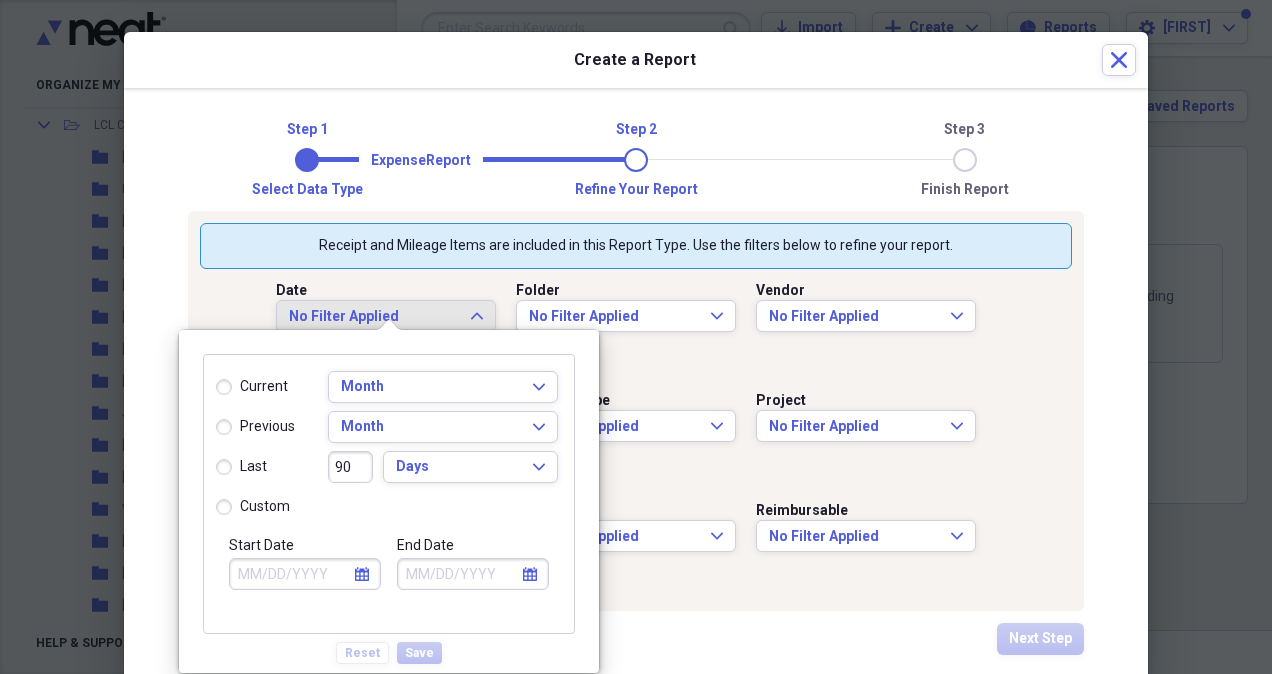 click 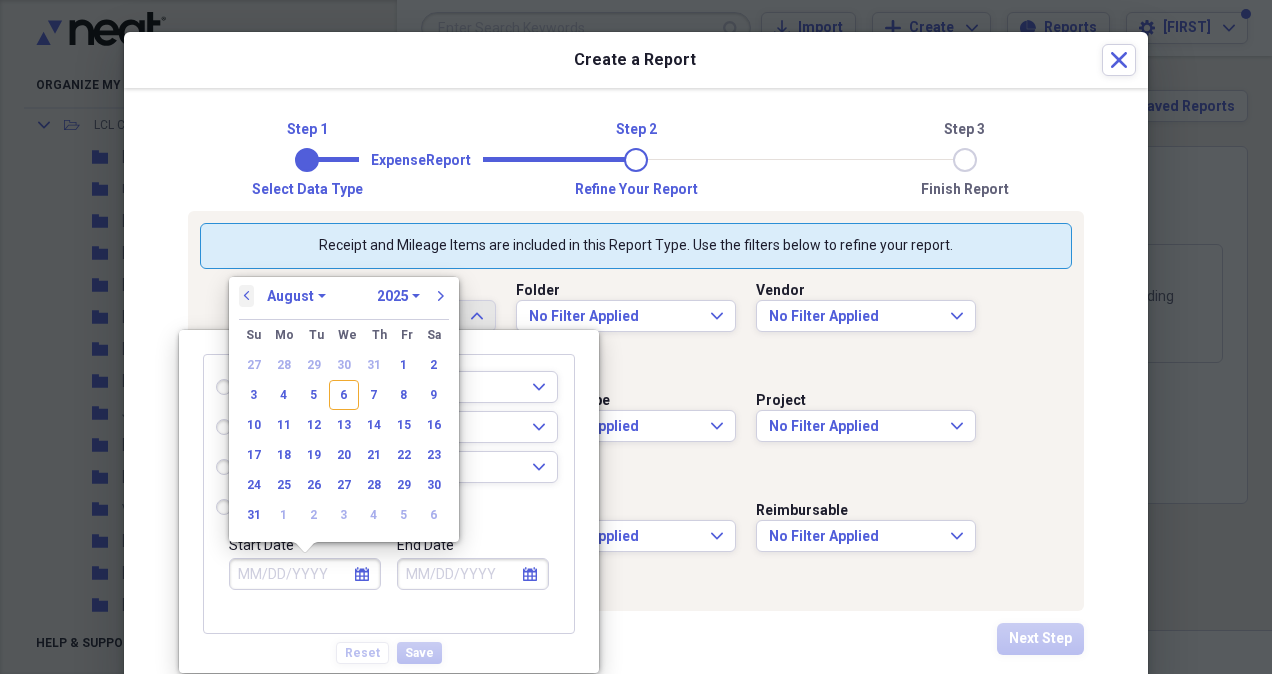 click on "previous" at bounding box center [247, 296] 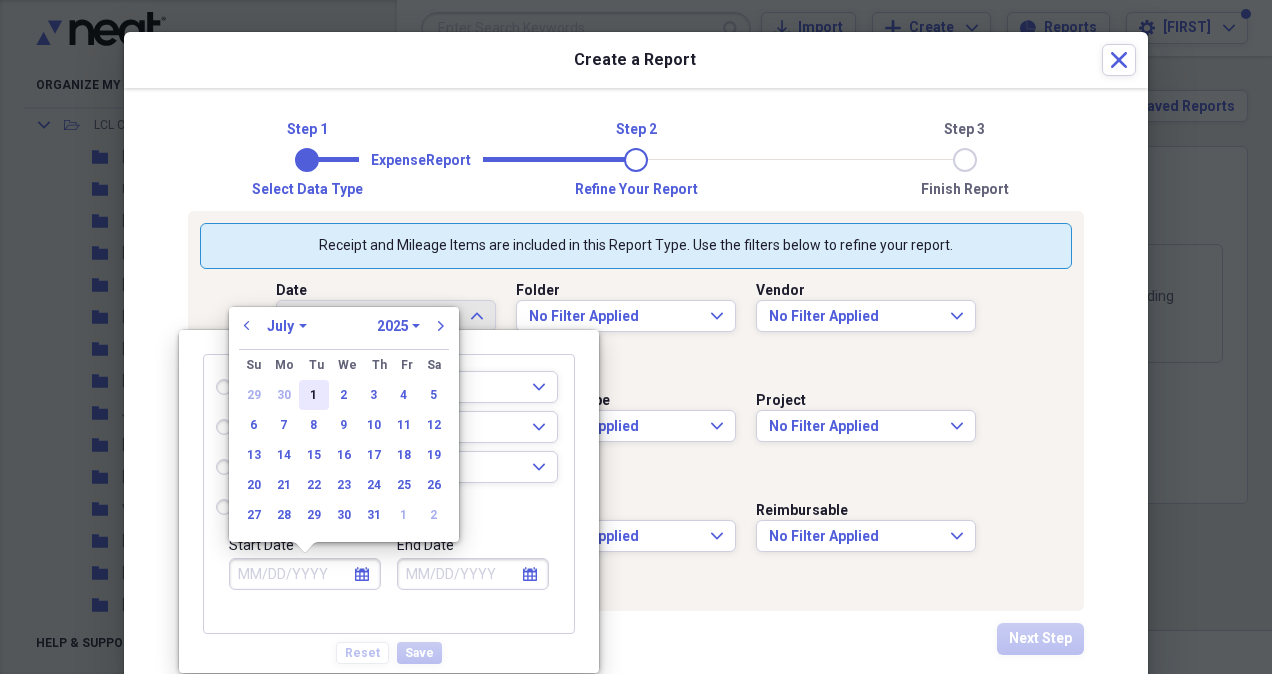 click on "1" at bounding box center (314, 395) 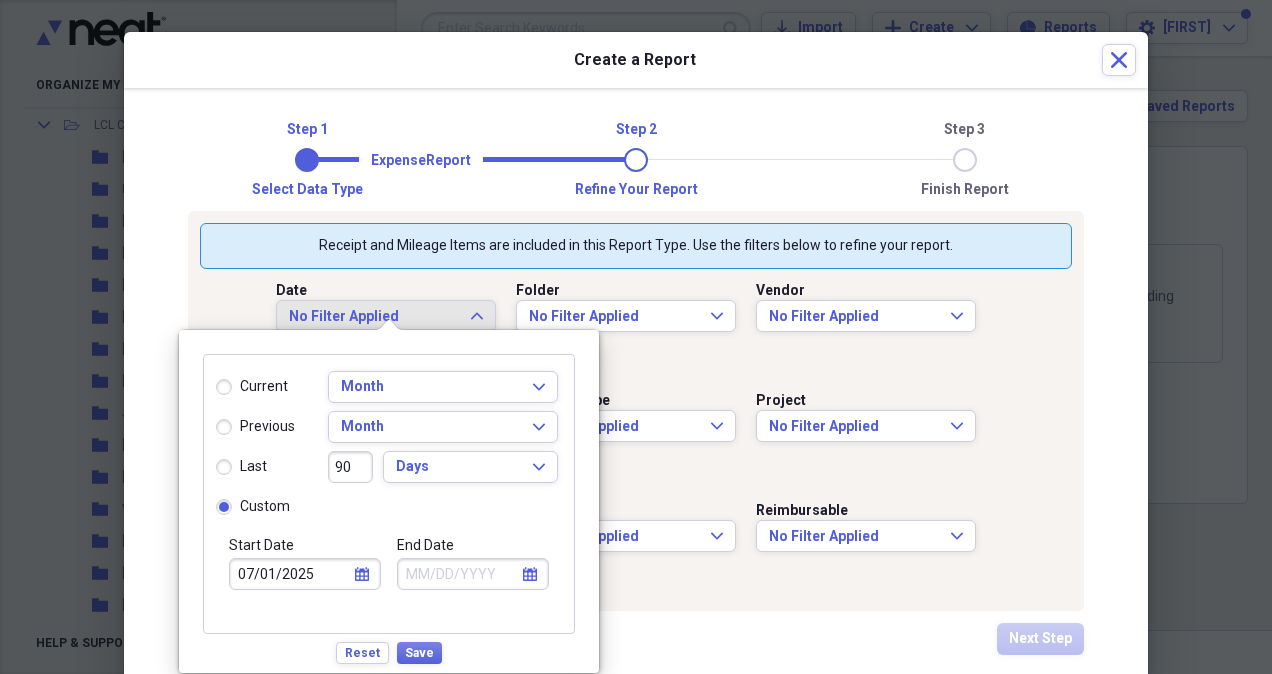 click 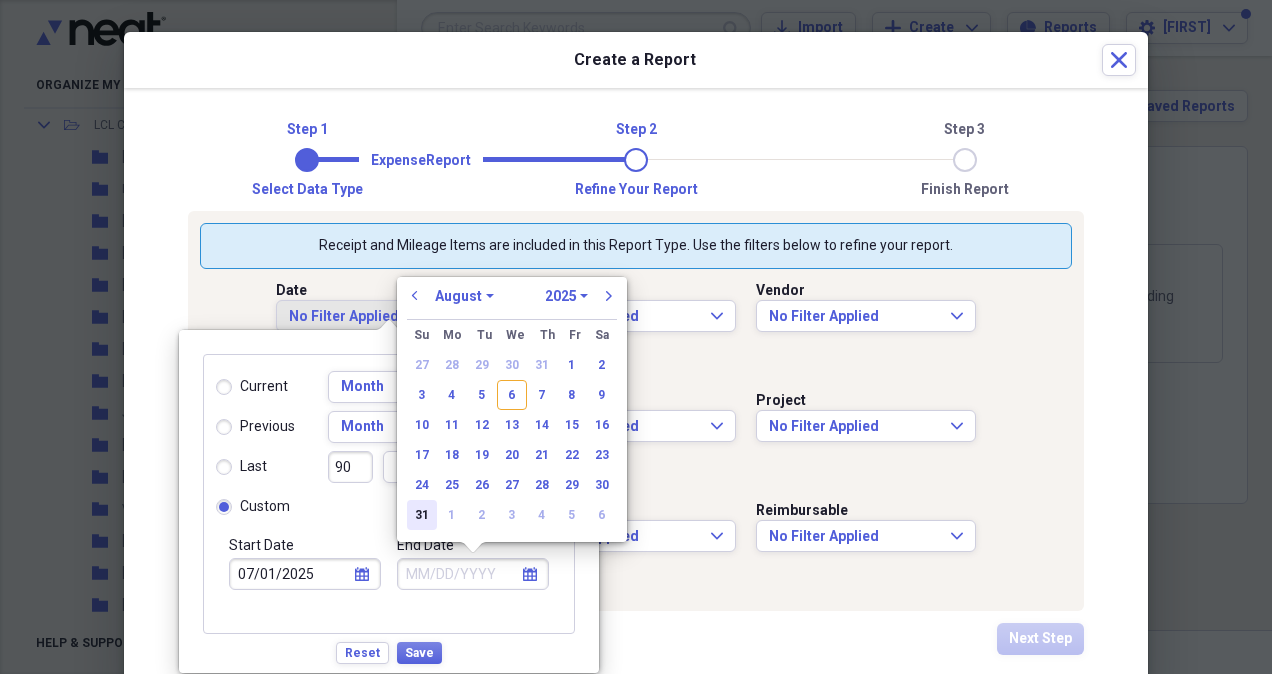 click on "31" at bounding box center (422, 515) 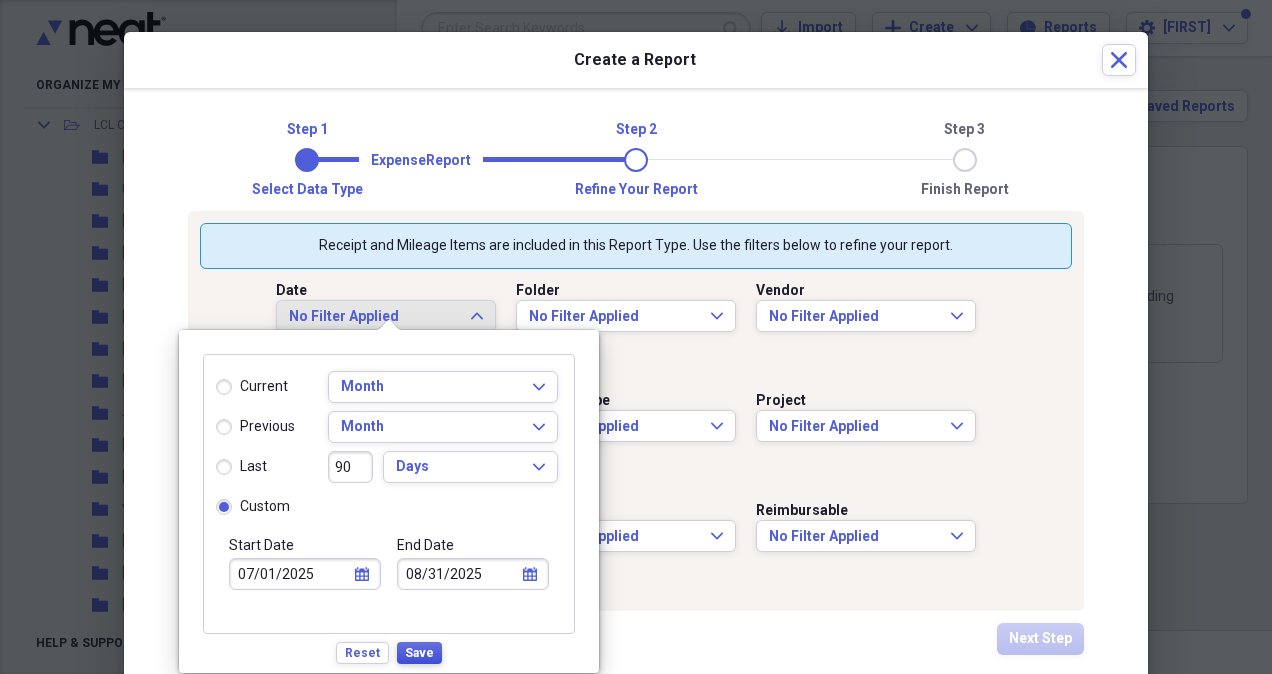 click on "Save" at bounding box center (419, 653) 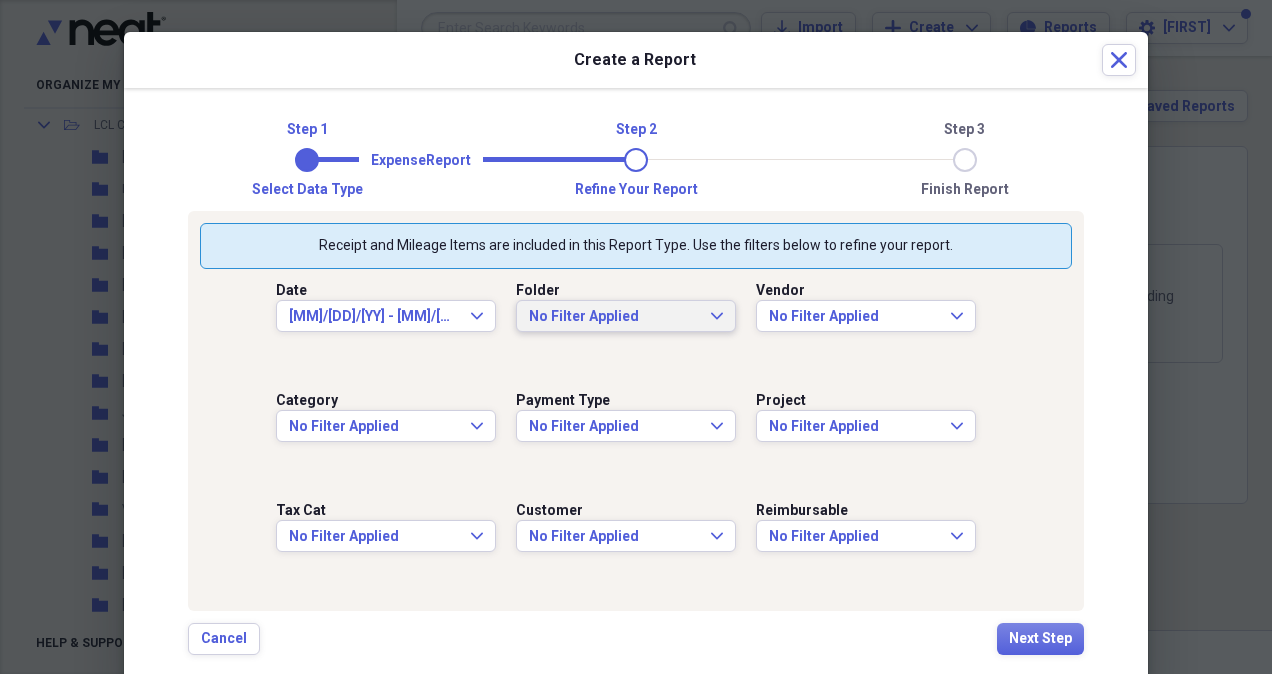 click on "Expand" 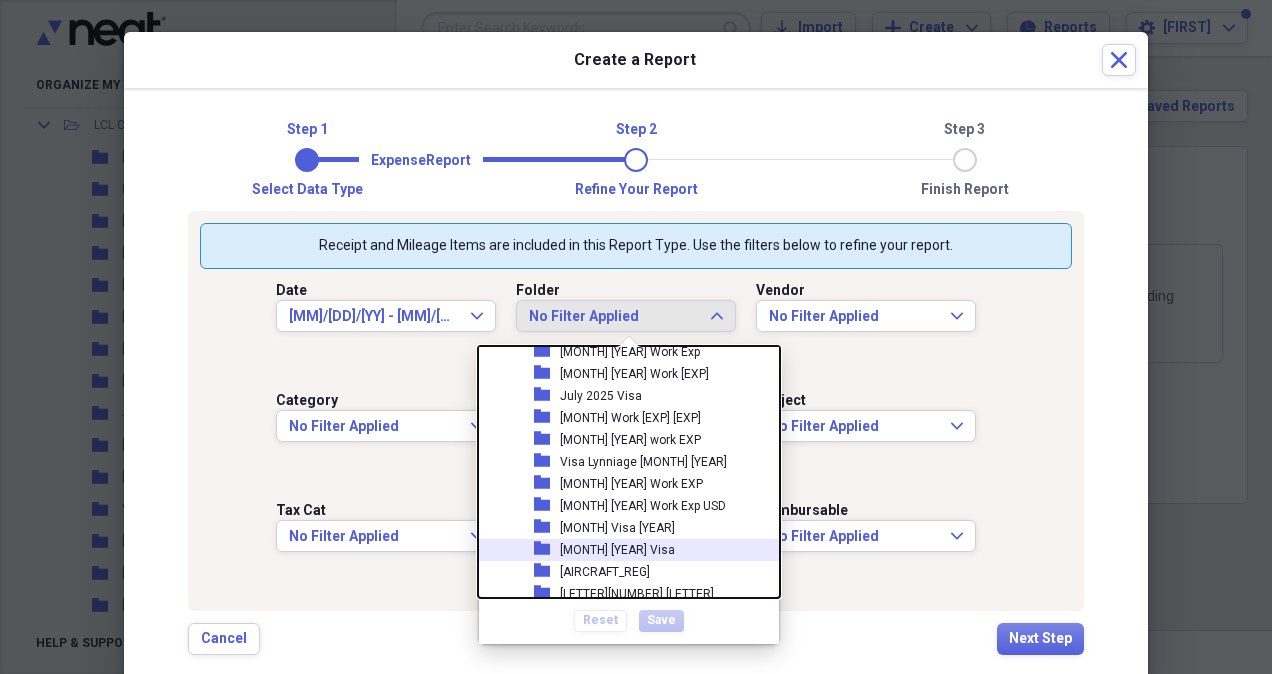 scroll, scrollTop: 200, scrollLeft: 0, axis: vertical 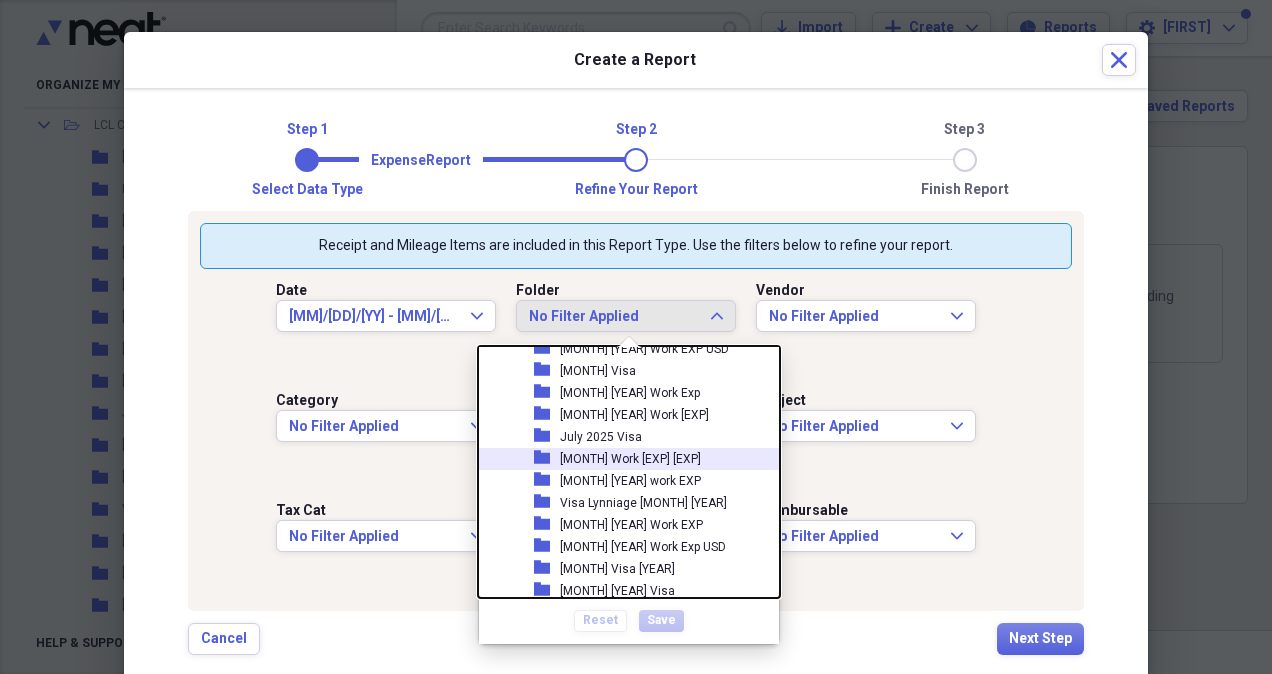 click on "[MONTH] Work [EXP] [EXP]" at bounding box center (630, 459) 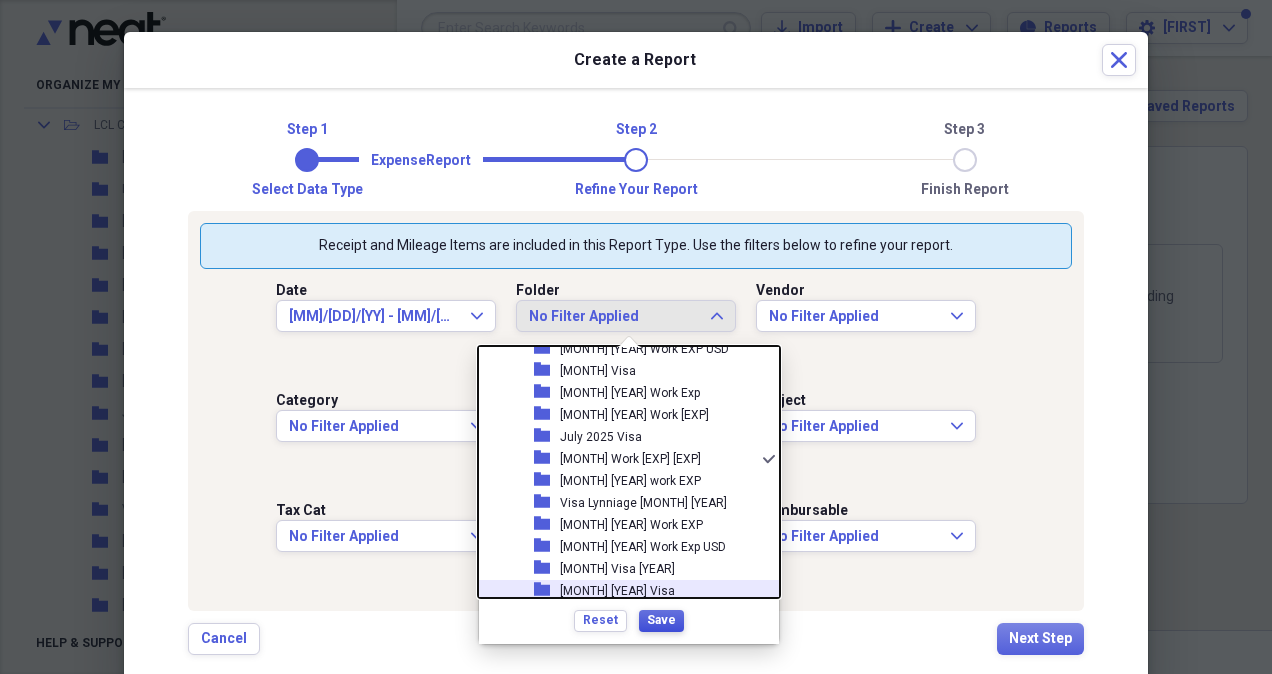 click on "Save" at bounding box center (661, 620) 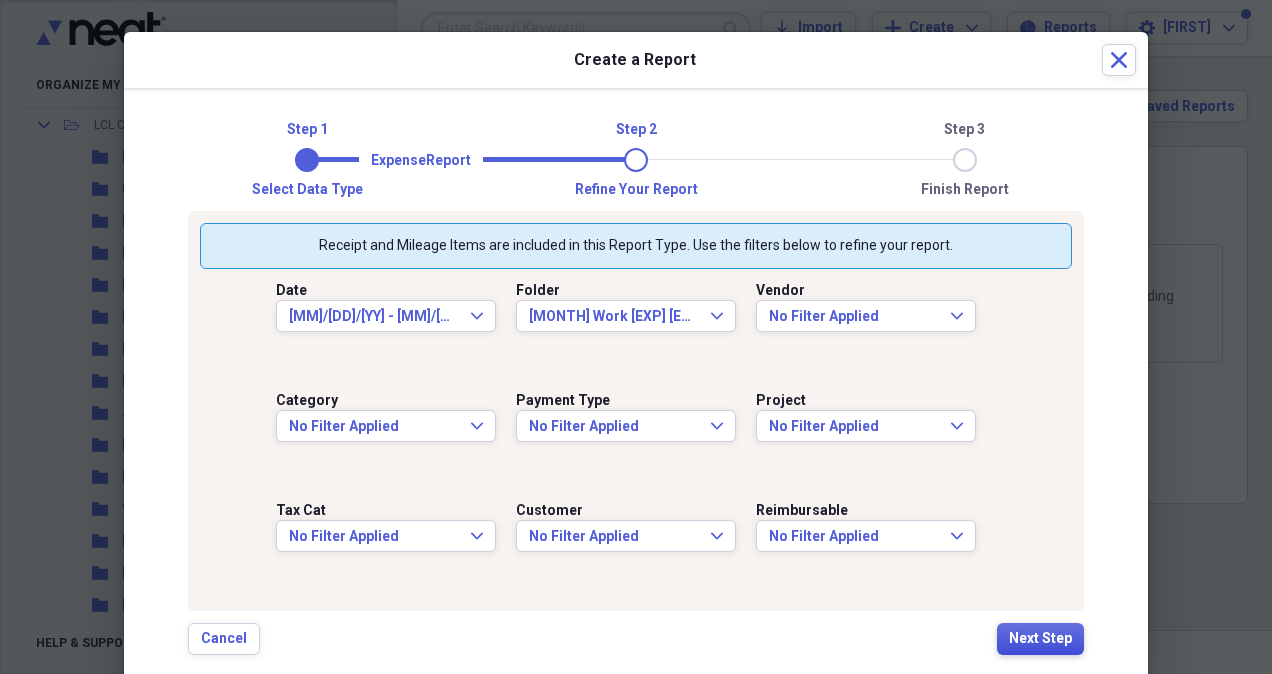 click on "Next Step" at bounding box center (1040, 639) 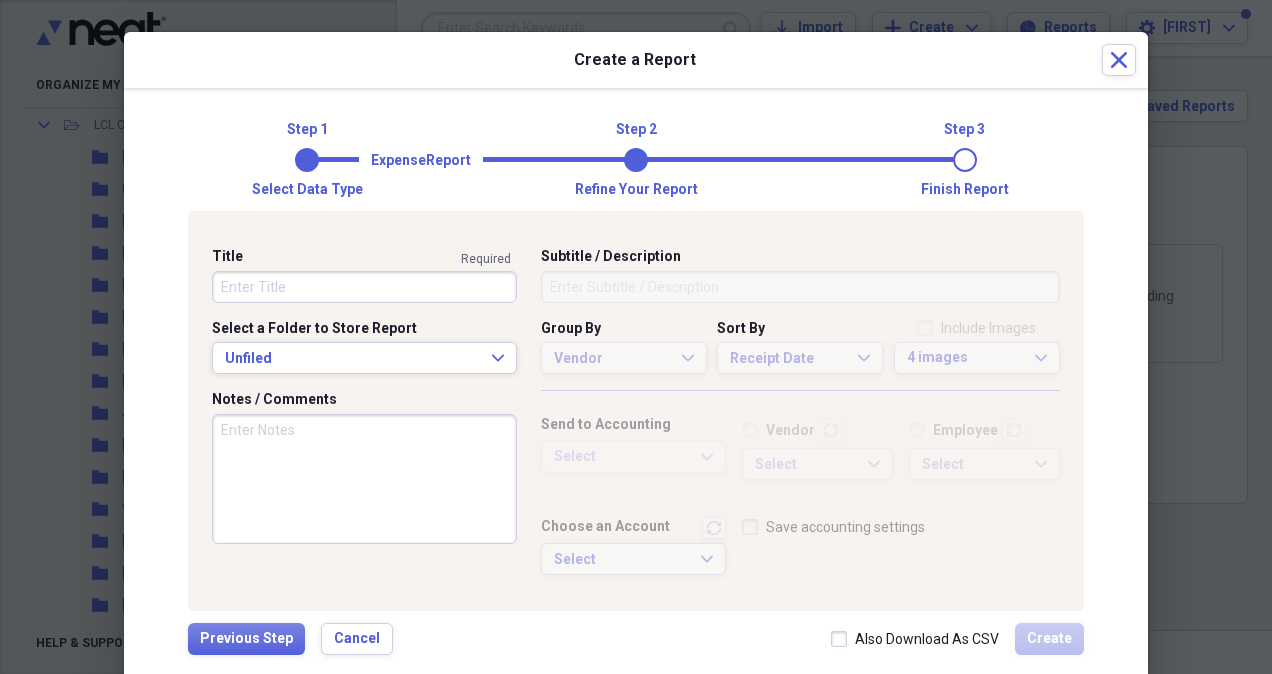 click on "Title" at bounding box center (364, 287) 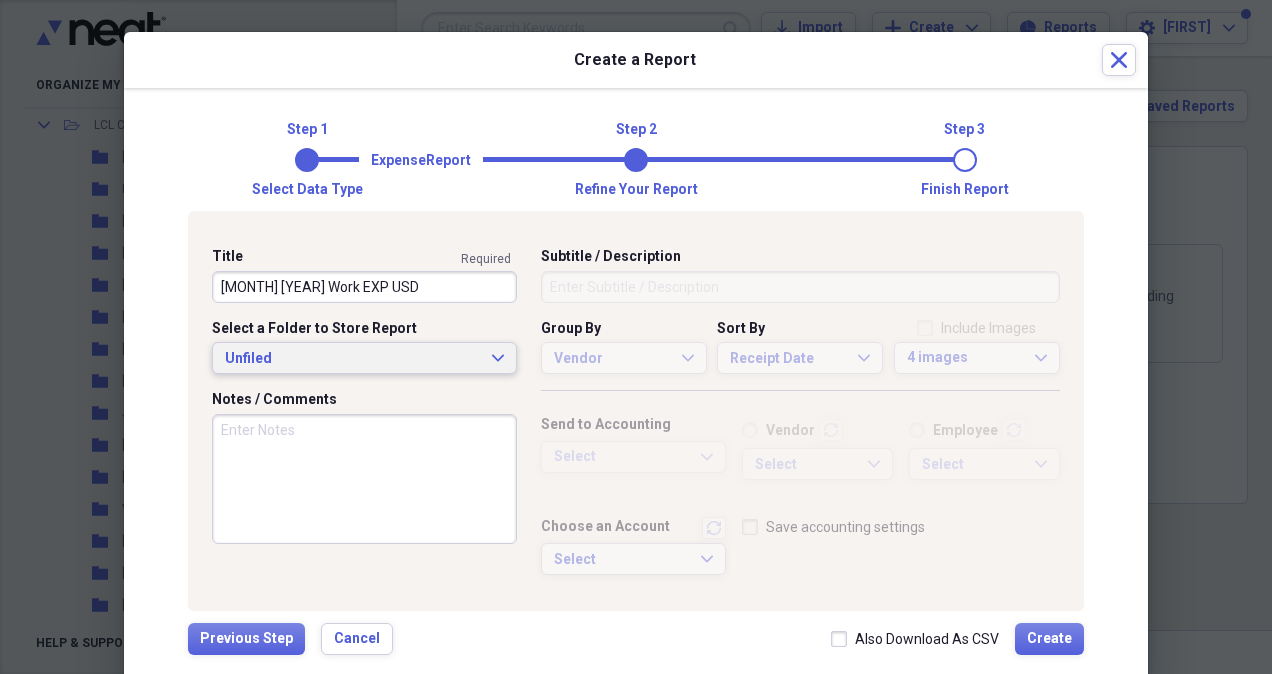 type on "[MONTH] [YEAR] Work EXP USD" 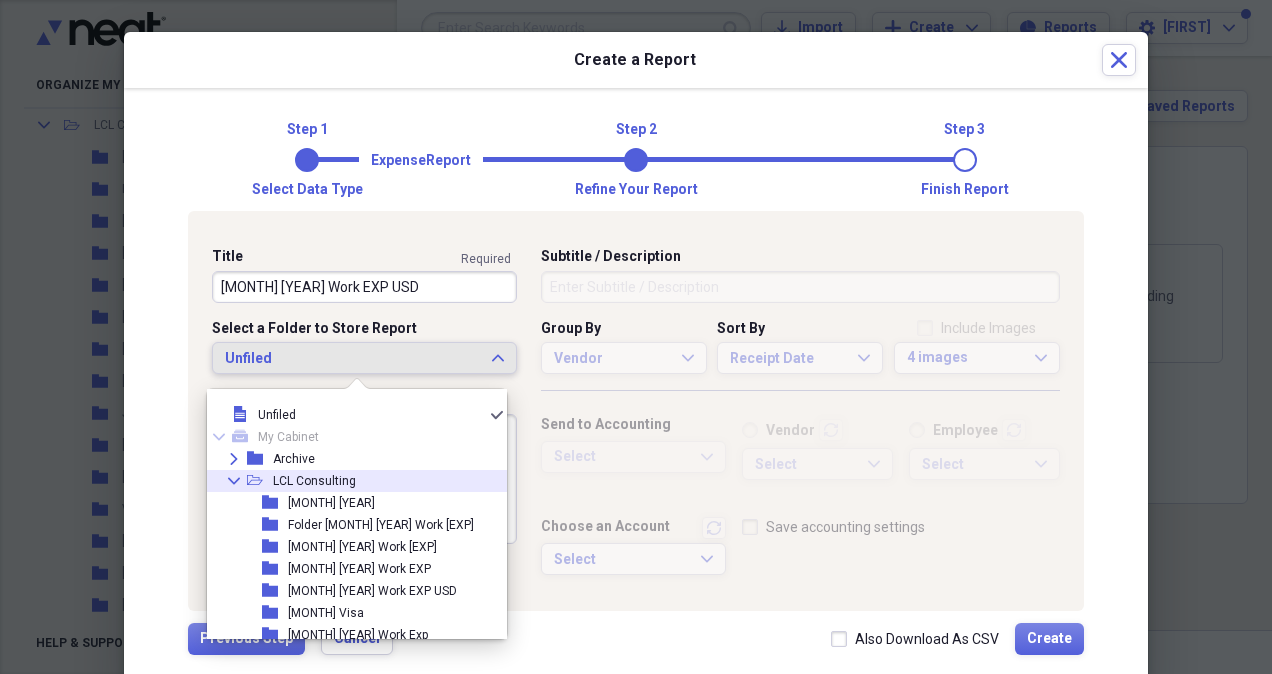 click on "LCL Consulting" at bounding box center (314, 481) 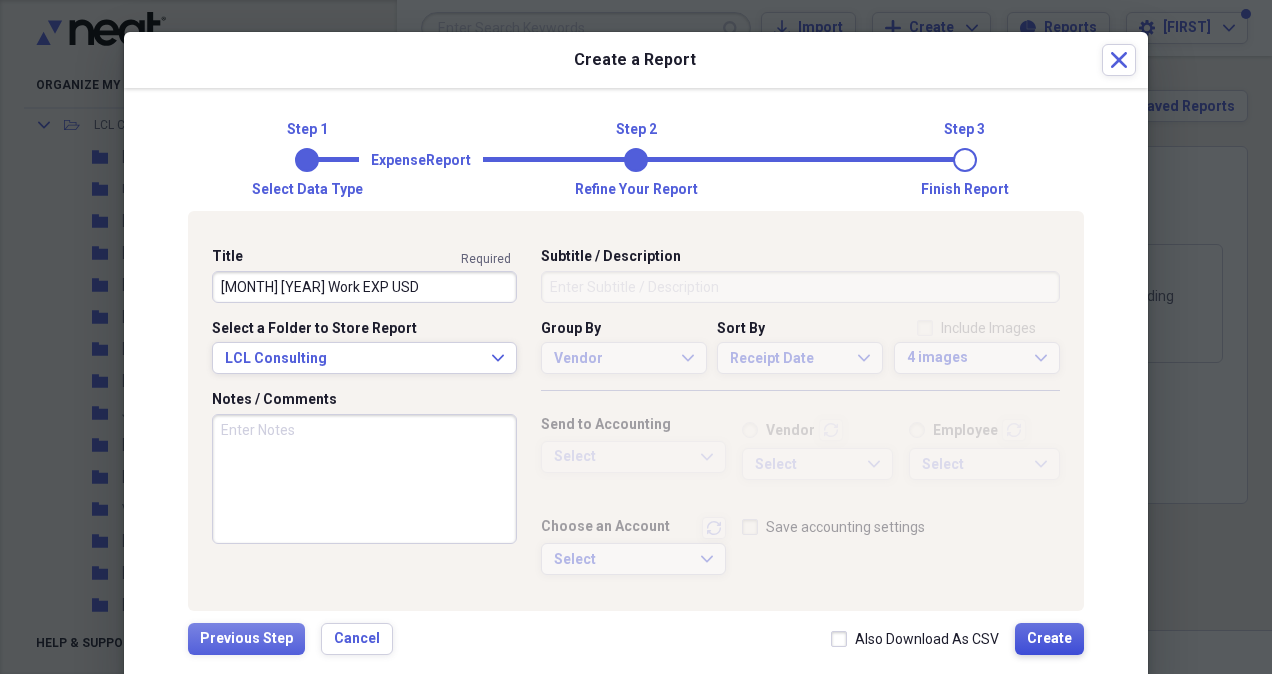 click on "Create" at bounding box center (1049, 639) 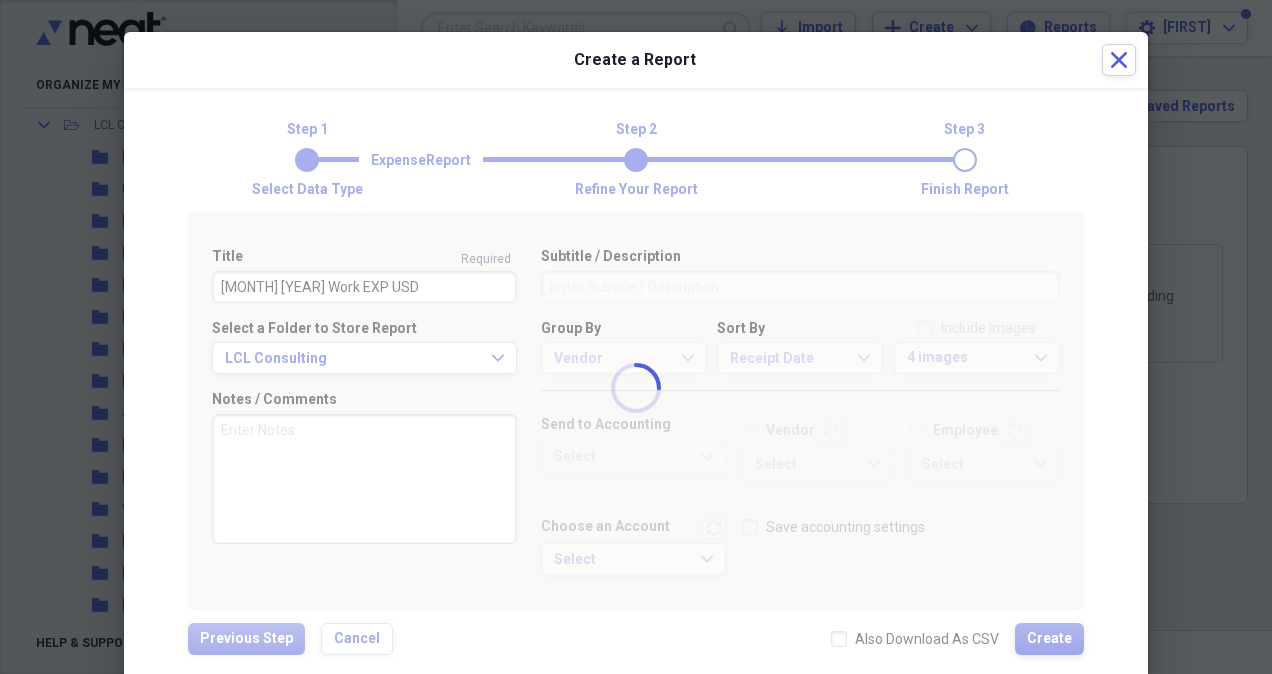 type 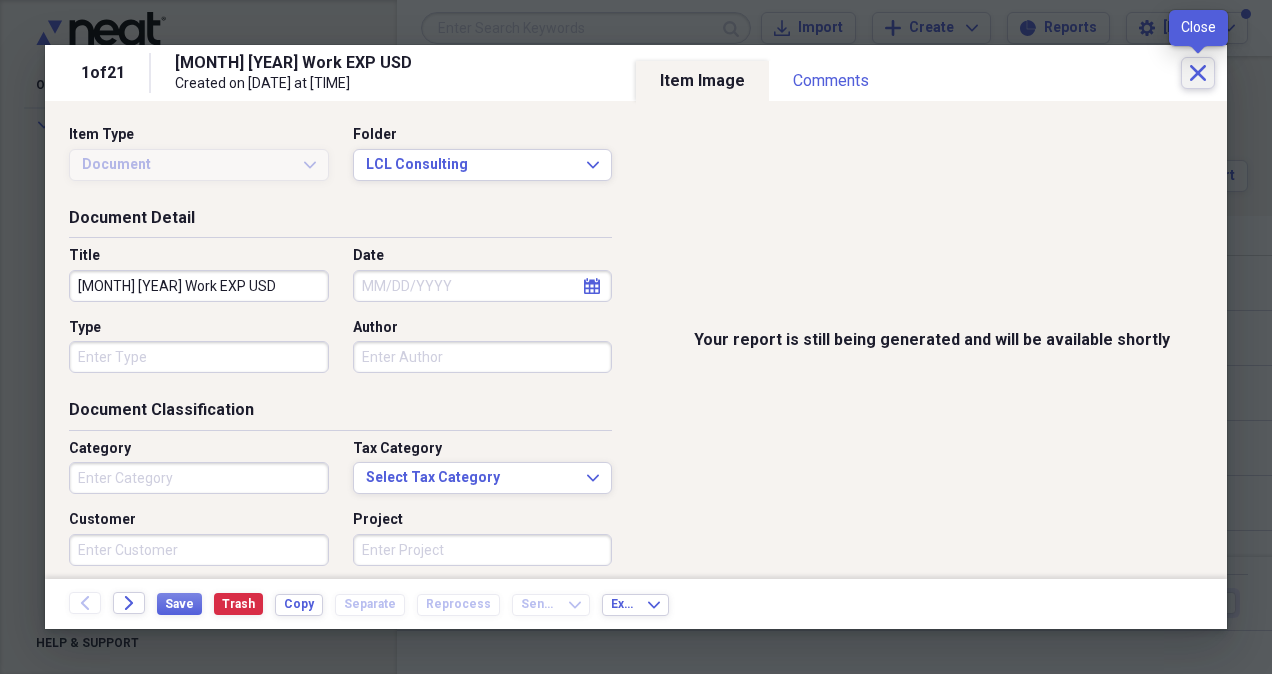 click 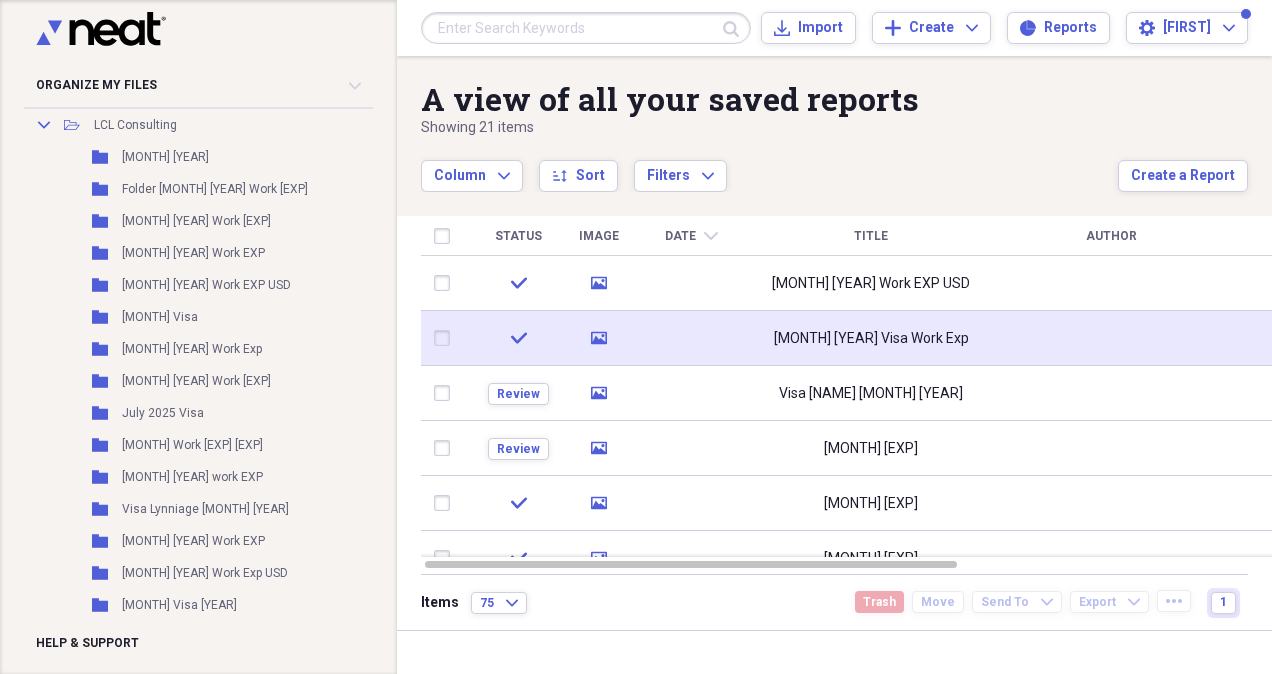click on "[MONTH] [YEAR] Visa Work Exp" at bounding box center (871, 339) 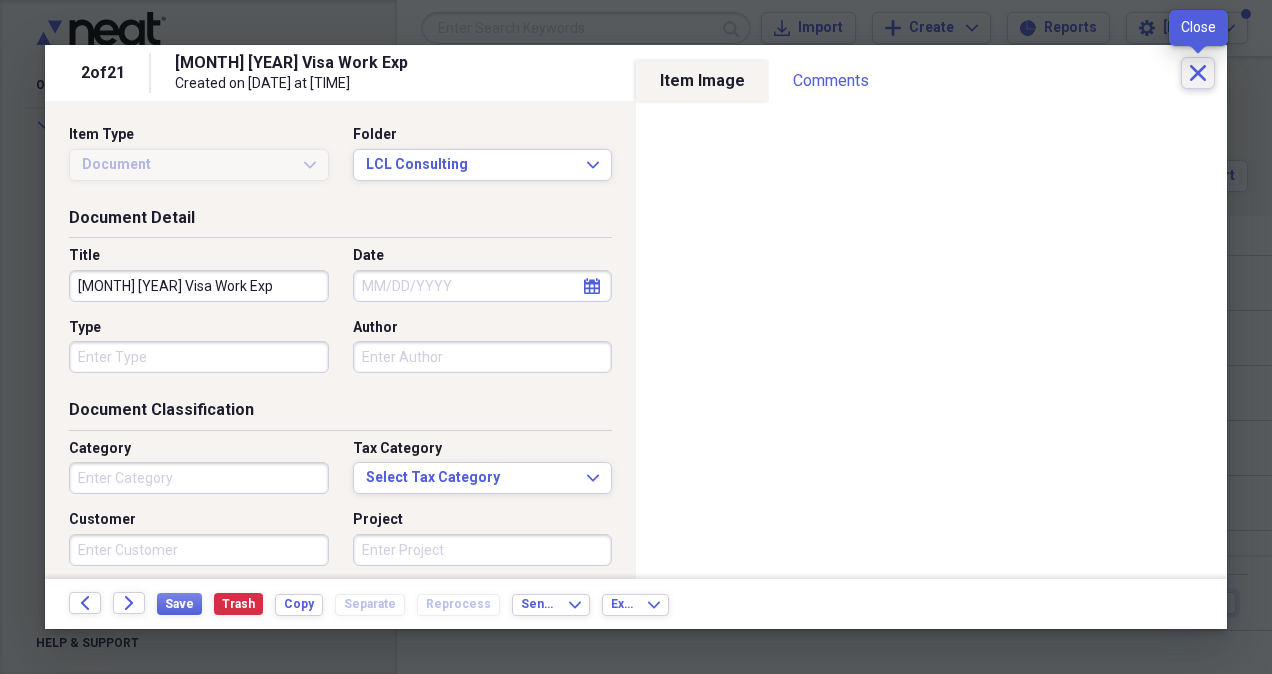 click on "Close" 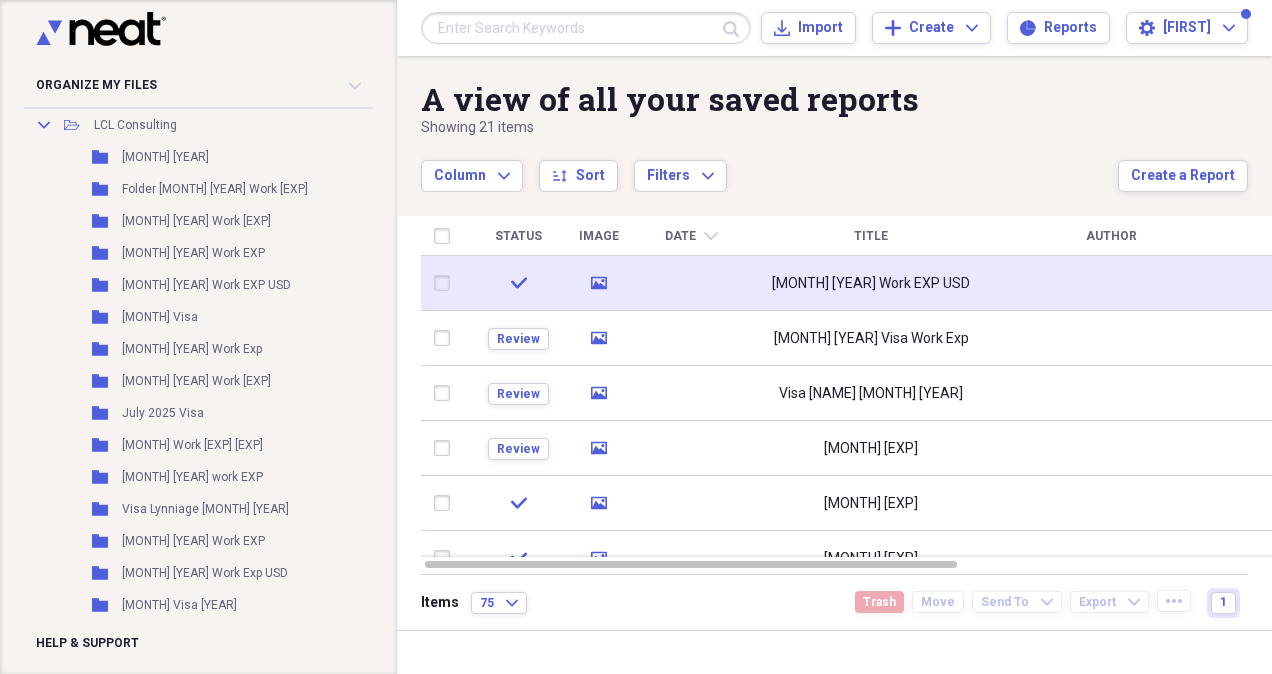 click on "[MONTH] [YEAR] Work EXP USD" at bounding box center [871, 284] 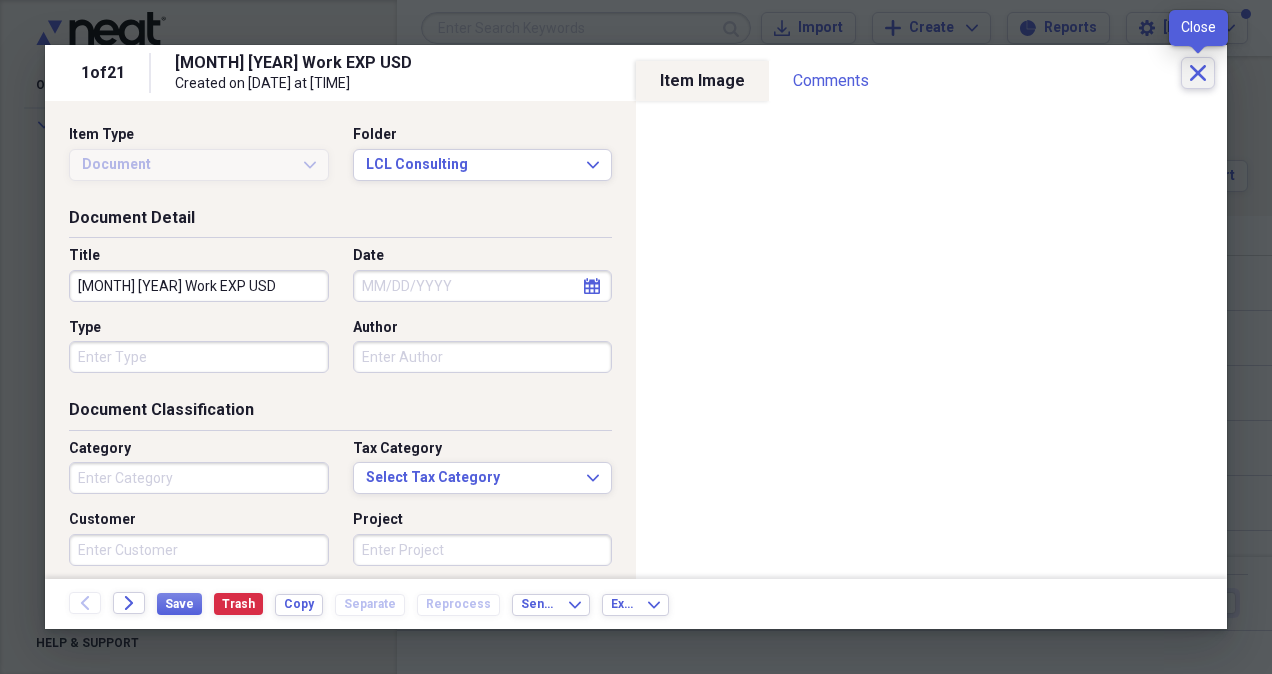 click 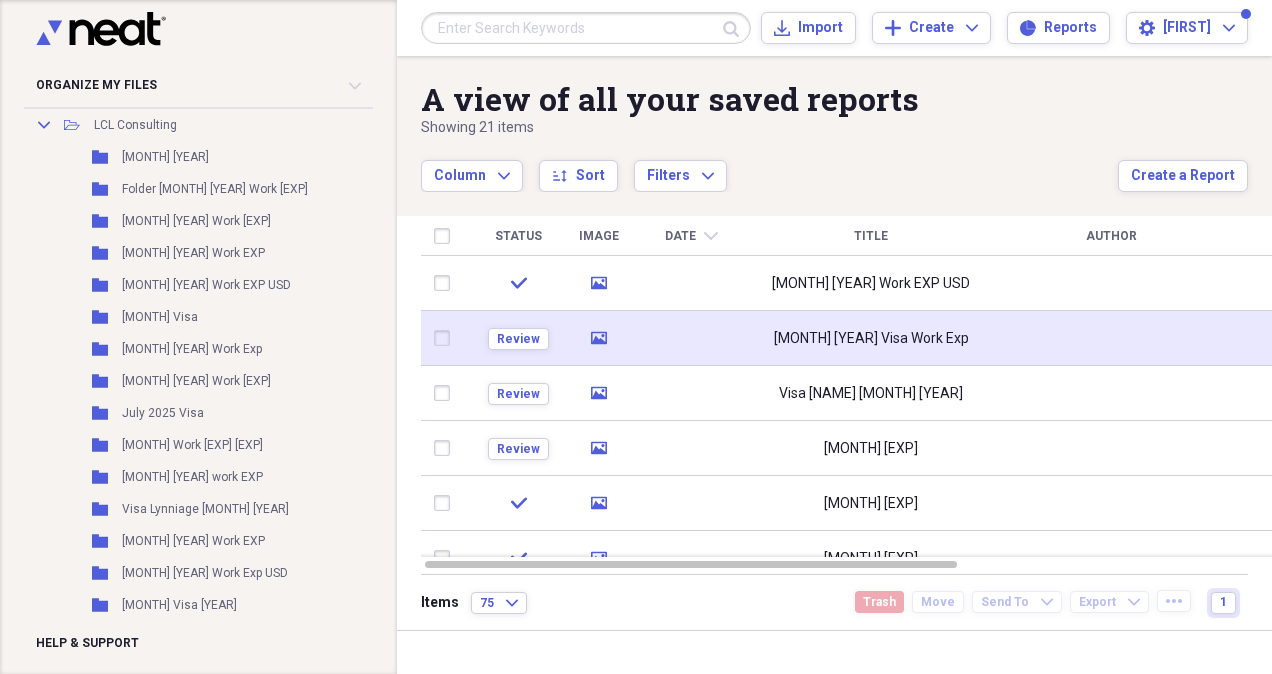 click on "[MONTH] [YEAR] Visa Work Exp" at bounding box center [871, 339] 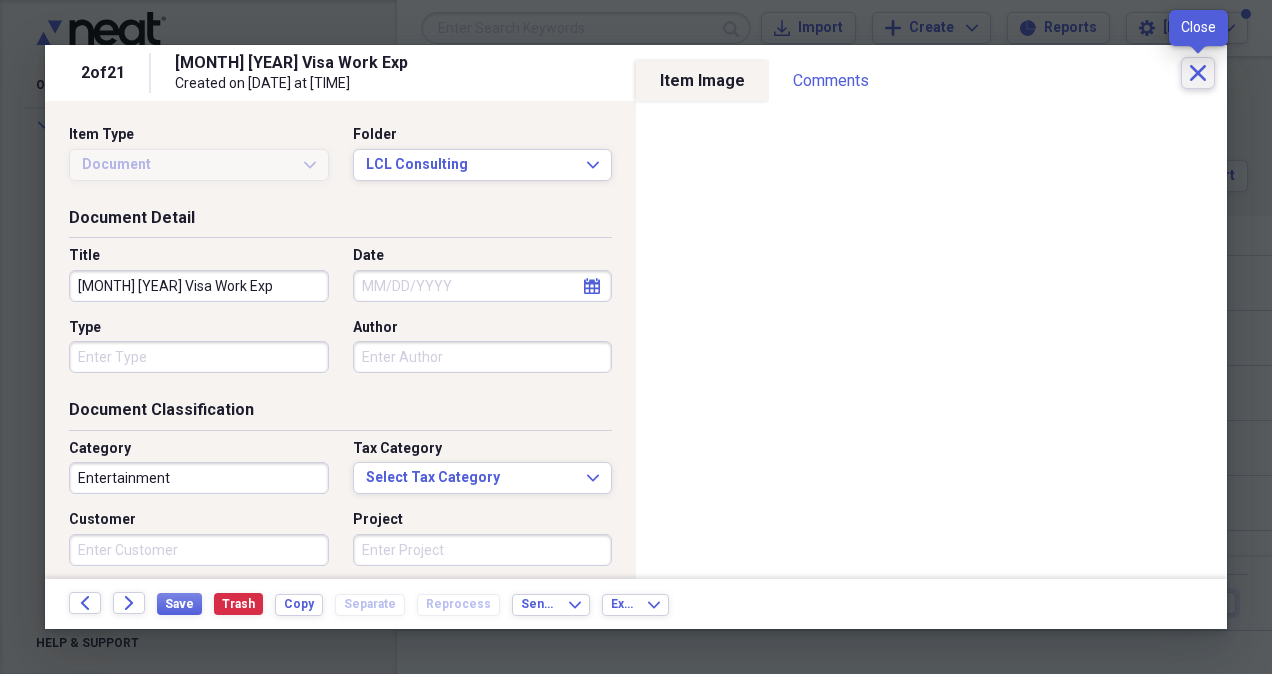 click on "Close" 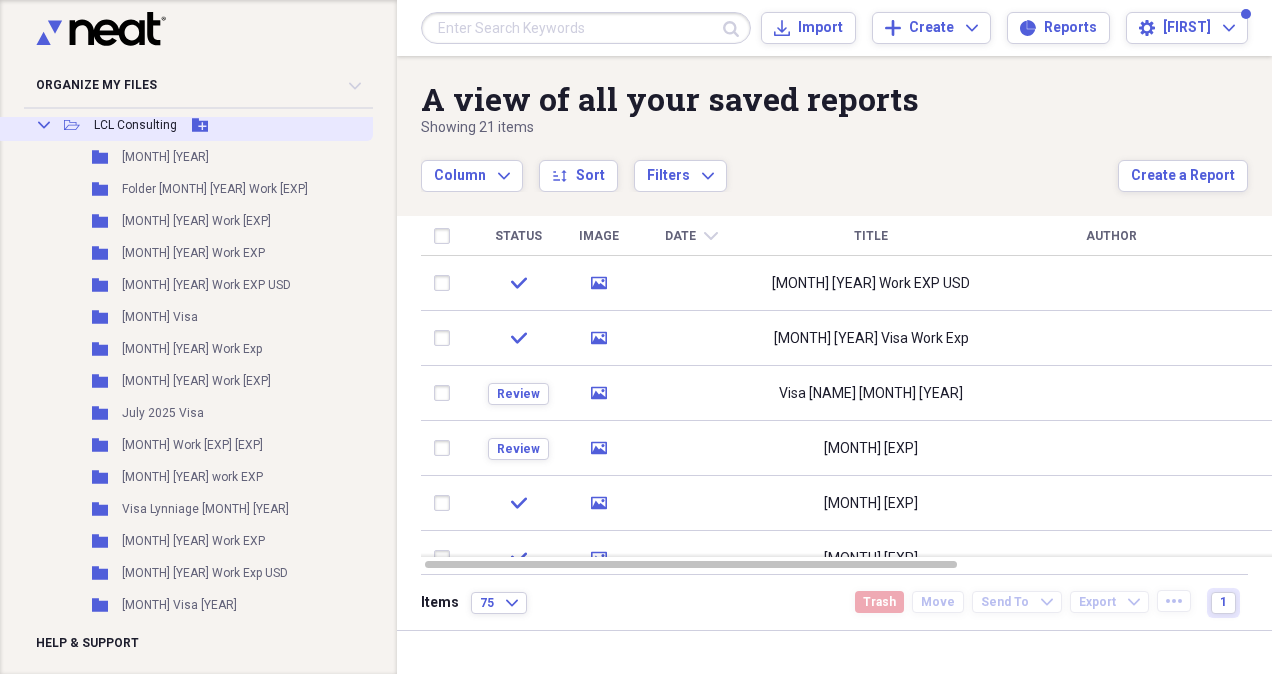 click on "LCL Consulting" at bounding box center [135, 125] 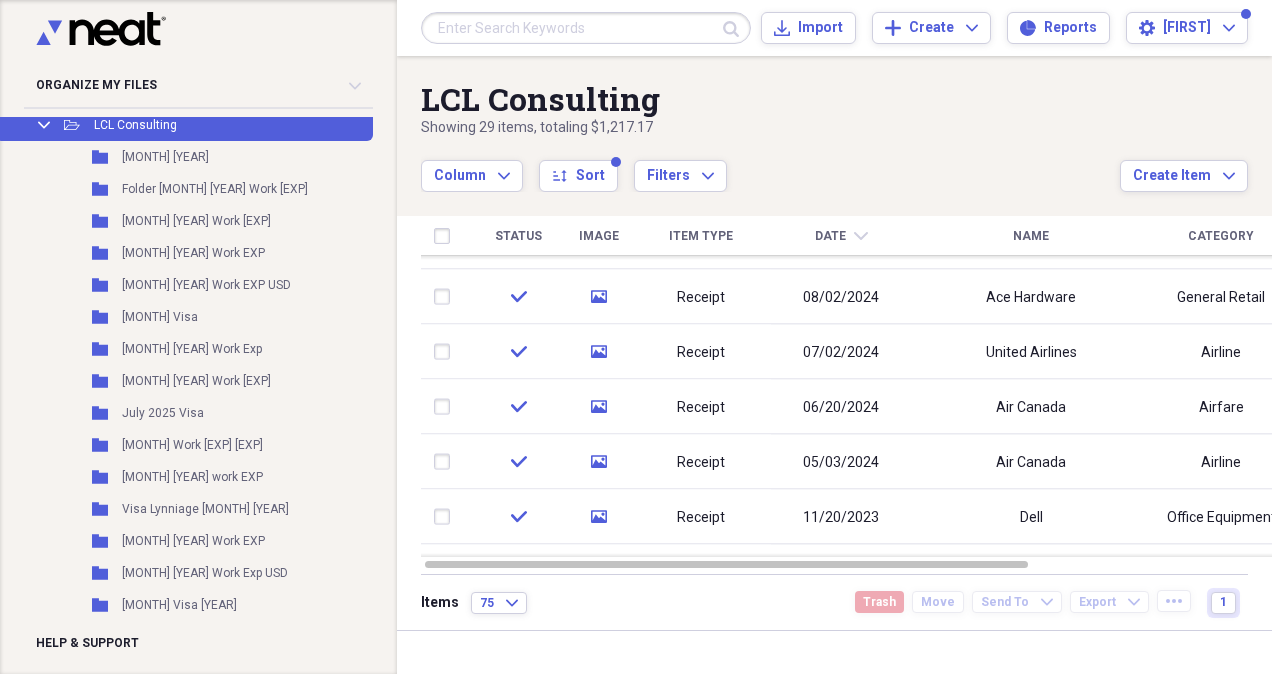 drag, startPoint x: 1264, startPoint y: 406, endPoint x: 1256, endPoint y: 274, distance: 132.2422 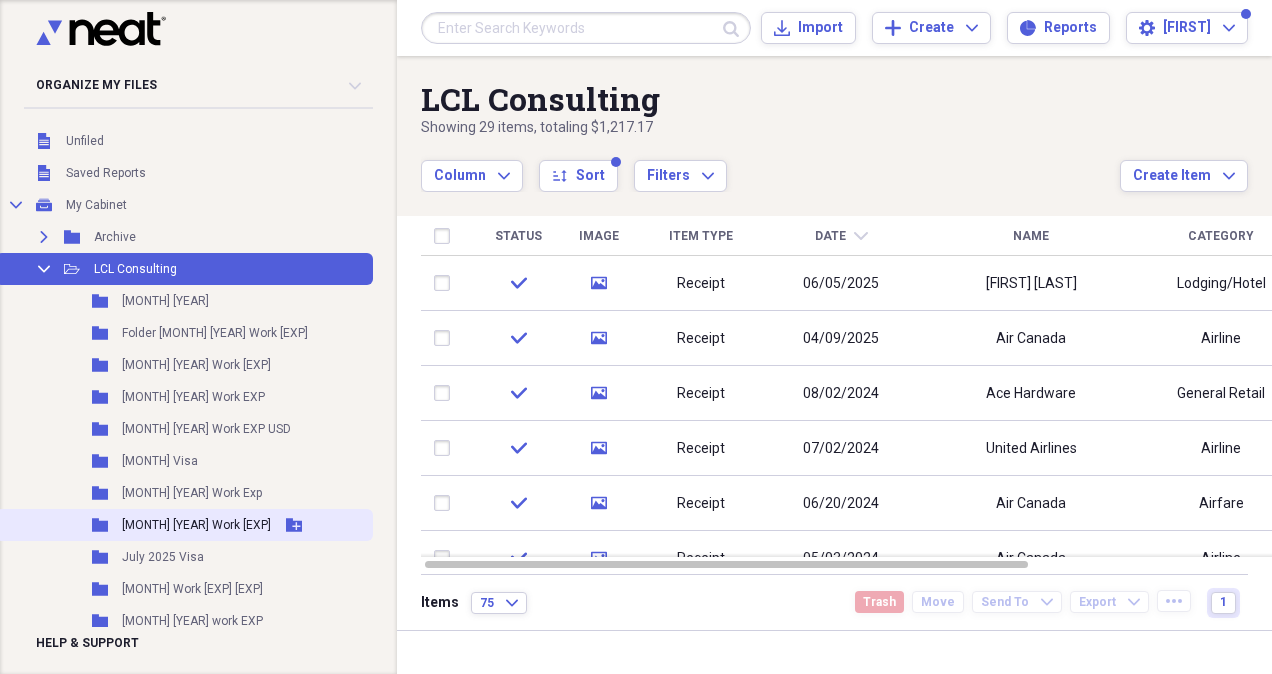 scroll, scrollTop: 0, scrollLeft: 0, axis: both 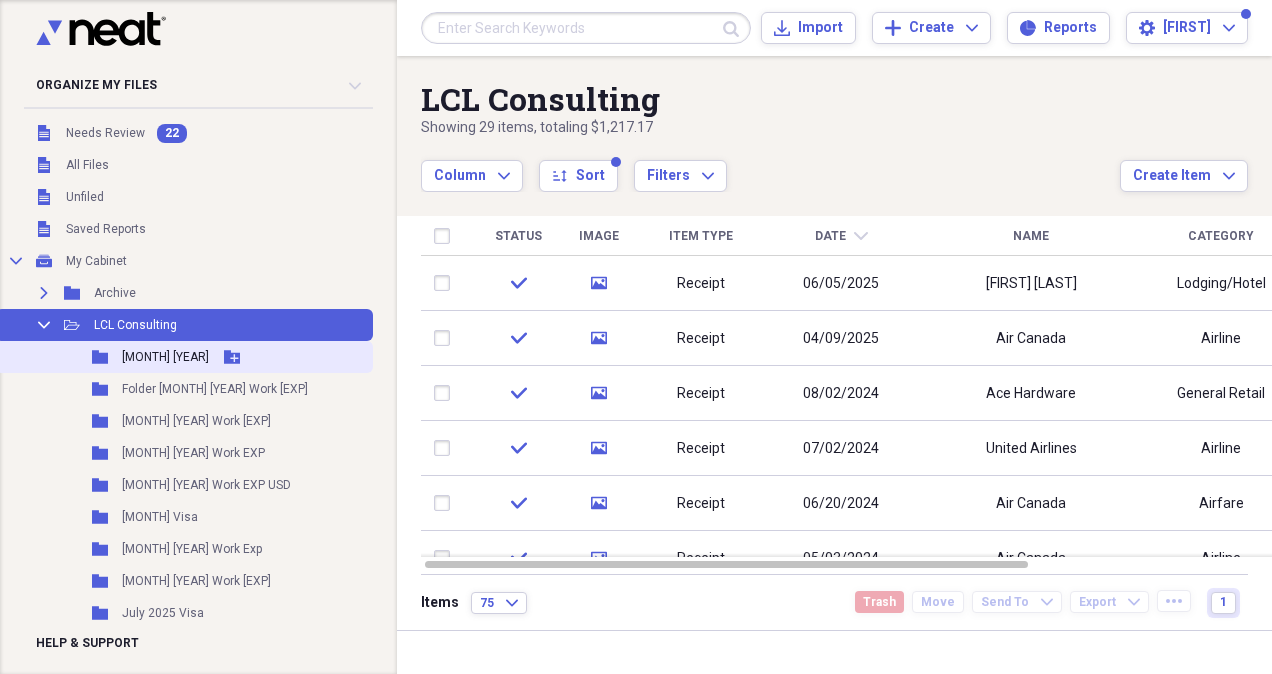 click on "[MONTH] [YEAR]" at bounding box center (165, 357) 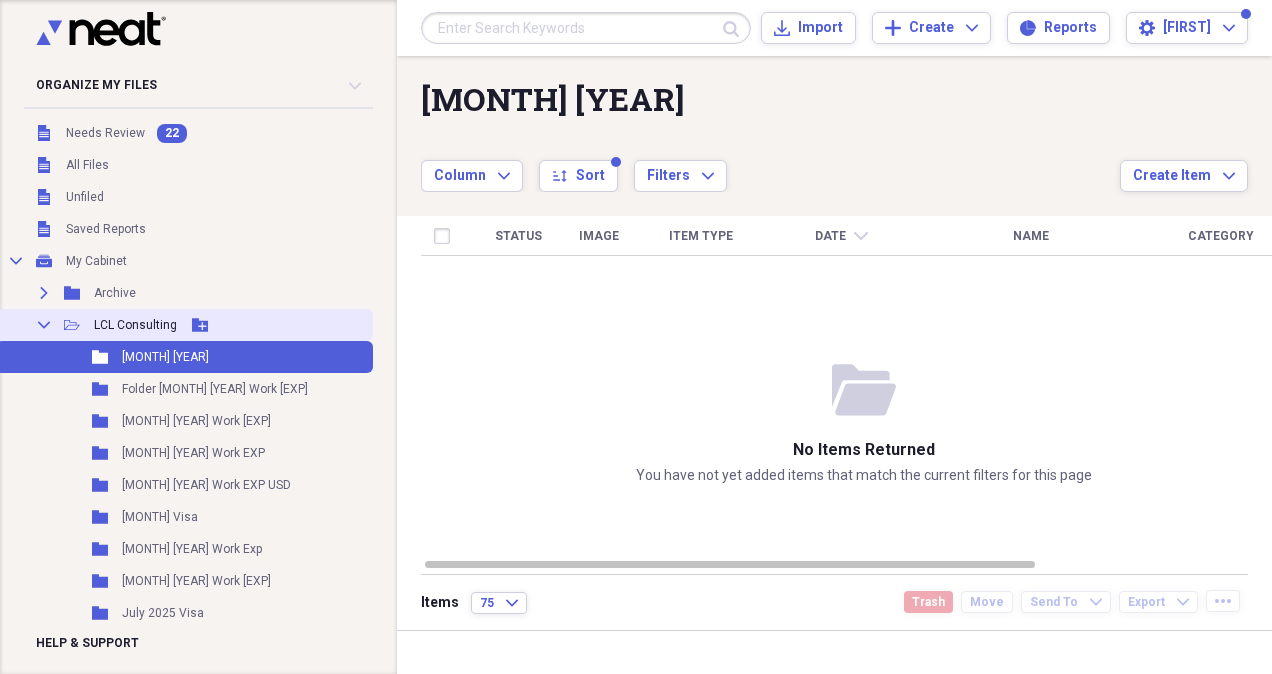 click on "LCL Consulting" at bounding box center [135, 325] 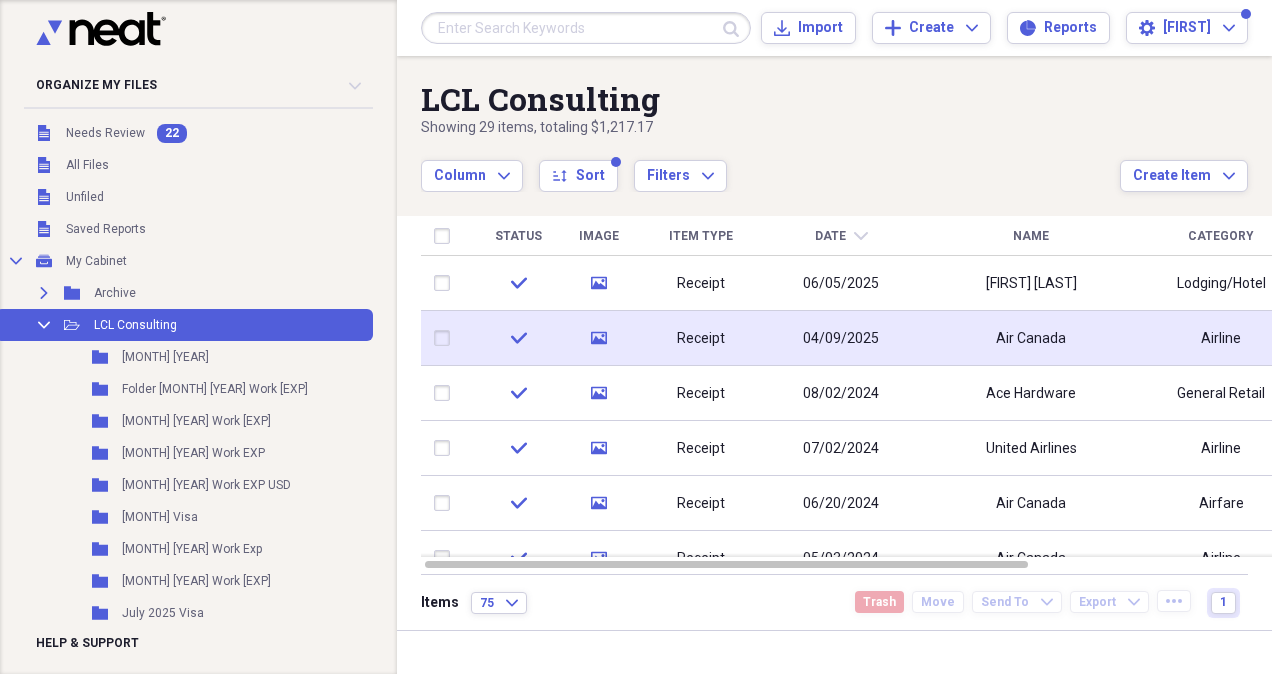 click on "04/09/2025" at bounding box center [841, 338] 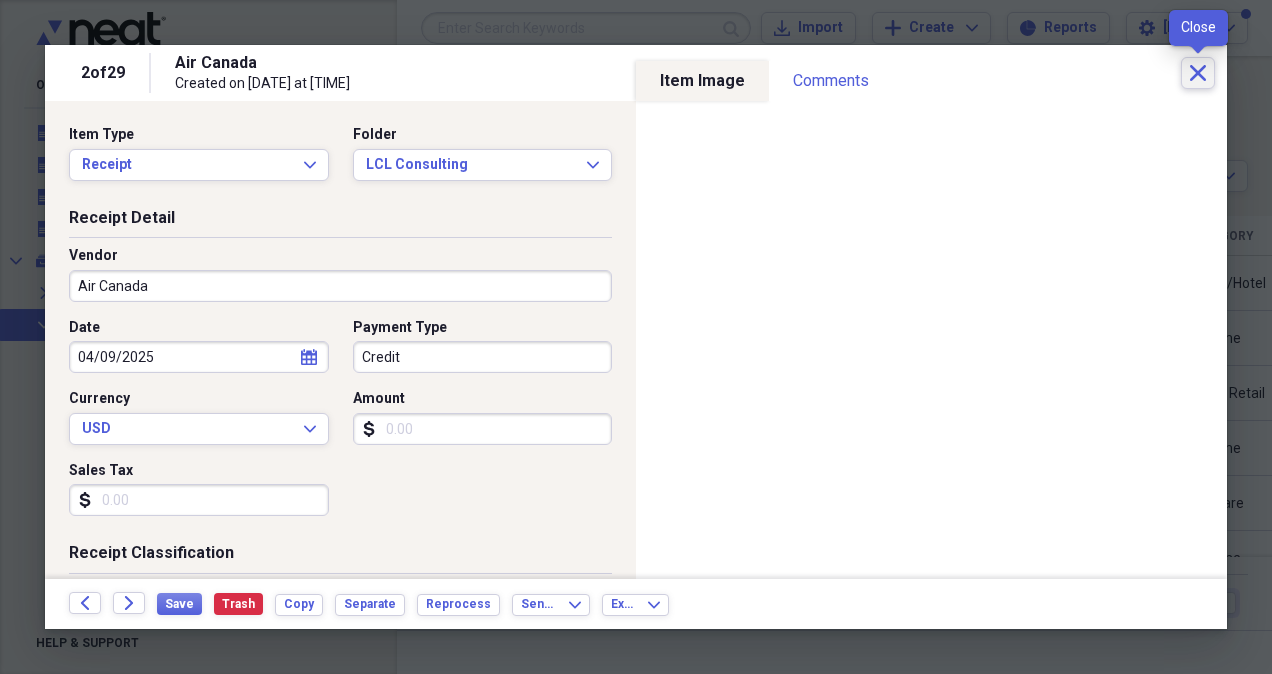 click on "Close" 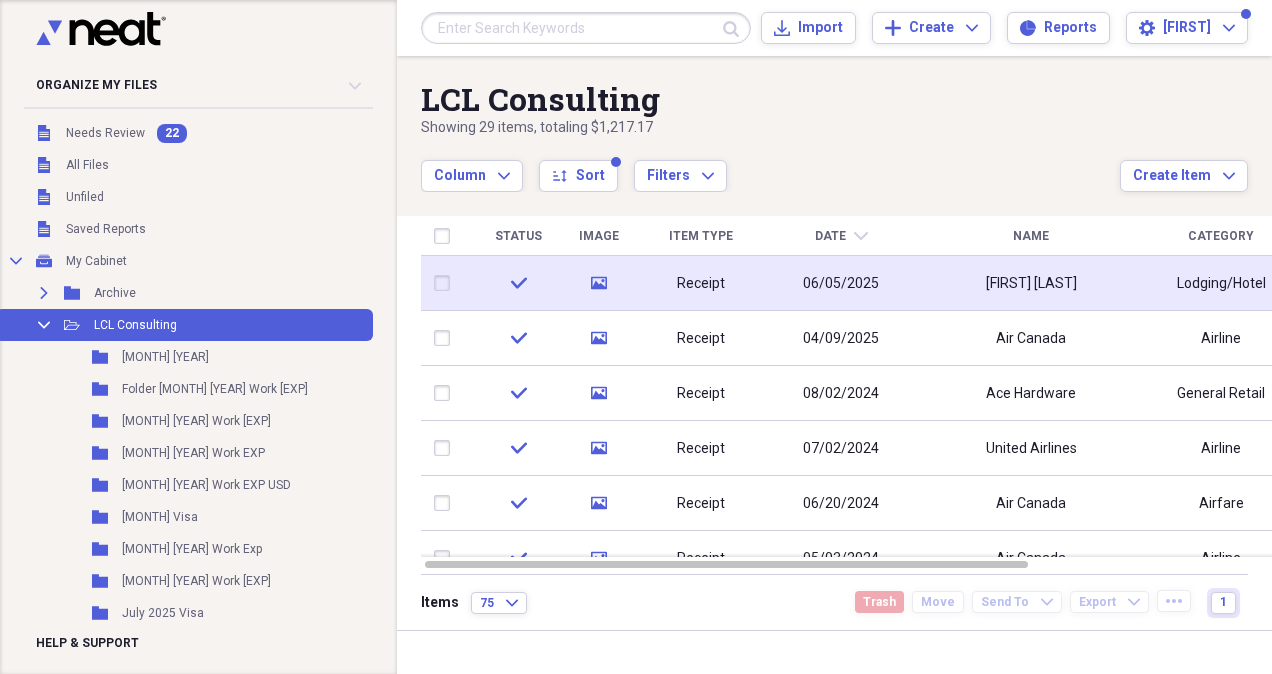 click on "06/05/2025" at bounding box center (841, 284) 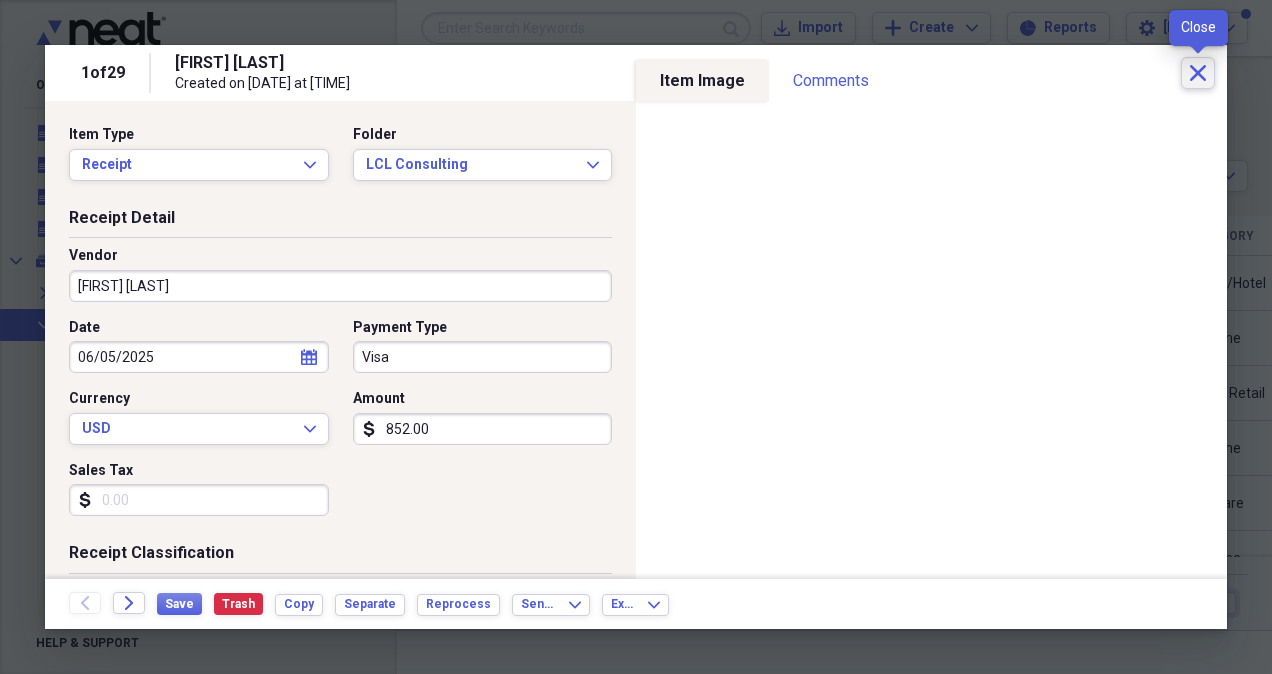 click 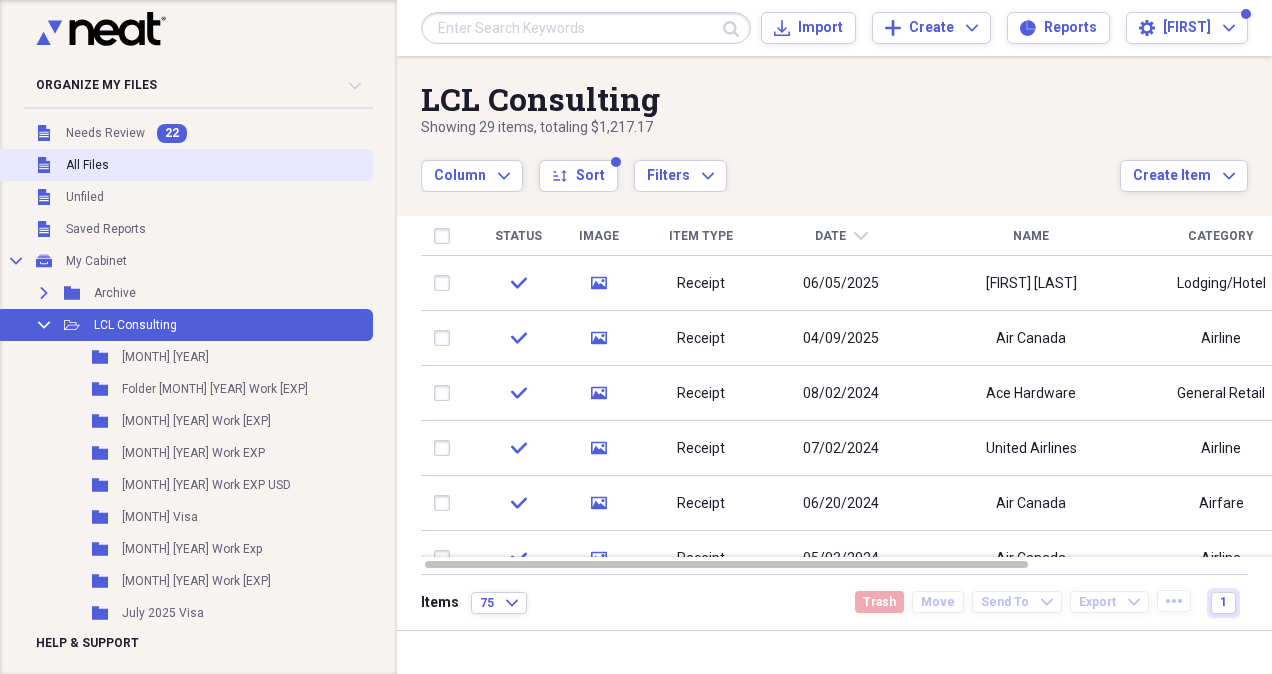 drag, startPoint x: 100, startPoint y: 123, endPoint x: 183, endPoint y: 164, distance: 92.574295 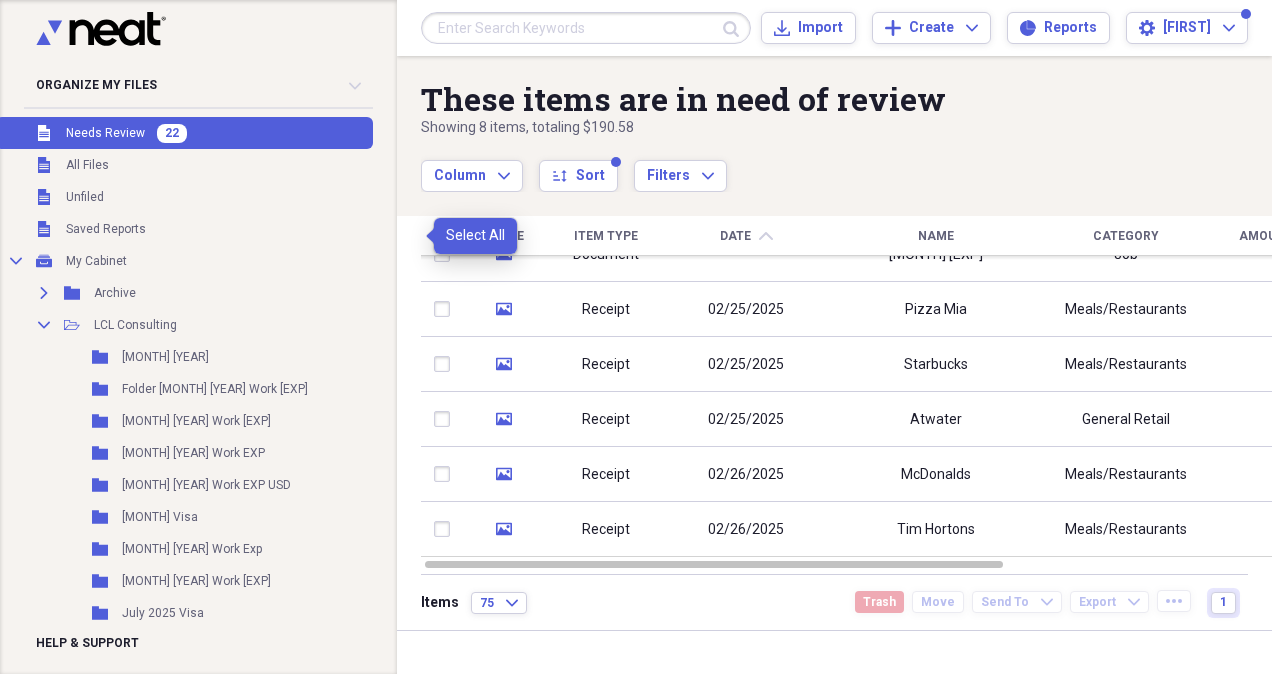 click at bounding box center [446, 236] 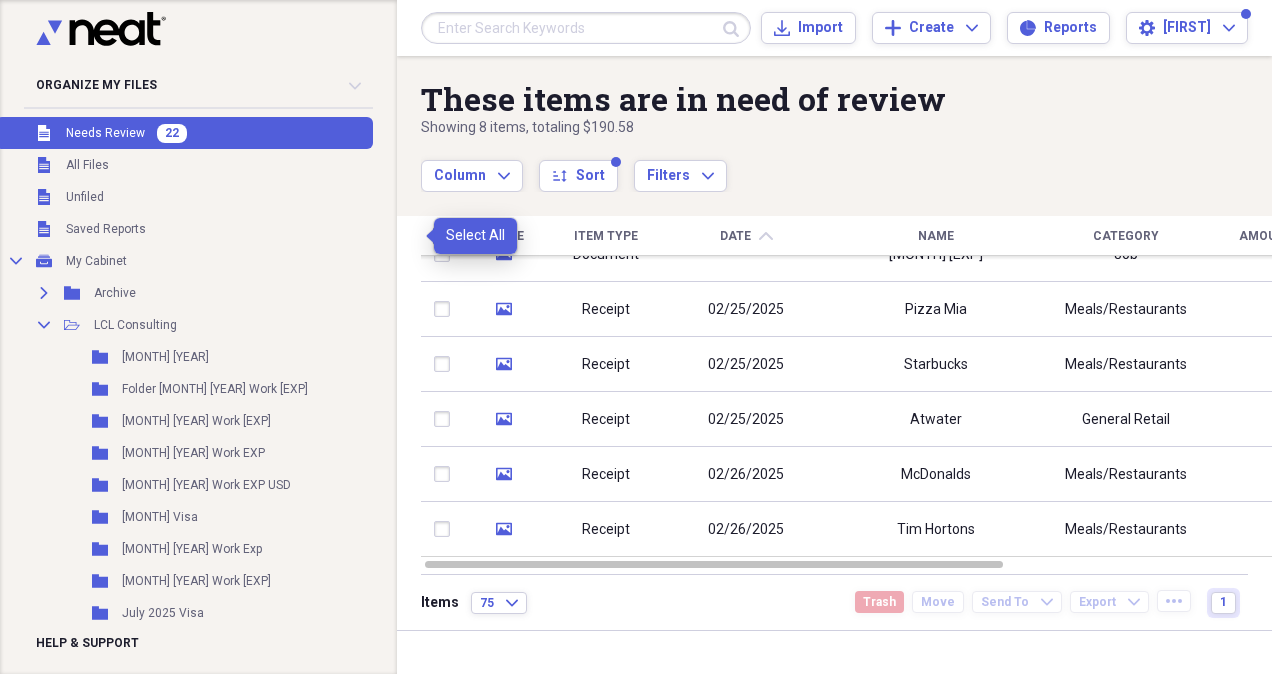 click at bounding box center (434, 235) 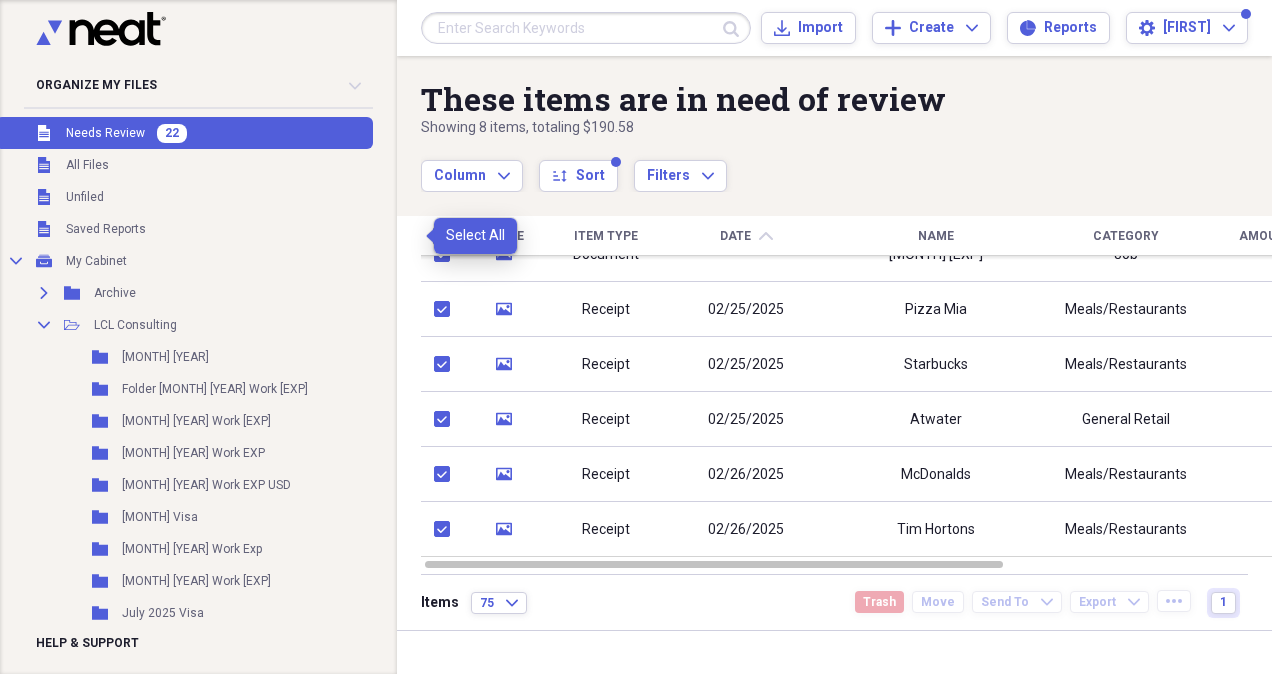 checkbox on "true" 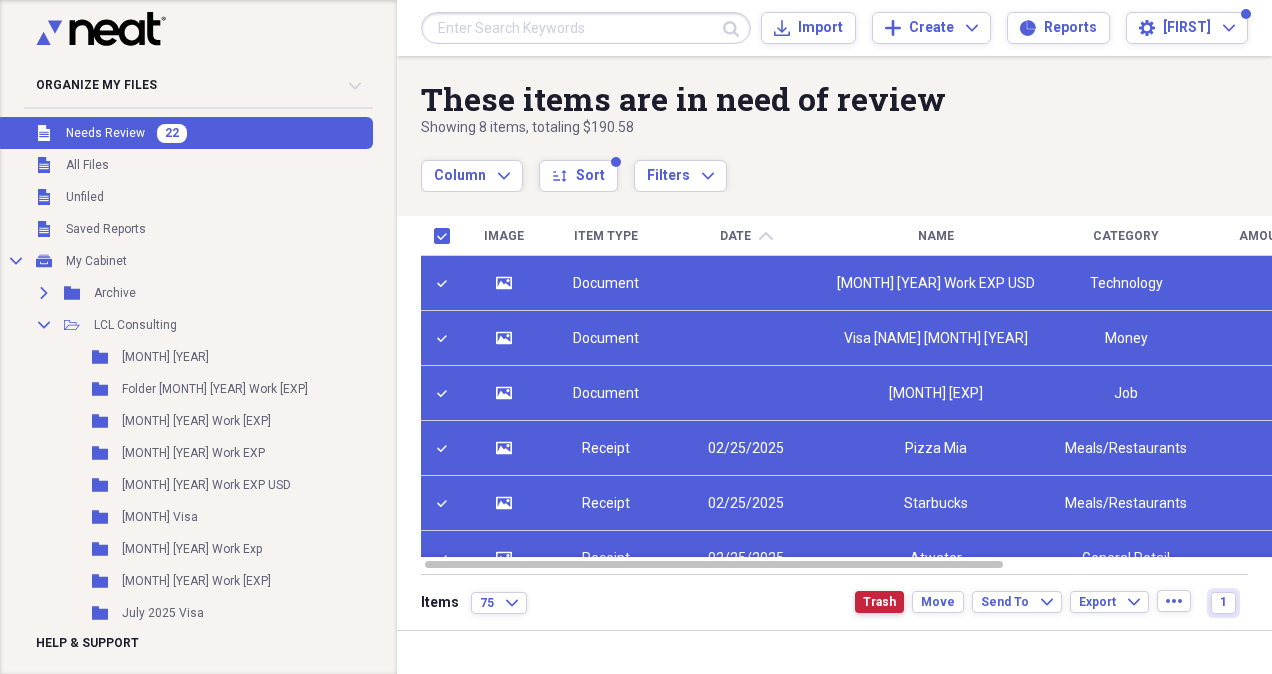click on "Trash" at bounding box center [879, 602] 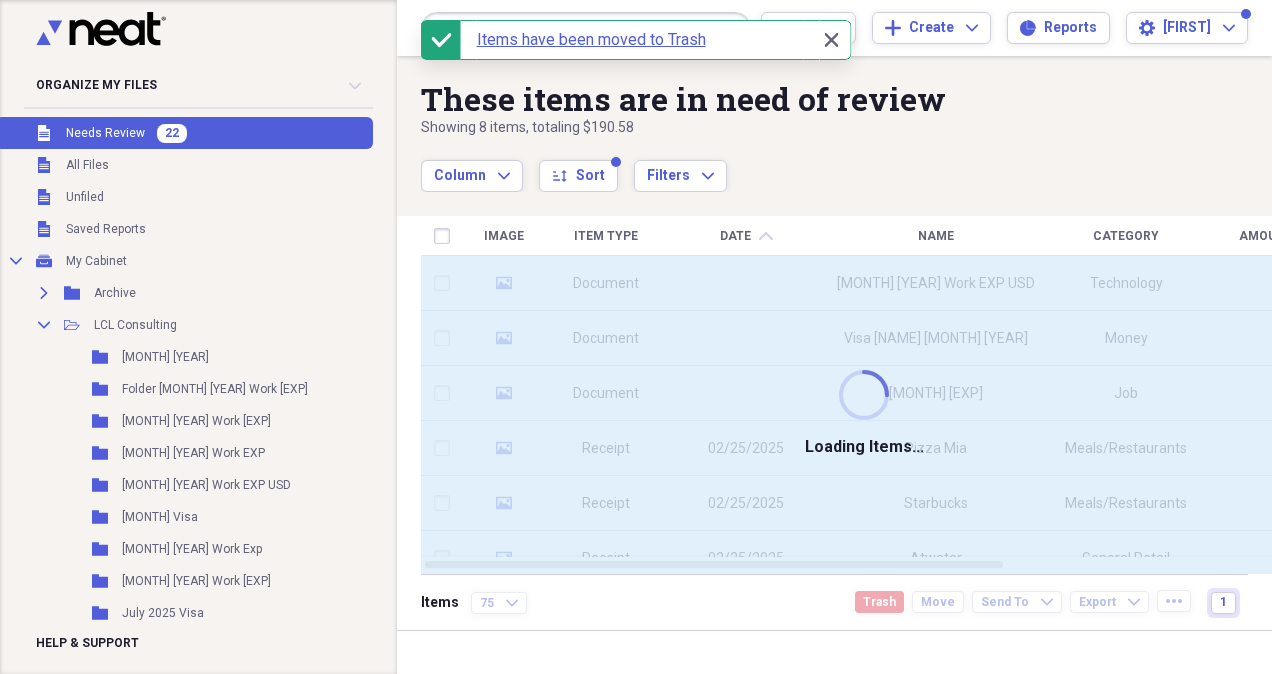 checkbox on "false" 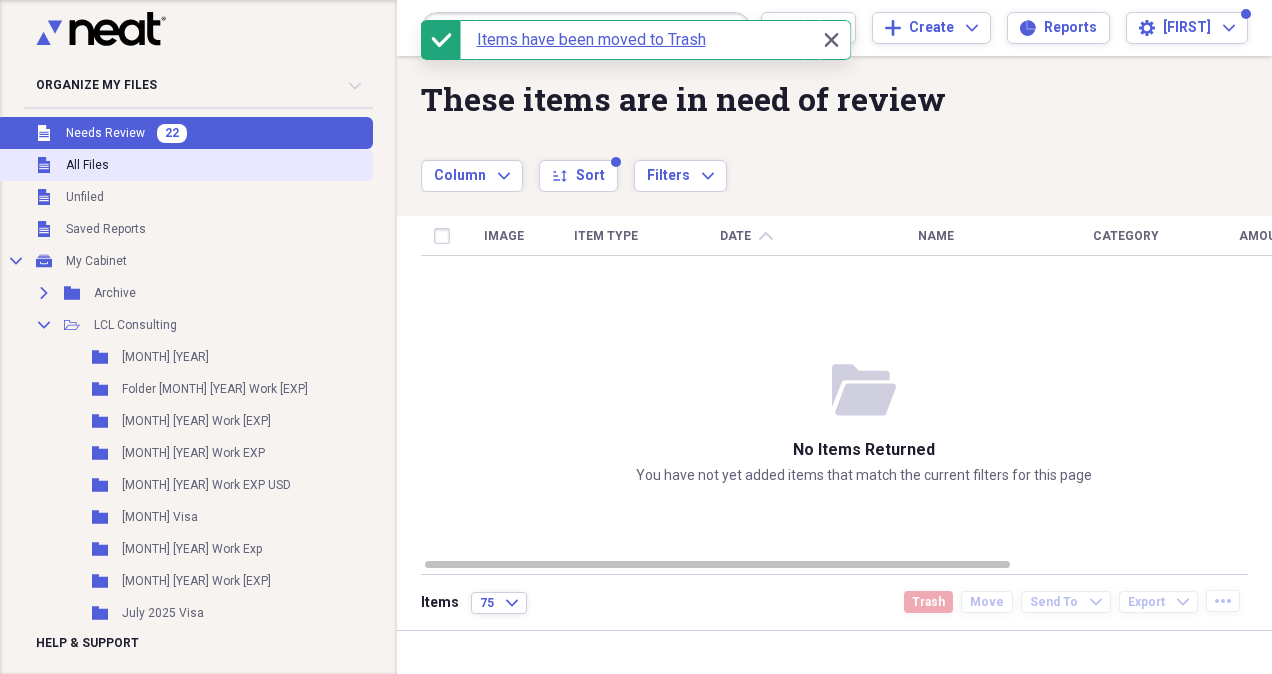 click on "Unfiled All Files" at bounding box center (184, 165) 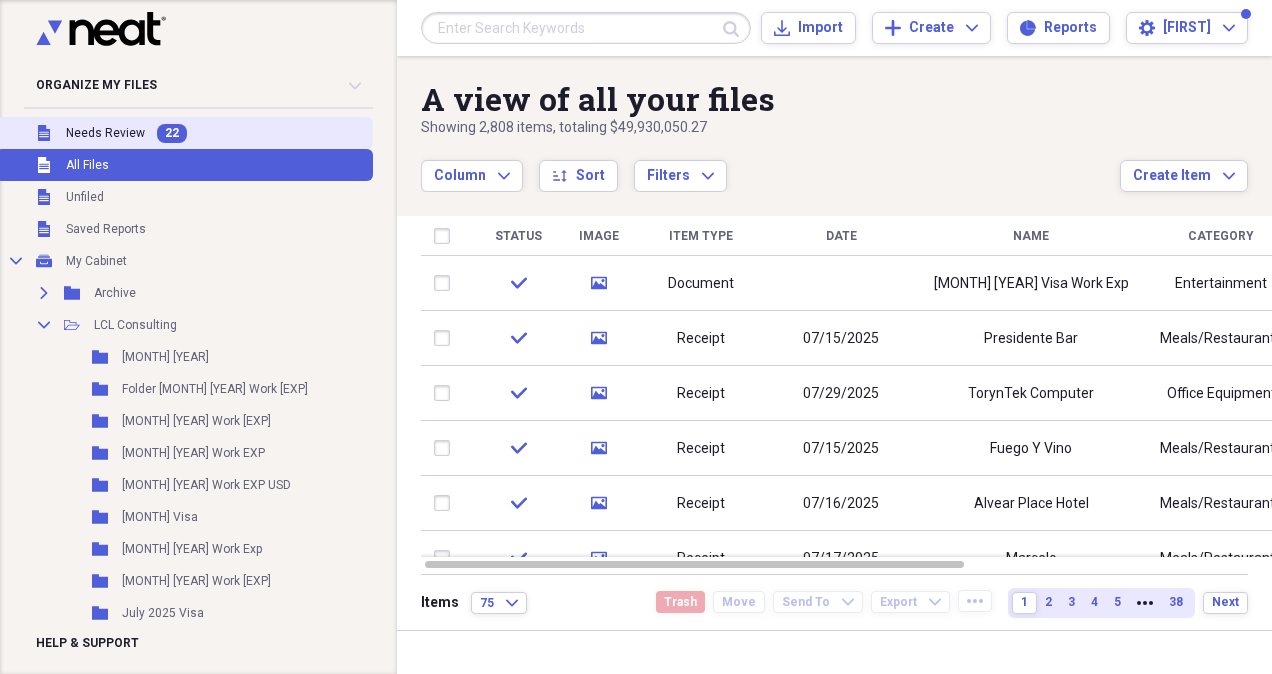 click on "Unfiled Needs Review 22" at bounding box center (184, 133) 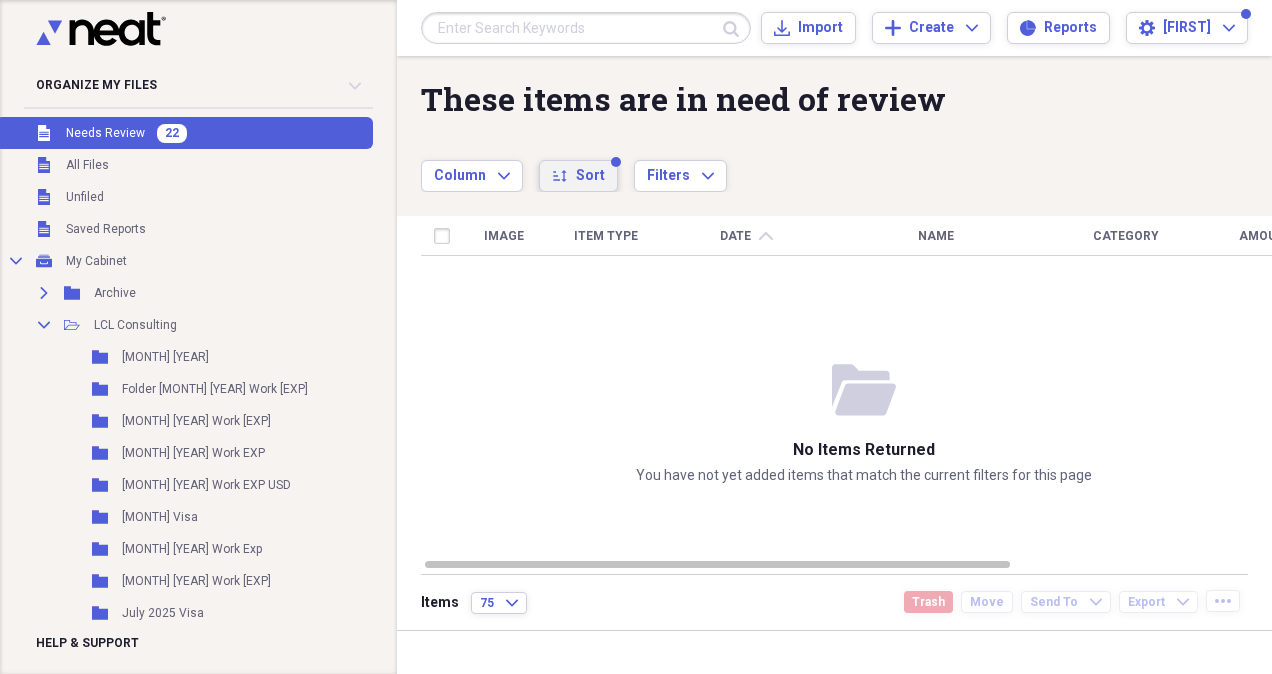 click on "sort Sort" at bounding box center (578, 176) 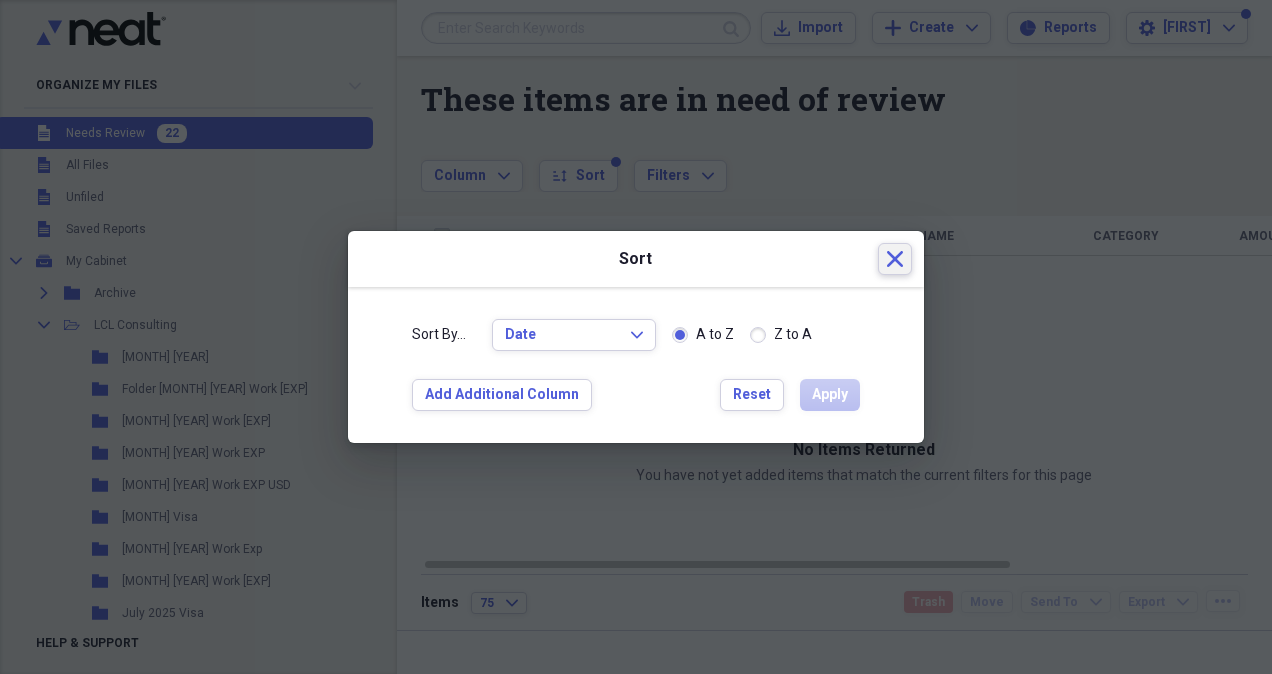 click 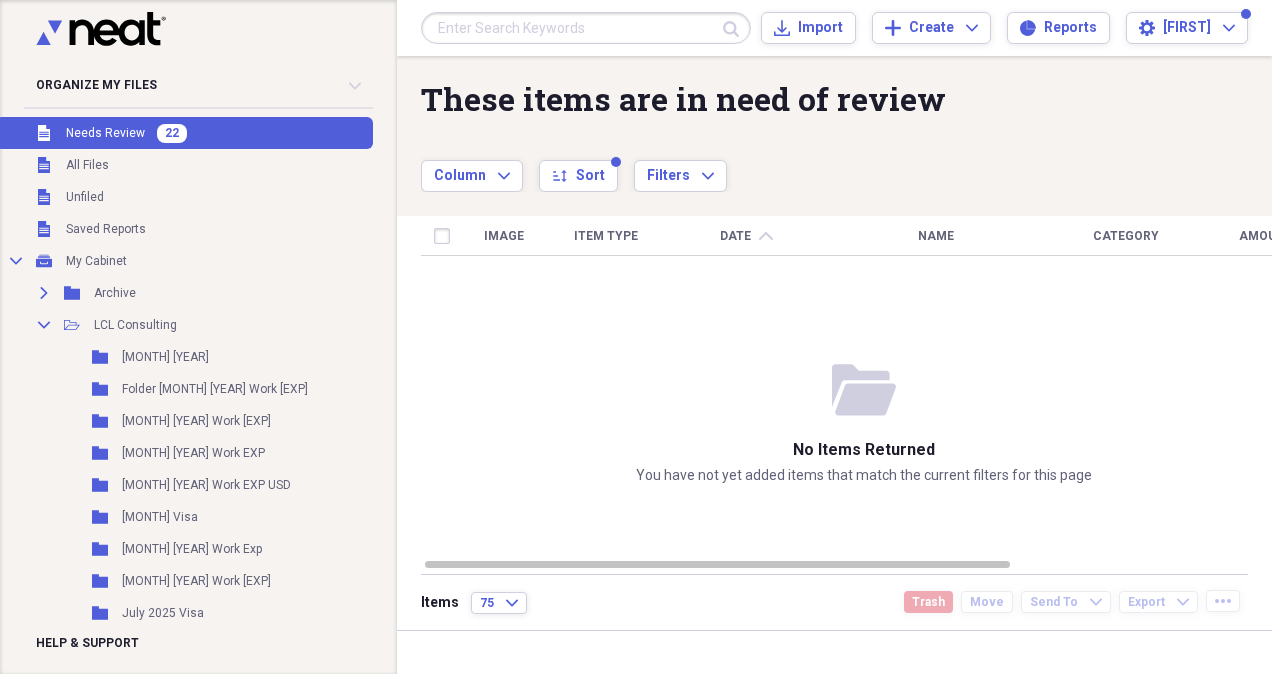 click on "Column Expand sort Sort Filters  Expand" at bounding box center (770, 165) 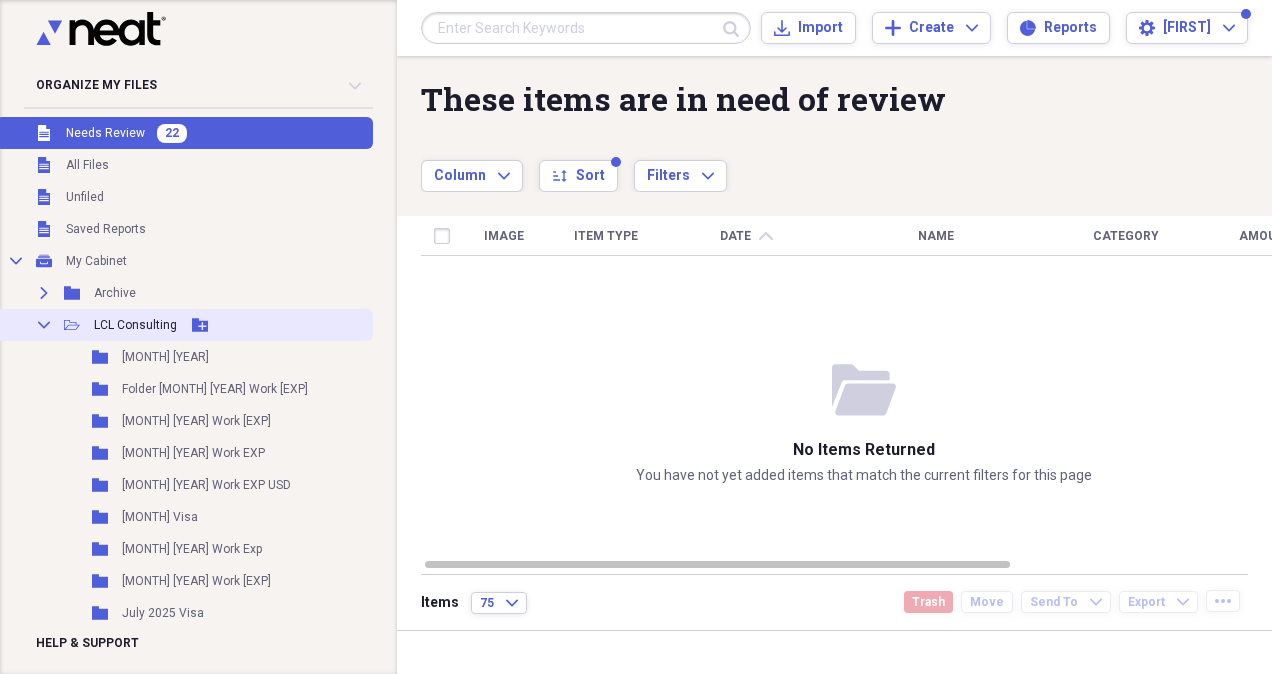 click on "Collapse Open Folder LCL Consulting Add Folder" at bounding box center [184, 325] 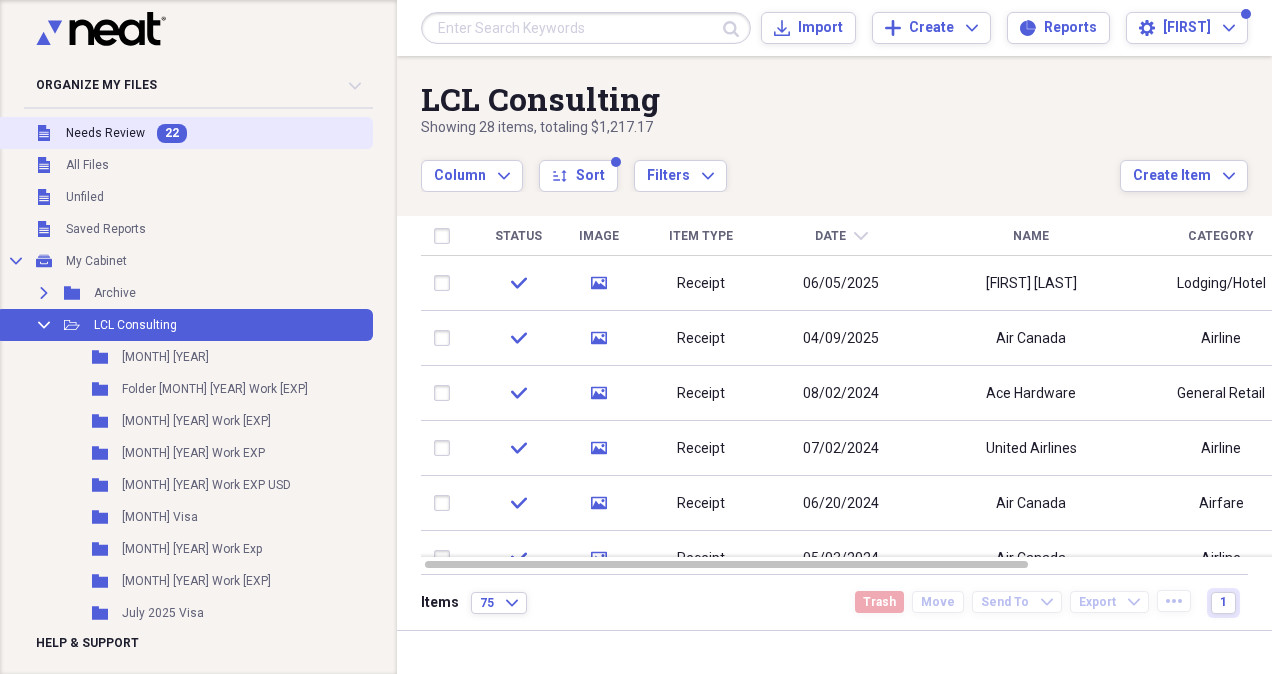 click on "Unfiled Needs Review 22" at bounding box center [184, 133] 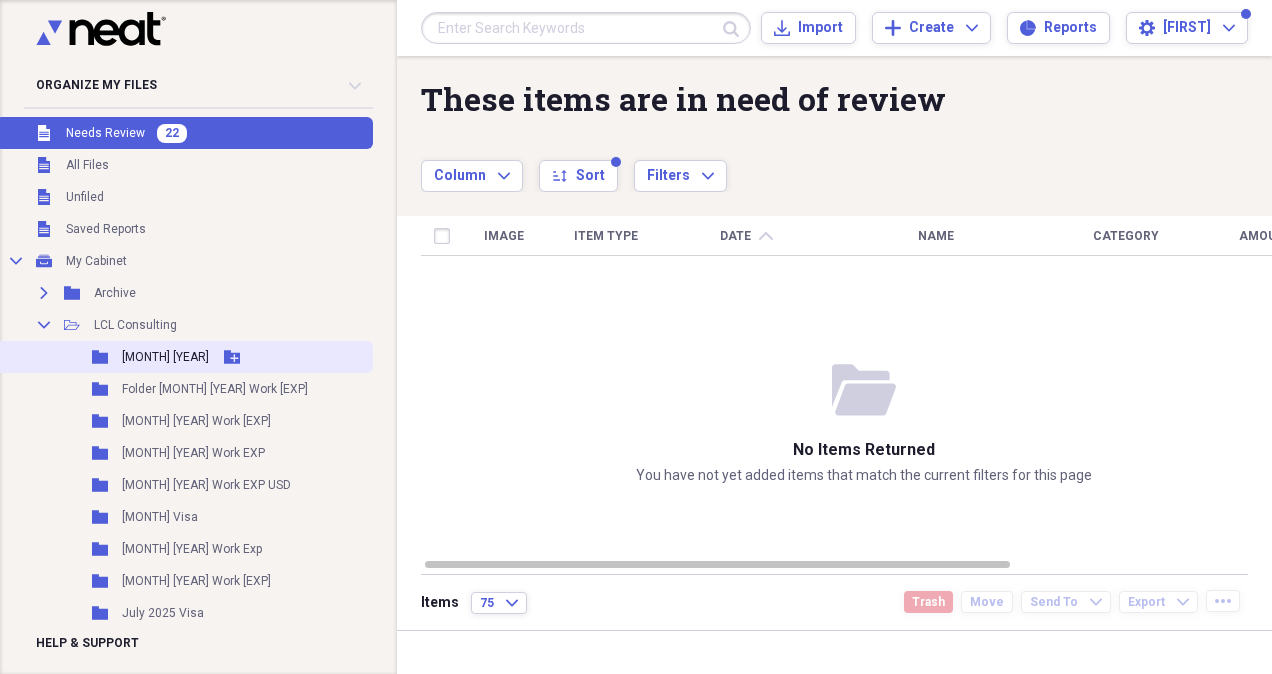 click on "[MONTH] [YEAR]" at bounding box center (165, 357) 